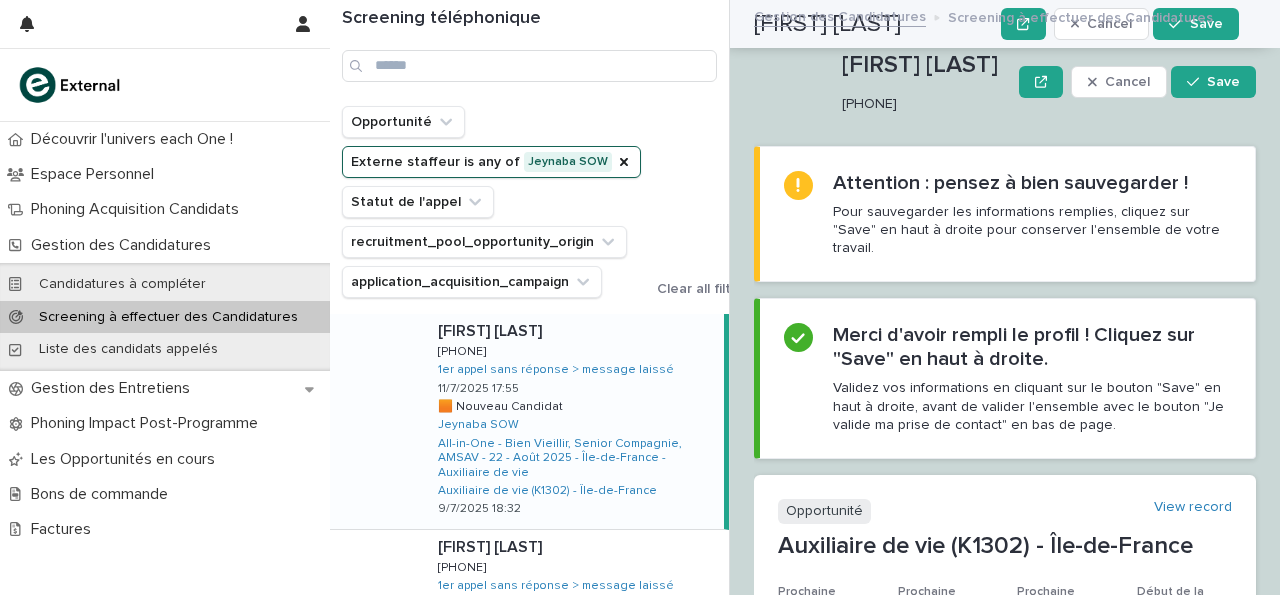 scroll, scrollTop: 0, scrollLeft: 0, axis: both 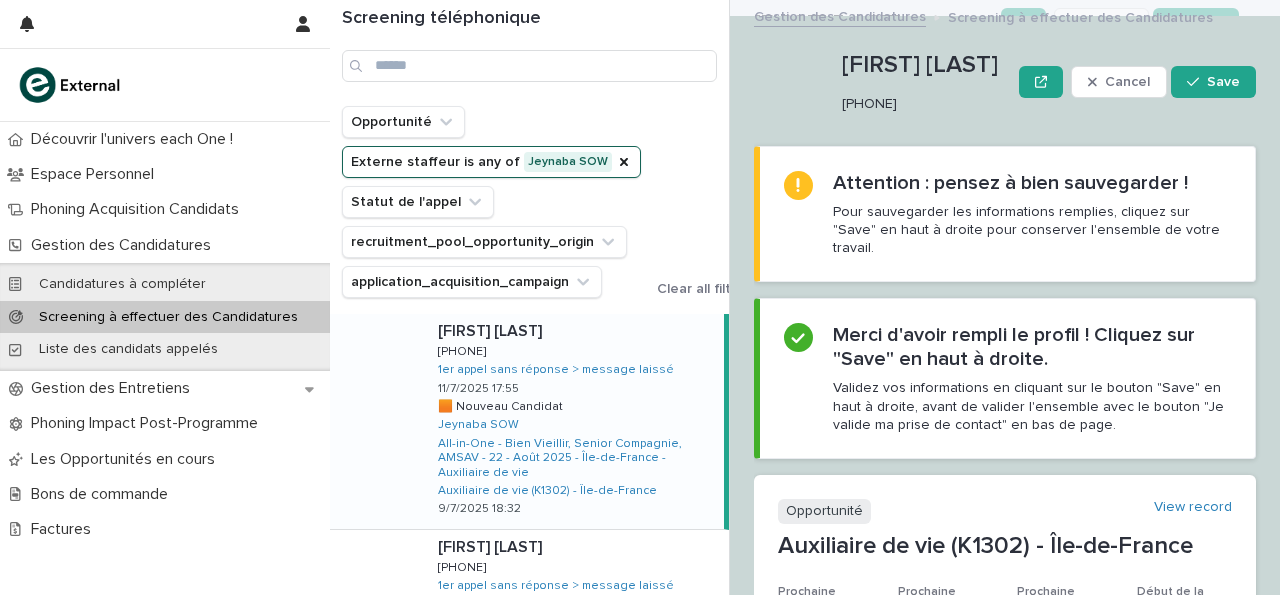 drag, startPoint x: 841, startPoint y: 99, endPoint x: 953, endPoint y: 110, distance: 112.53888 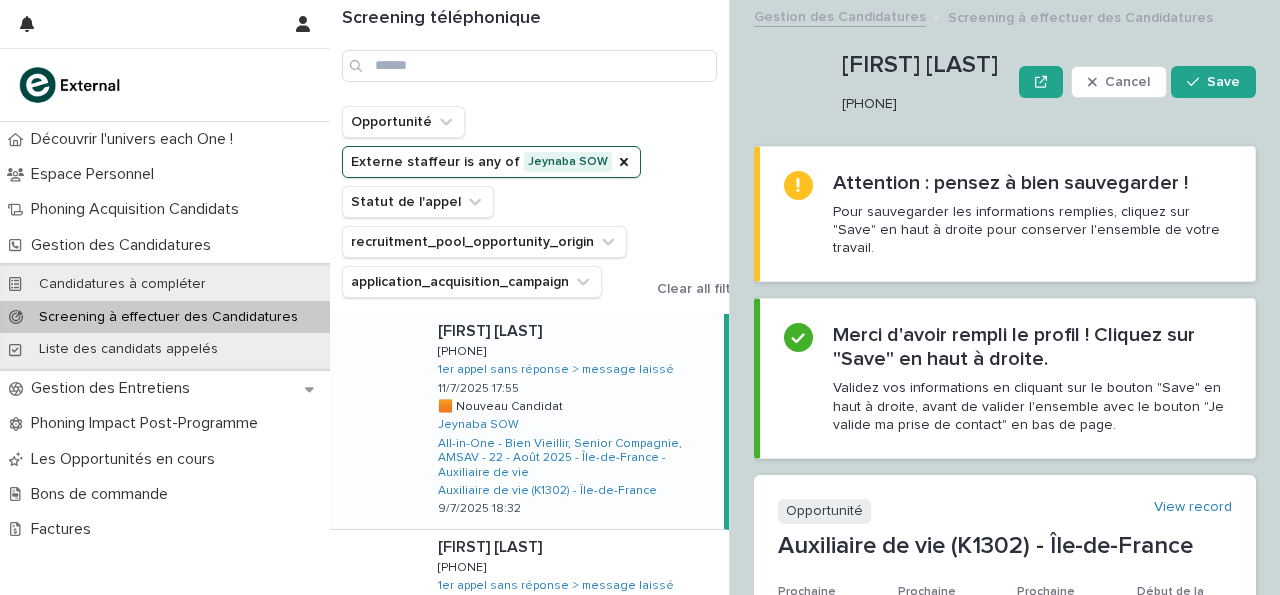 click on "[FIRST] [LAST] [PHONE] Cancel Save" at bounding box center [1005, 82] 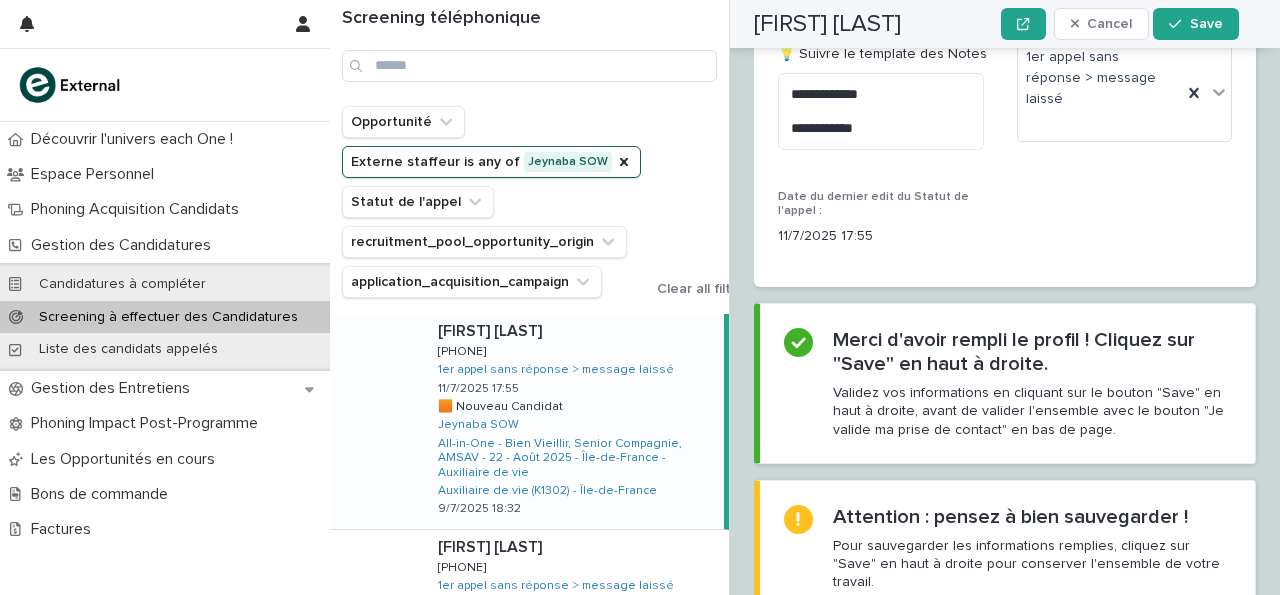 scroll, scrollTop: 2738, scrollLeft: 0, axis: vertical 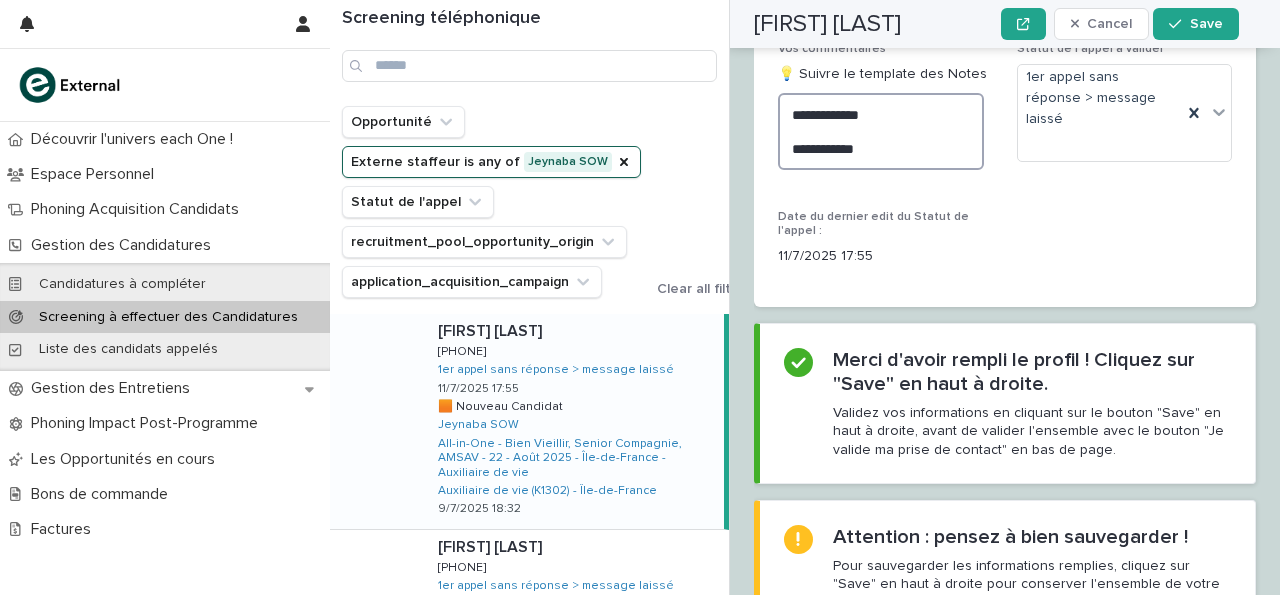 click on "**********" at bounding box center (881, 131) 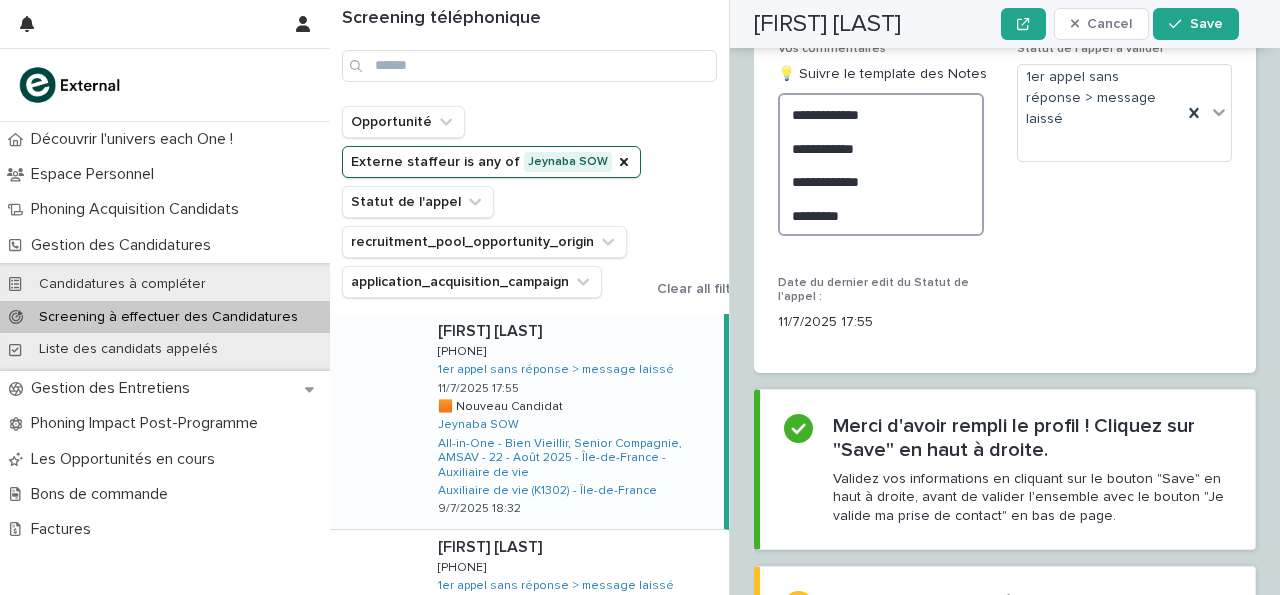 type on "**********" 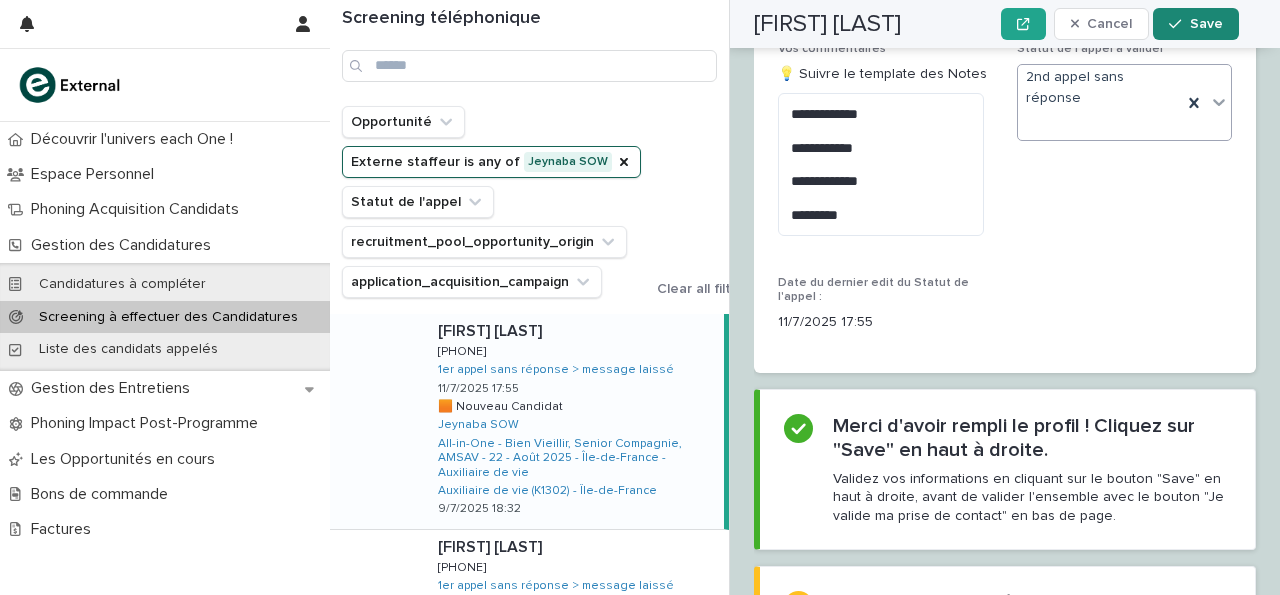 click on "Save" at bounding box center [1195, 24] 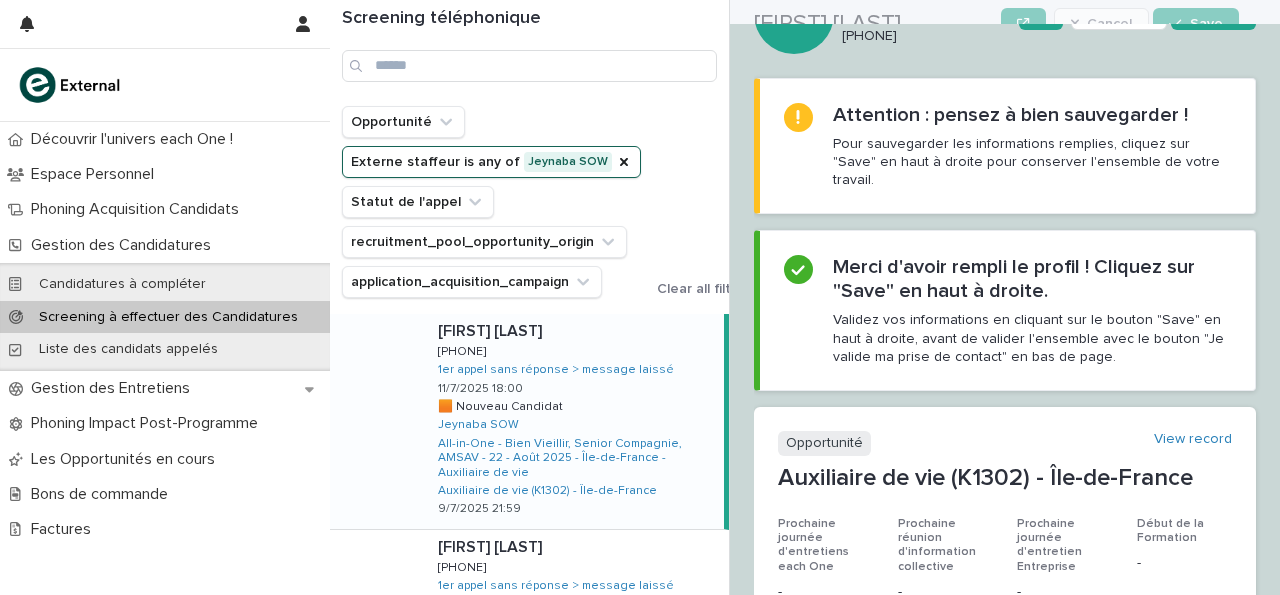 scroll, scrollTop: 0, scrollLeft: 0, axis: both 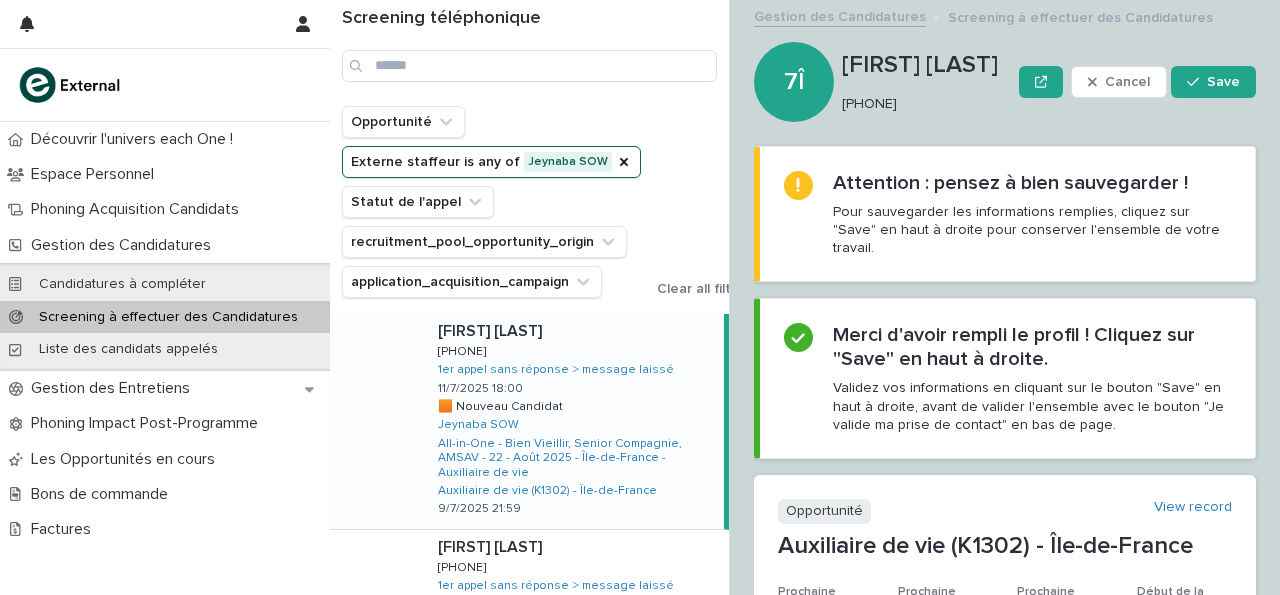 drag, startPoint x: 843, startPoint y: 107, endPoint x: 973, endPoint y: 107, distance: 130 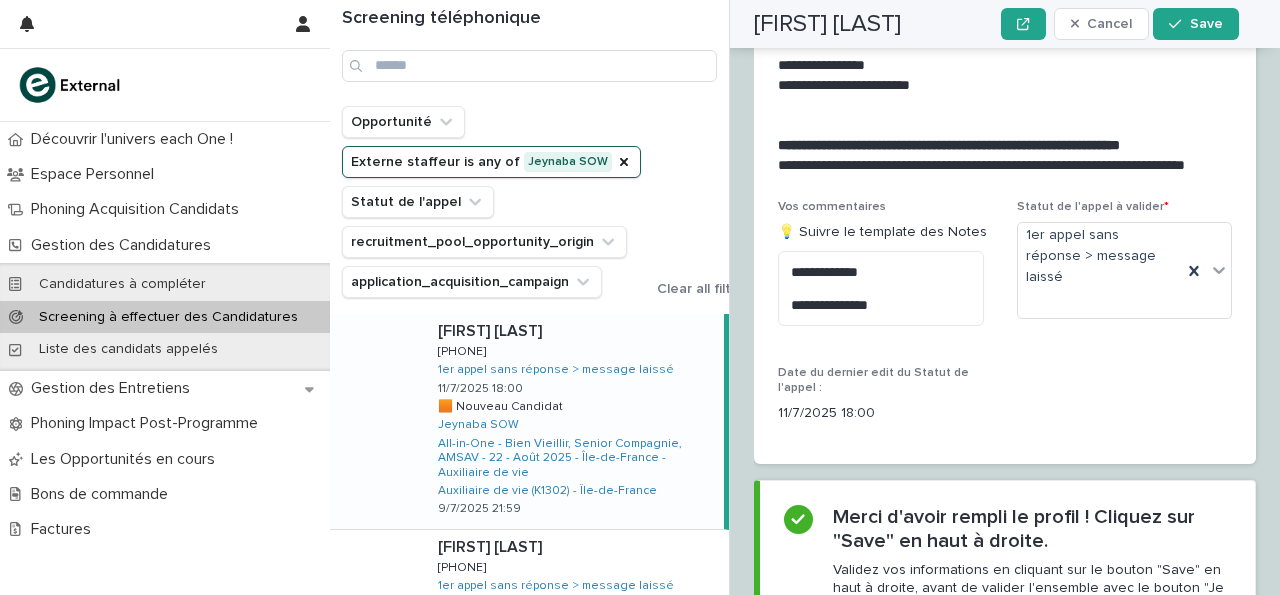 scroll, scrollTop: 2614, scrollLeft: 0, axis: vertical 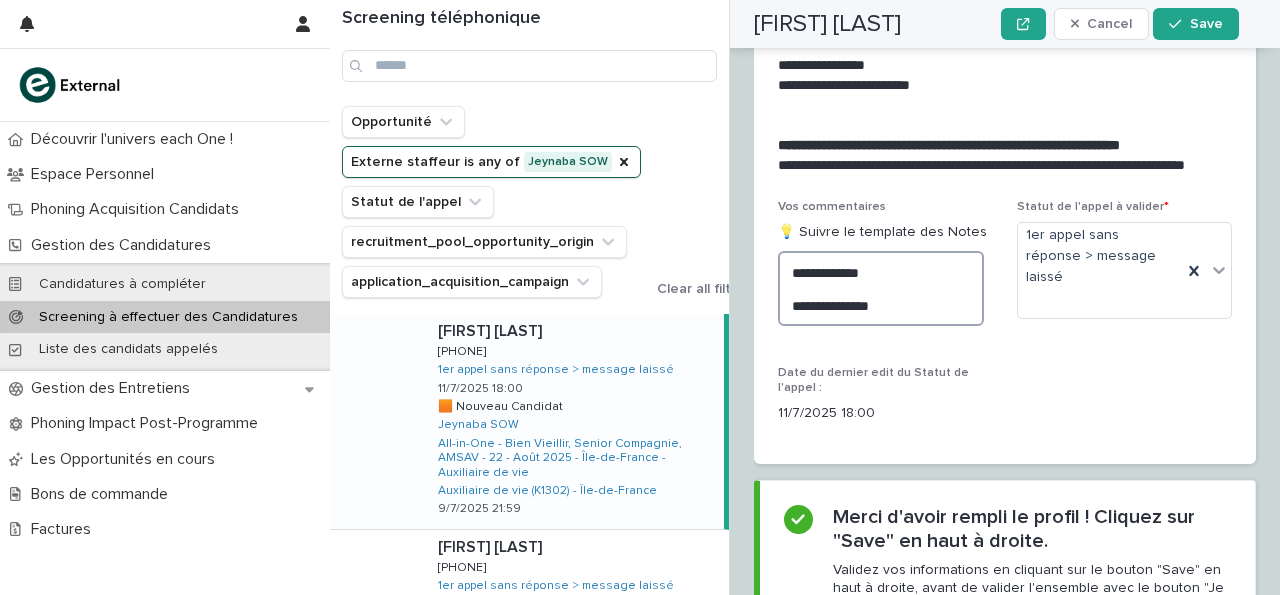 click on "**********" at bounding box center (881, 288) 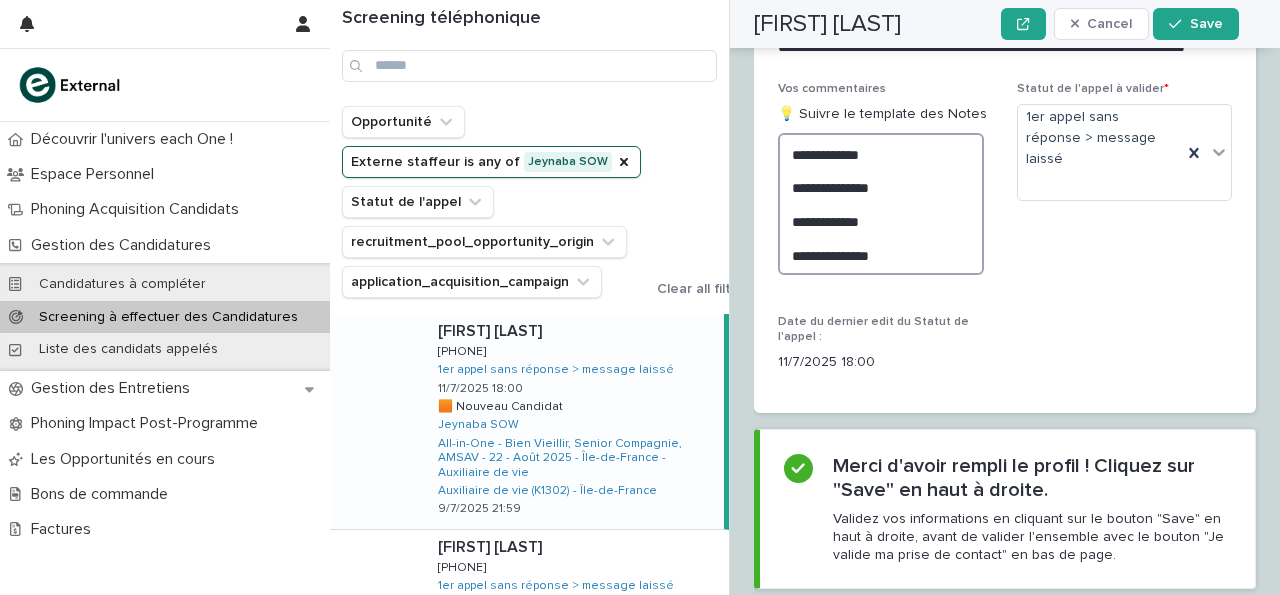 scroll, scrollTop: 2614, scrollLeft: 0, axis: vertical 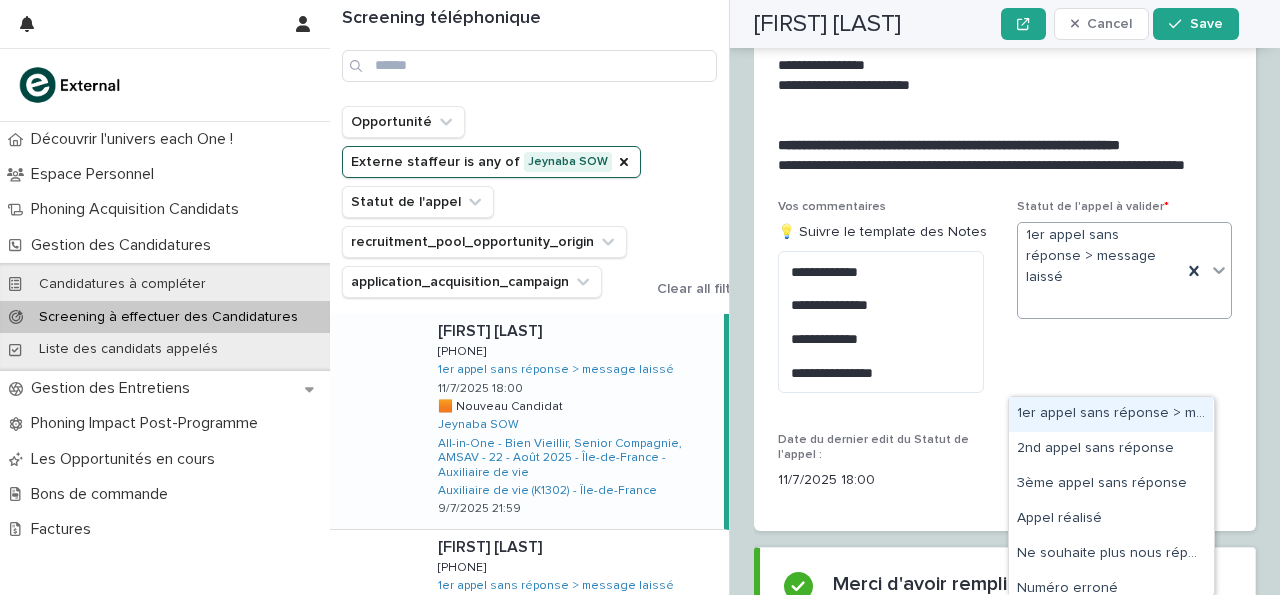 click 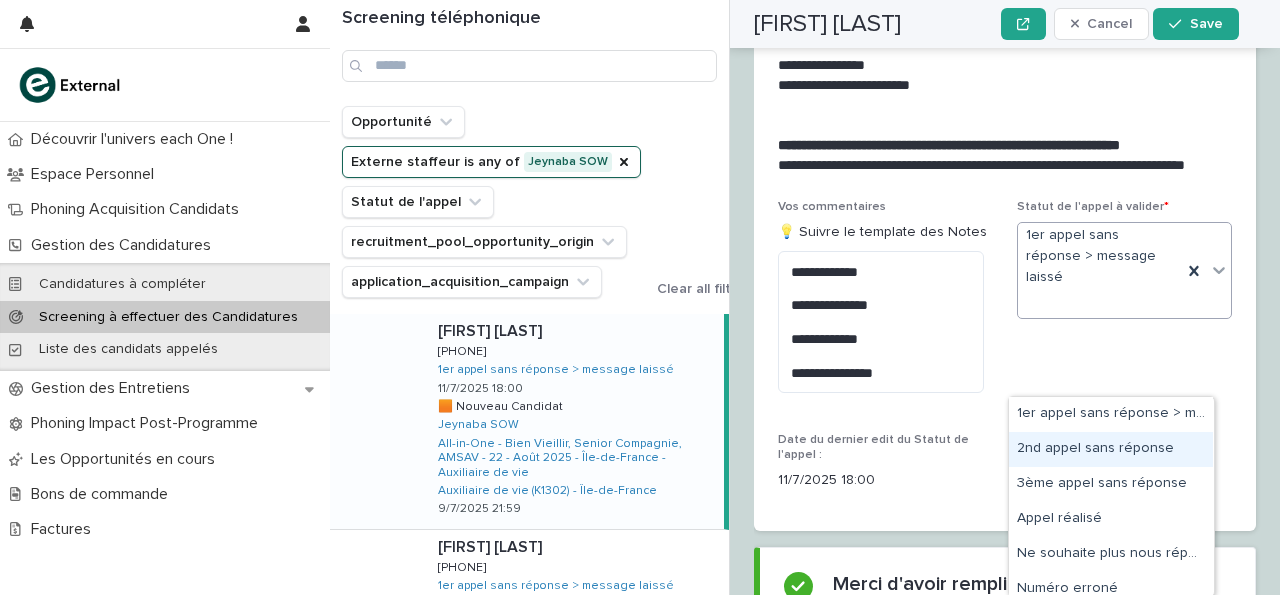 click on "2nd appel sans réponse" at bounding box center (1111, 449) 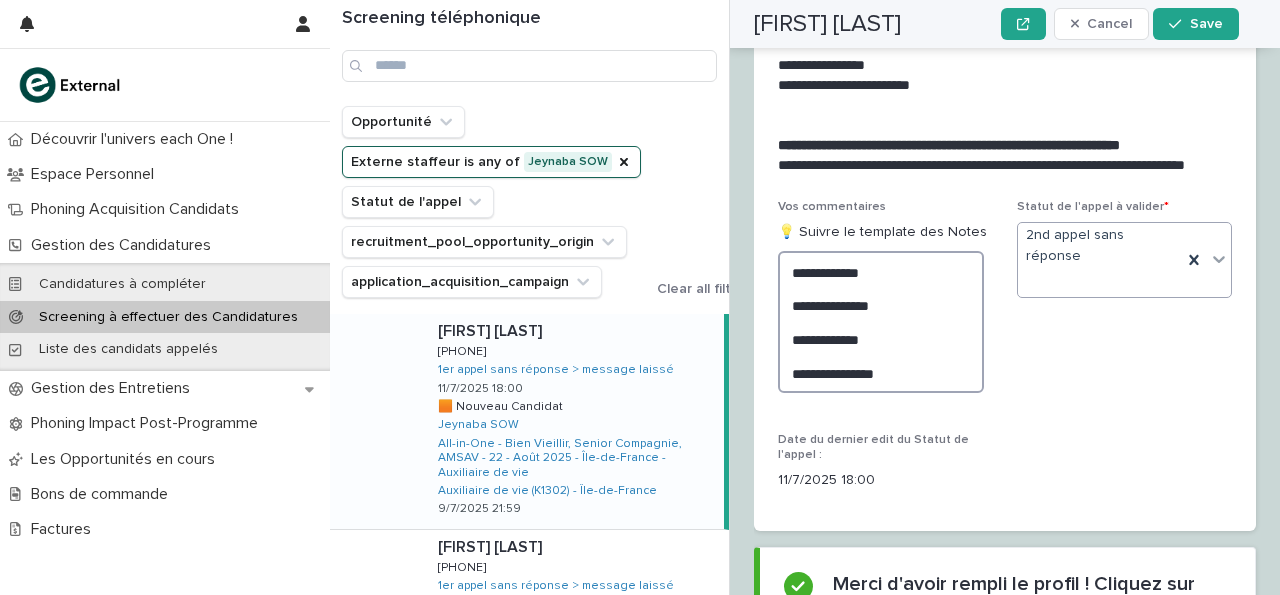 click on "**********" at bounding box center [881, 322] 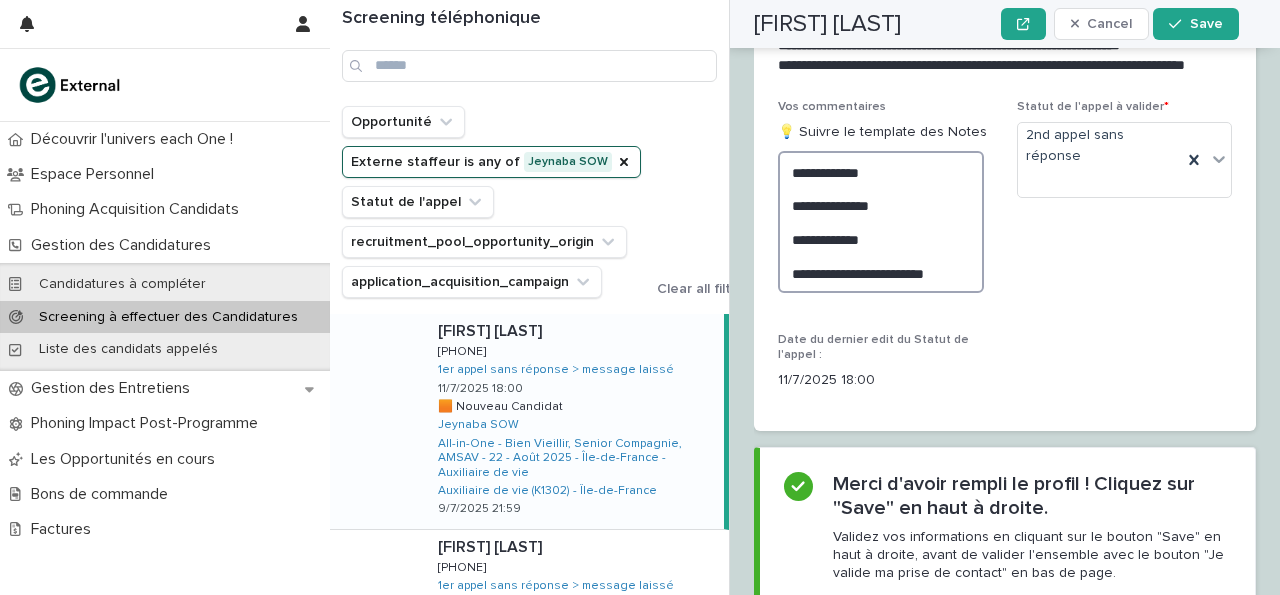 scroll, scrollTop: 2718, scrollLeft: 0, axis: vertical 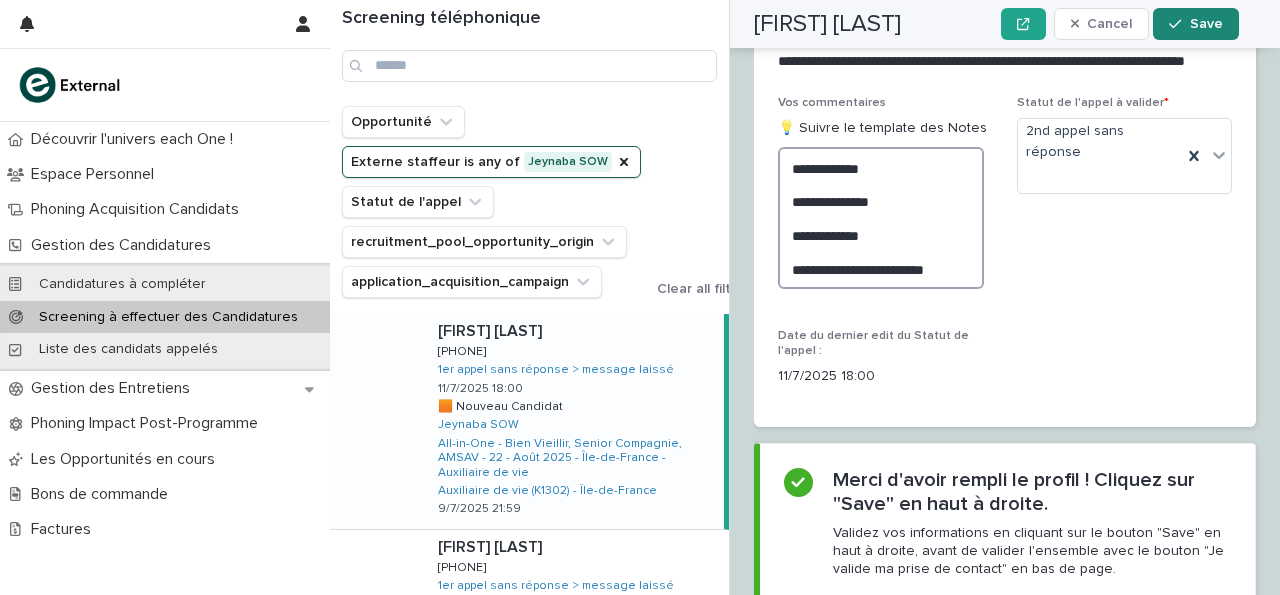 type on "**********" 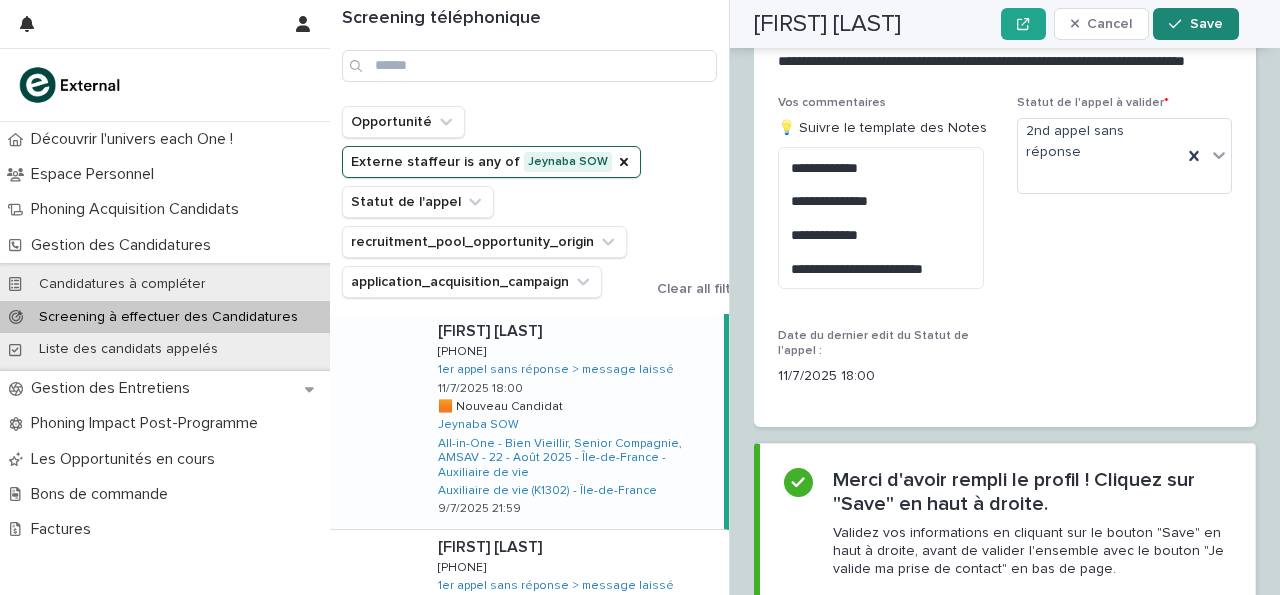 click on "Save" at bounding box center [1195, 24] 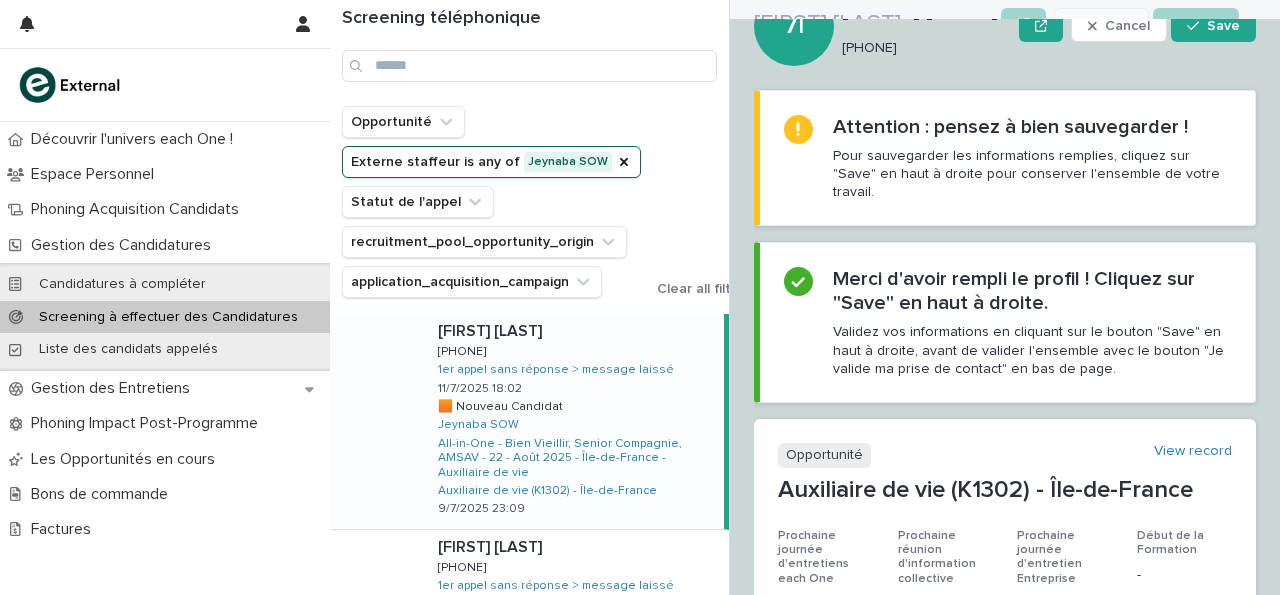 scroll, scrollTop: 0, scrollLeft: 0, axis: both 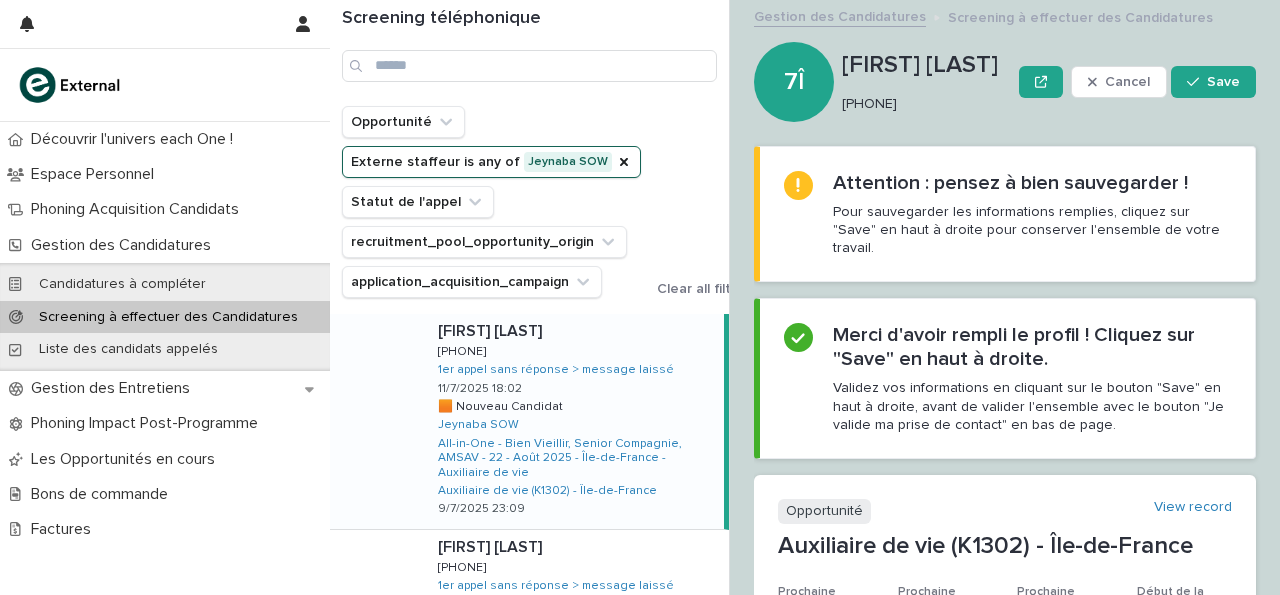 drag, startPoint x: 845, startPoint y: 99, endPoint x: 932, endPoint y: 107, distance: 87.36704 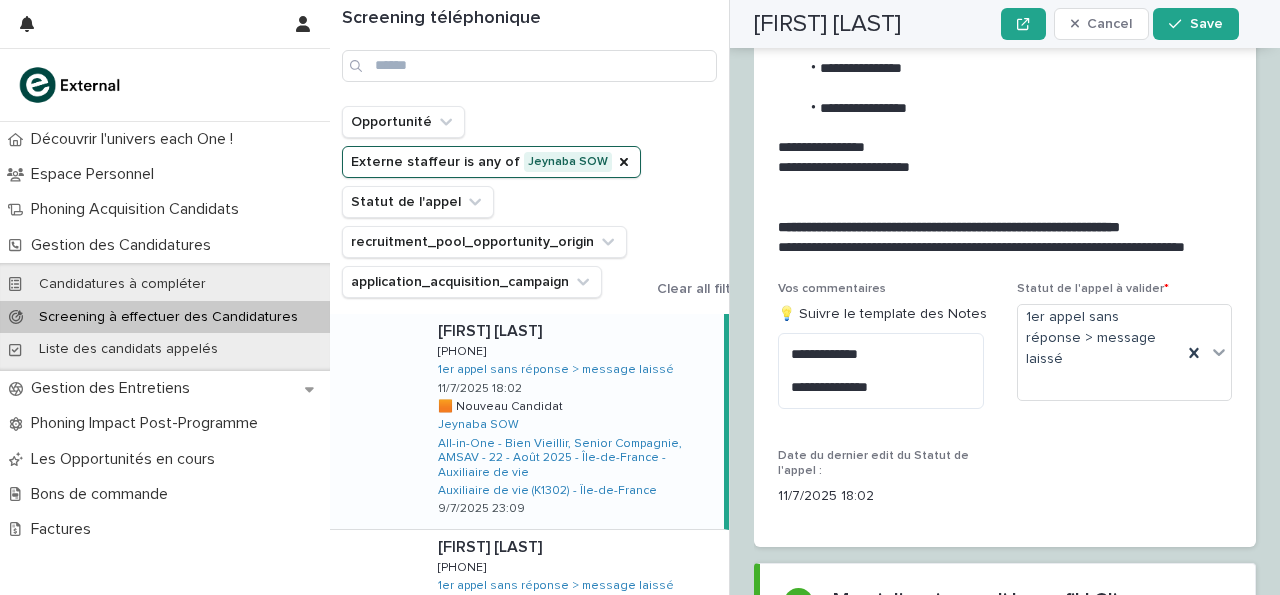 scroll, scrollTop: 2741, scrollLeft: 0, axis: vertical 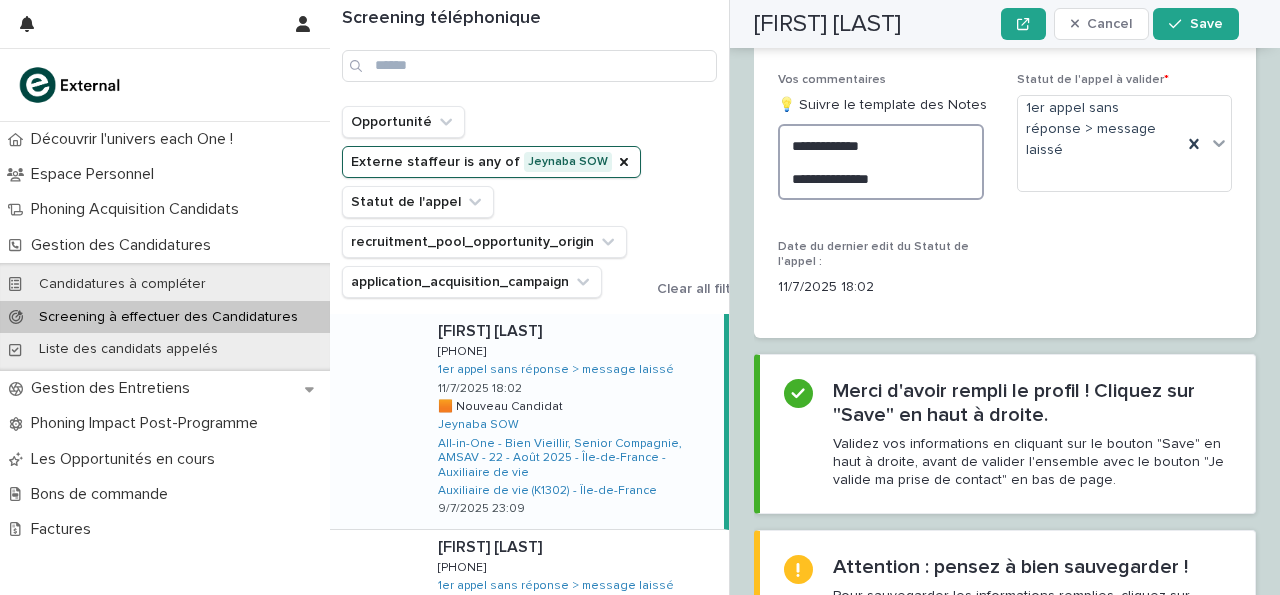 click on "**********" at bounding box center (881, 162) 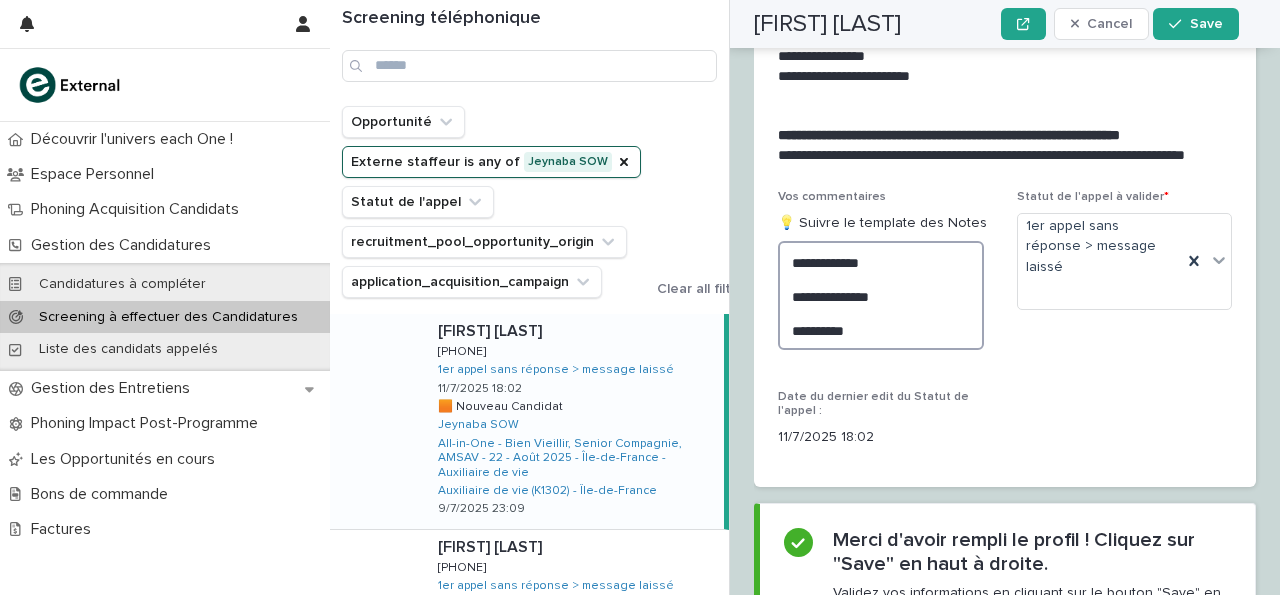 scroll, scrollTop: 2858, scrollLeft: 0, axis: vertical 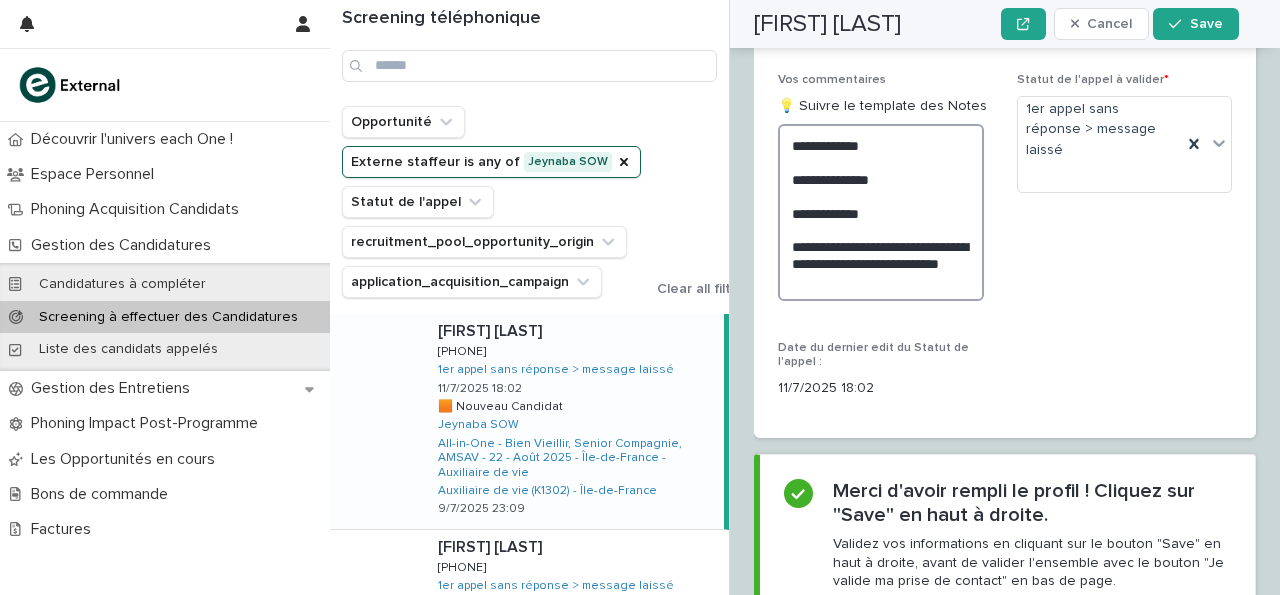 click on "**********" at bounding box center [881, 212] 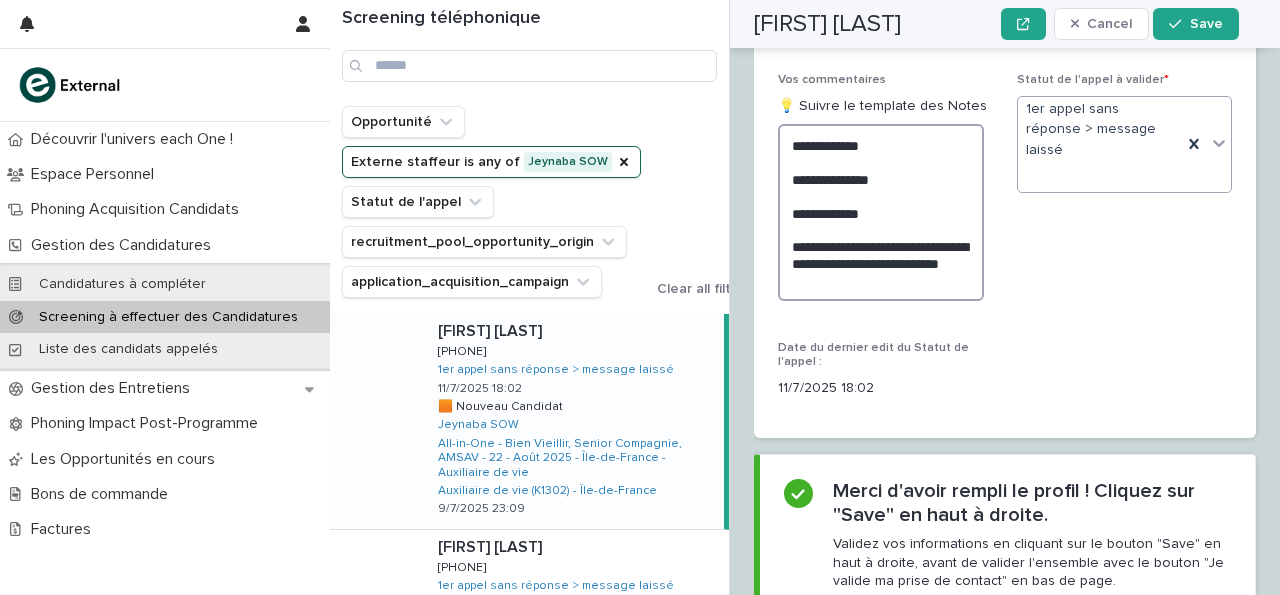 type on "**********" 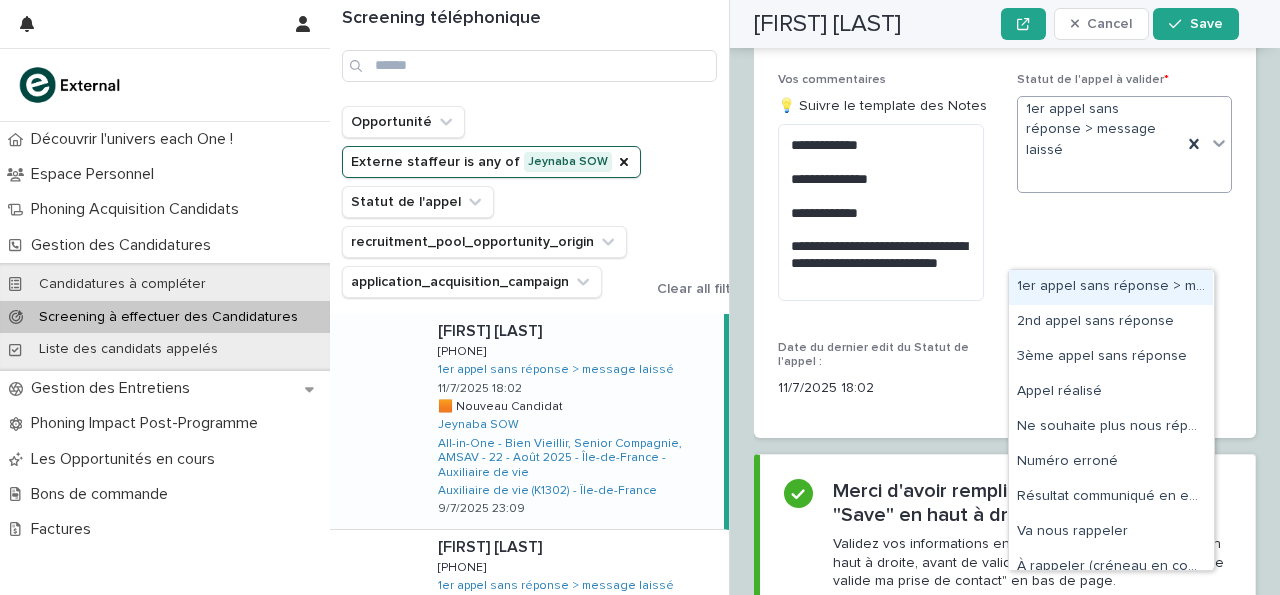 click 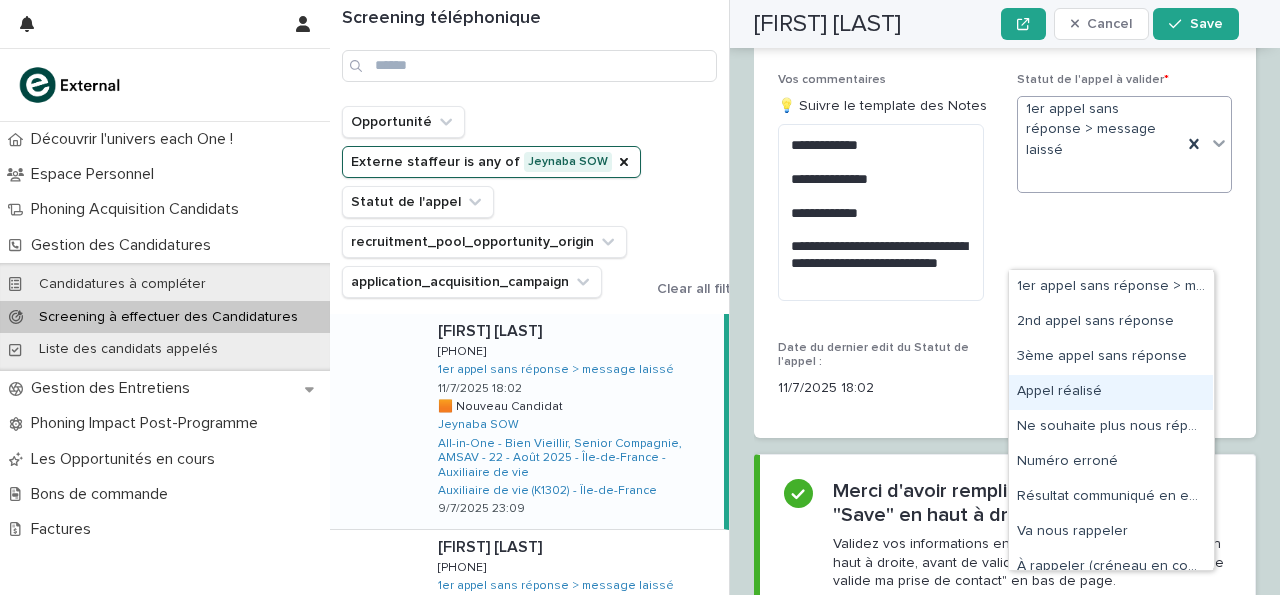 click on "Appel réalisé" at bounding box center (1111, 392) 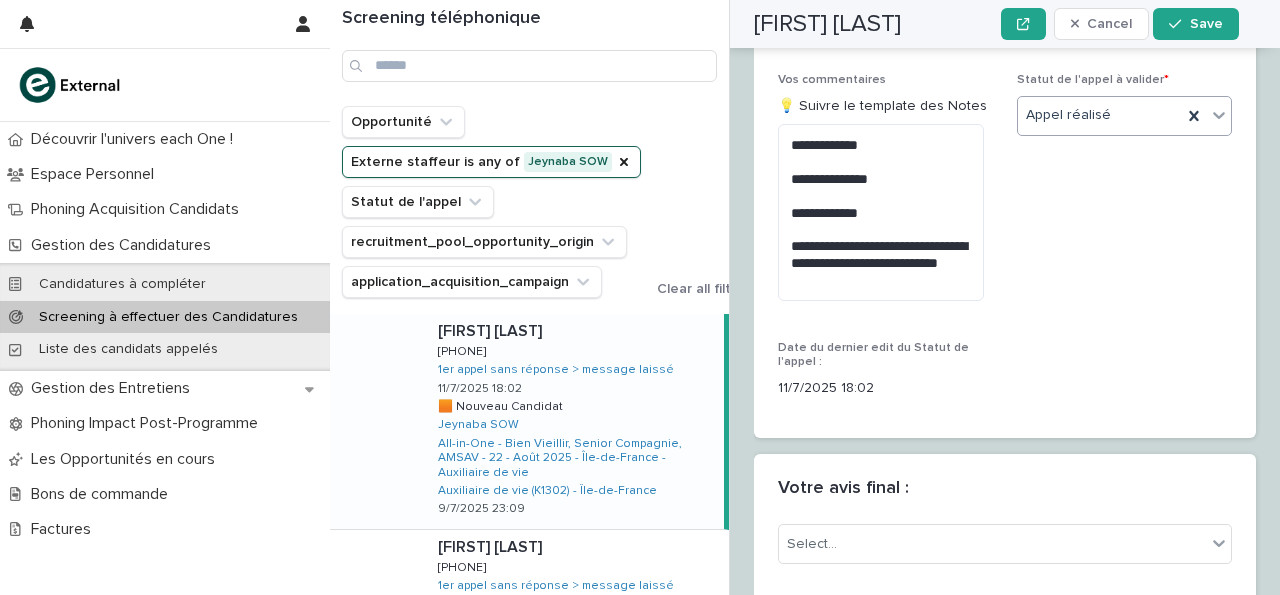scroll, scrollTop: 3330, scrollLeft: 0, axis: vertical 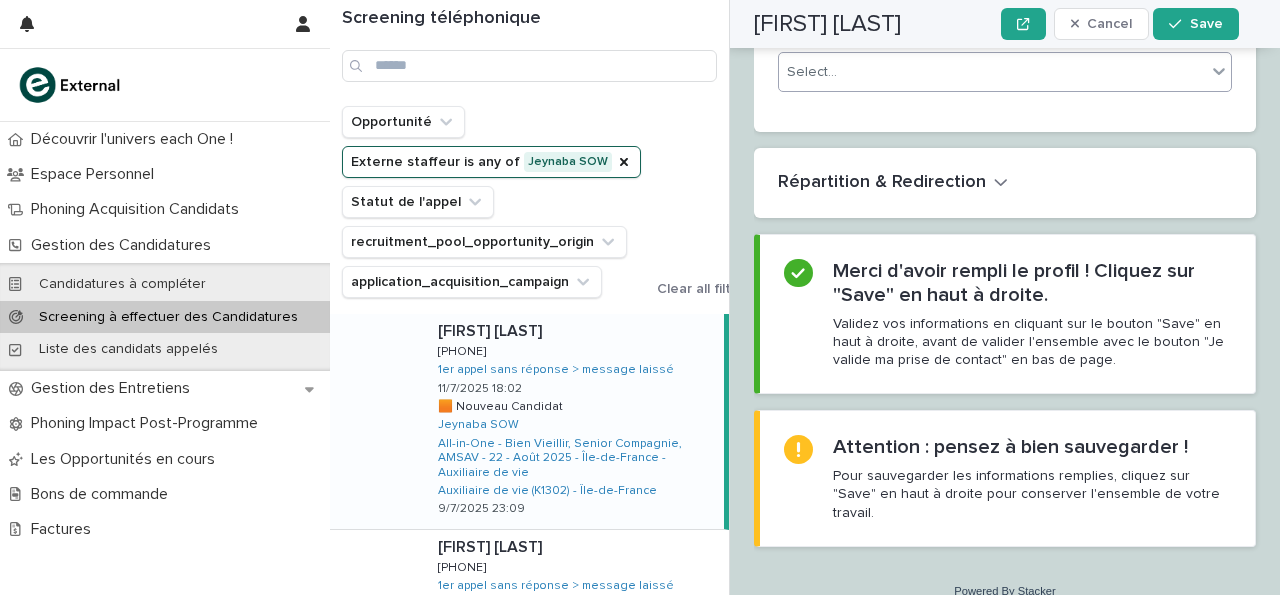 click on "Select..." at bounding box center (992, 72) 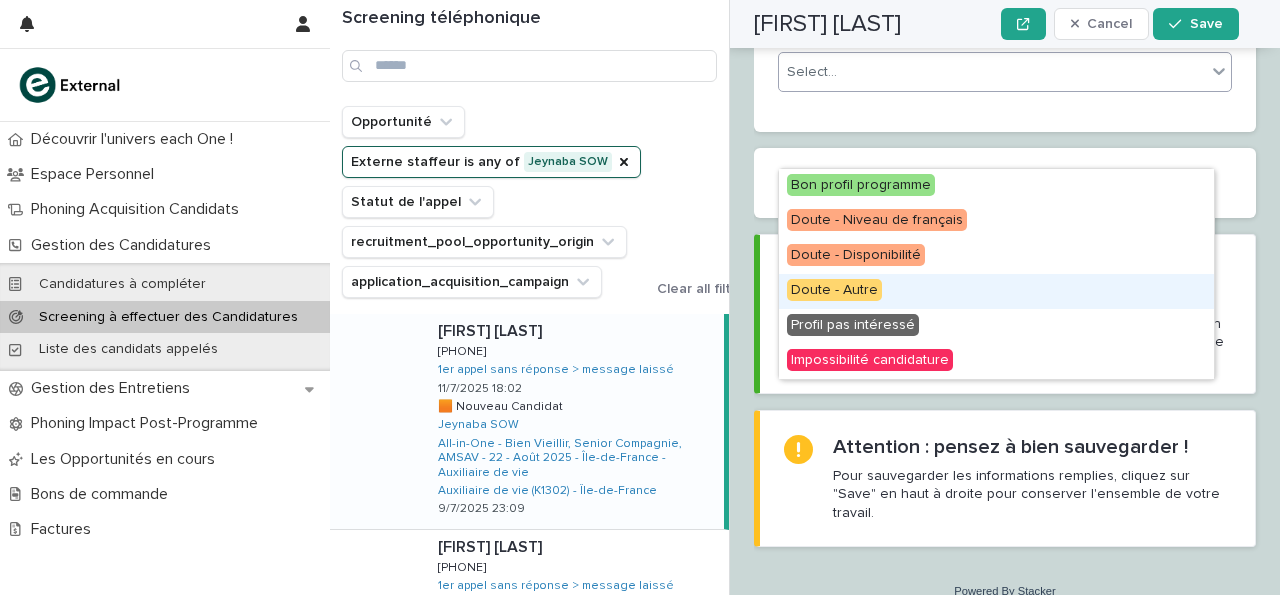 click on "Doute - Autre" at bounding box center (996, 291) 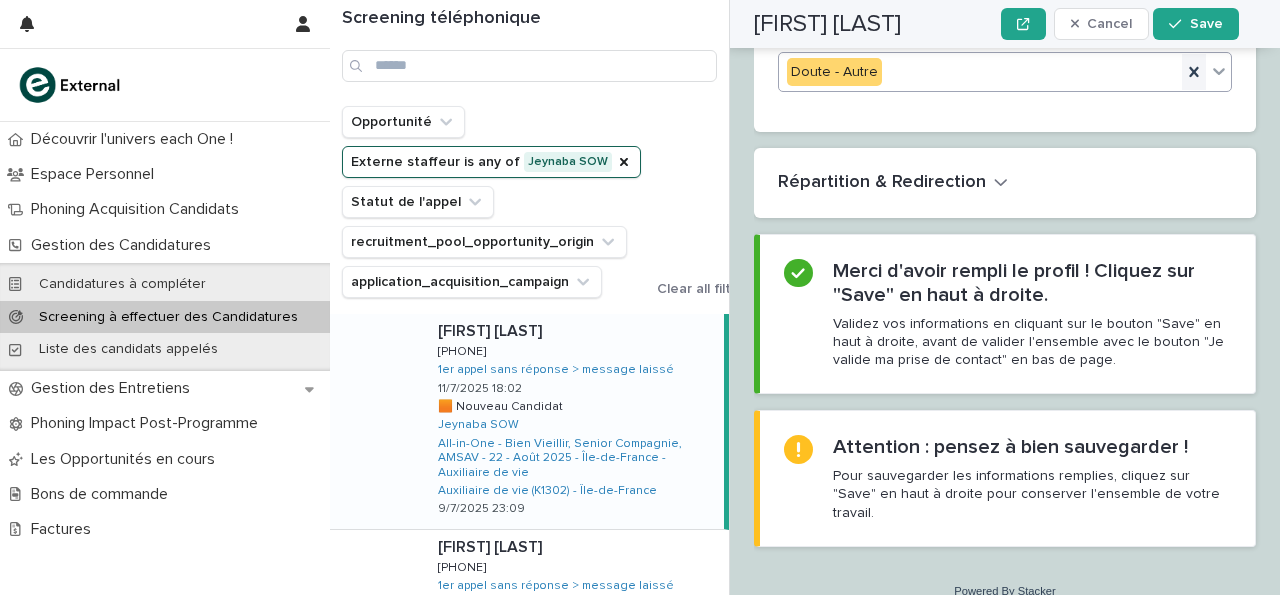 scroll, scrollTop: 3330, scrollLeft: 0, axis: vertical 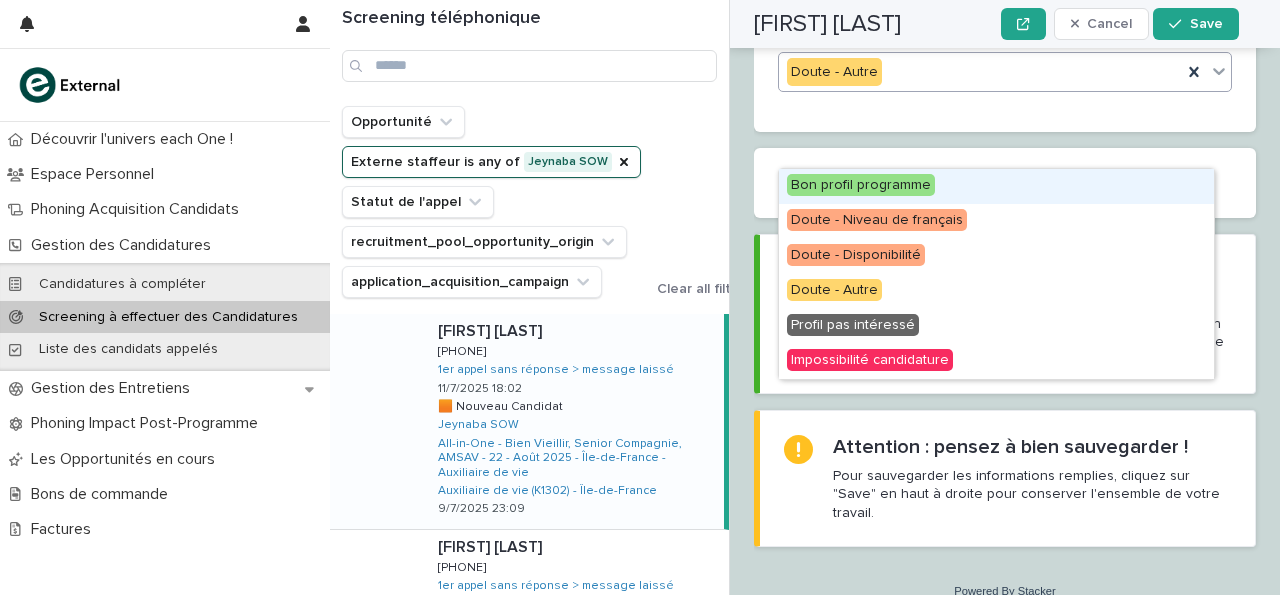 click 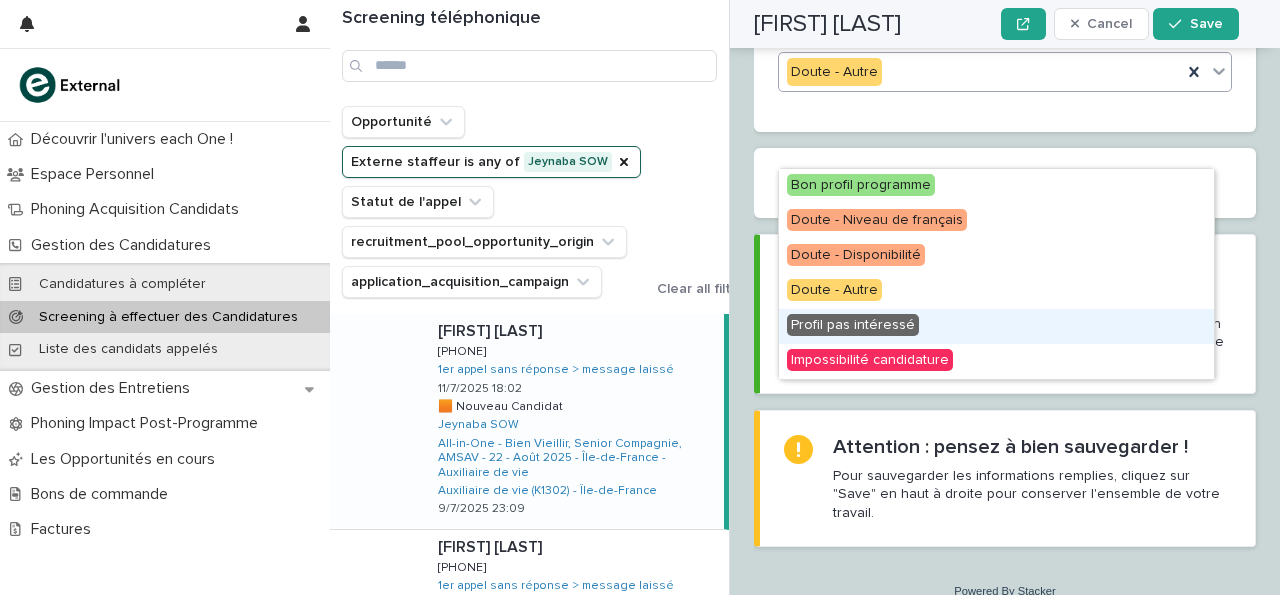 click on "Profil pas intéressé" at bounding box center [996, 326] 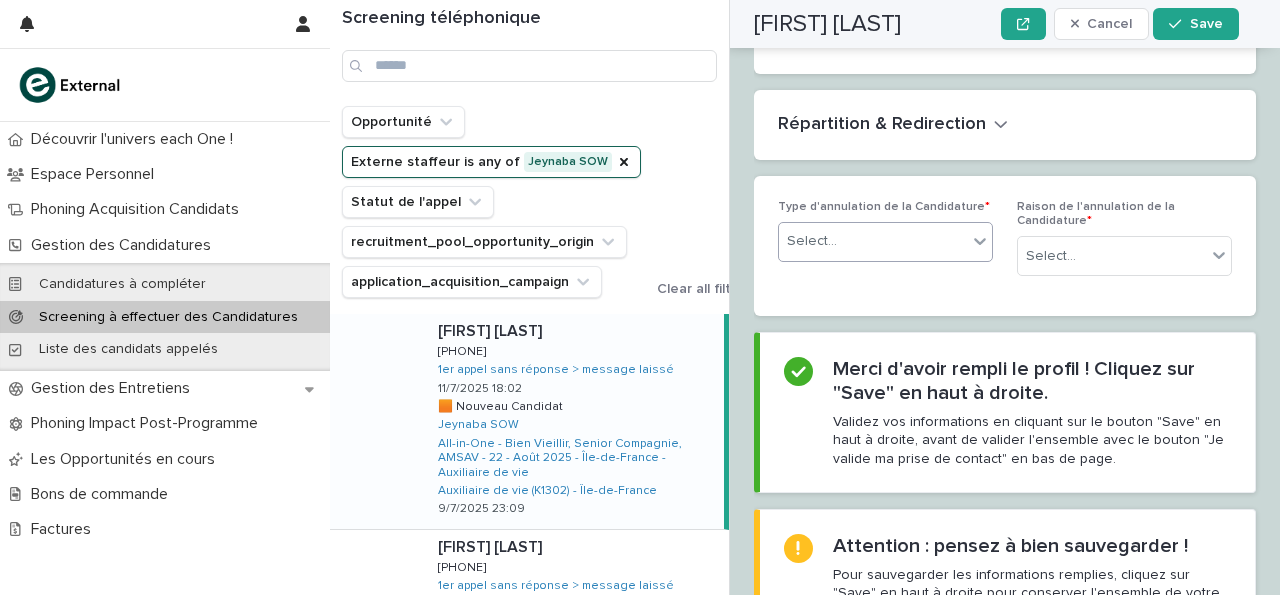 scroll, scrollTop: 3425, scrollLeft: 0, axis: vertical 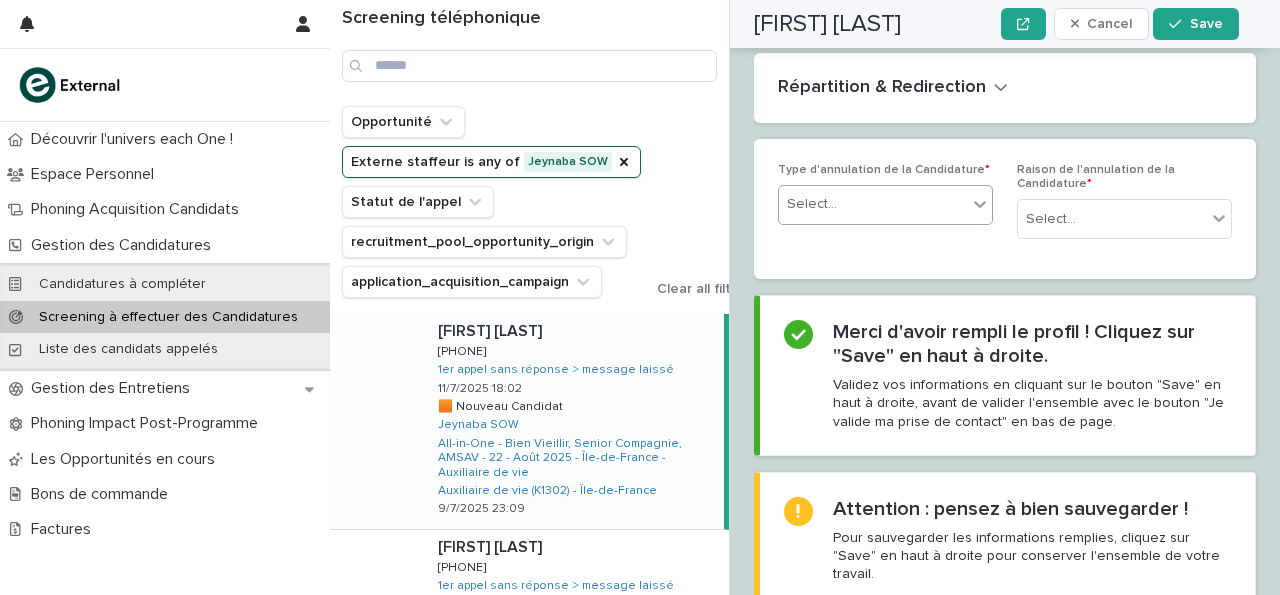 click on "Select..." at bounding box center (873, 204) 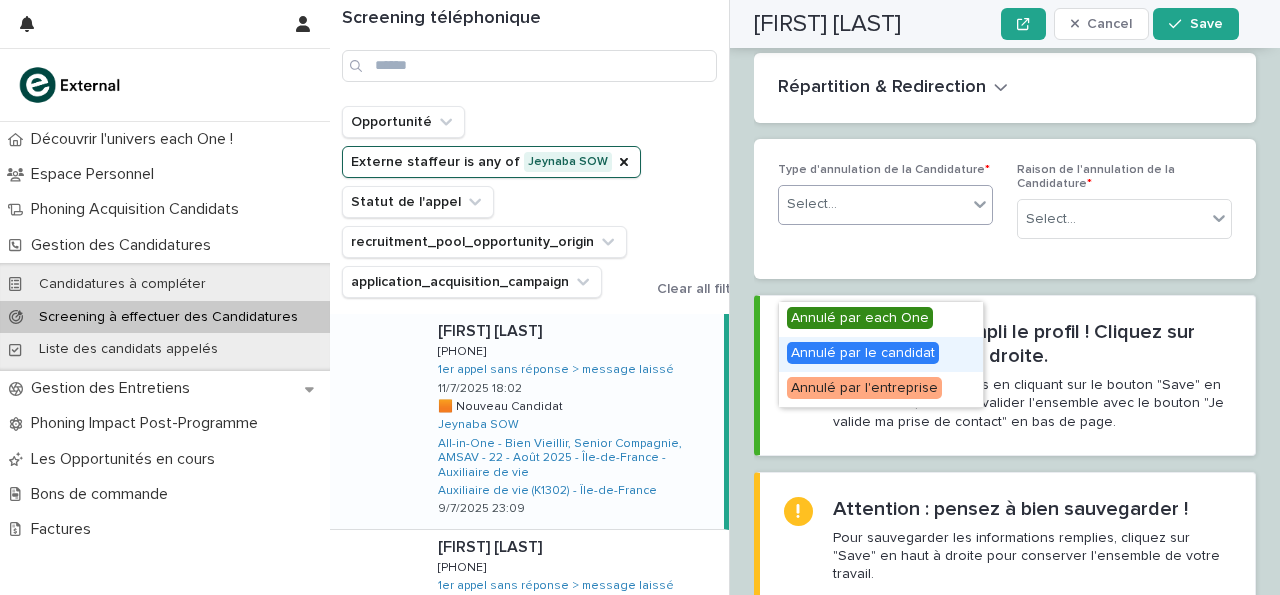 click on "Annulé par le candidat" at bounding box center (863, 353) 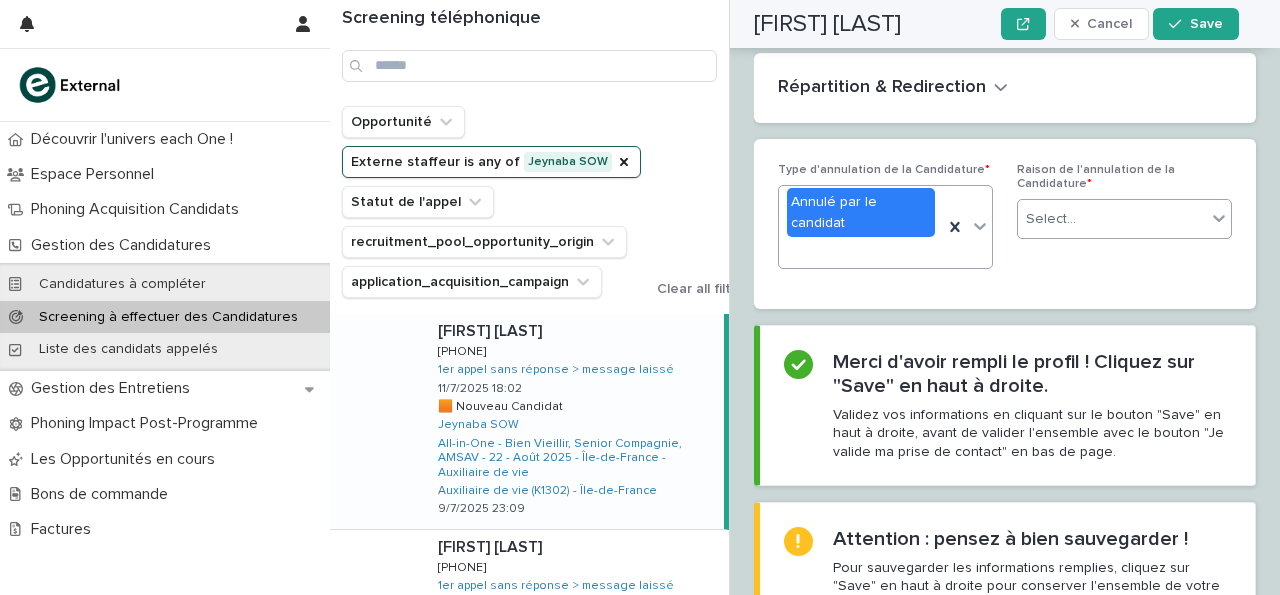 click on "Select..." at bounding box center (1112, 219) 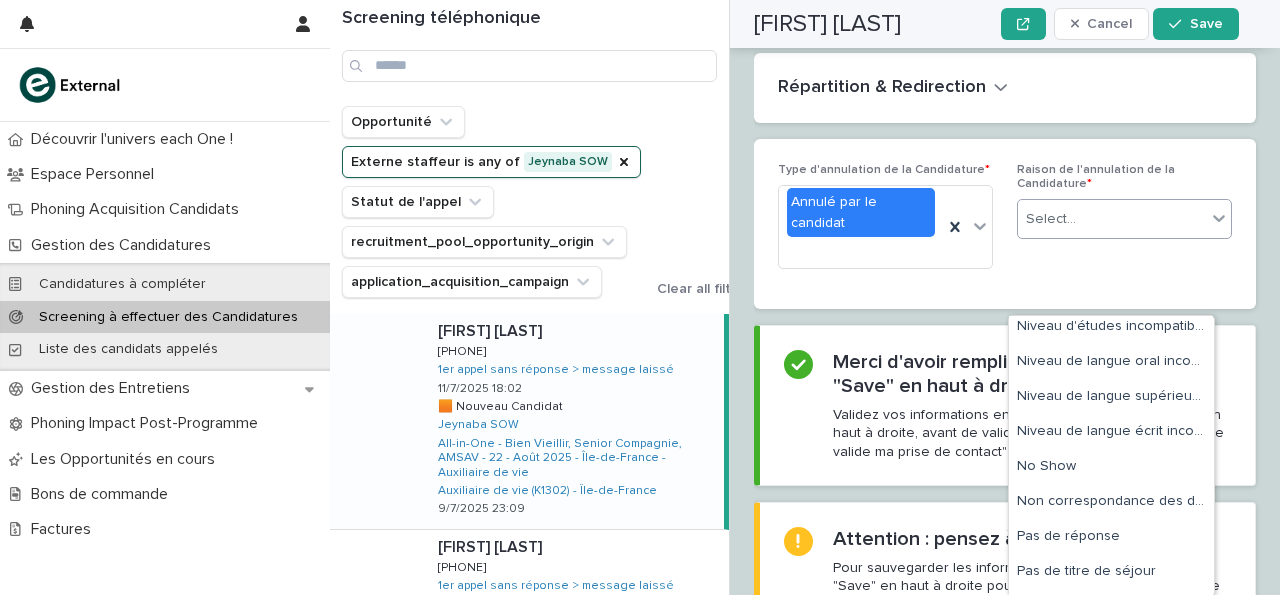 scroll, scrollTop: 602, scrollLeft: 0, axis: vertical 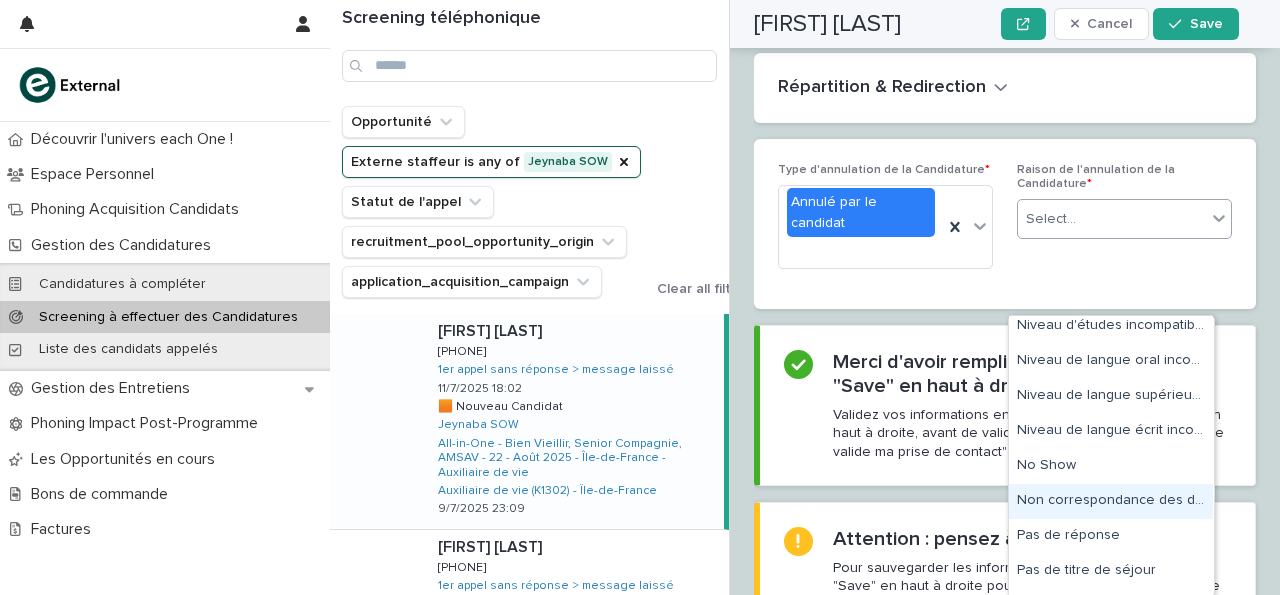 click on "Non correspondance des débouchés" at bounding box center [1111, 501] 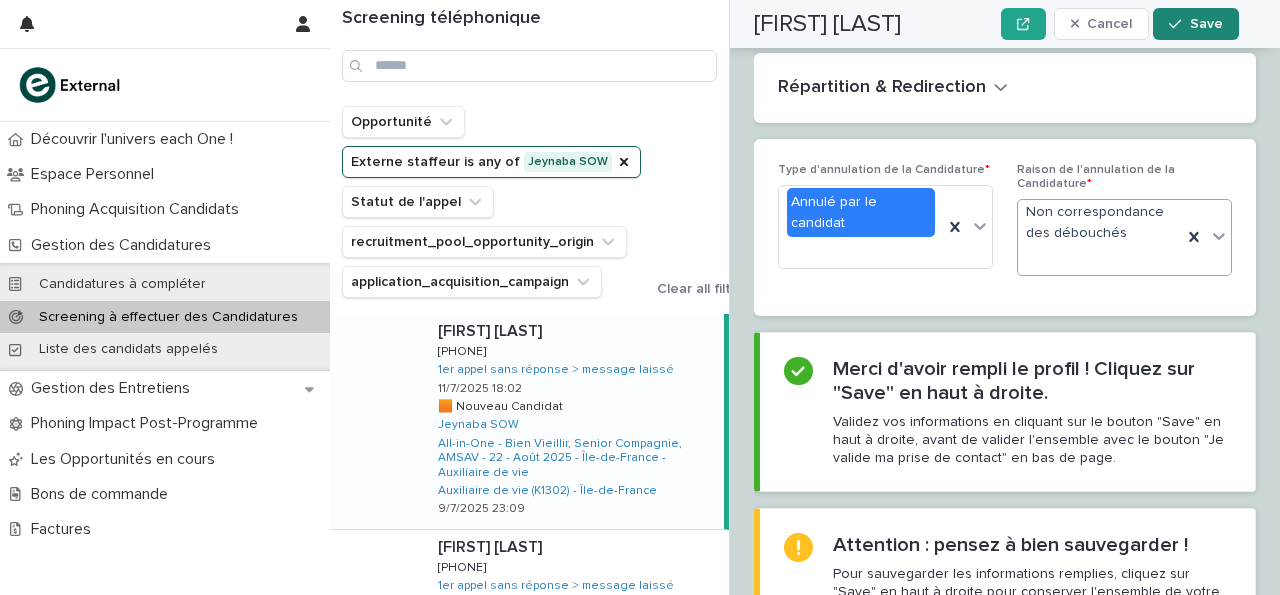 click on "Save" at bounding box center [1206, 24] 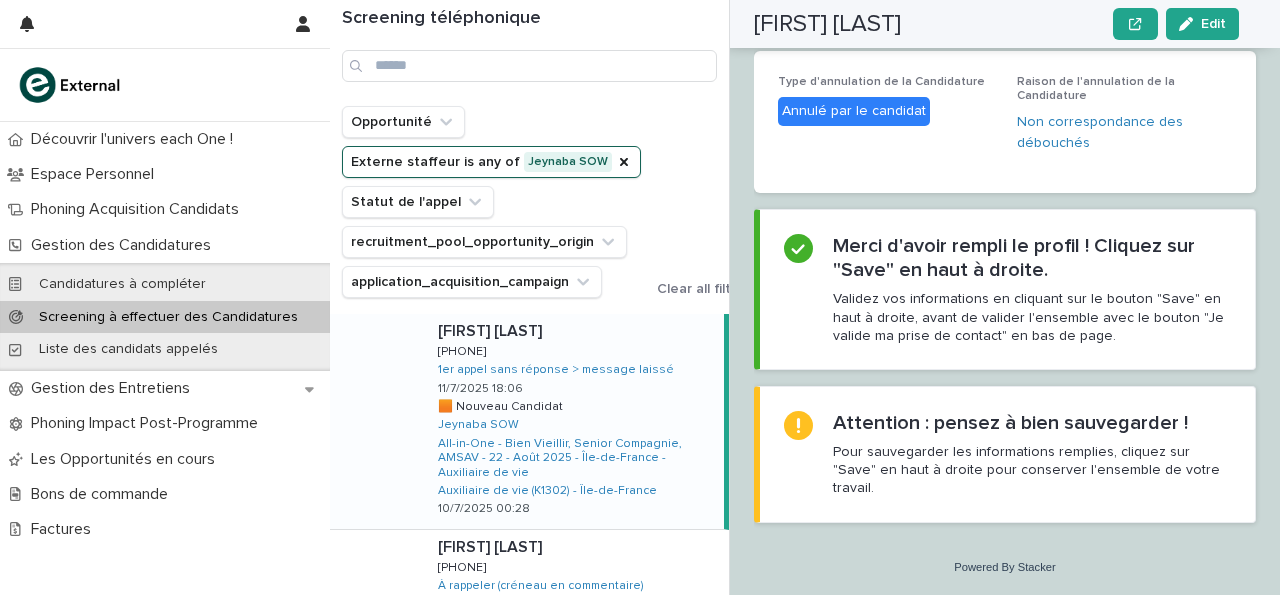 scroll, scrollTop: 2770, scrollLeft: 0, axis: vertical 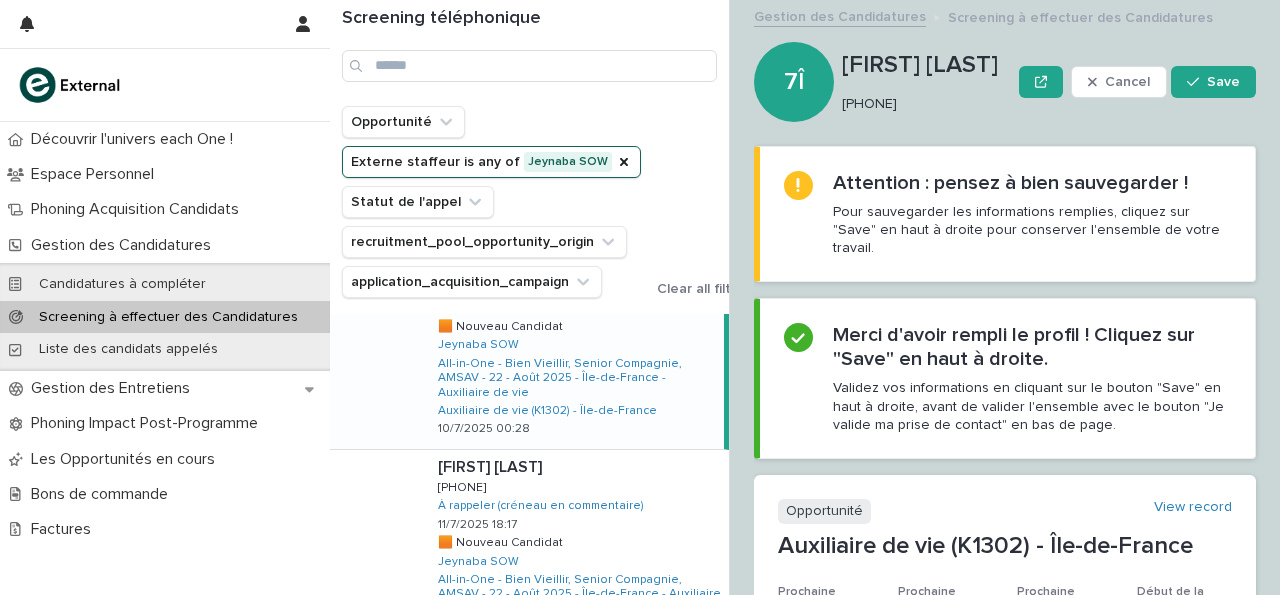 drag, startPoint x: 842, startPoint y: 101, endPoint x: 963, endPoint y: 89, distance: 121.59358 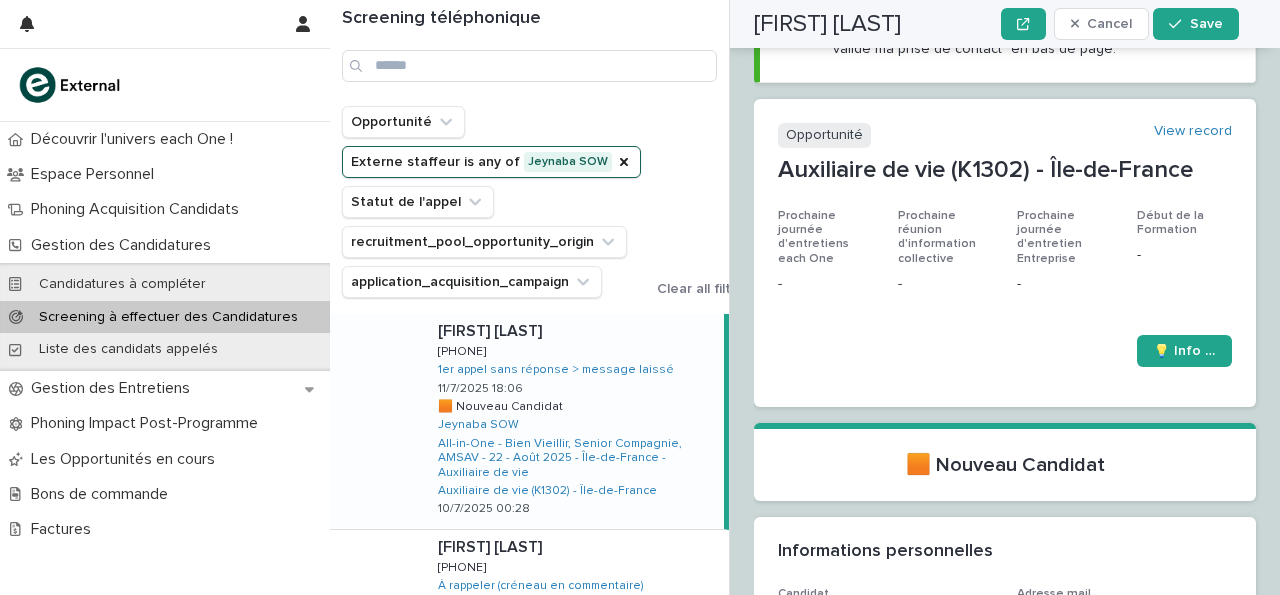 scroll, scrollTop: 0, scrollLeft: 0, axis: both 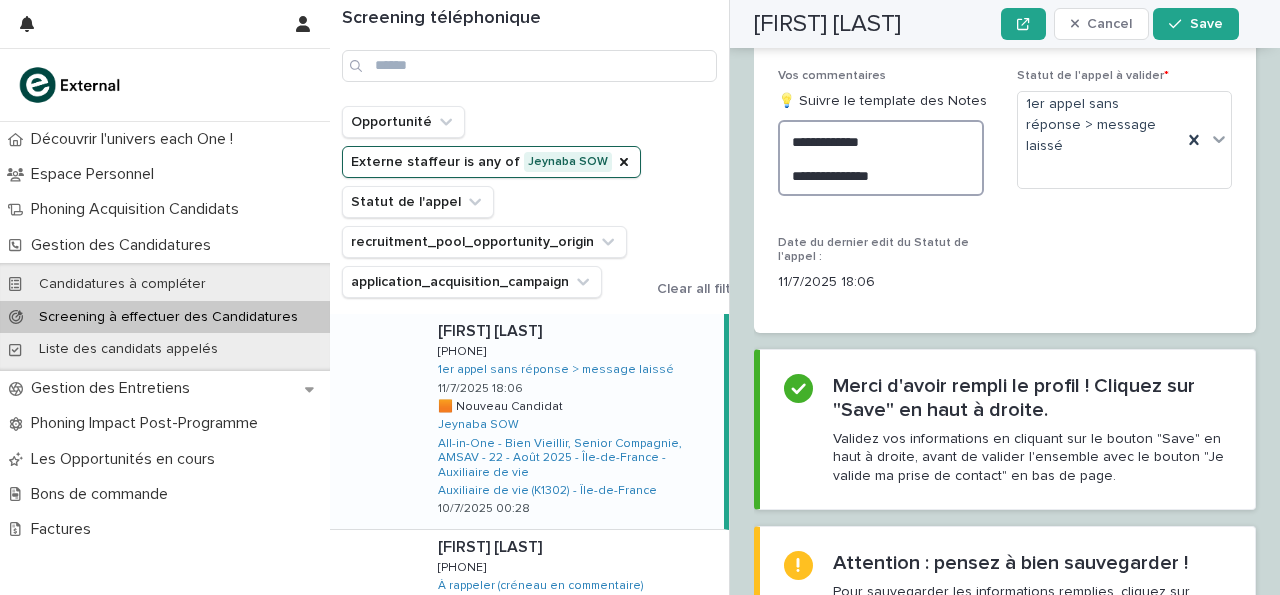 click on "**********" at bounding box center (881, 157) 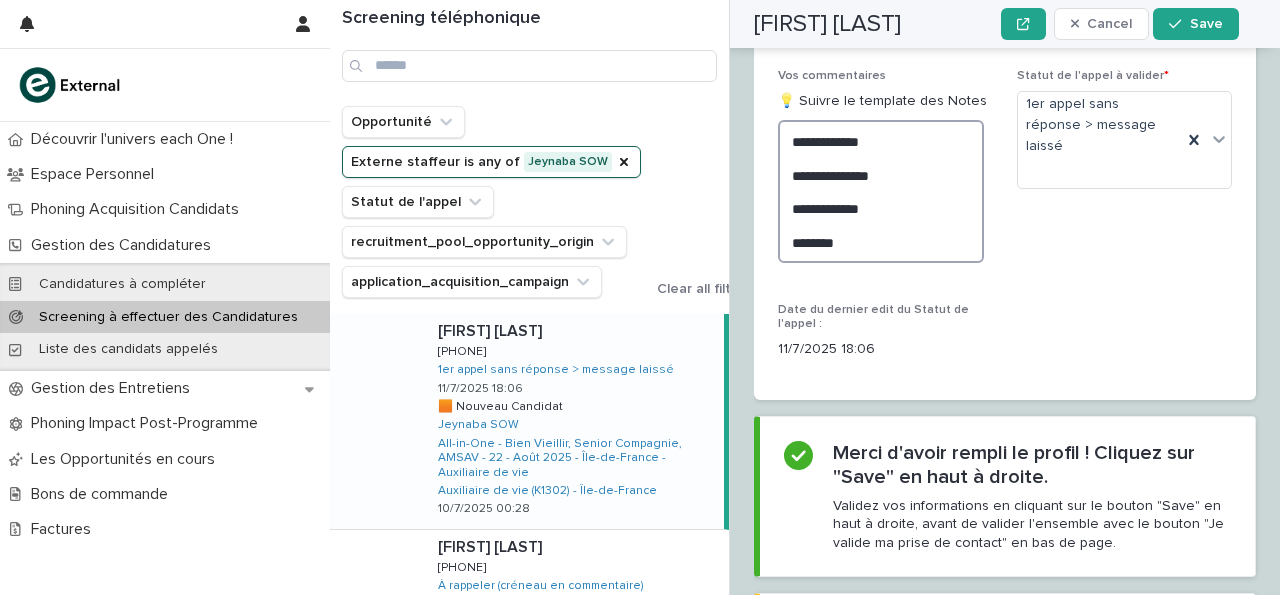 type on "**********" 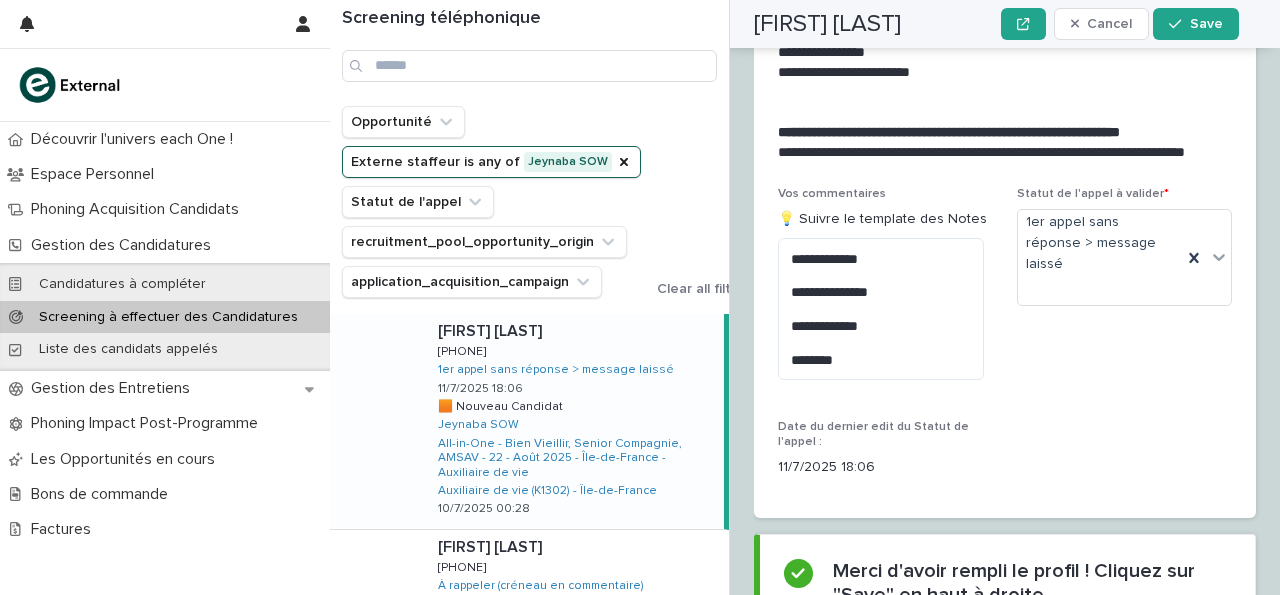scroll, scrollTop: 2750, scrollLeft: 0, axis: vertical 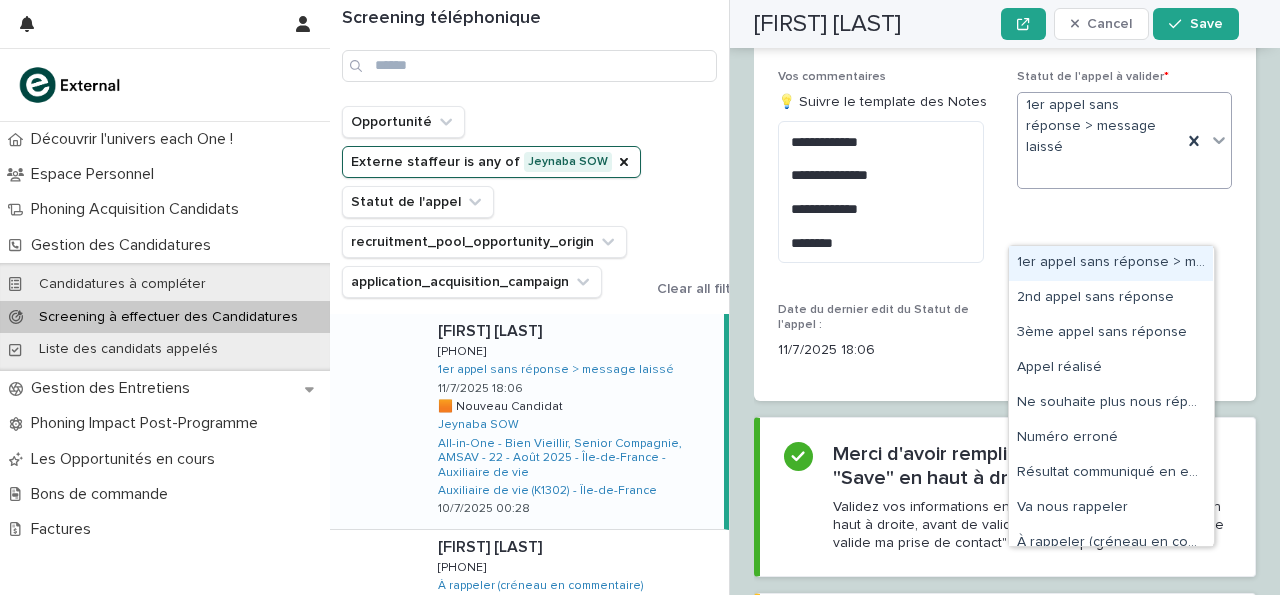 click 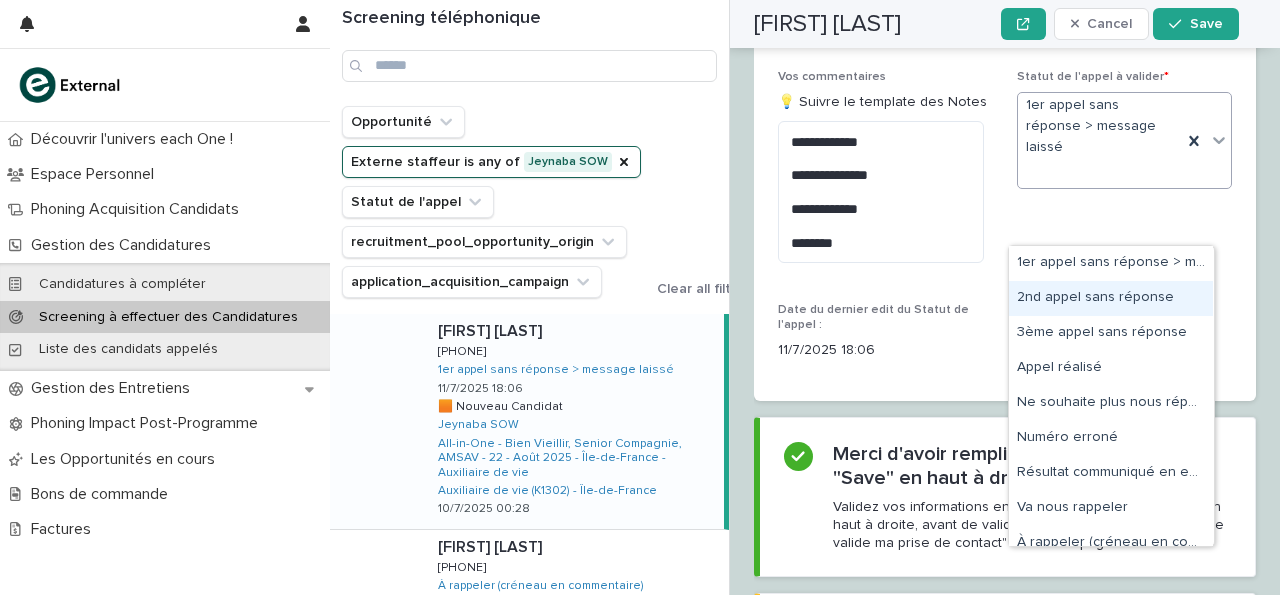 click on "2nd appel sans réponse" at bounding box center (1111, 298) 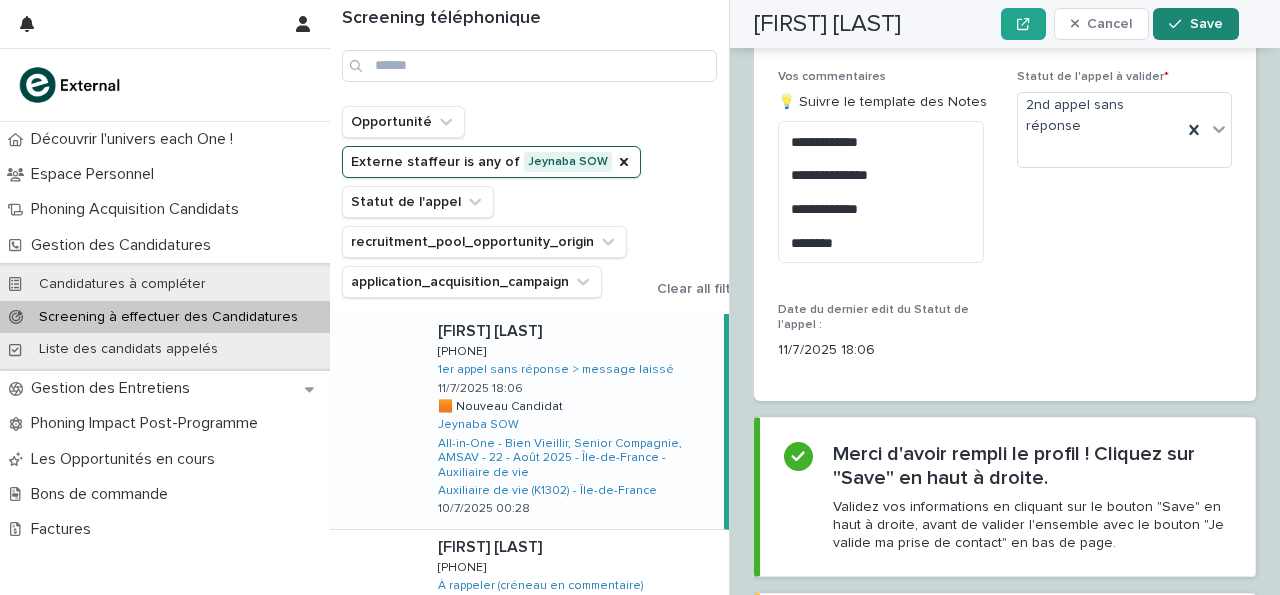 click on "Save" at bounding box center (1206, 24) 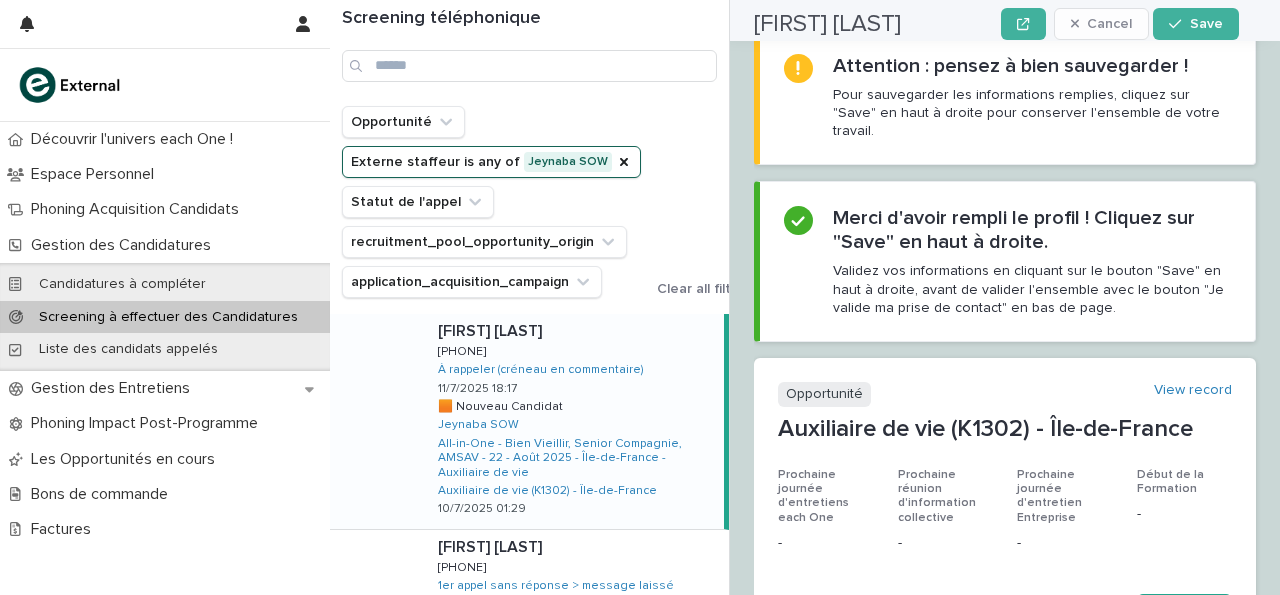 scroll, scrollTop: 0, scrollLeft: 0, axis: both 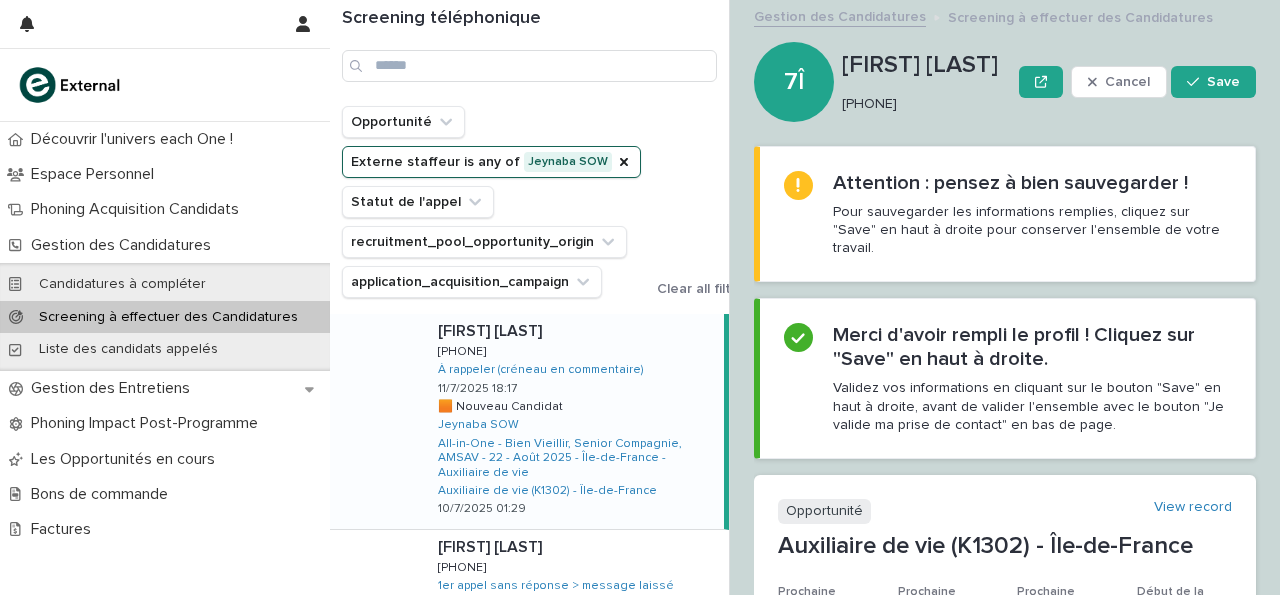 drag, startPoint x: 843, startPoint y: 104, endPoint x: 933, endPoint y: 107, distance: 90.04999 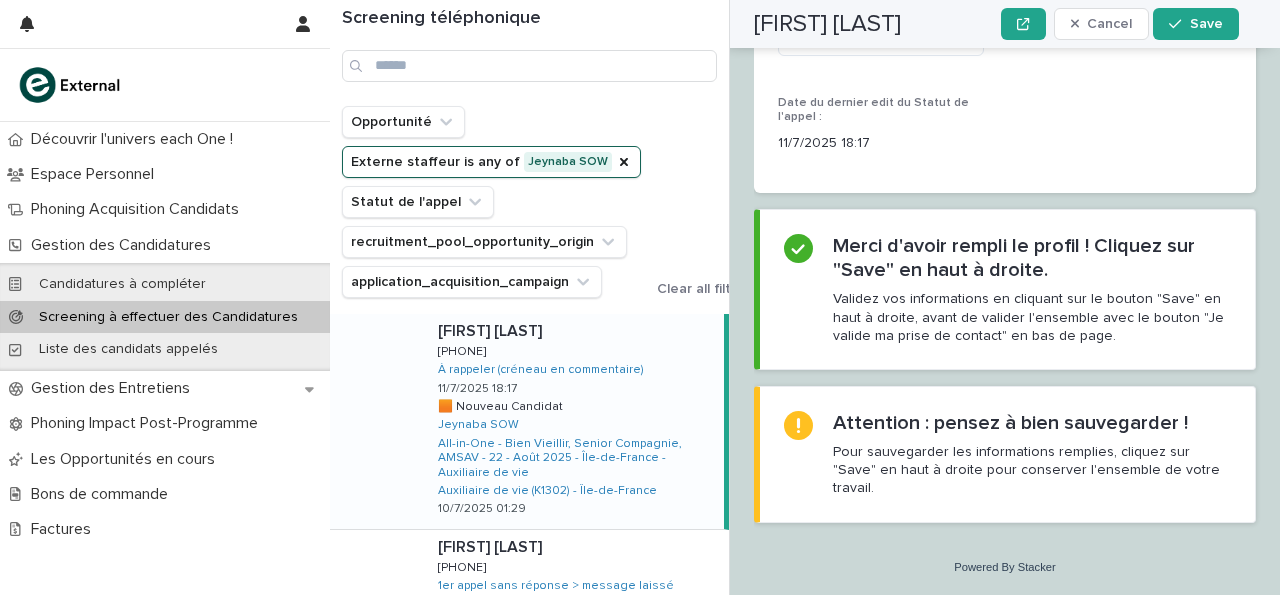 scroll, scrollTop: 2641, scrollLeft: 0, axis: vertical 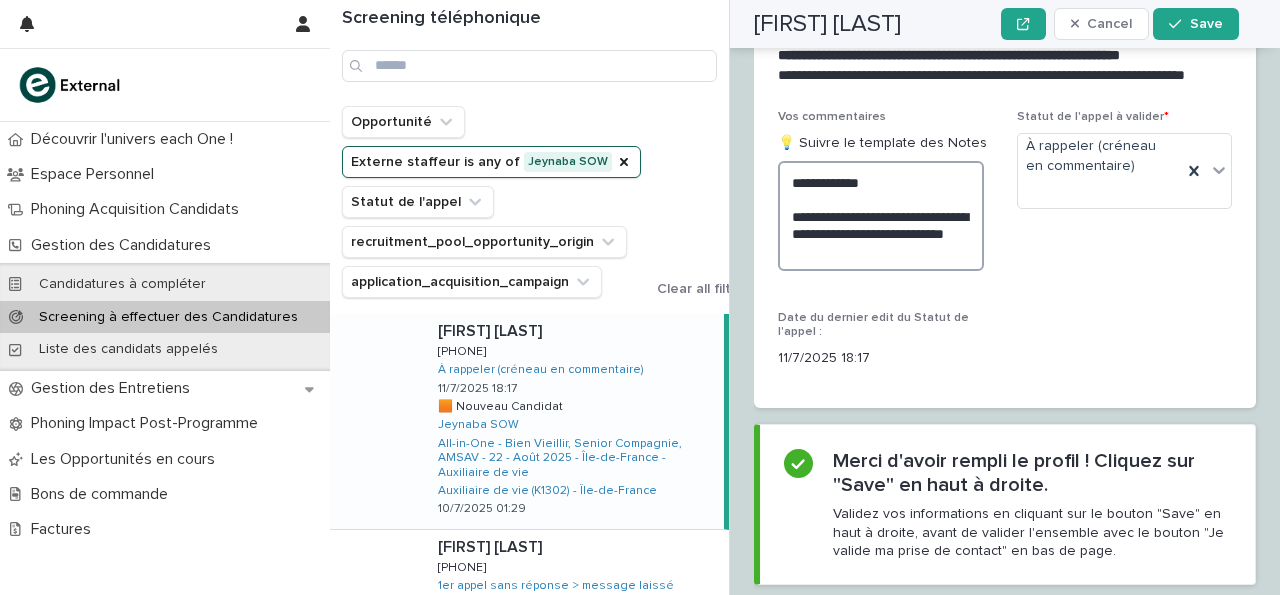 click on "**********" at bounding box center [881, 215] 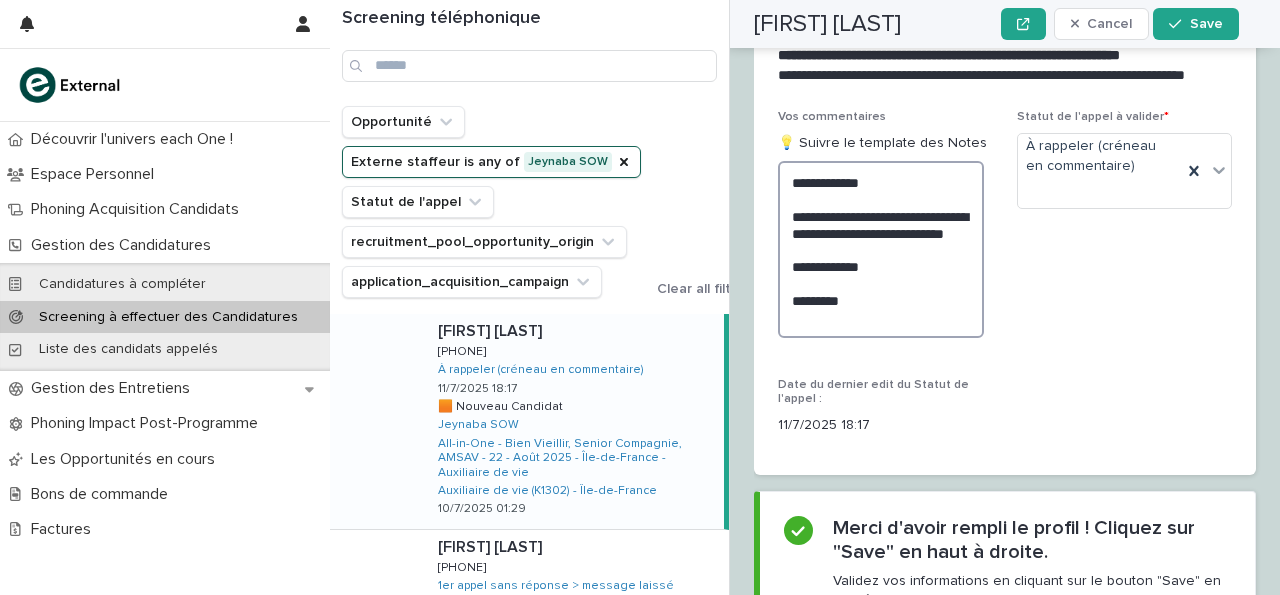type on "**********" 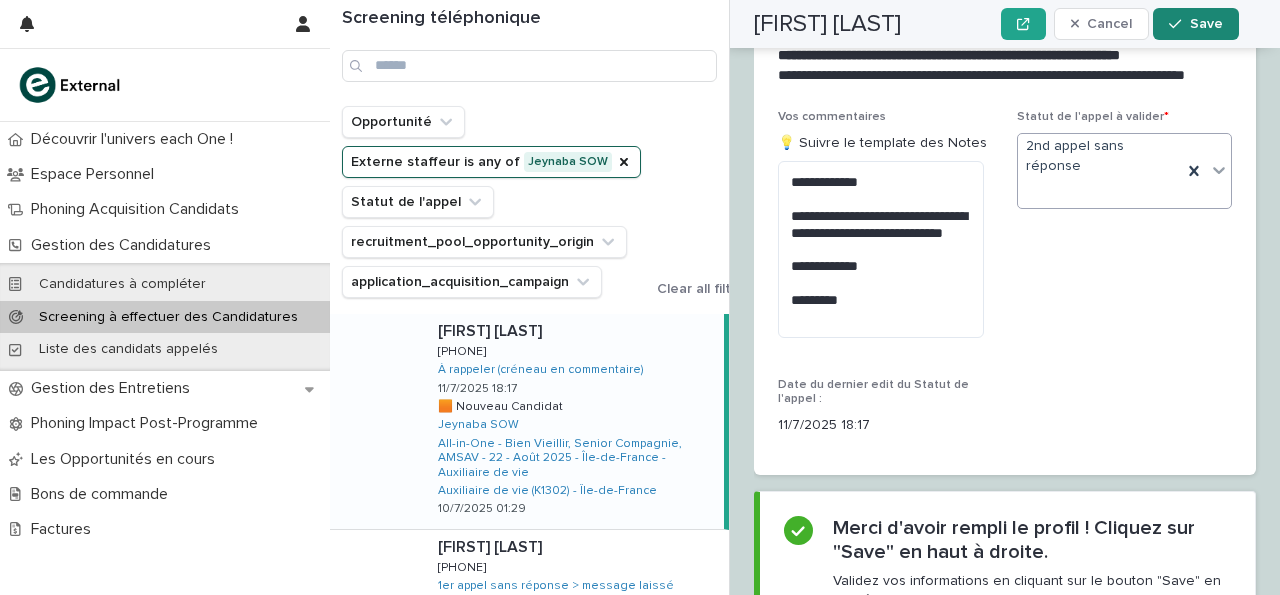 click on "Save" at bounding box center (1195, 24) 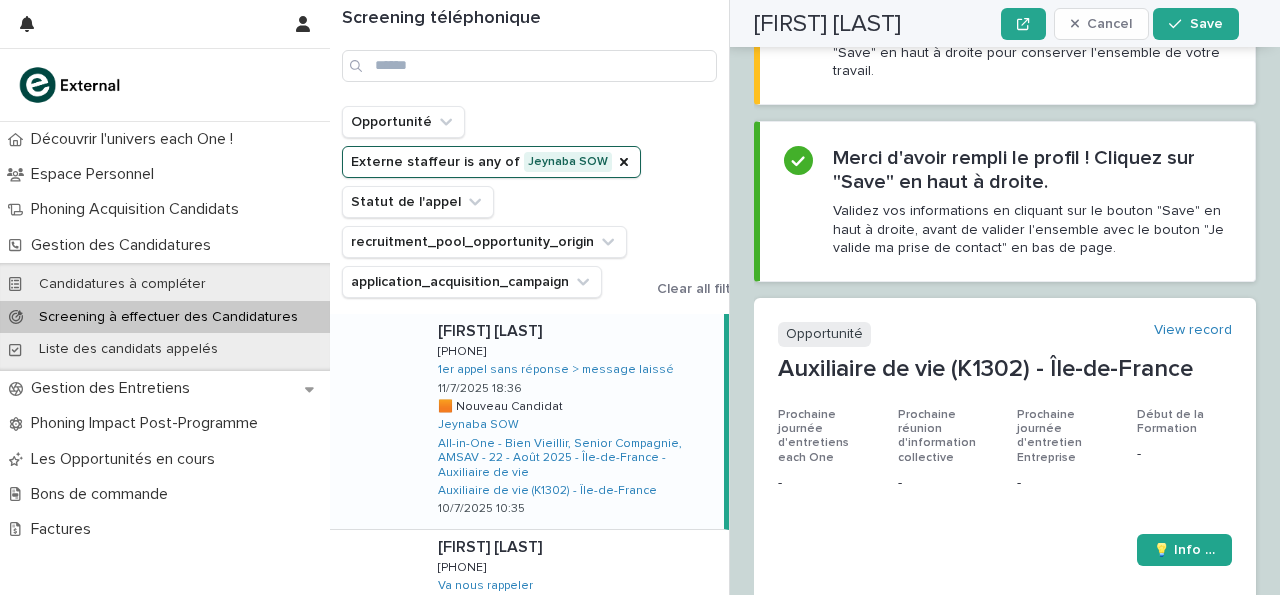 scroll, scrollTop: 0, scrollLeft: 0, axis: both 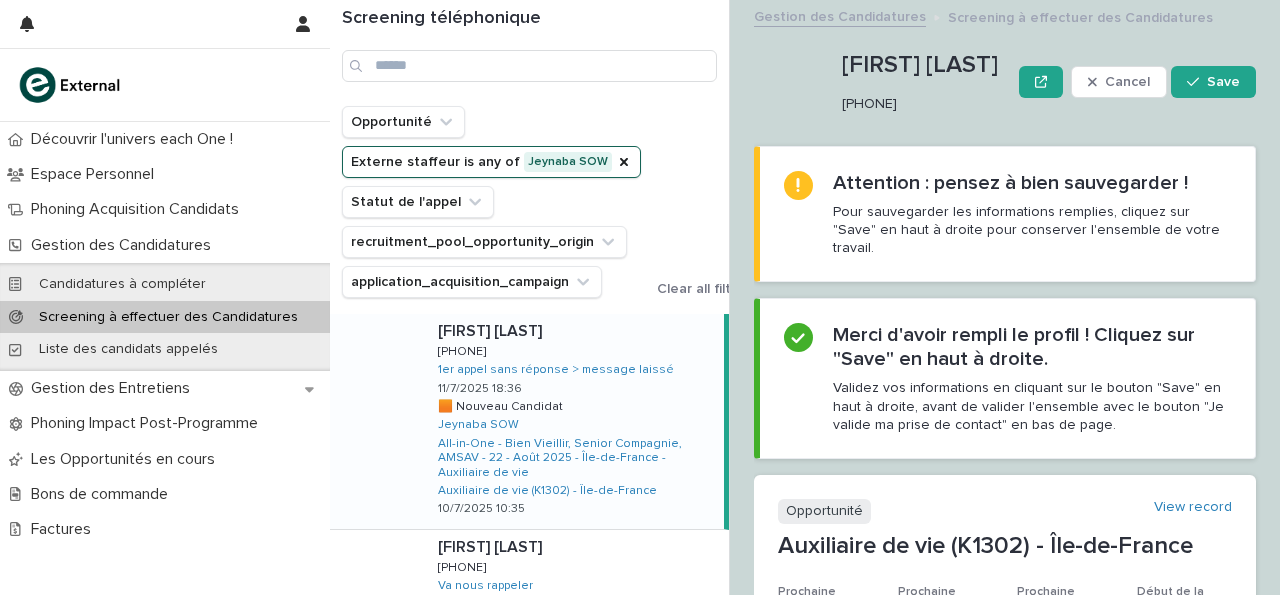 drag, startPoint x: 845, startPoint y: 103, endPoint x: 924, endPoint y: 99, distance: 79.101204 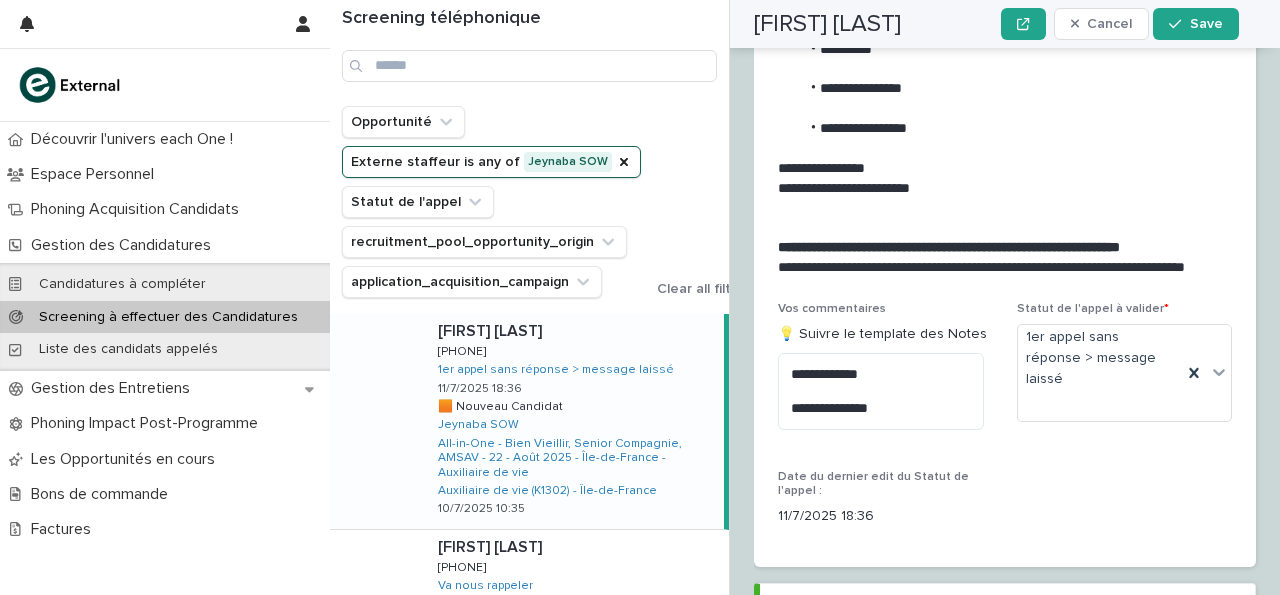 scroll, scrollTop: 2452, scrollLeft: 0, axis: vertical 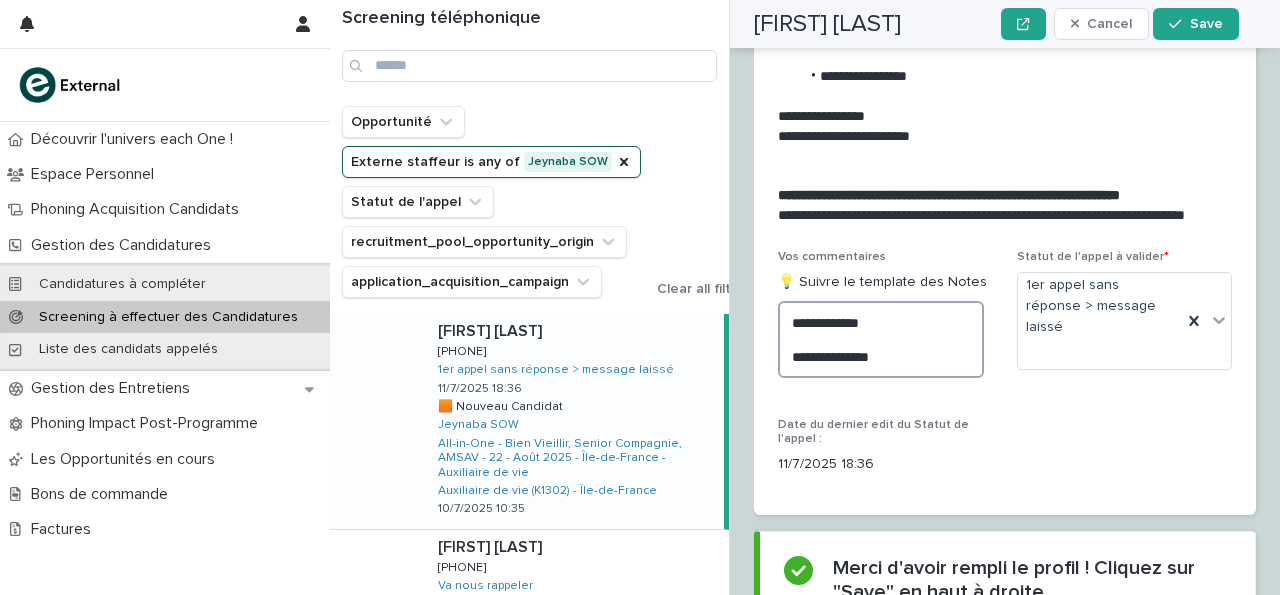 click on "**********" at bounding box center [881, 339] 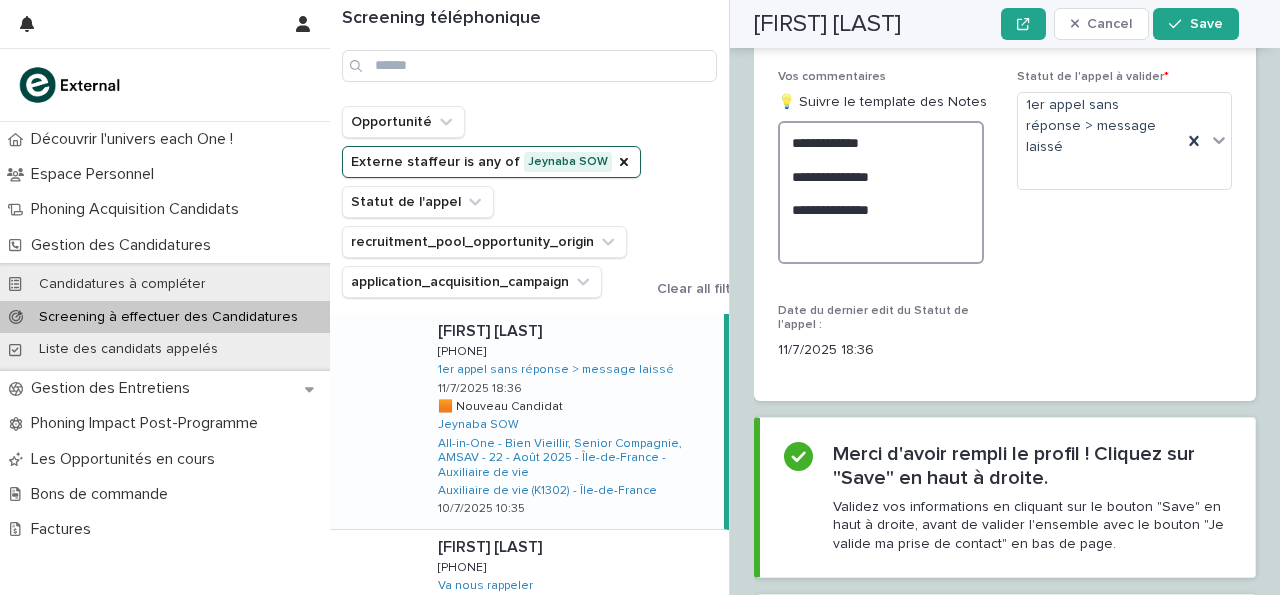 scroll, scrollTop: 2630, scrollLeft: 0, axis: vertical 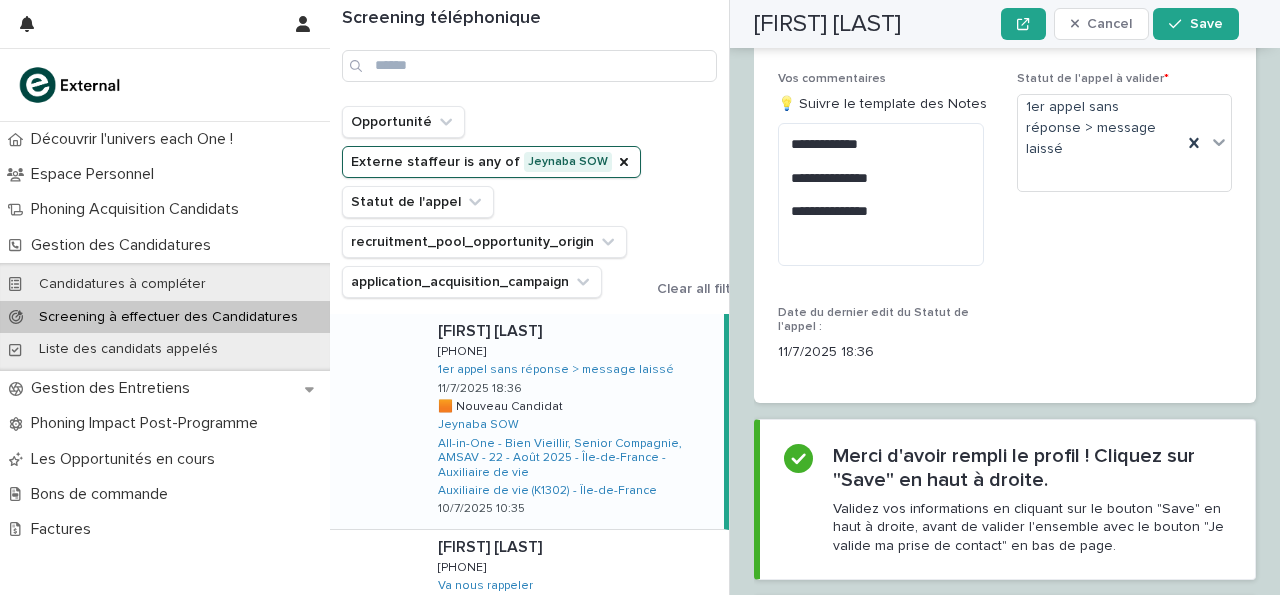 click on "**********" at bounding box center [885, 177] 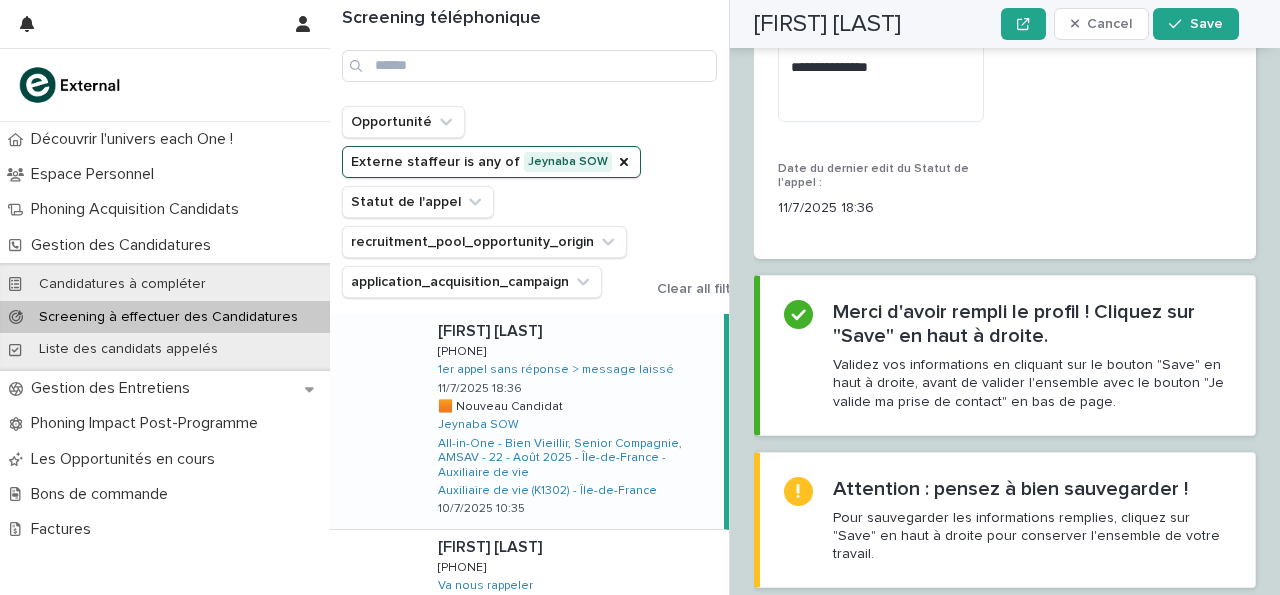 scroll, scrollTop: 2755, scrollLeft: 0, axis: vertical 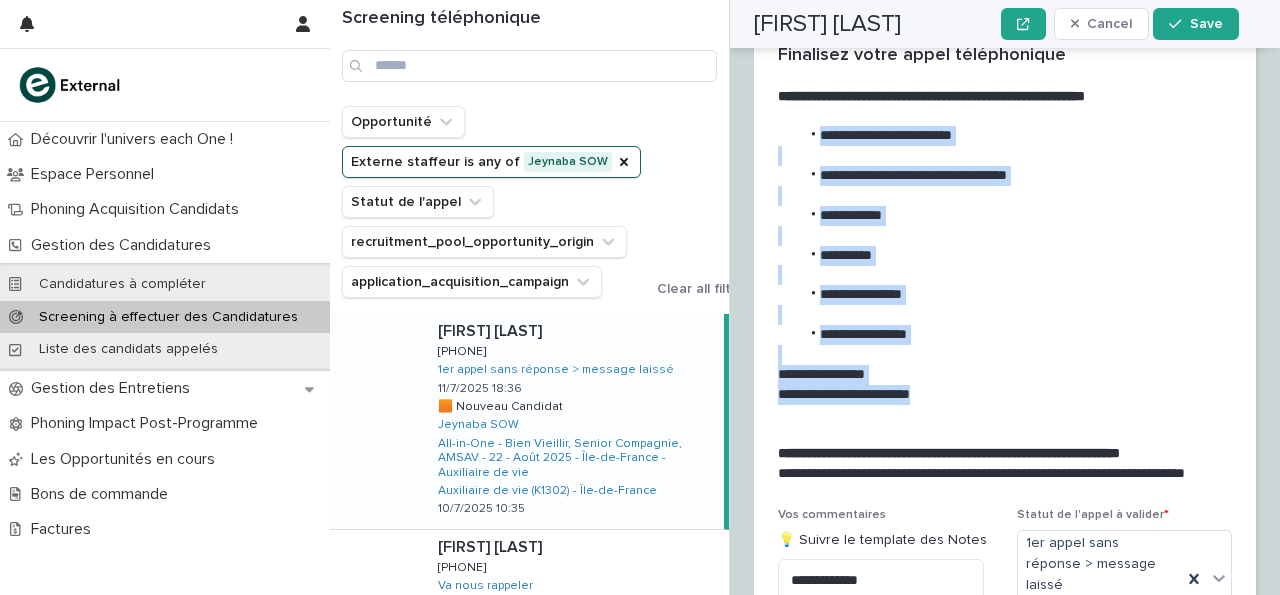 drag, startPoint x: 820, startPoint y: 206, endPoint x: 971, endPoint y: 483, distance: 315.48376 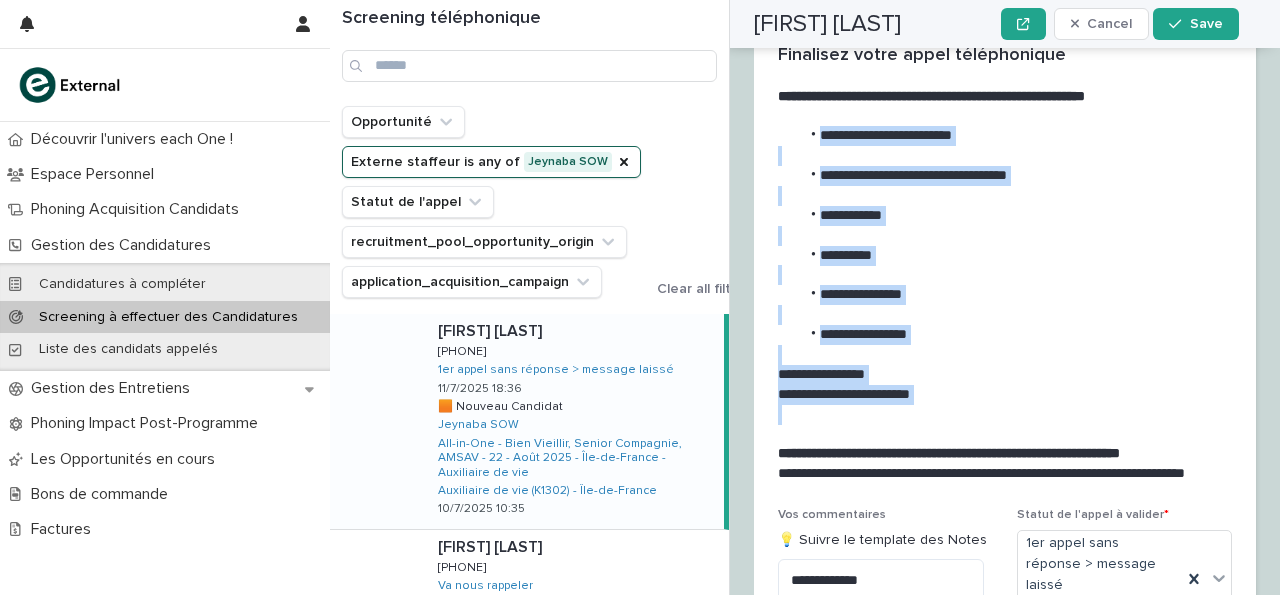 copy on "**********" 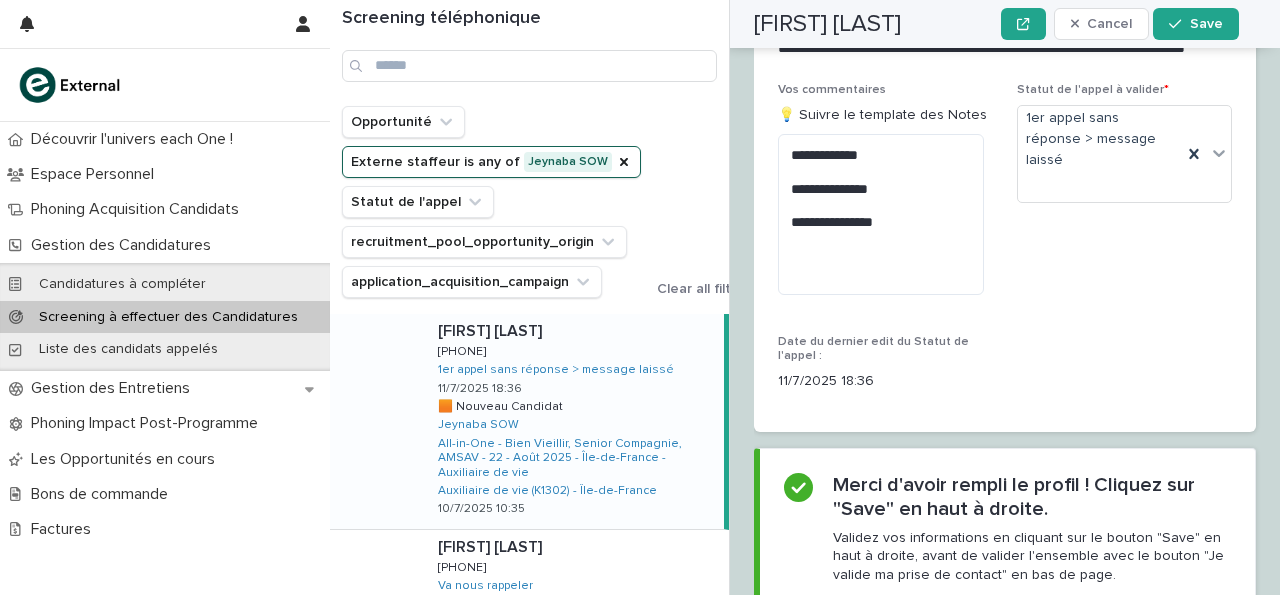 scroll, scrollTop: 2621, scrollLeft: 0, axis: vertical 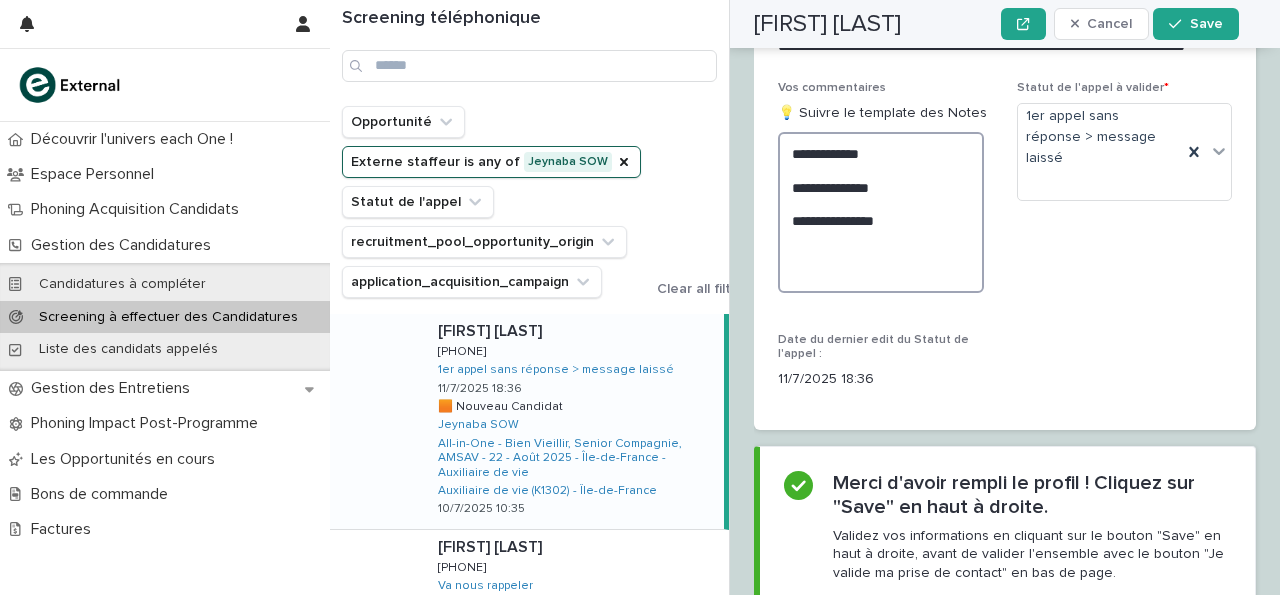 click on "**********" at bounding box center (881, 212) 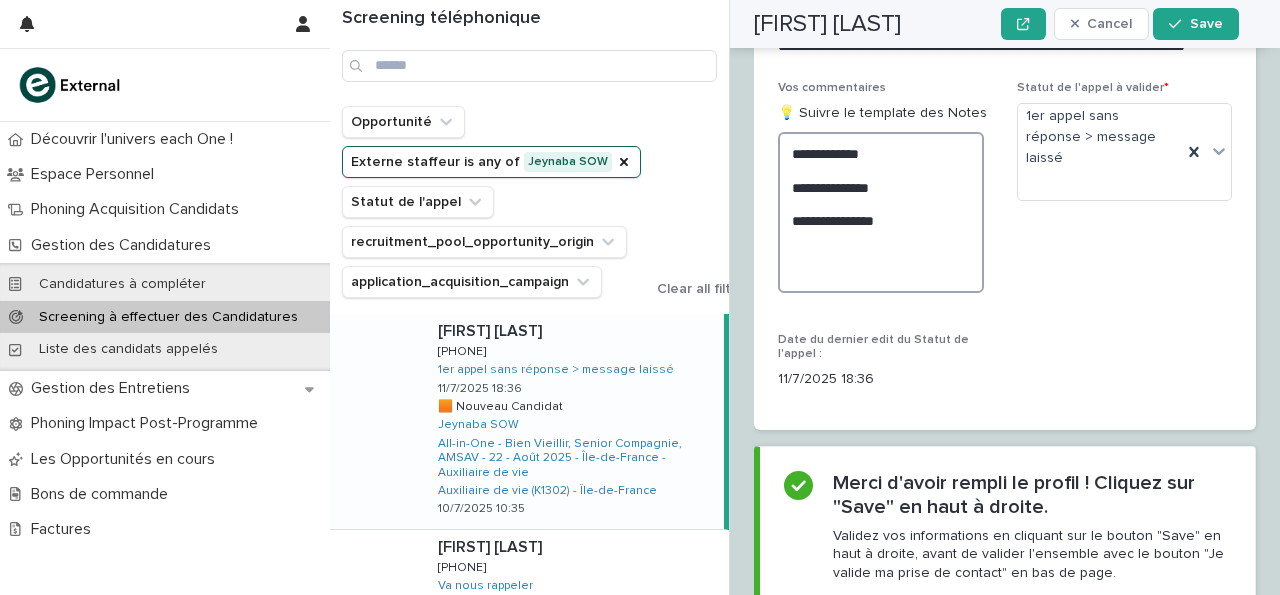 paste on "**********" 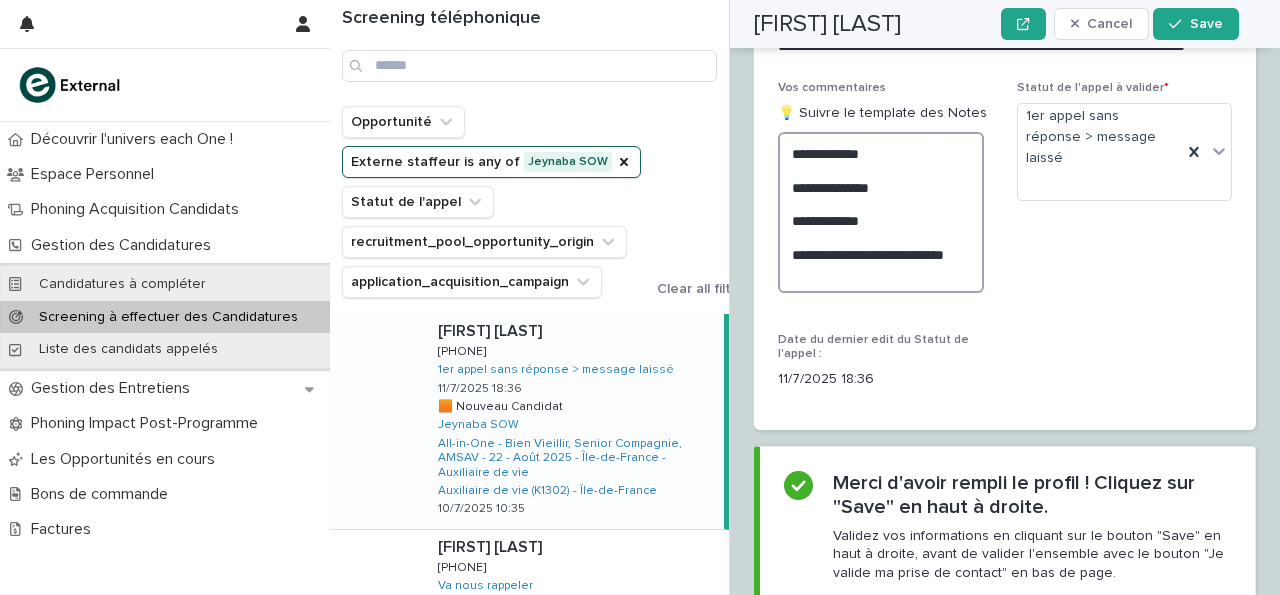 scroll, scrollTop: 2769, scrollLeft: 0, axis: vertical 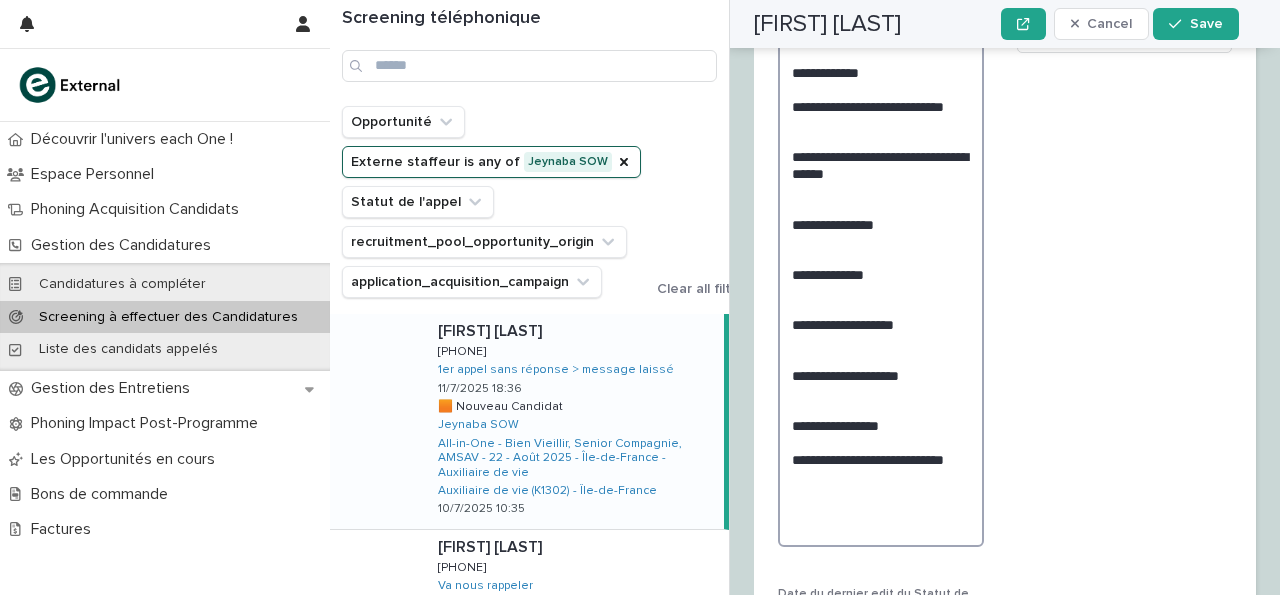 drag, startPoint x: 793, startPoint y: 501, endPoint x: 984, endPoint y: 551, distance: 197.43607 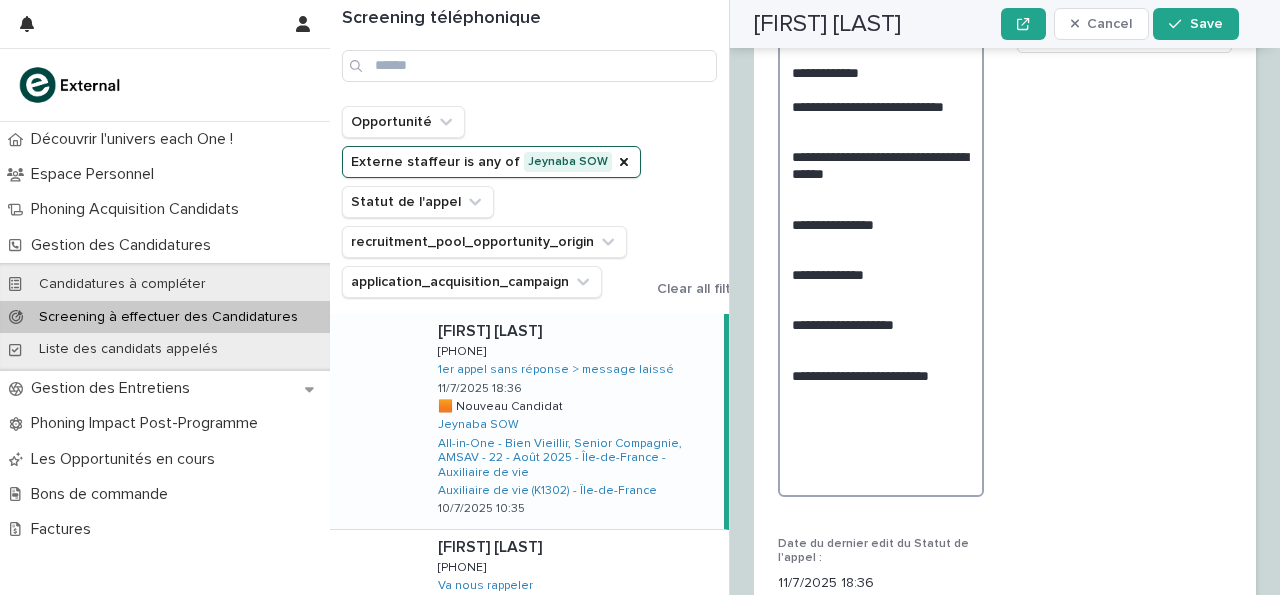 click on "**********" at bounding box center (881, 240) 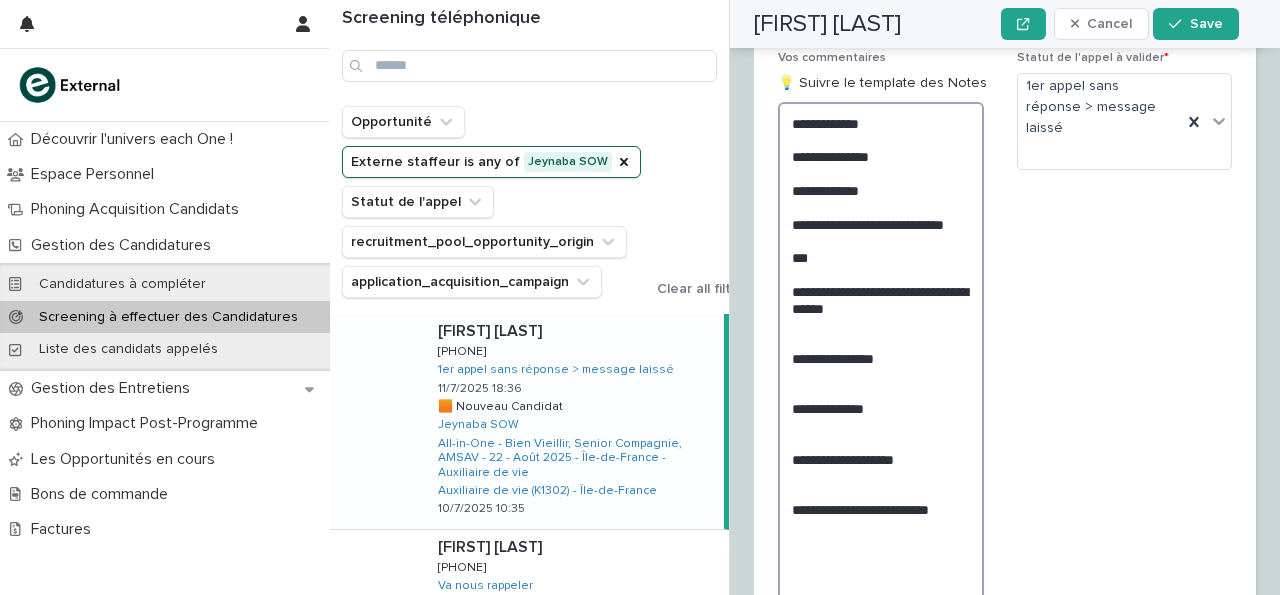 scroll, scrollTop: 2886, scrollLeft: 0, axis: vertical 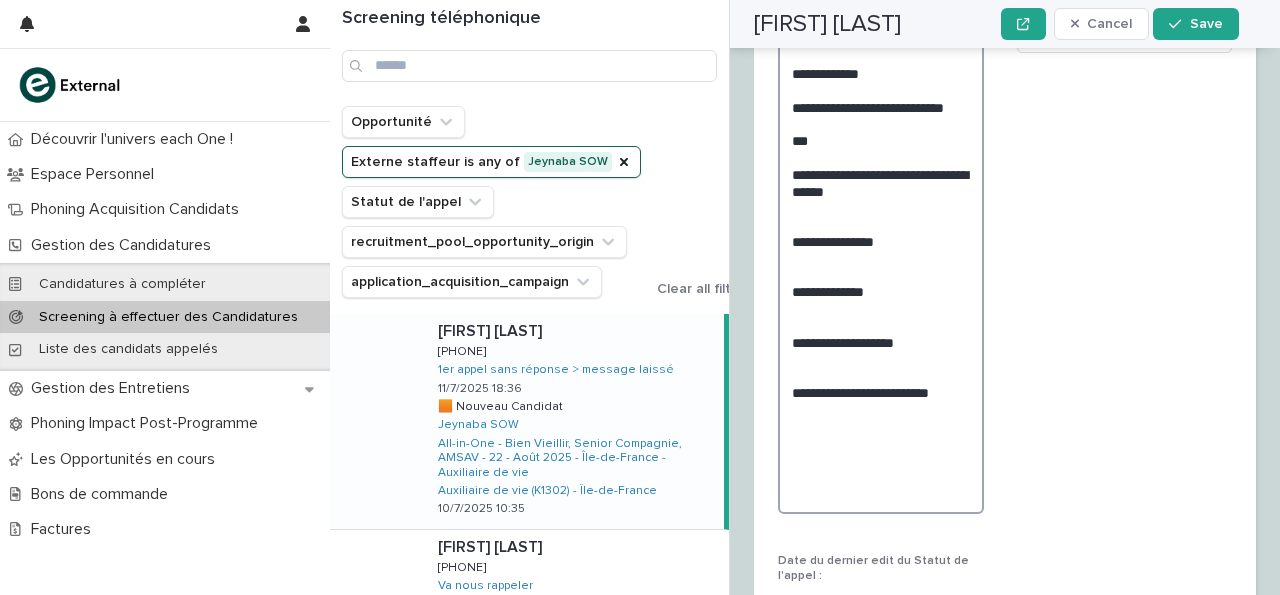 click on "**********" at bounding box center [881, 249] 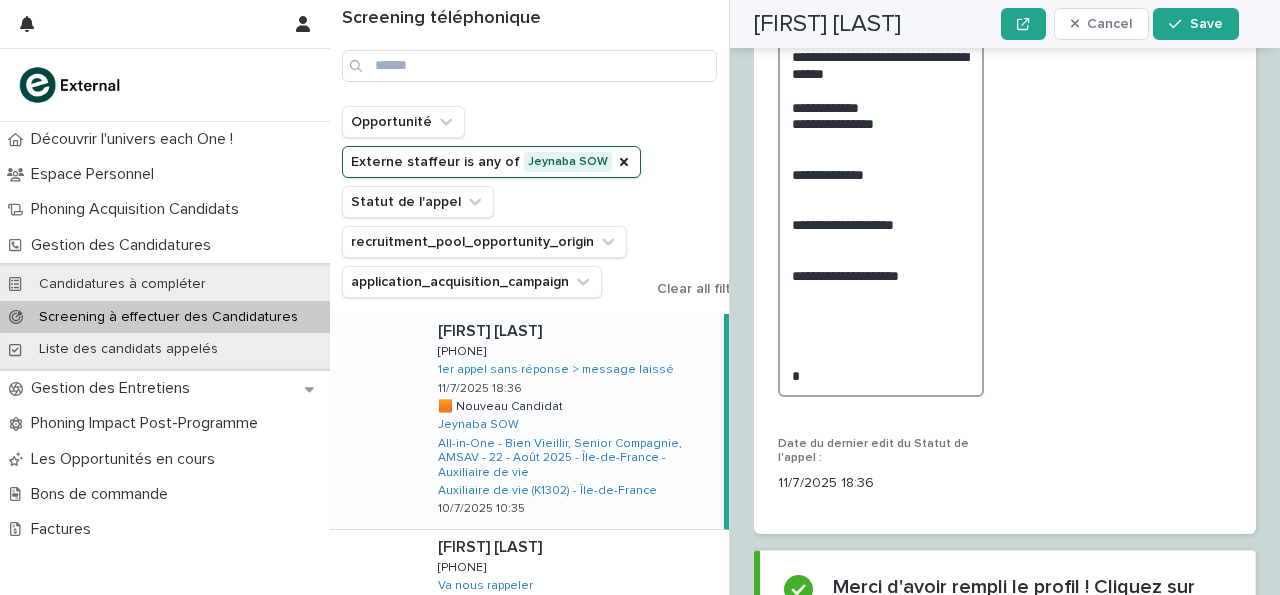 scroll, scrollTop: 2769, scrollLeft: 0, axis: vertical 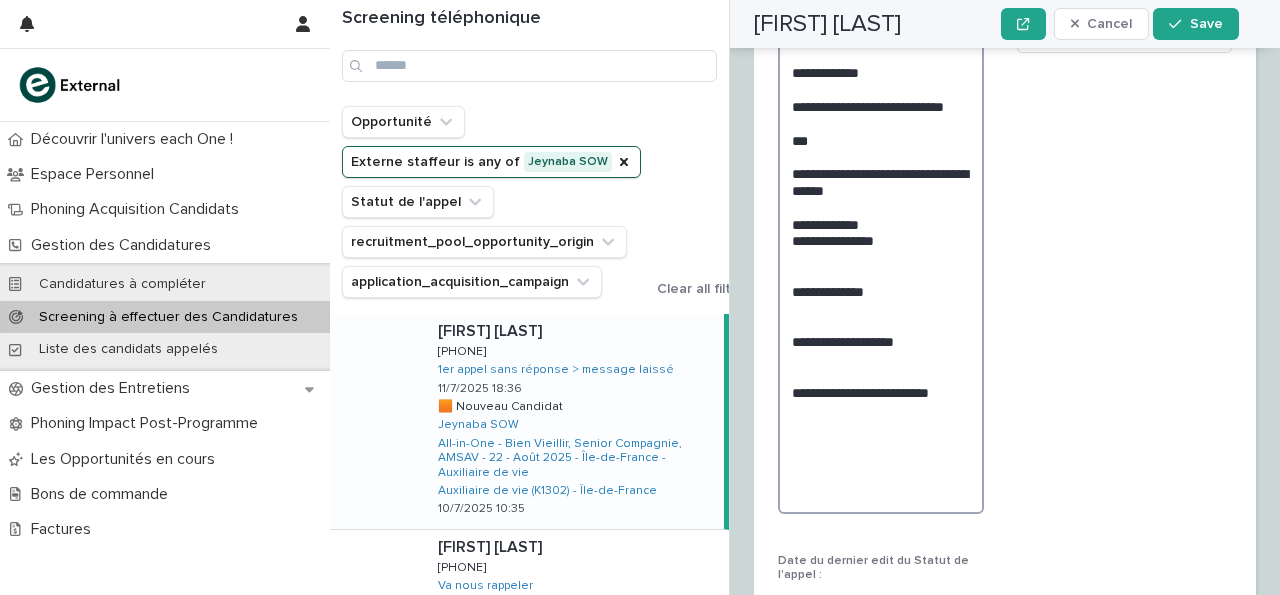 click on "**********" at bounding box center [881, 248] 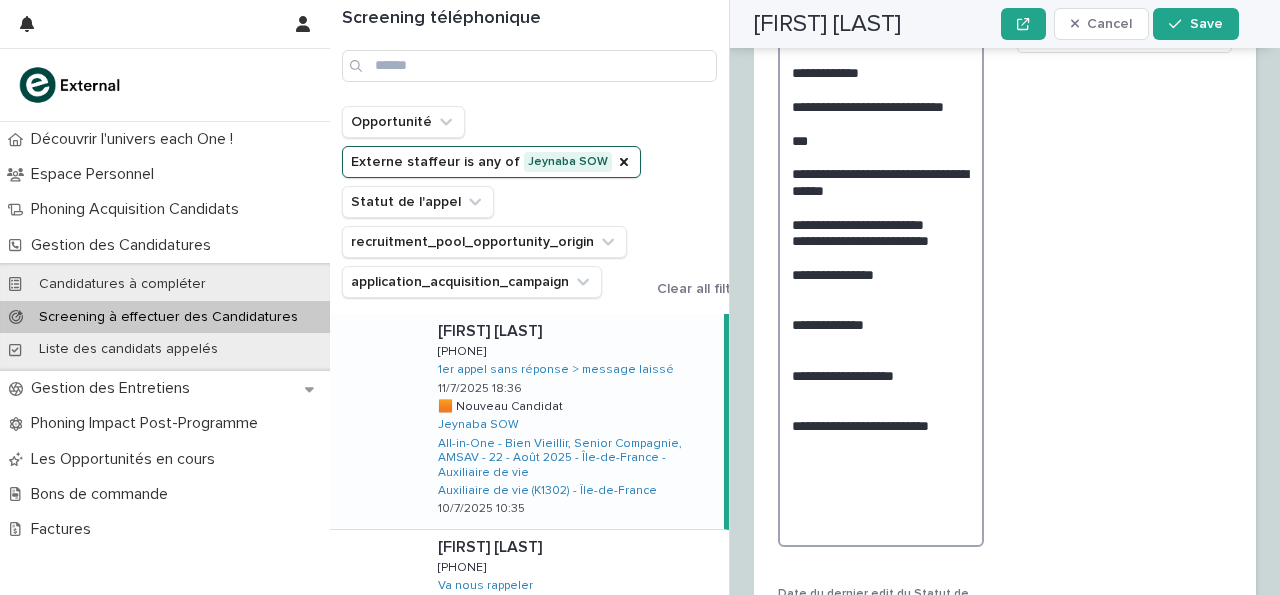 click on "**********" at bounding box center (881, 265) 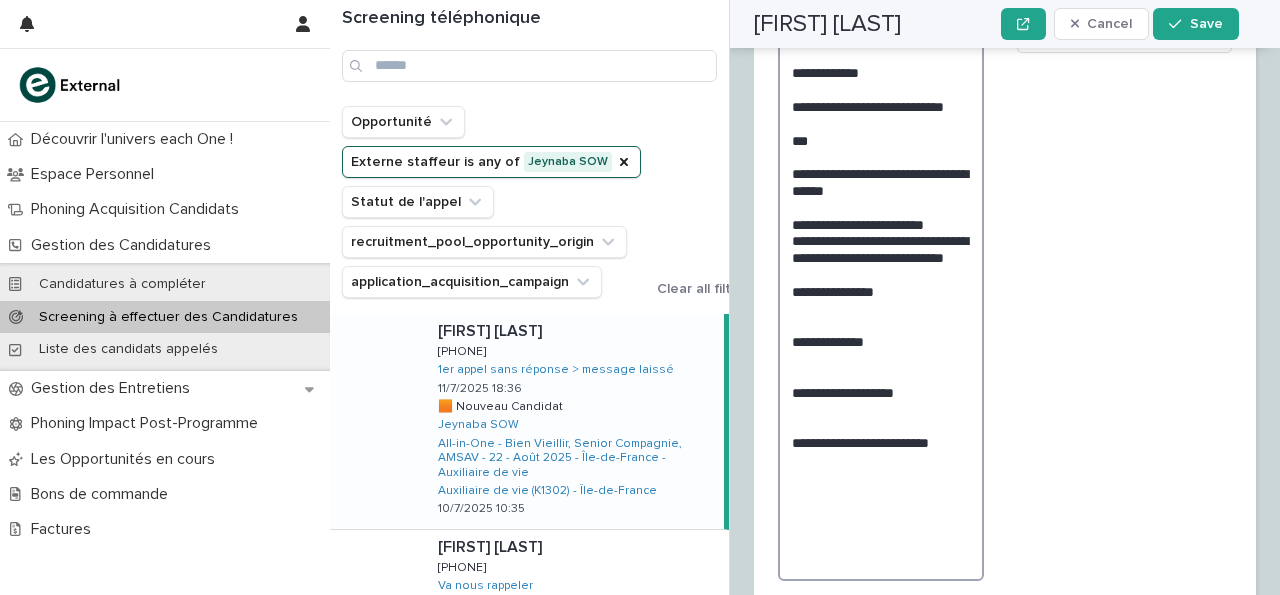 click on "**********" at bounding box center [881, 282] 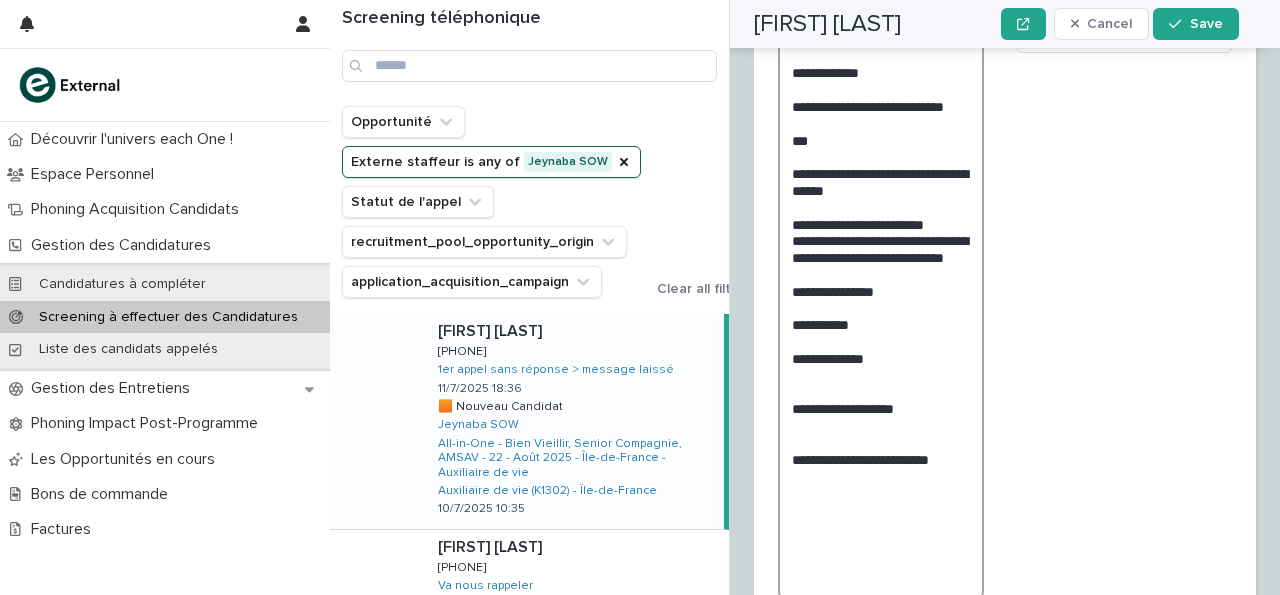 click on "**********" at bounding box center (881, 290) 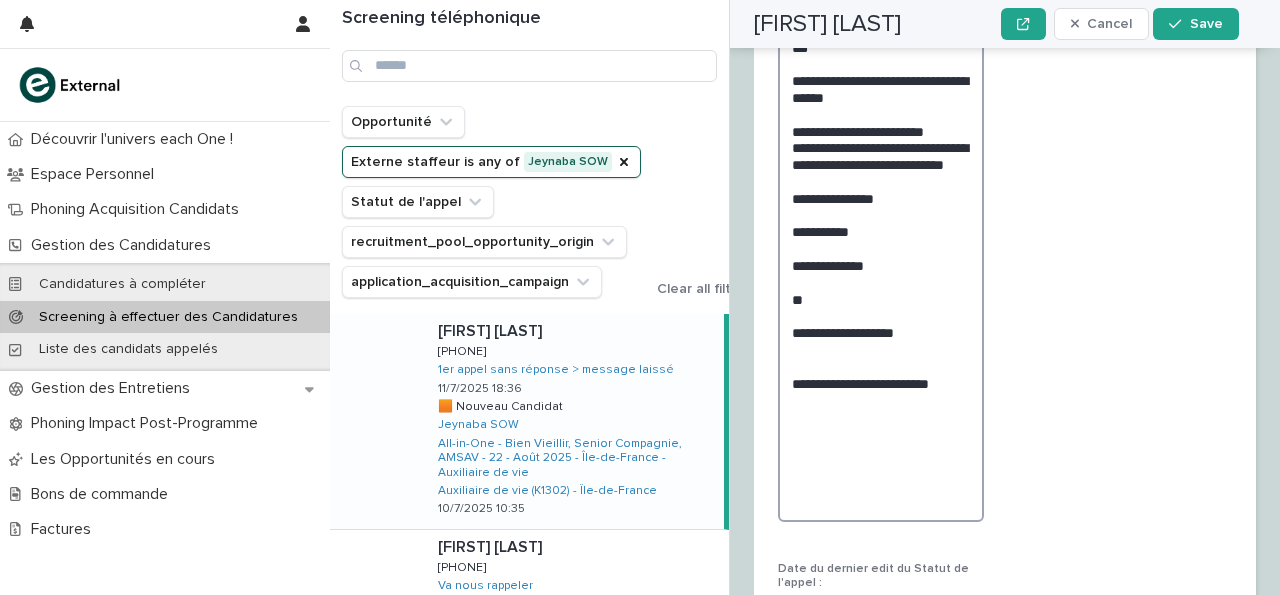 scroll, scrollTop: 2868, scrollLeft: 0, axis: vertical 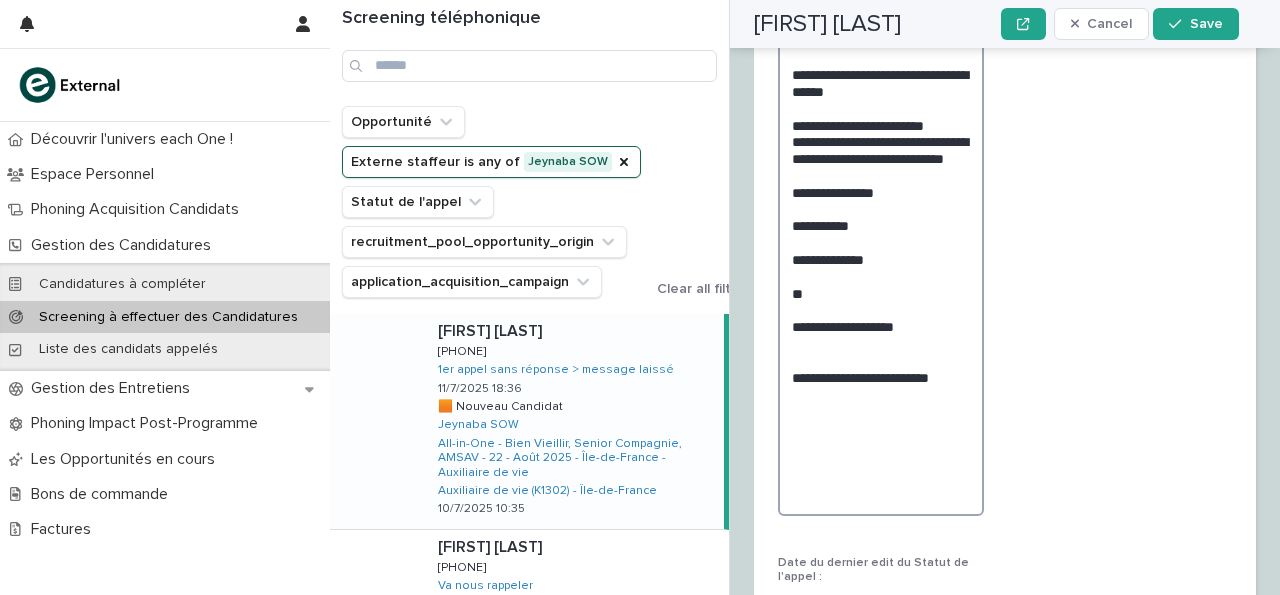 click on "**********" at bounding box center [881, 200] 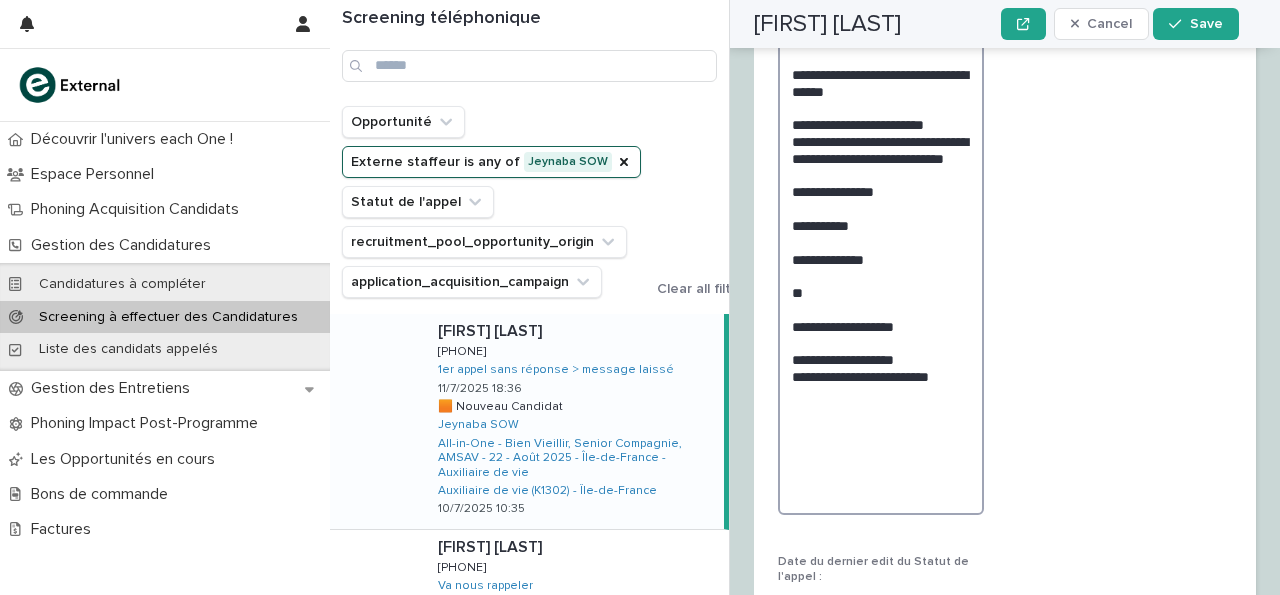 scroll, scrollTop: 2986, scrollLeft: 0, axis: vertical 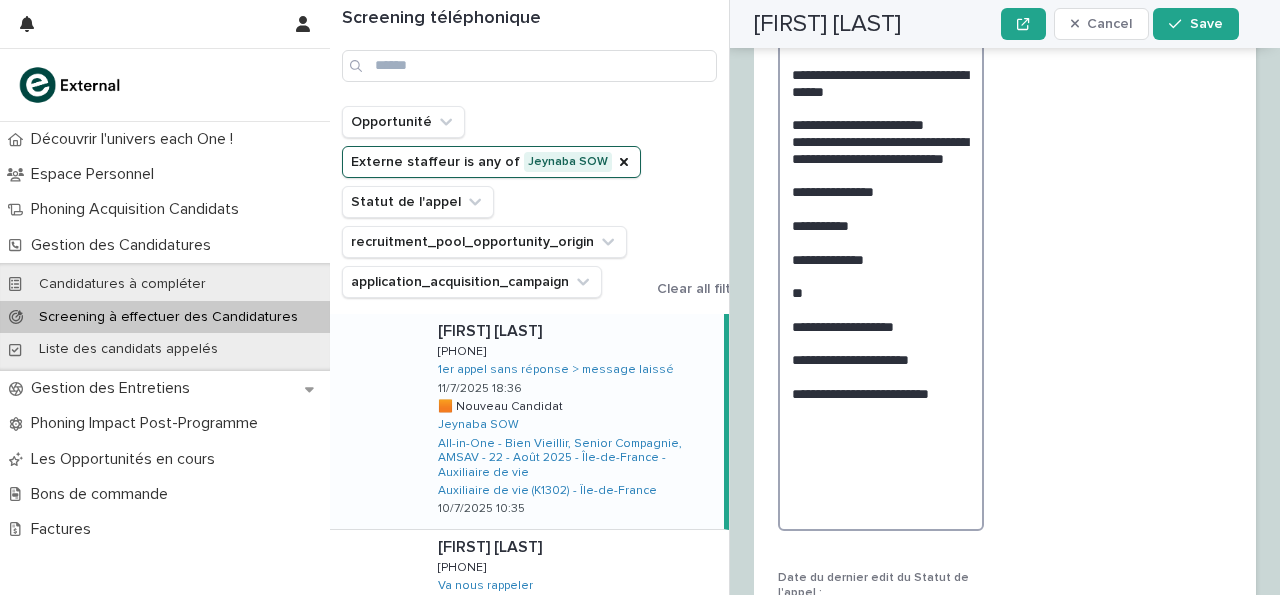 click on "**********" at bounding box center [881, 208] 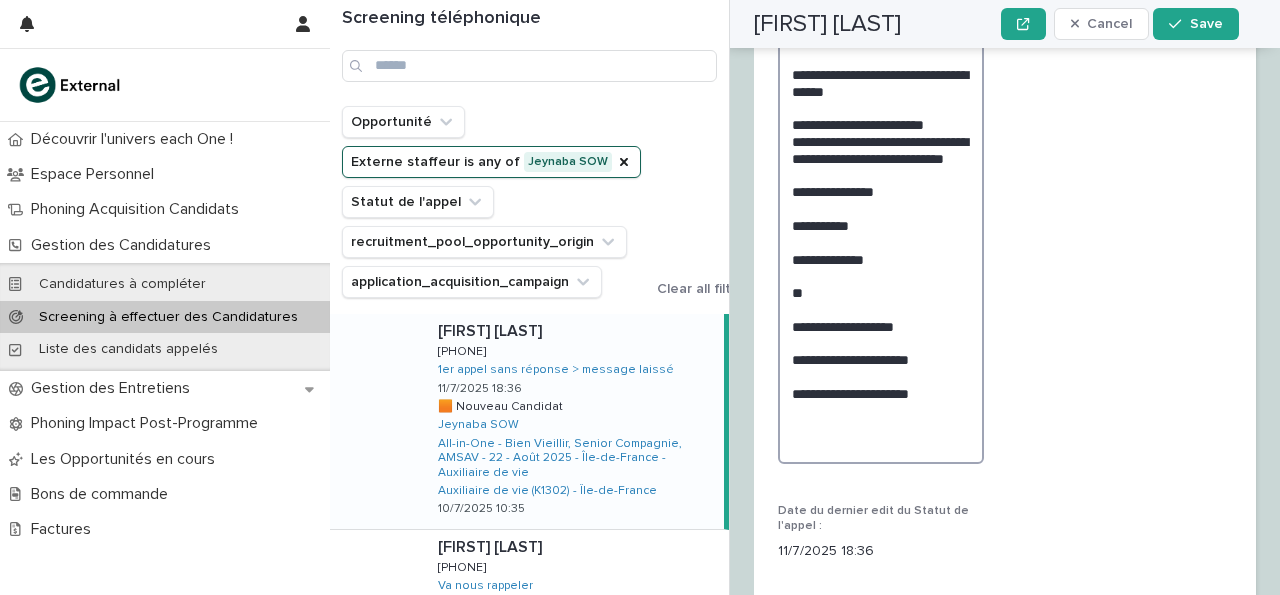 scroll, scrollTop: 2986, scrollLeft: 0, axis: vertical 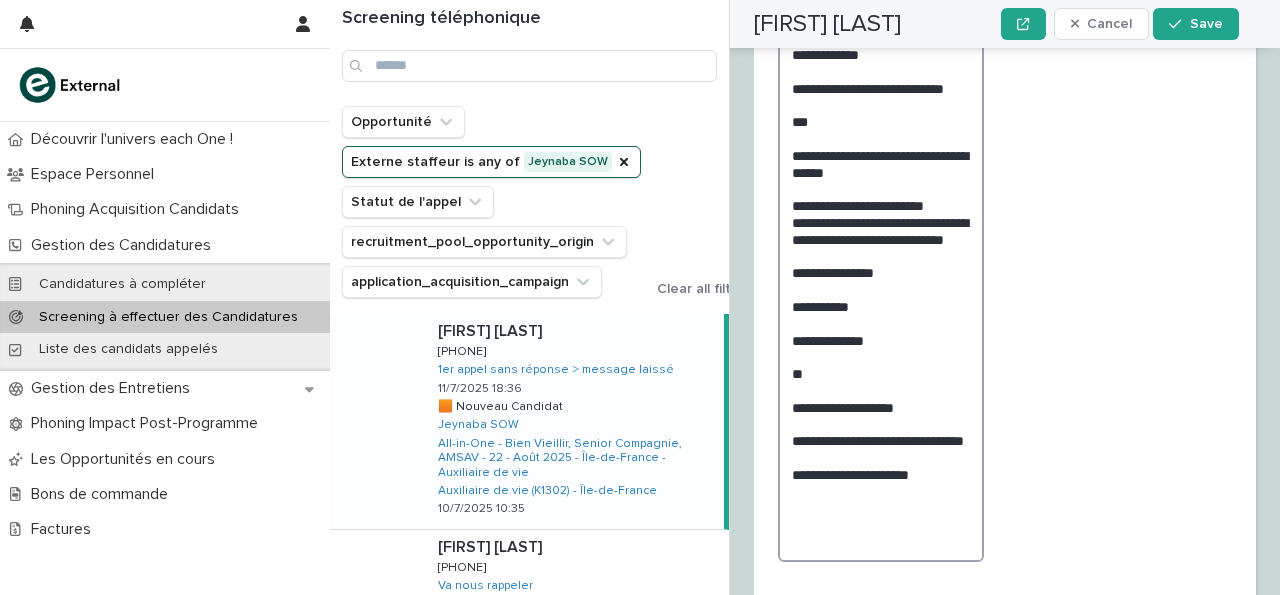 click on "**********" at bounding box center [881, 264] 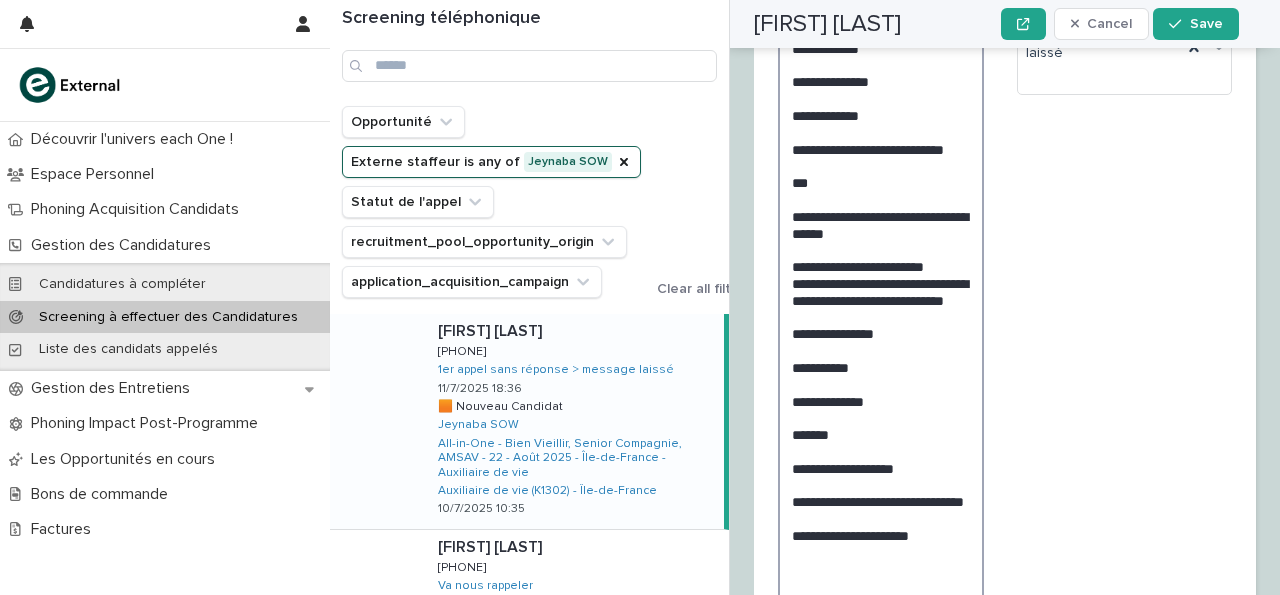 scroll, scrollTop: 2840, scrollLeft: 0, axis: vertical 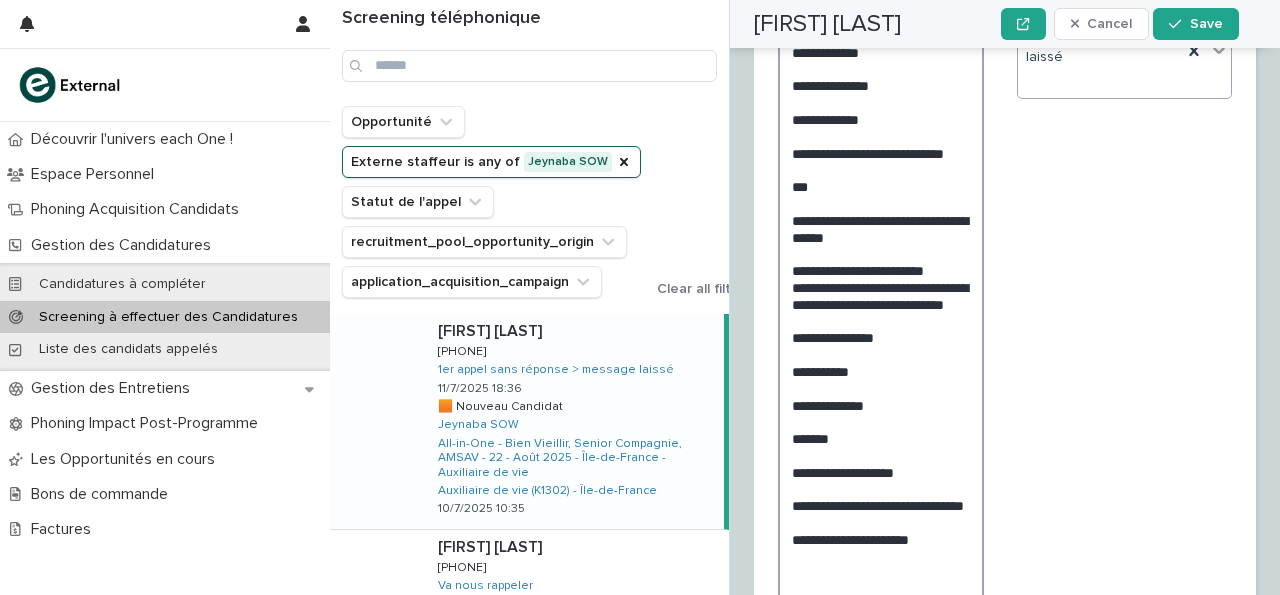 type on "**********" 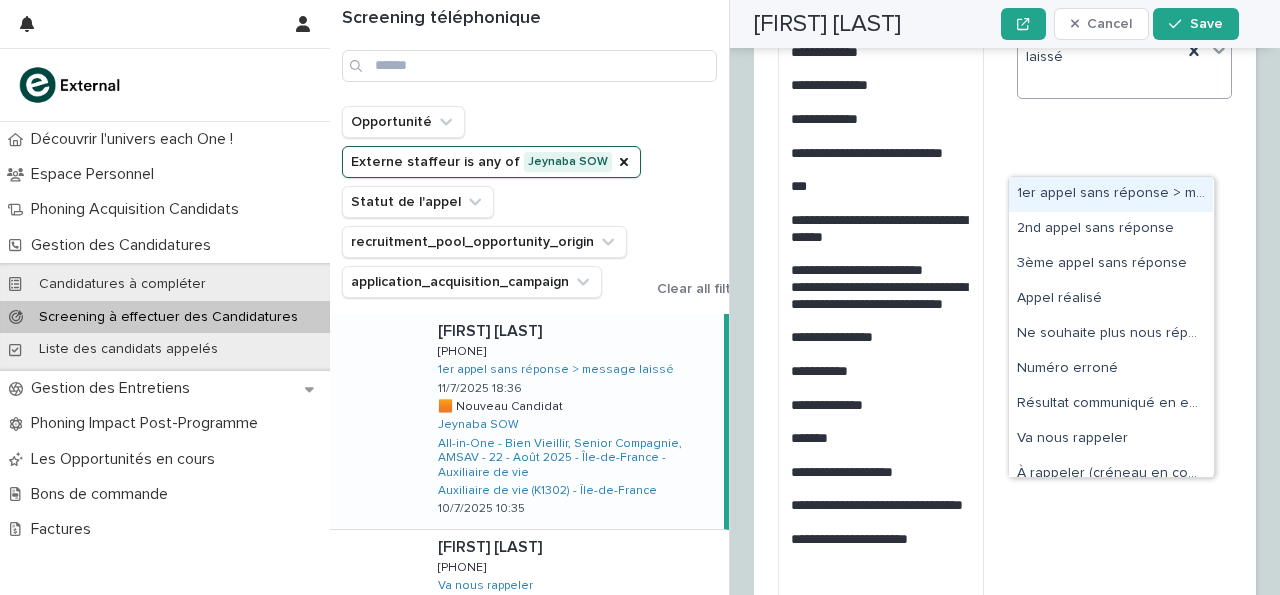 click 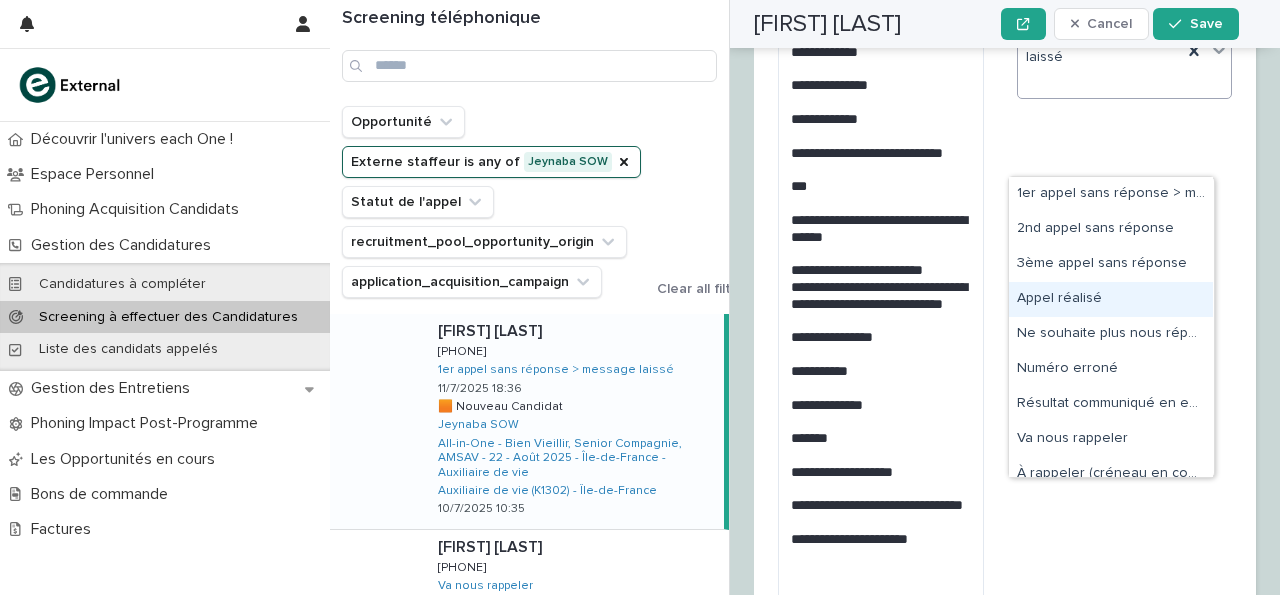 drag, startPoint x: 1096, startPoint y: 317, endPoint x: 1101, endPoint y: 302, distance: 15.811388 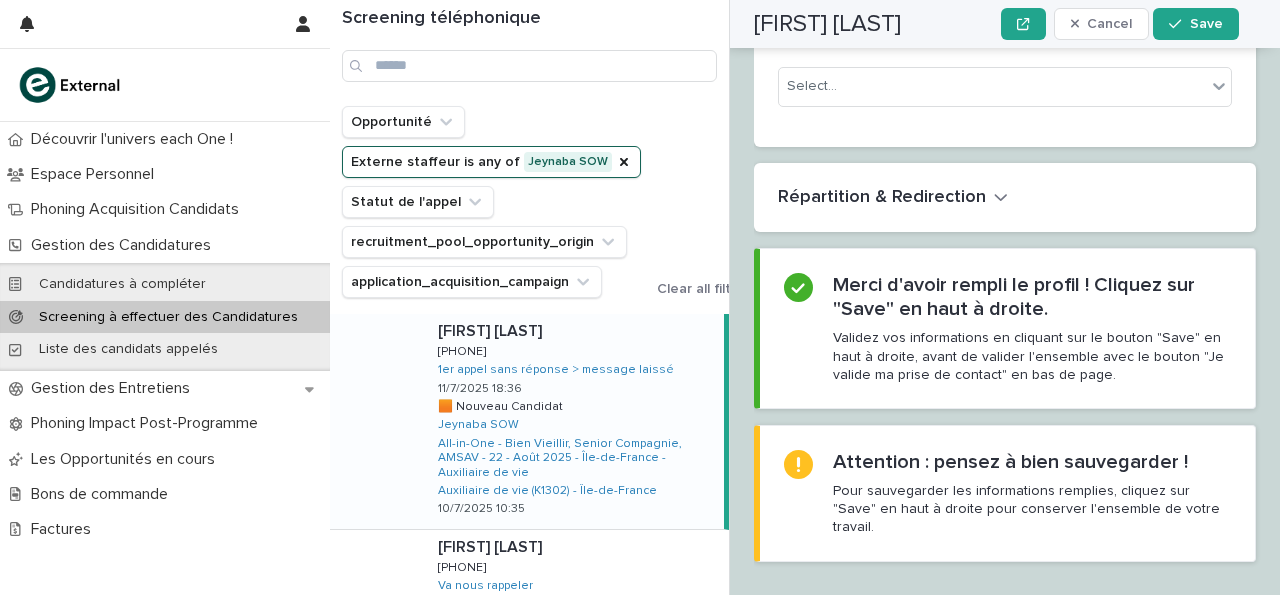 scroll, scrollTop: 3389, scrollLeft: 0, axis: vertical 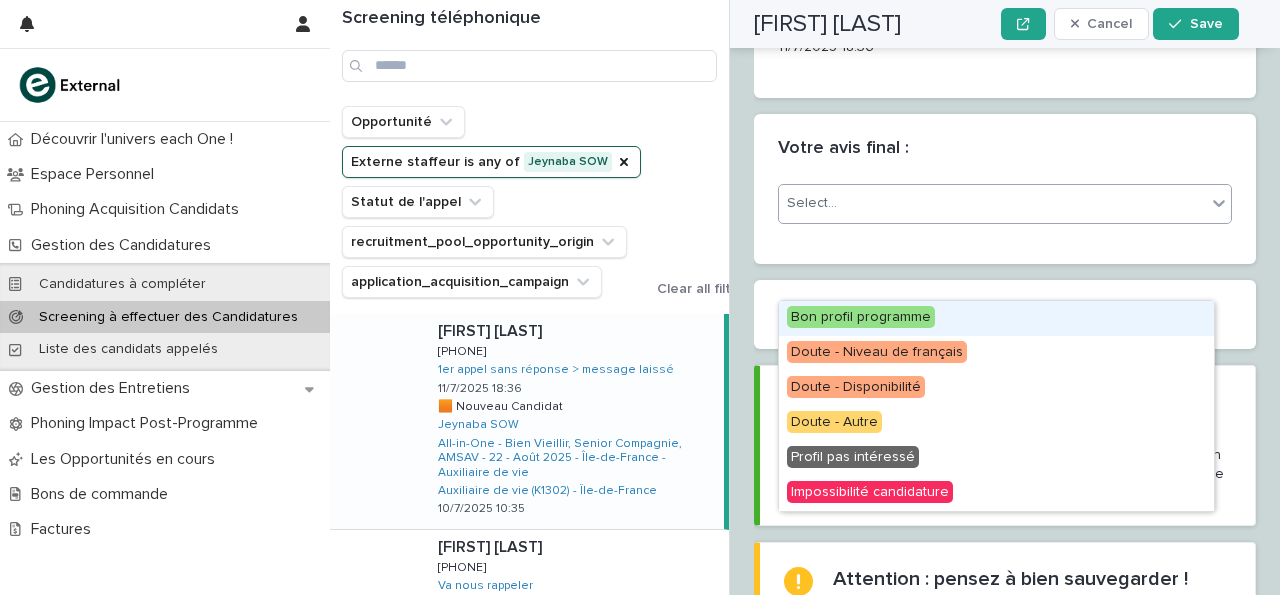 click on "Select..." at bounding box center (992, 203) 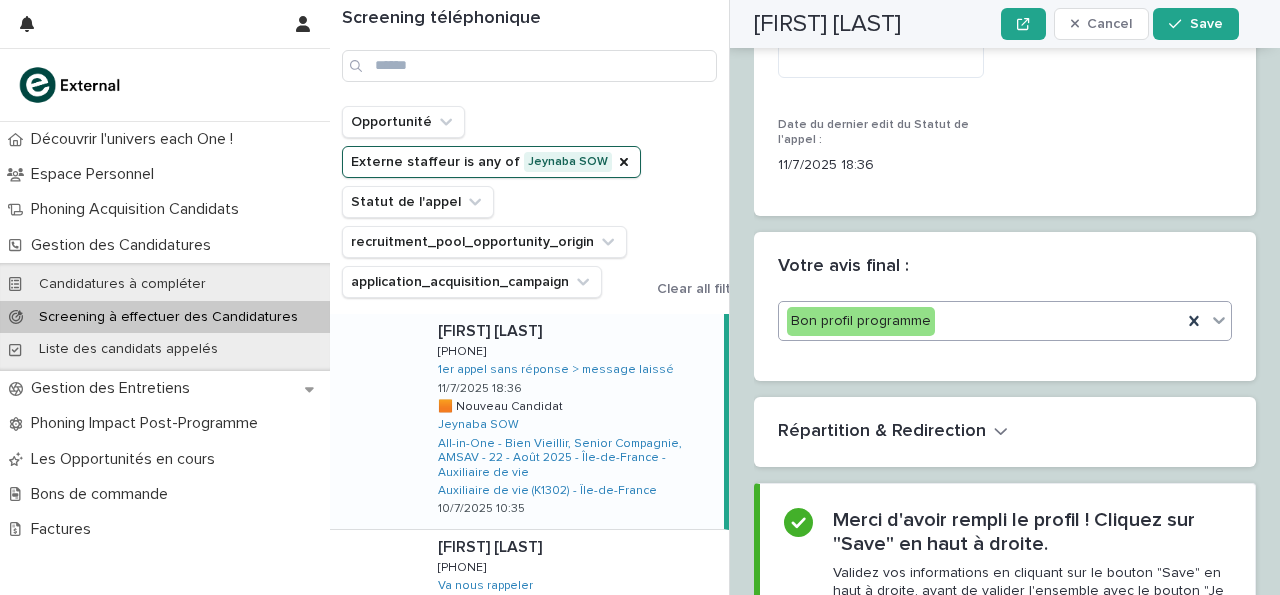 scroll, scrollTop: 3506, scrollLeft: 0, axis: vertical 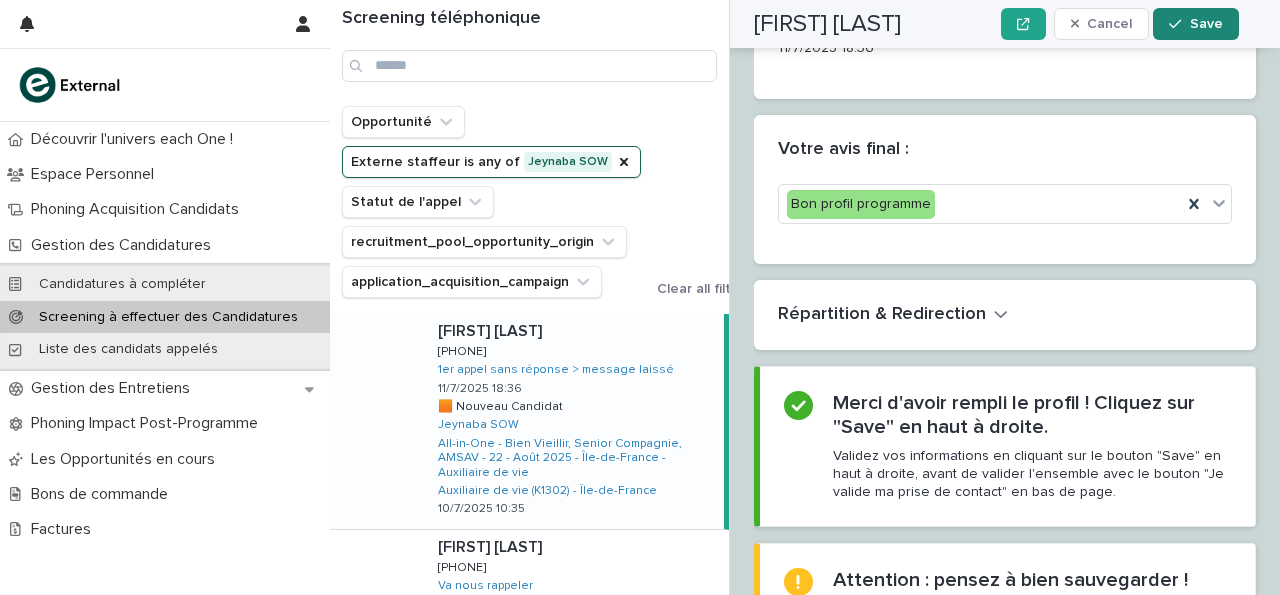 click on "Save" at bounding box center (1206, 24) 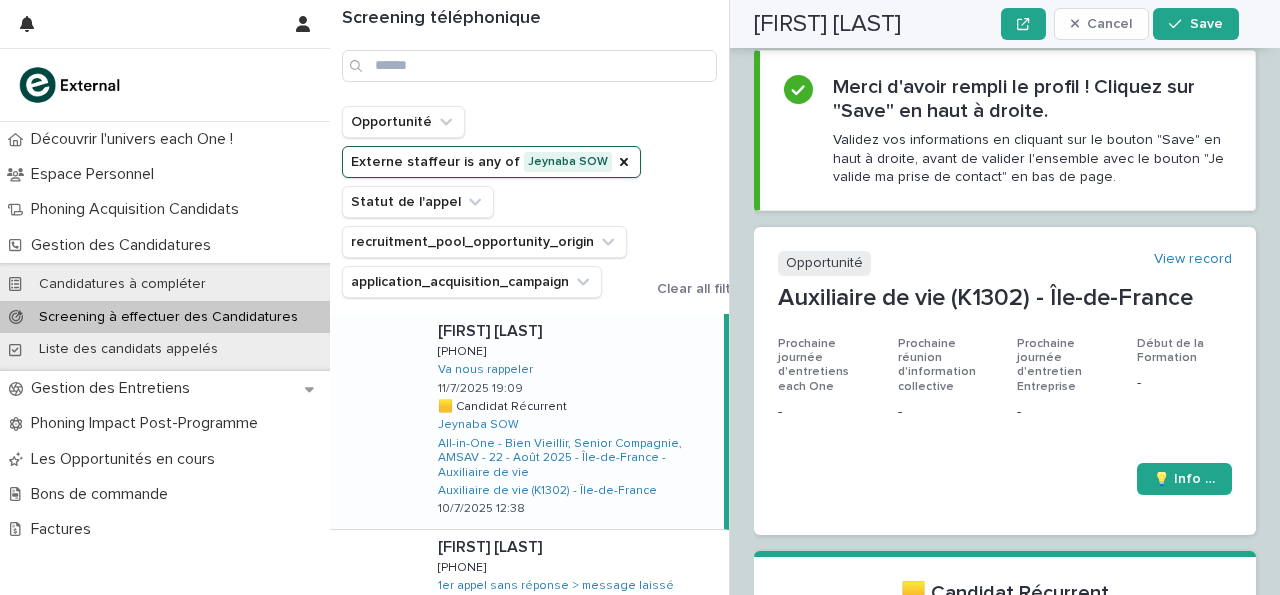 scroll, scrollTop: 0, scrollLeft: 0, axis: both 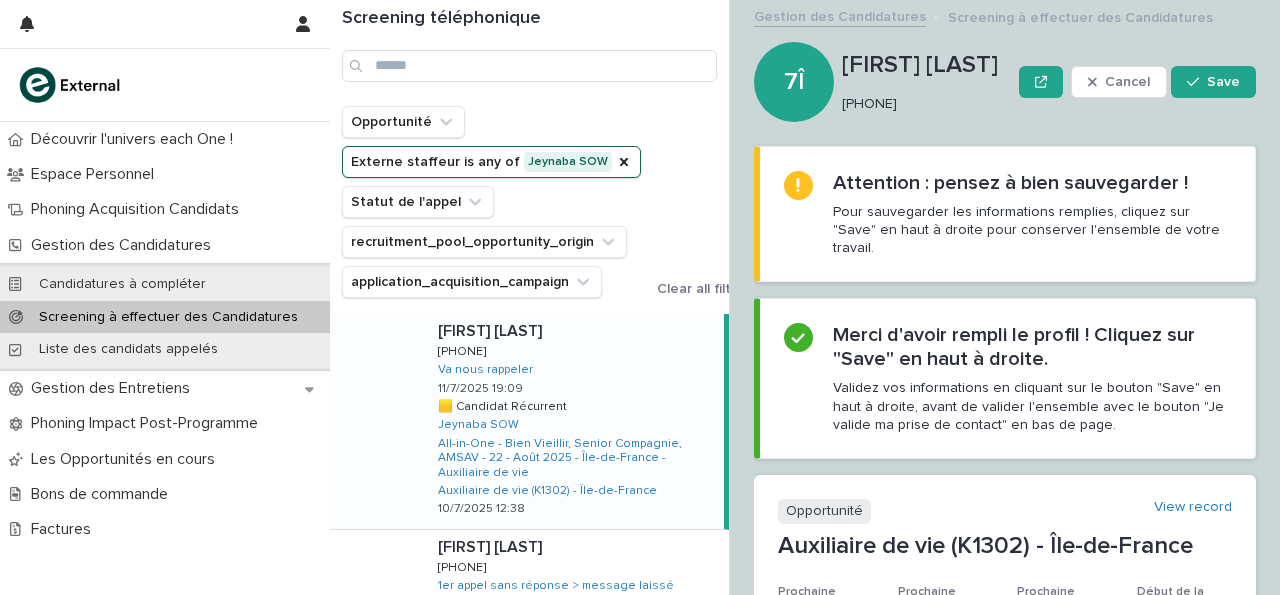 drag, startPoint x: 845, startPoint y: 99, endPoint x: 950, endPoint y: 92, distance: 105.23308 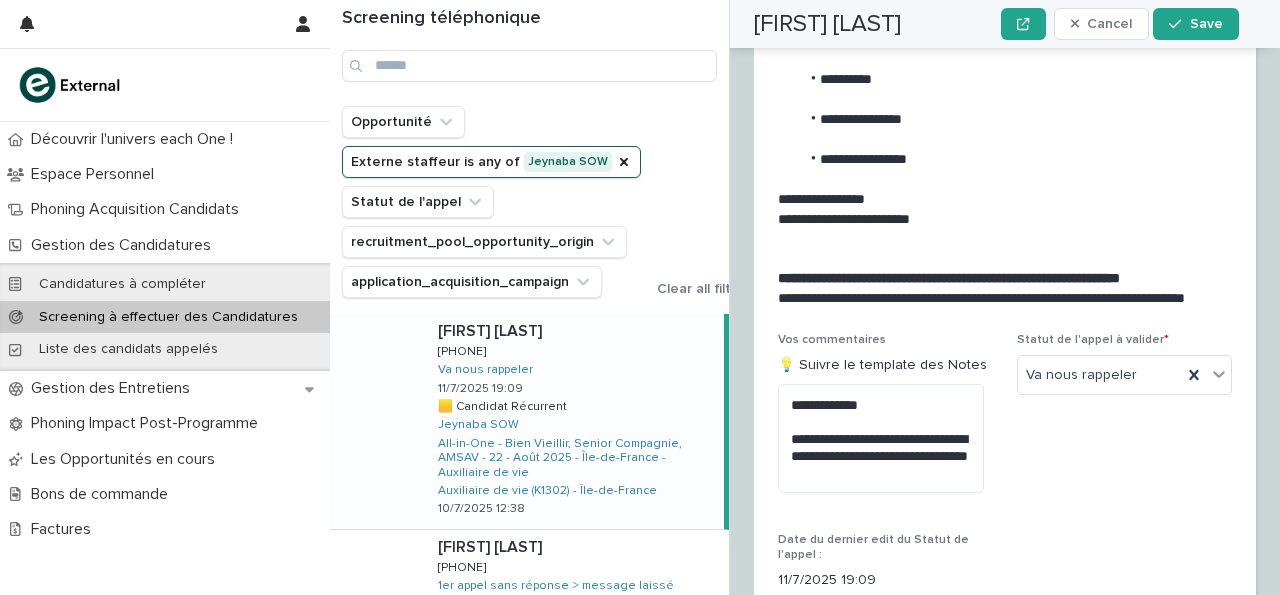 scroll, scrollTop: 3150, scrollLeft: 0, axis: vertical 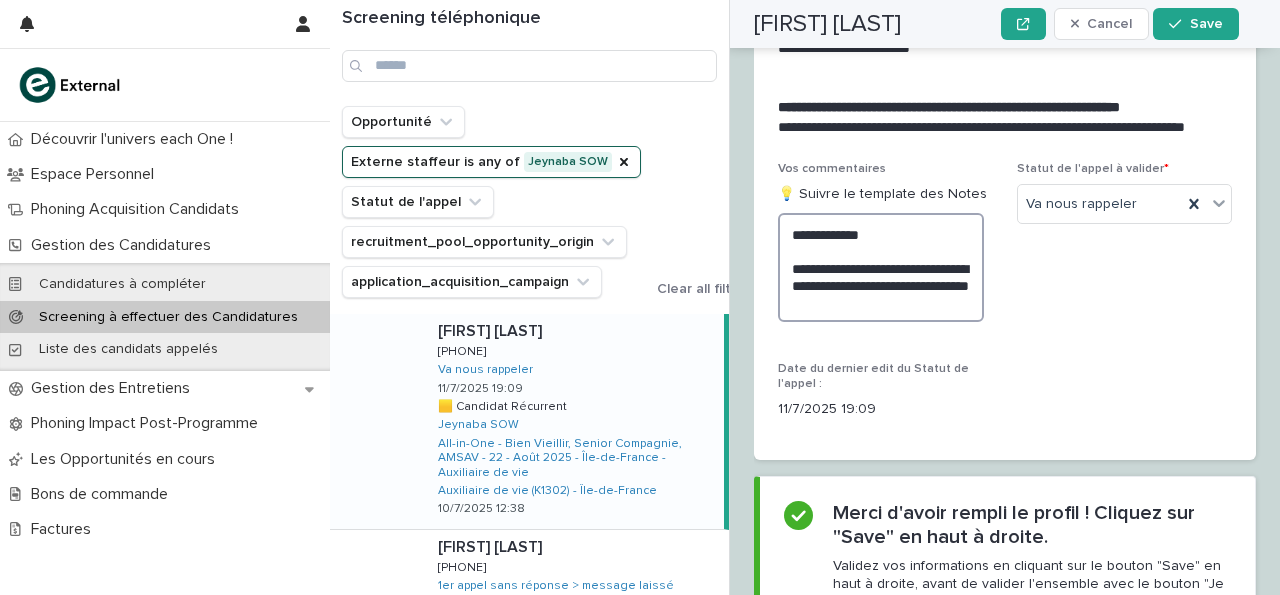 click on "**********" at bounding box center (881, 267) 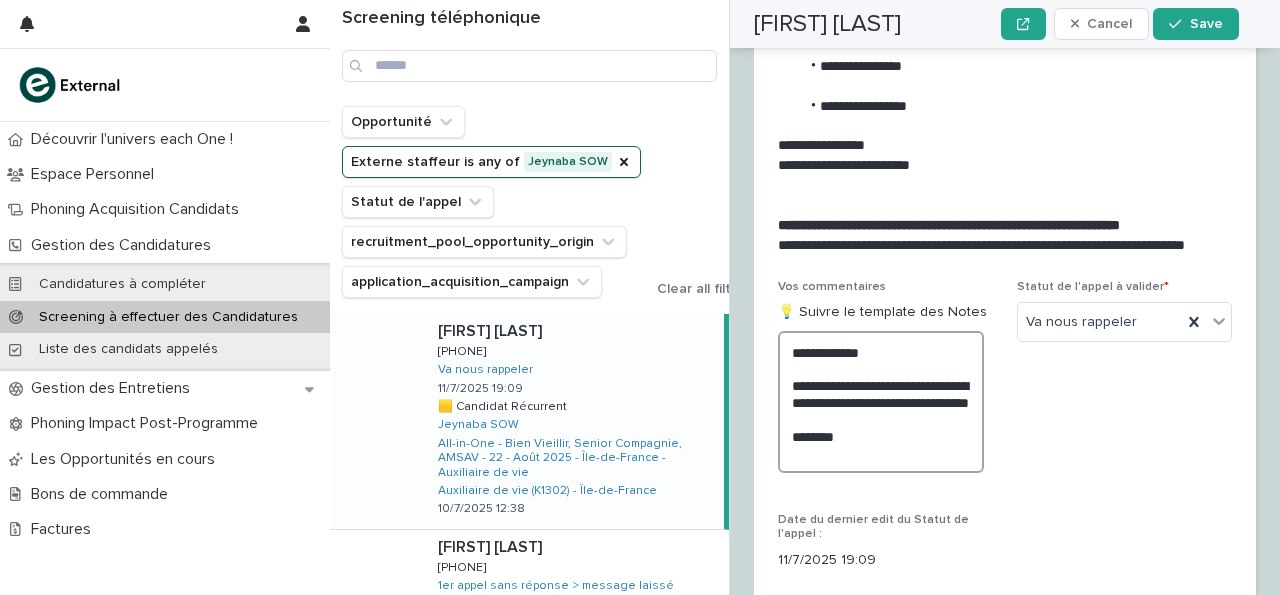 scroll, scrollTop: 3268, scrollLeft: 0, axis: vertical 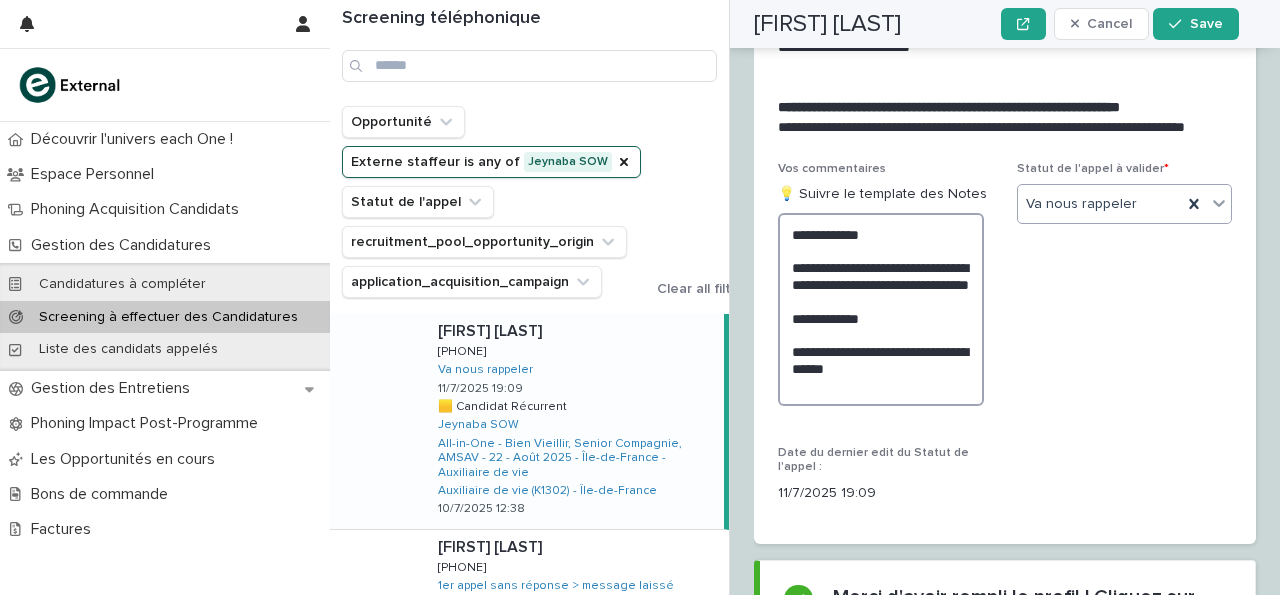 type on "**********" 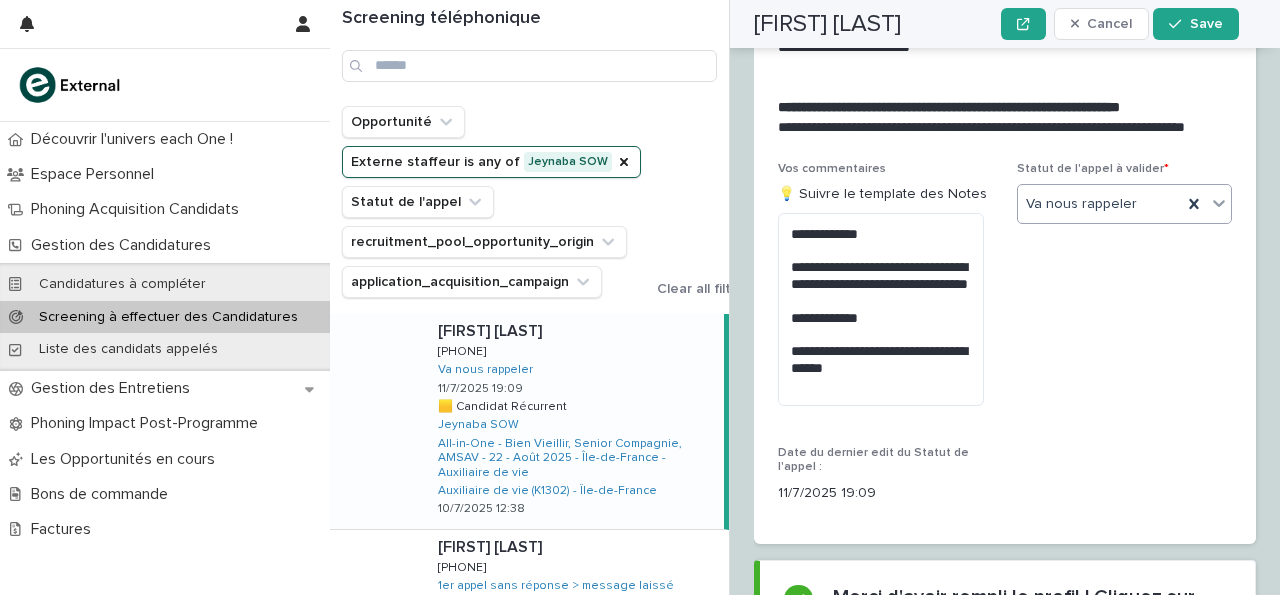 click 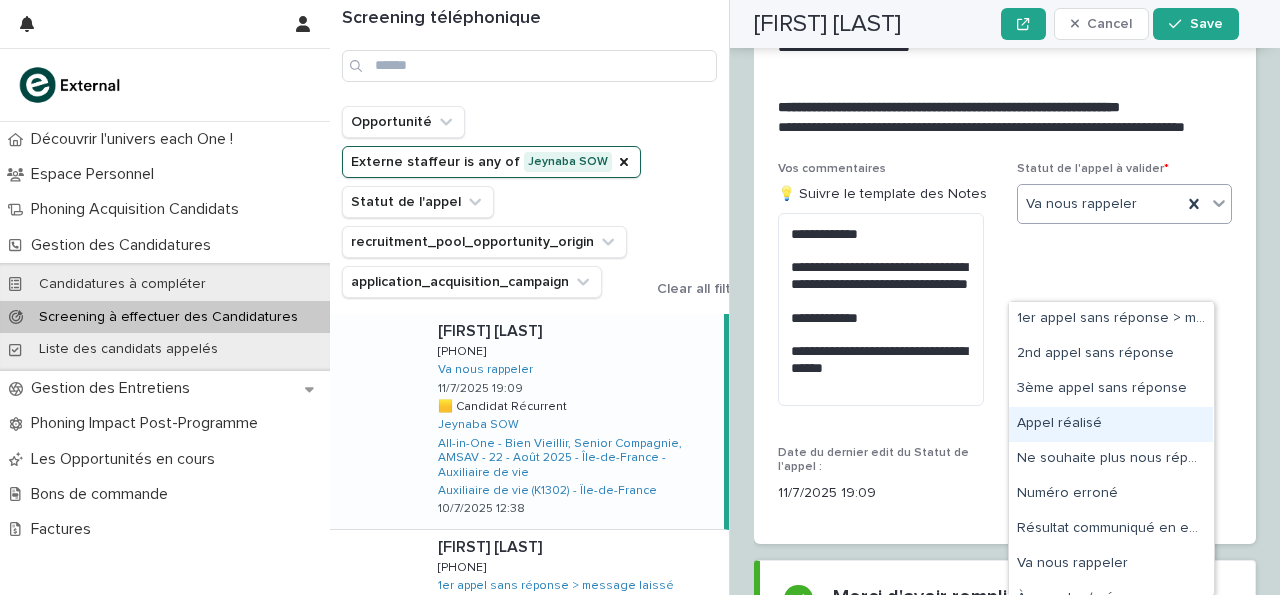 click on "Appel réalisé" at bounding box center (1111, 424) 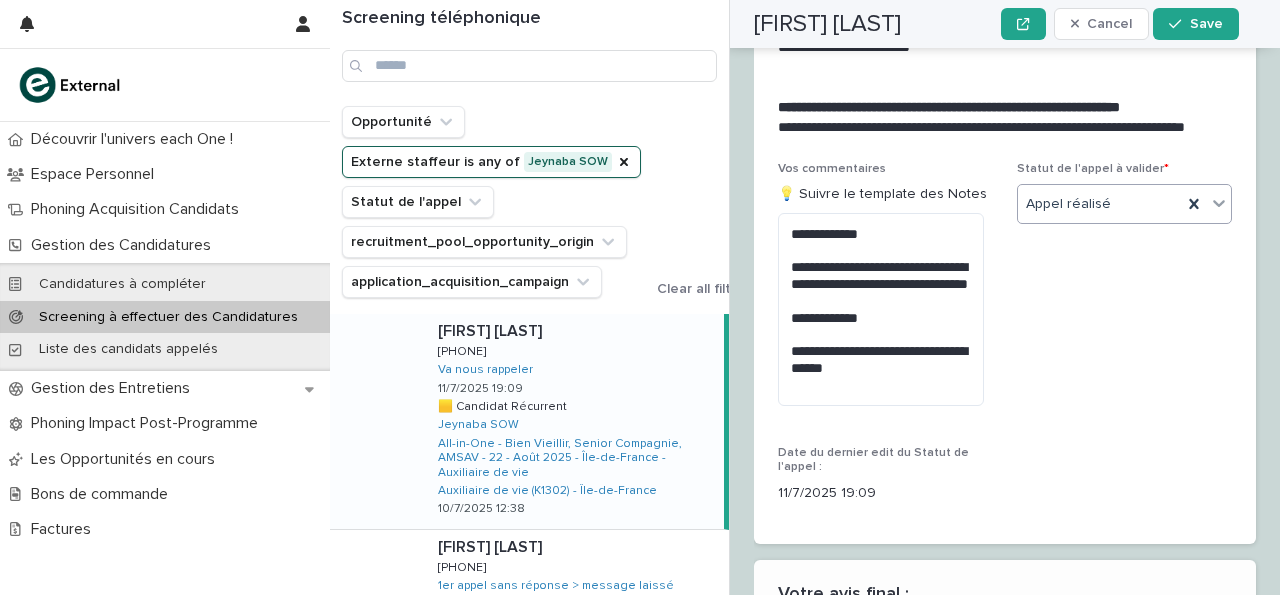 scroll, scrollTop: 3716, scrollLeft: 0, axis: vertical 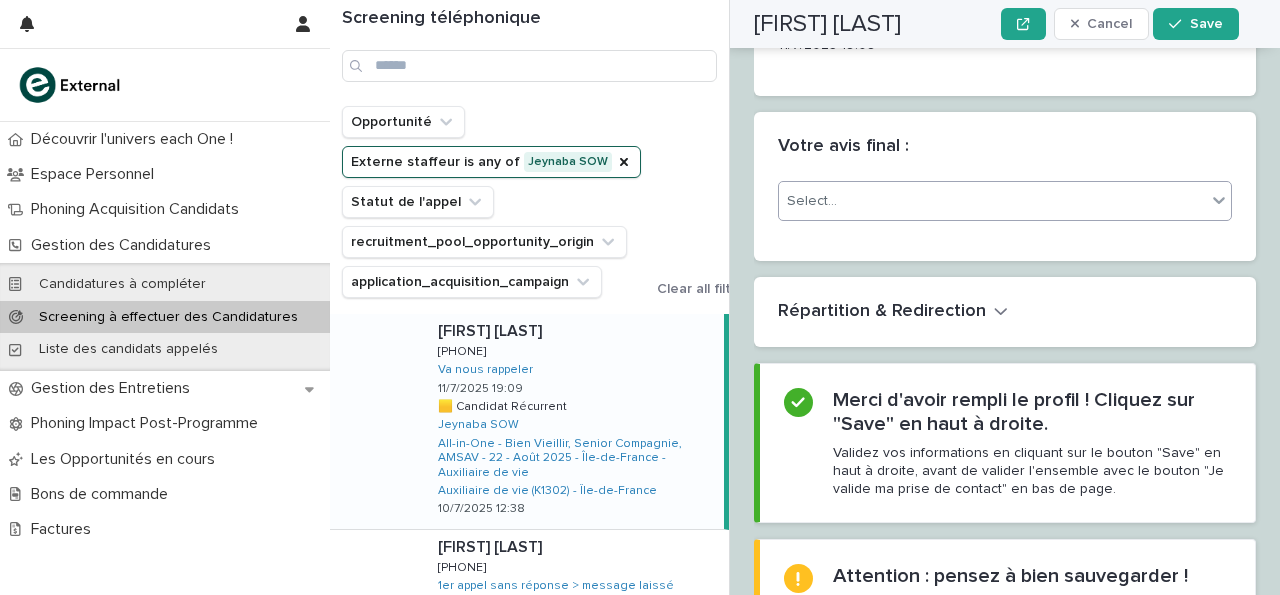 click on "Select..." at bounding box center [992, 201] 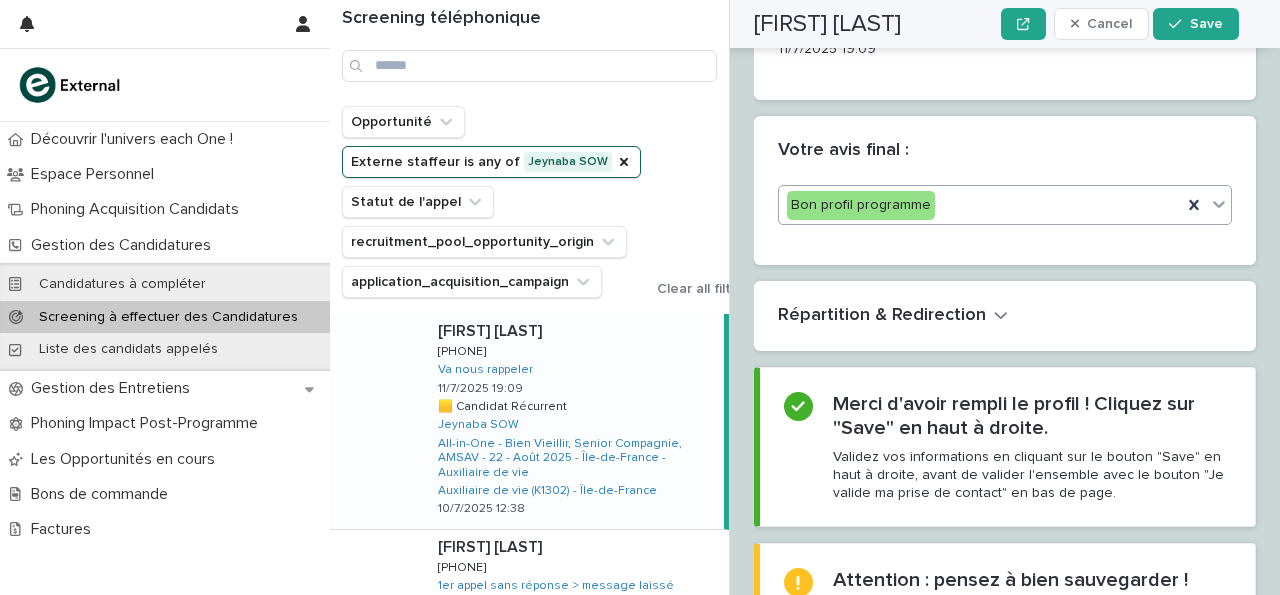 scroll, scrollTop: 3712, scrollLeft: 0, axis: vertical 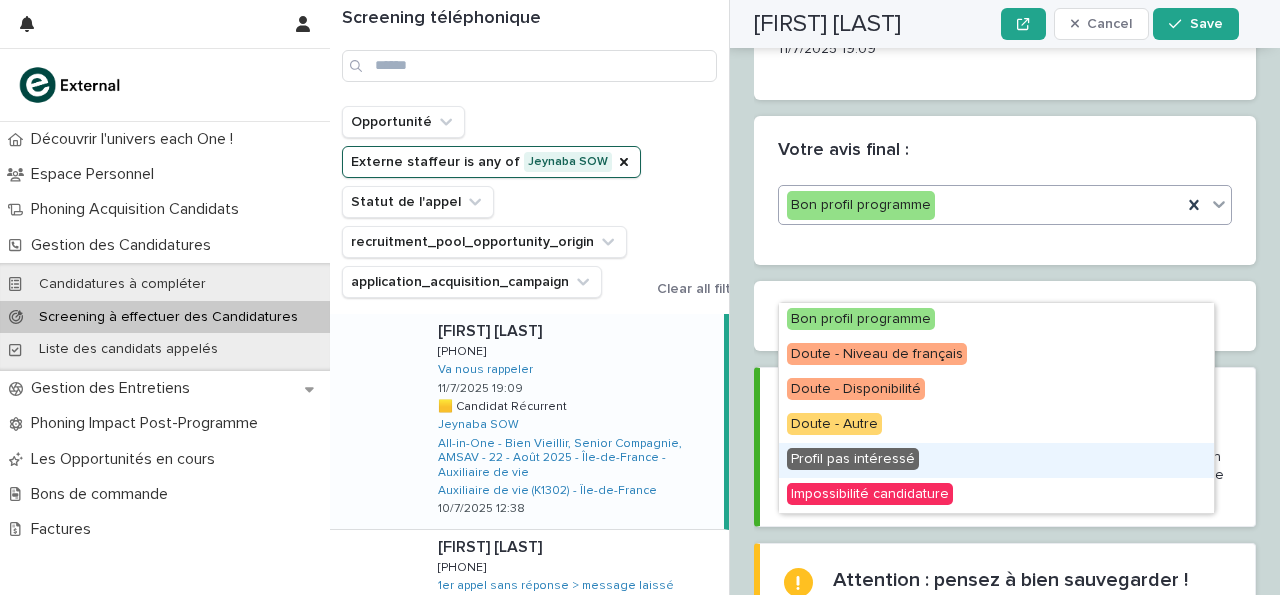 click on "Profil pas intéressé" at bounding box center (996, 460) 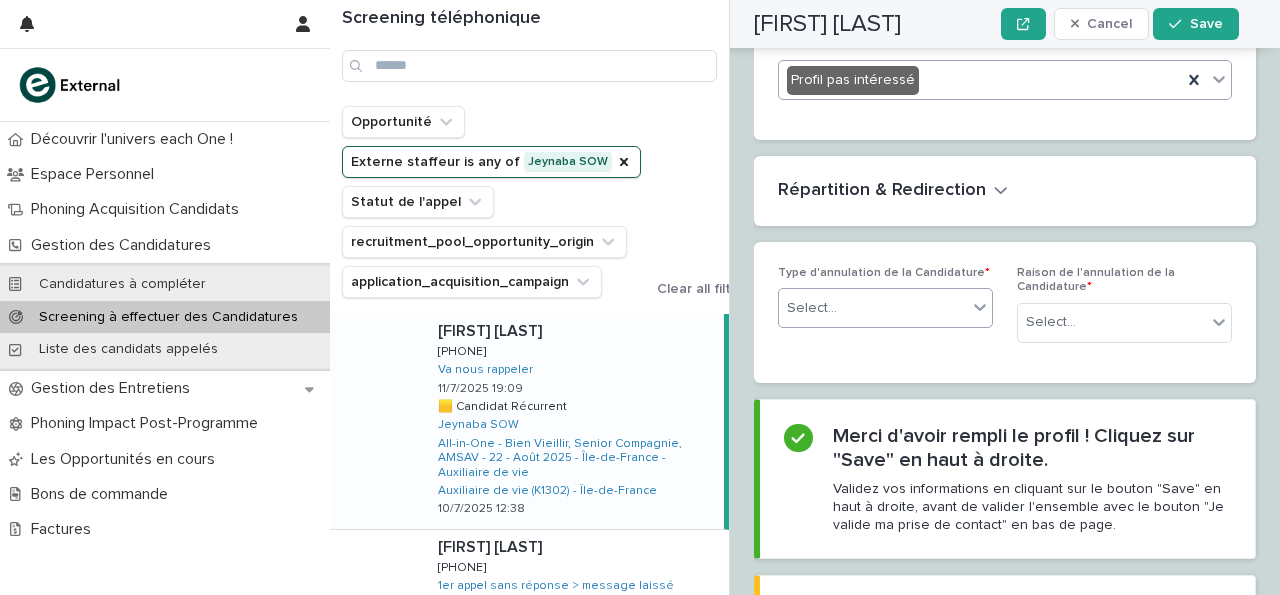 scroll, scrollTop: 3838, scrollLeft: 0, axis: vertical 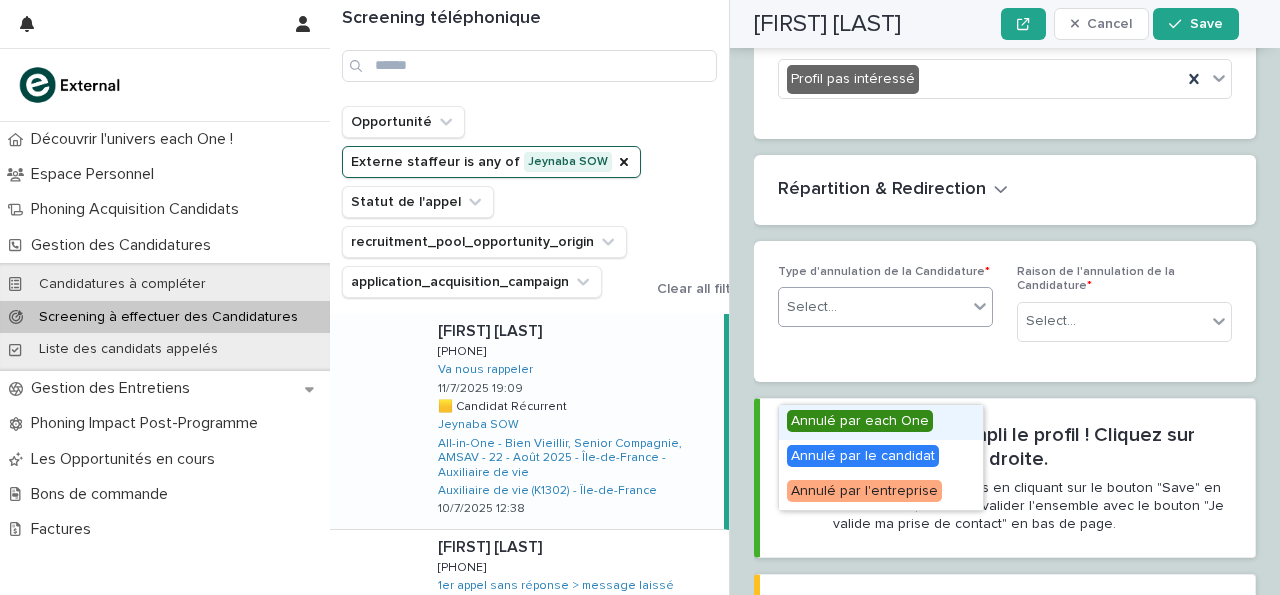 click on "Select..." at bounding box center (873, 307) 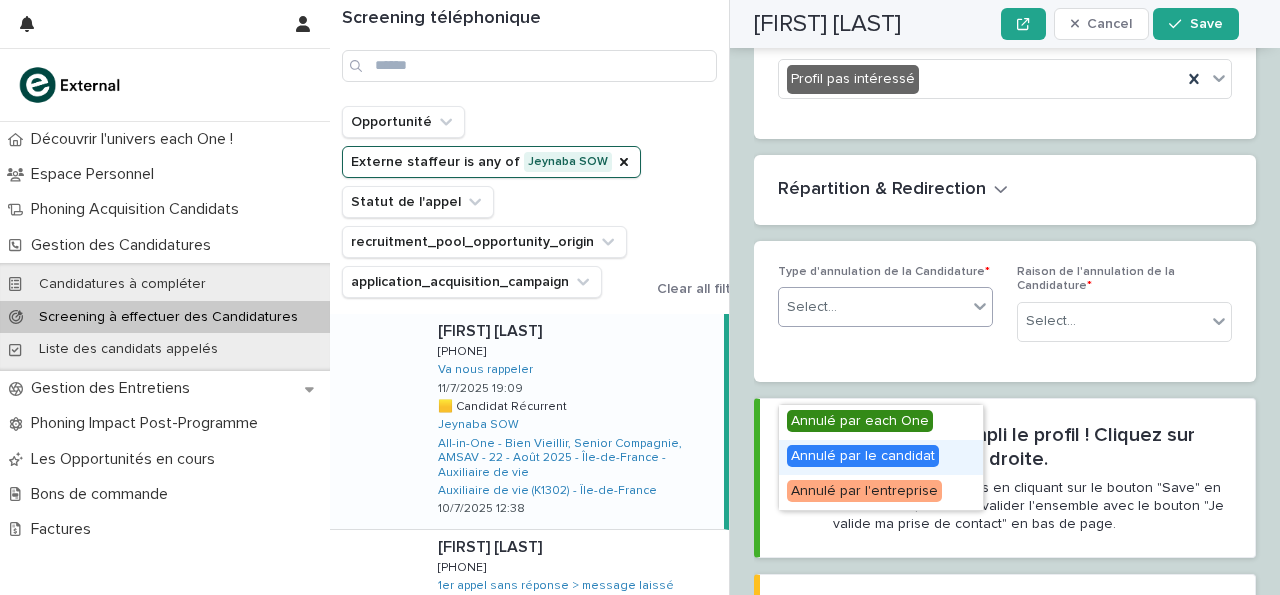 click on "Annulé par le candidat" at bounding box center (863, 456) 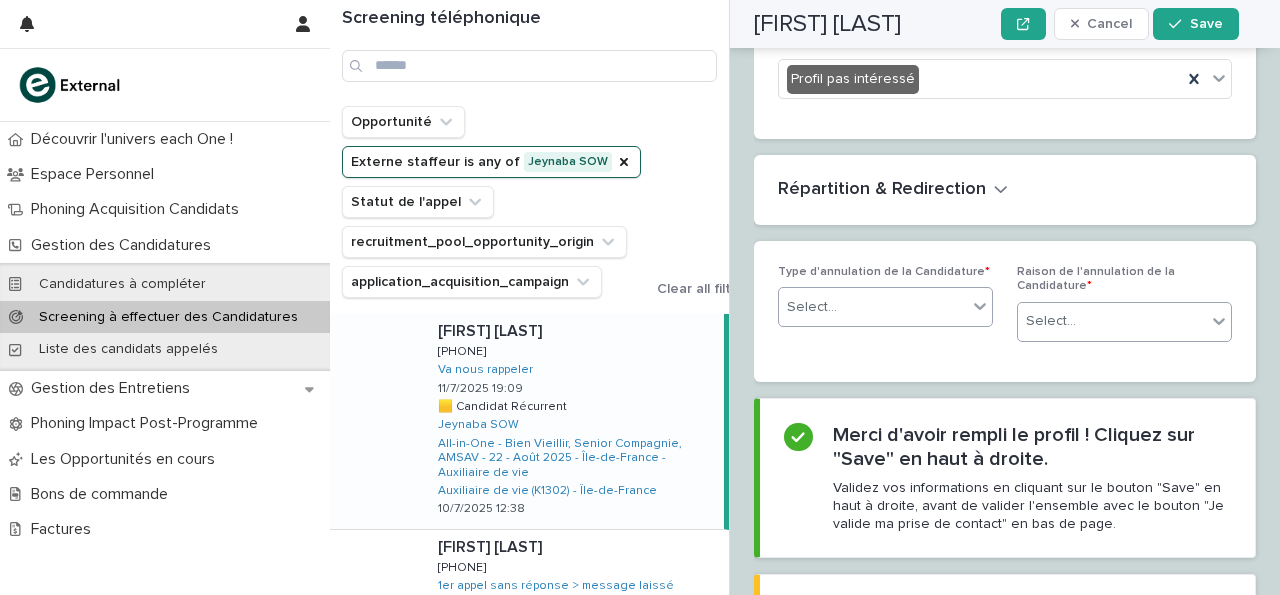 click on "Select..." at bounding box center [1051, 321] 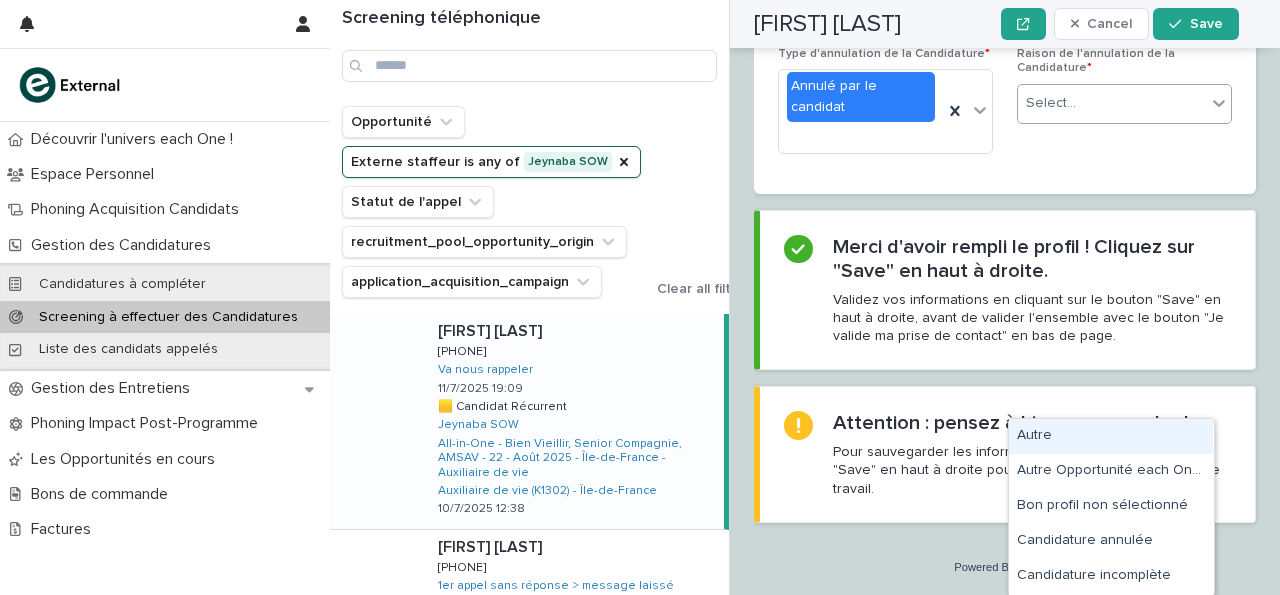 scroll, scrollTop: 4063, scrollLeft: 0, axis: vertical 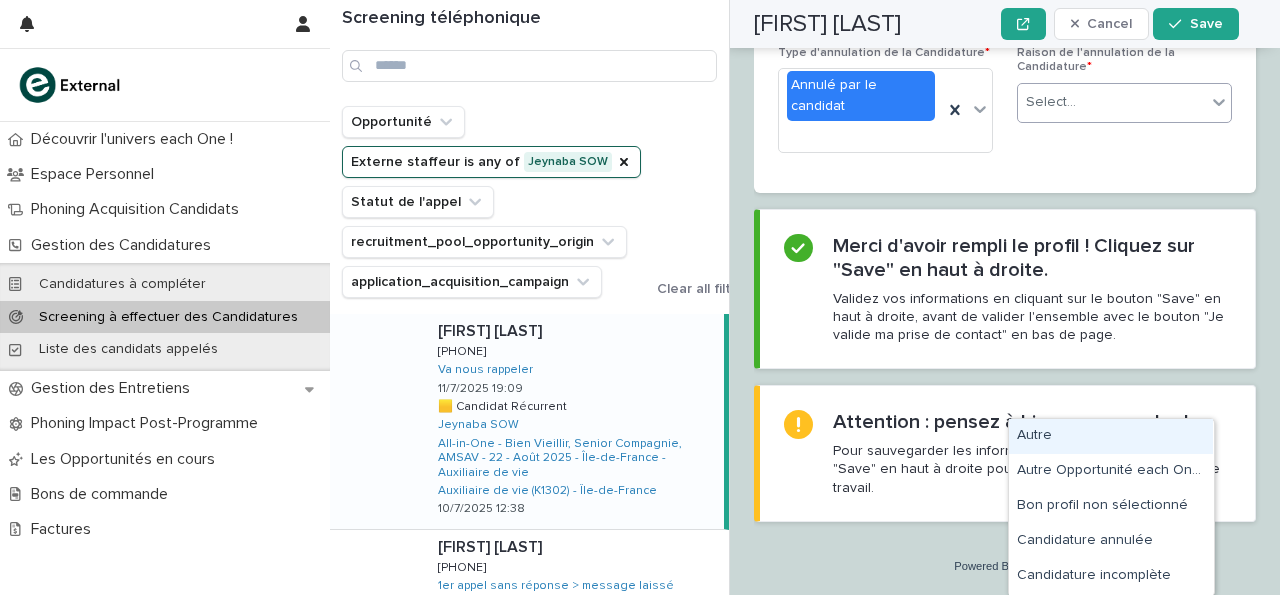 click at bounding box center [1219, 102] 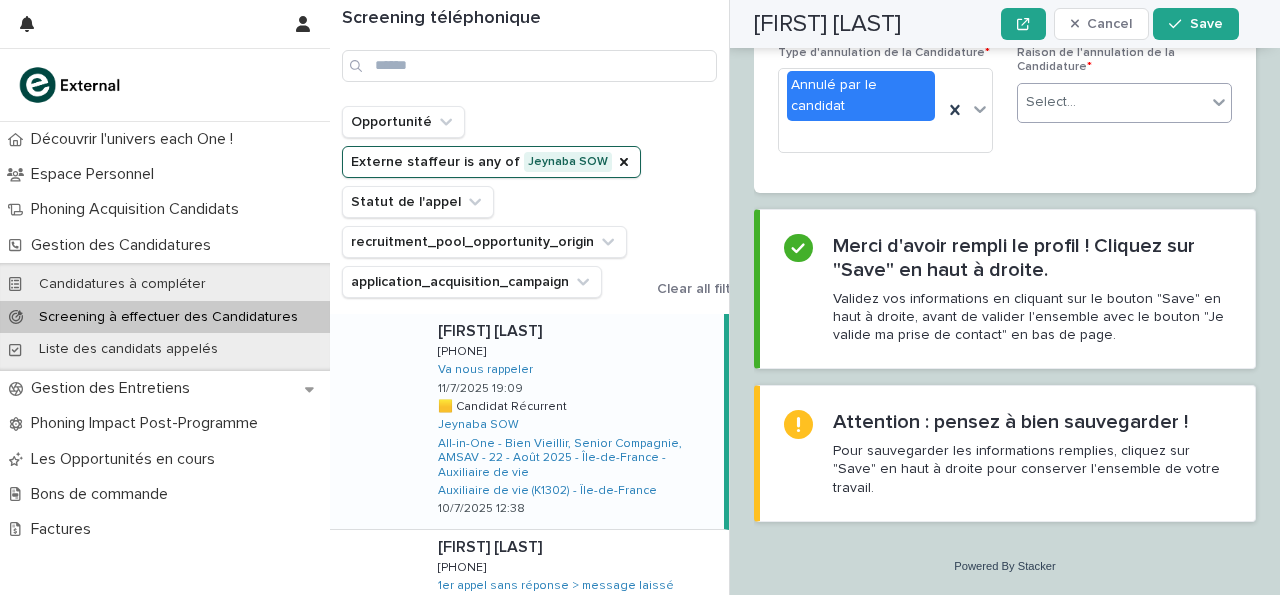 scroll, scrollTop: 4063, scrollLeft: 0, axis: vertical 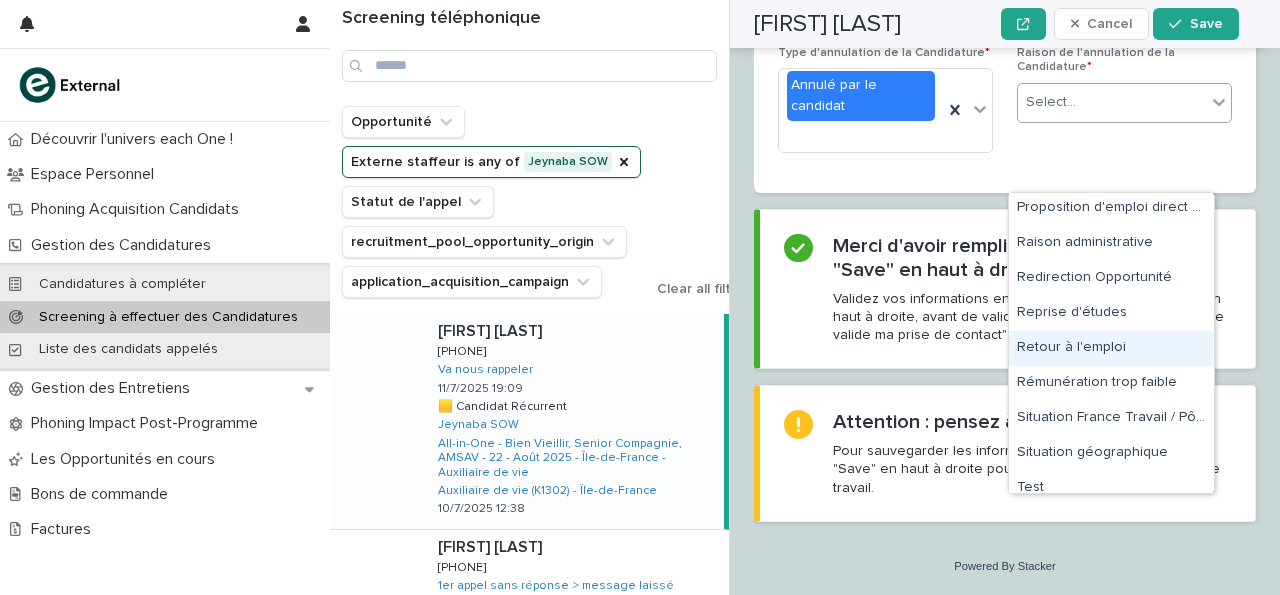 click on "Retour à l'emploi" at bounding box center [1111, 348] 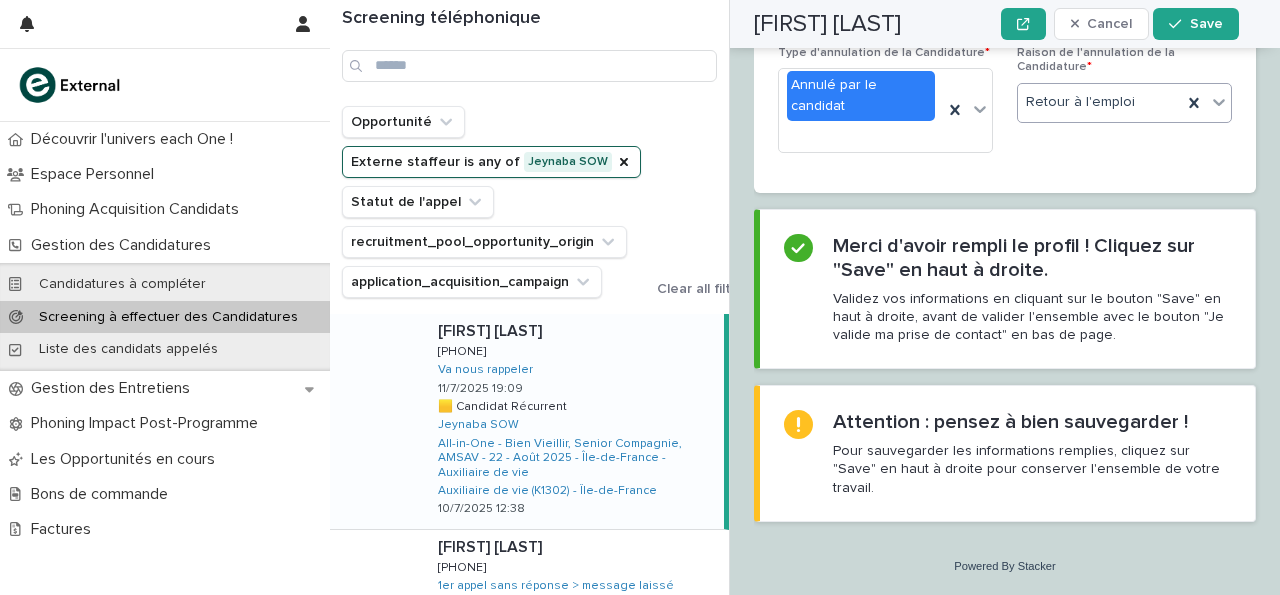 scroll, scrollTop: 4063, scrollLeft: 0, axis: vertical 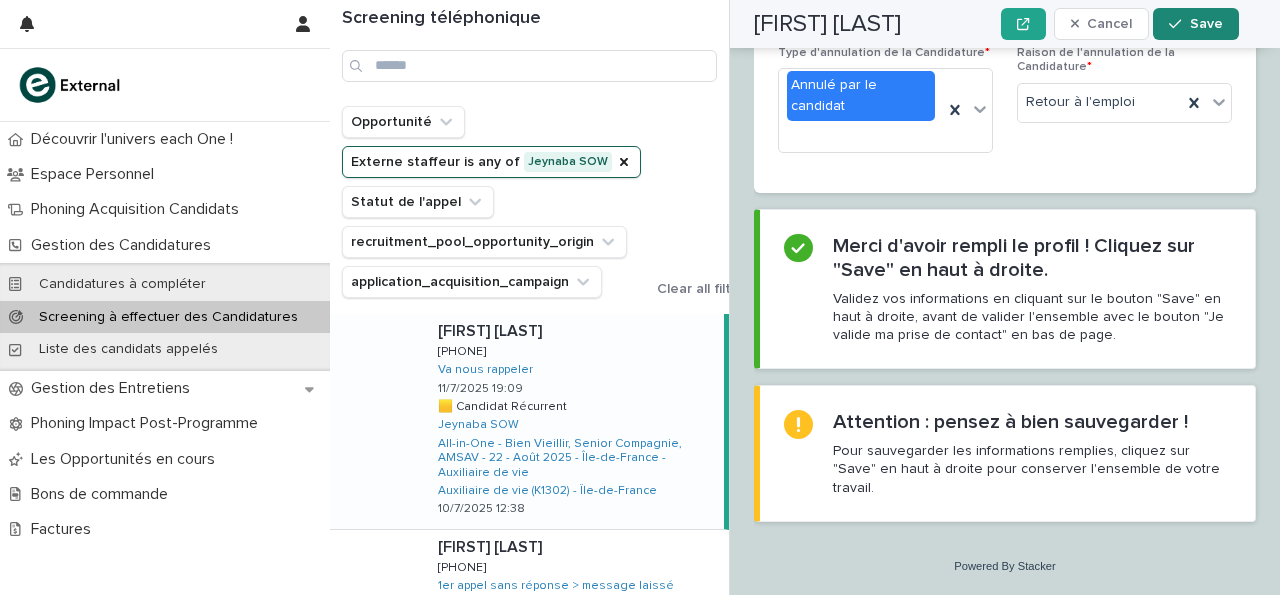 click on "Save" at bounding box center [1206, 24] 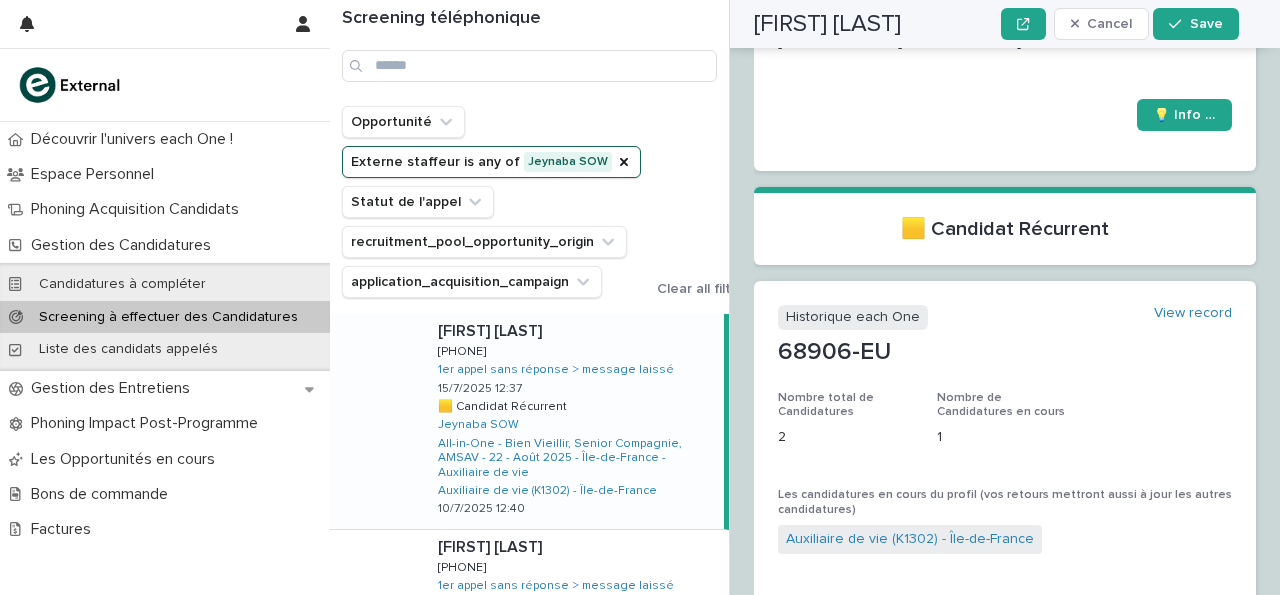 scroll, scrollTop: 0, scrollLeft: 0, axis: both 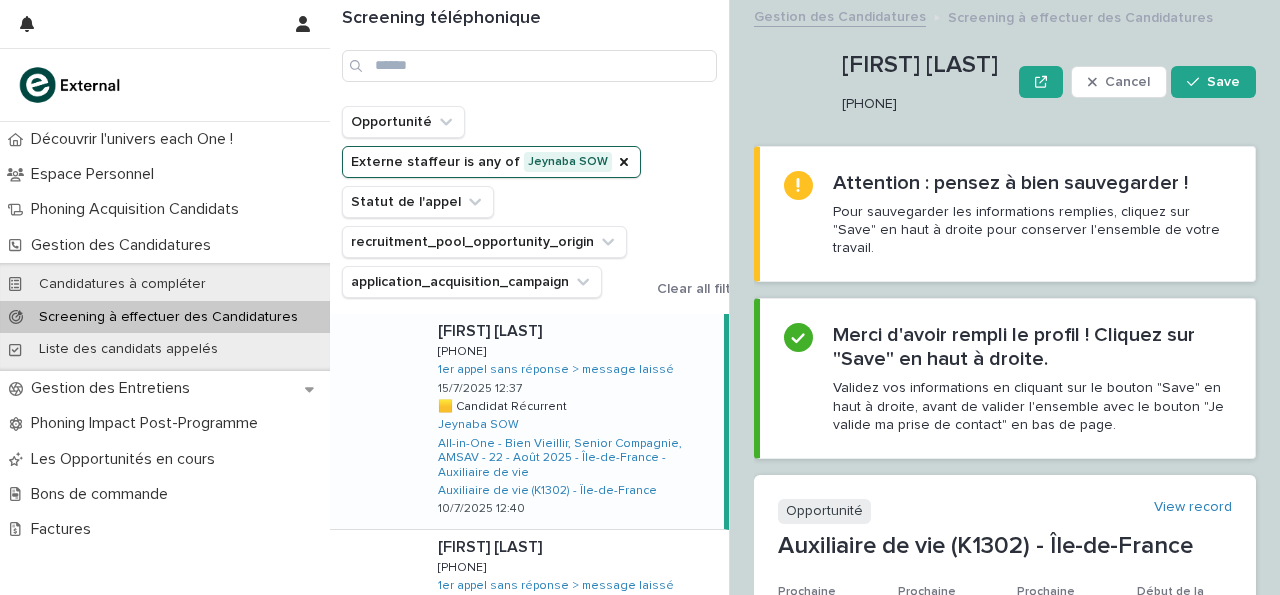 drag, startPoint x: 844, startPoint y: 104, endPoint x: 931, endPoint y: 99, distance: 87.14356 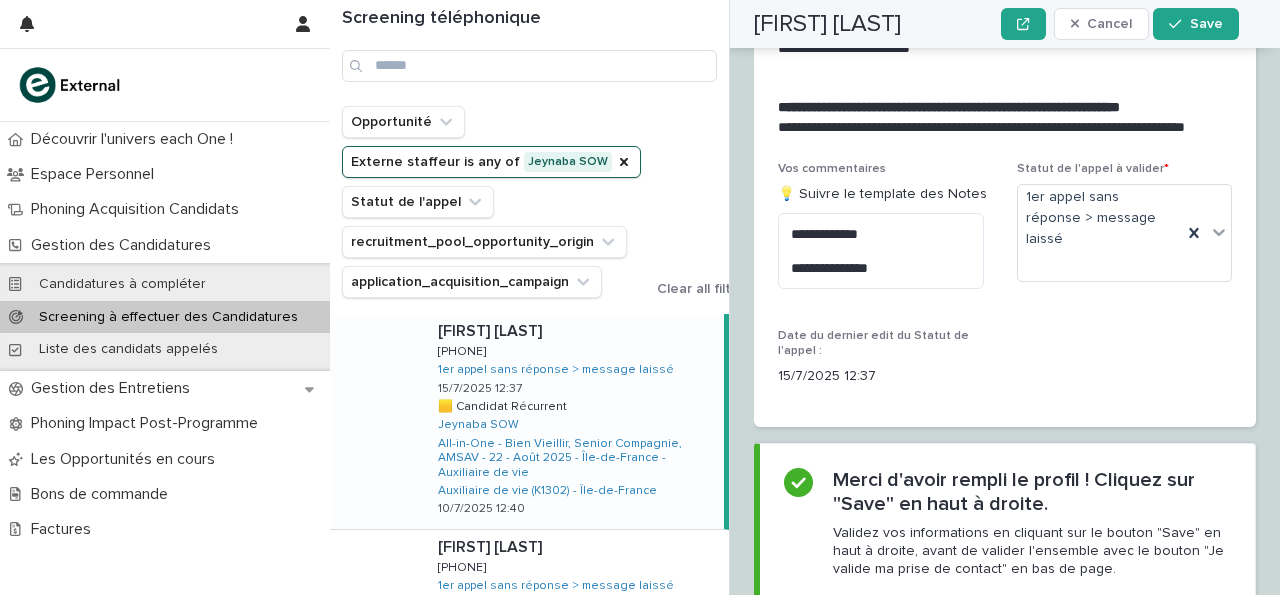 scroll, scrollTop: 3163, scrollLeft: 0, axis: vertical 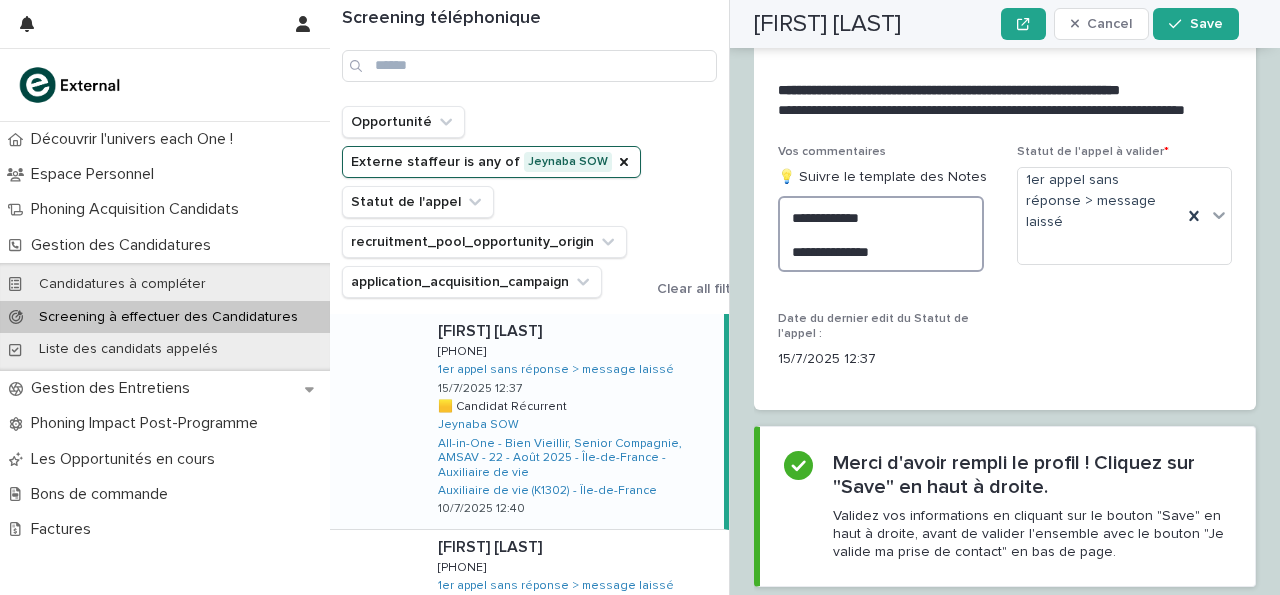 click on "**********" at bounding box center [881, 234] 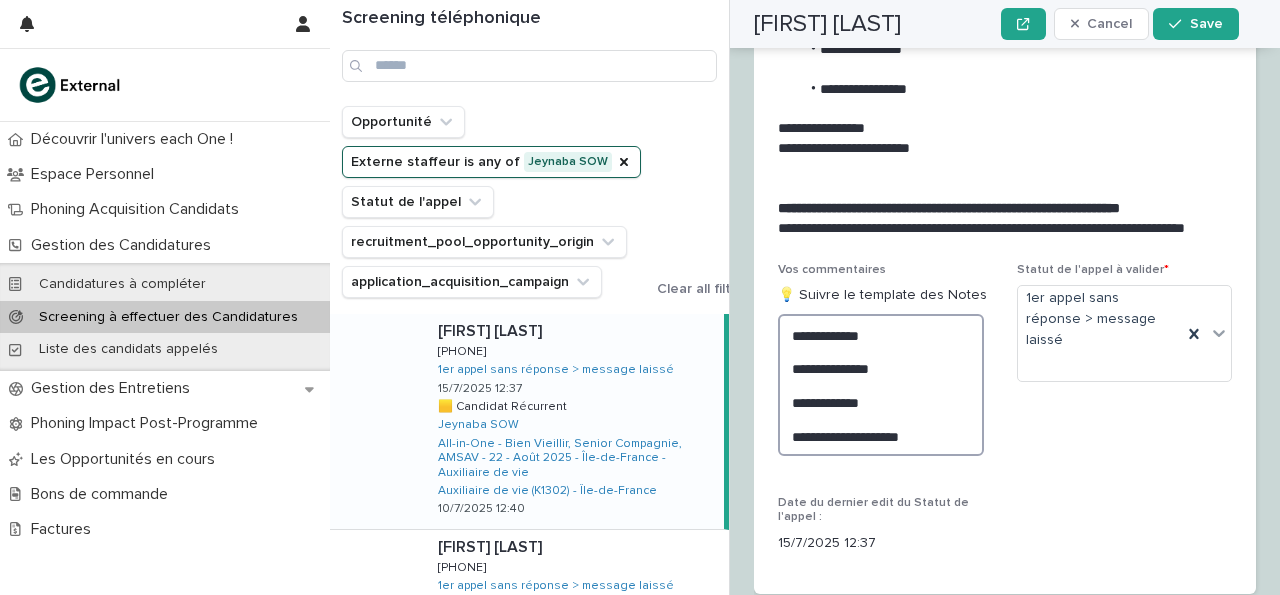 scroll, scrollTop: 3280, scrollLeft: 0, axis: vertical 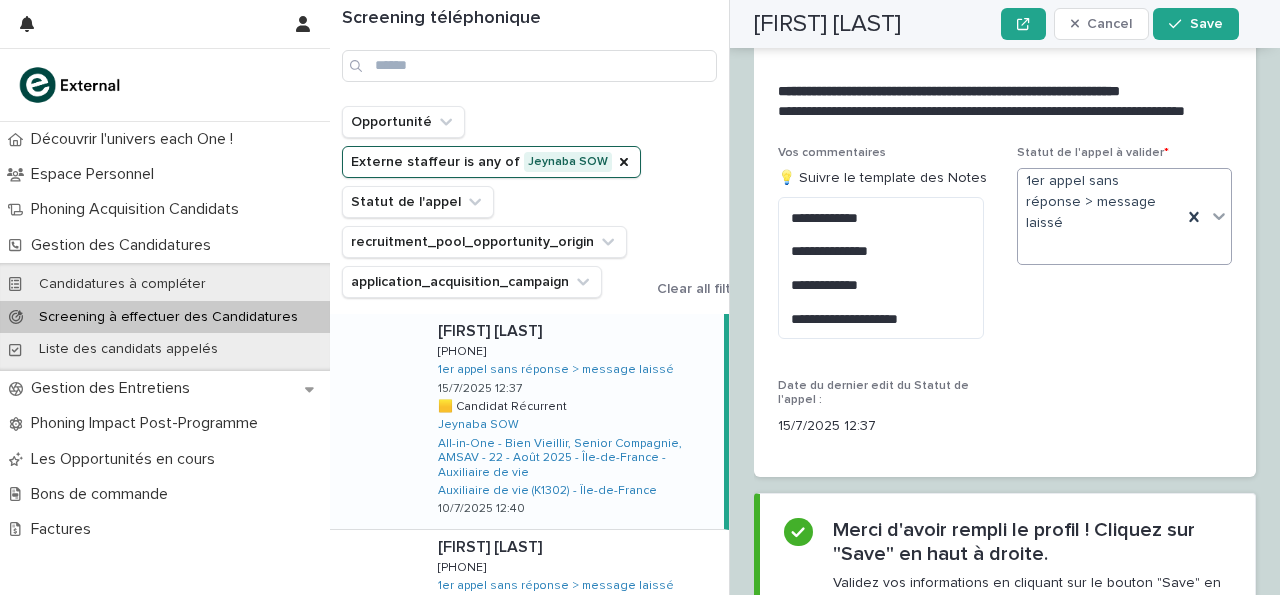 click at bounding box center (1219, 216) 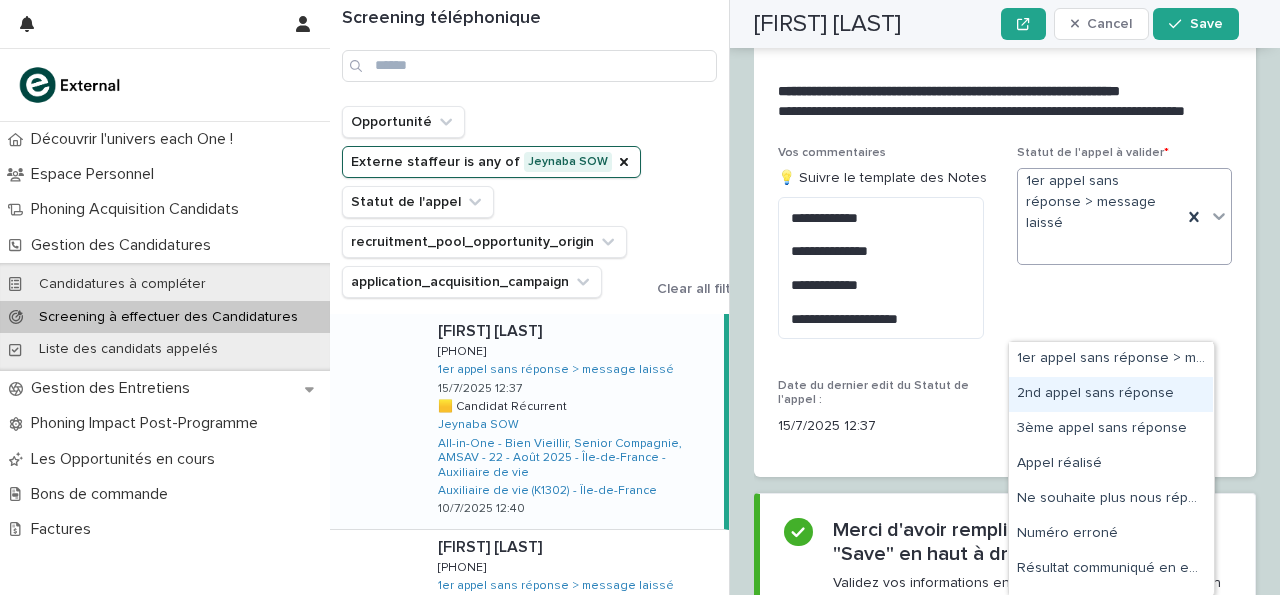 click on "2nd appel sans réponse" at bounding box center [1111, 394] 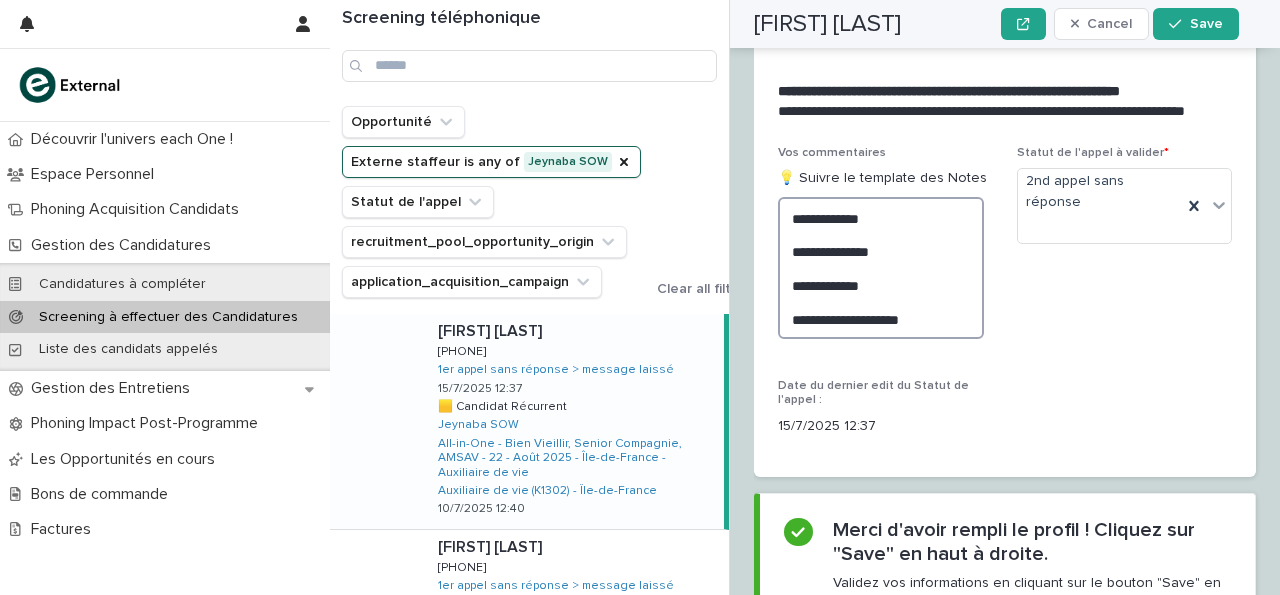 drag, startPoint x: 913, startPoint y: 390, endPoint x: 899, endPoint y: 391, distance: 14.035668 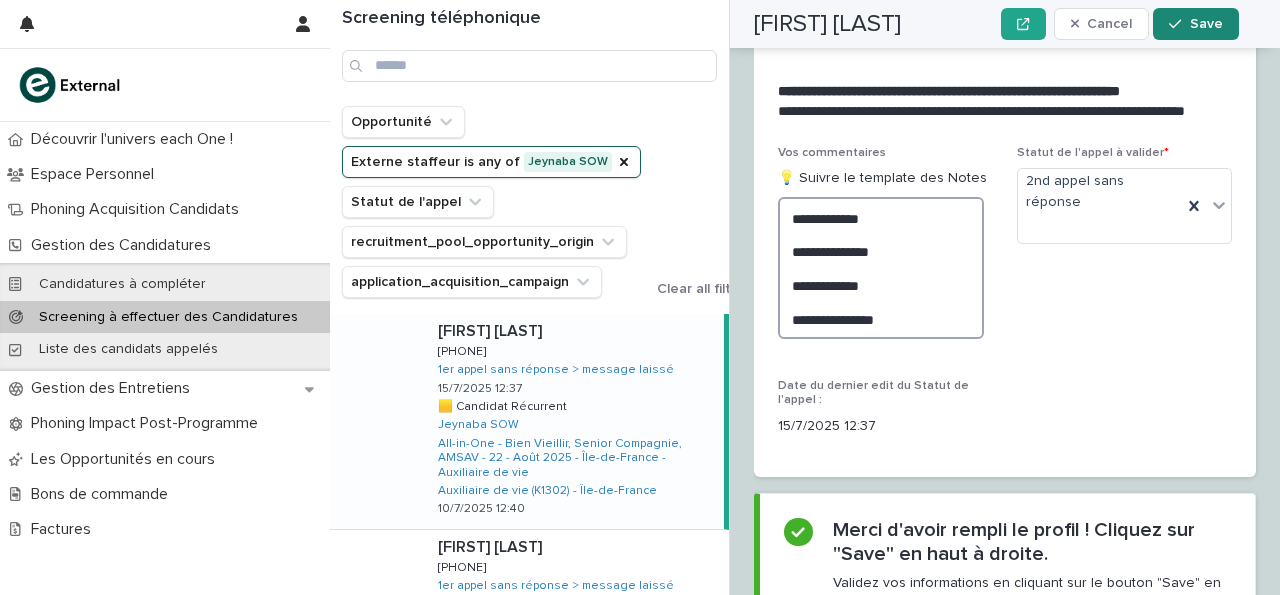 type on "**********" 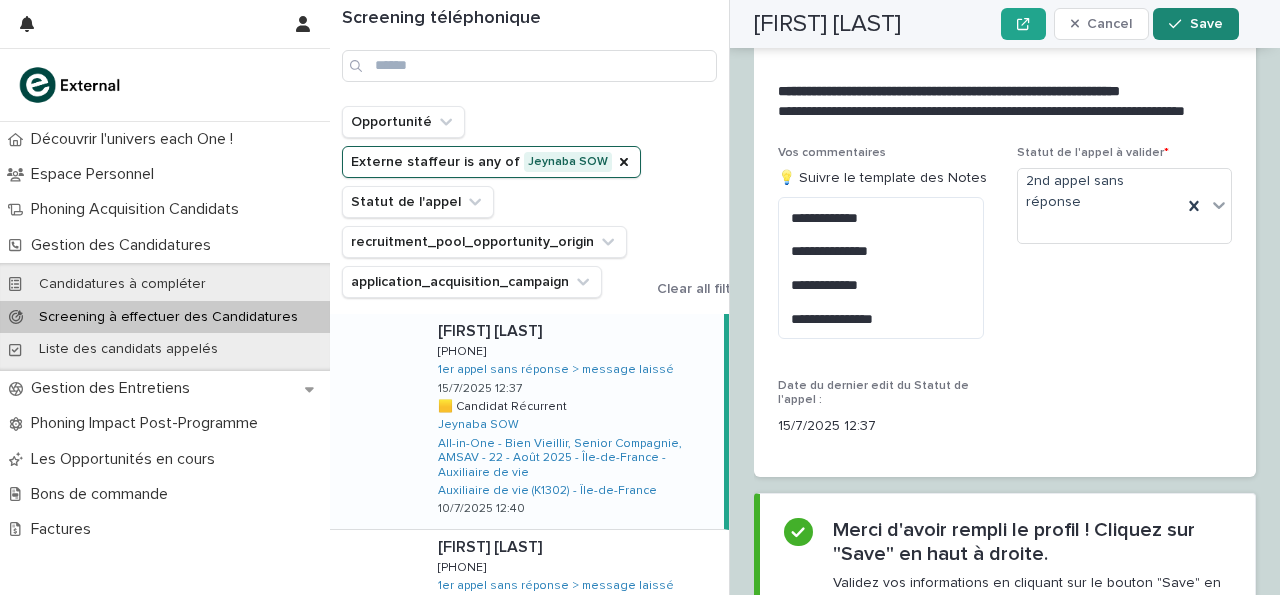 click on "Save" at bounding box center [1195, 24] 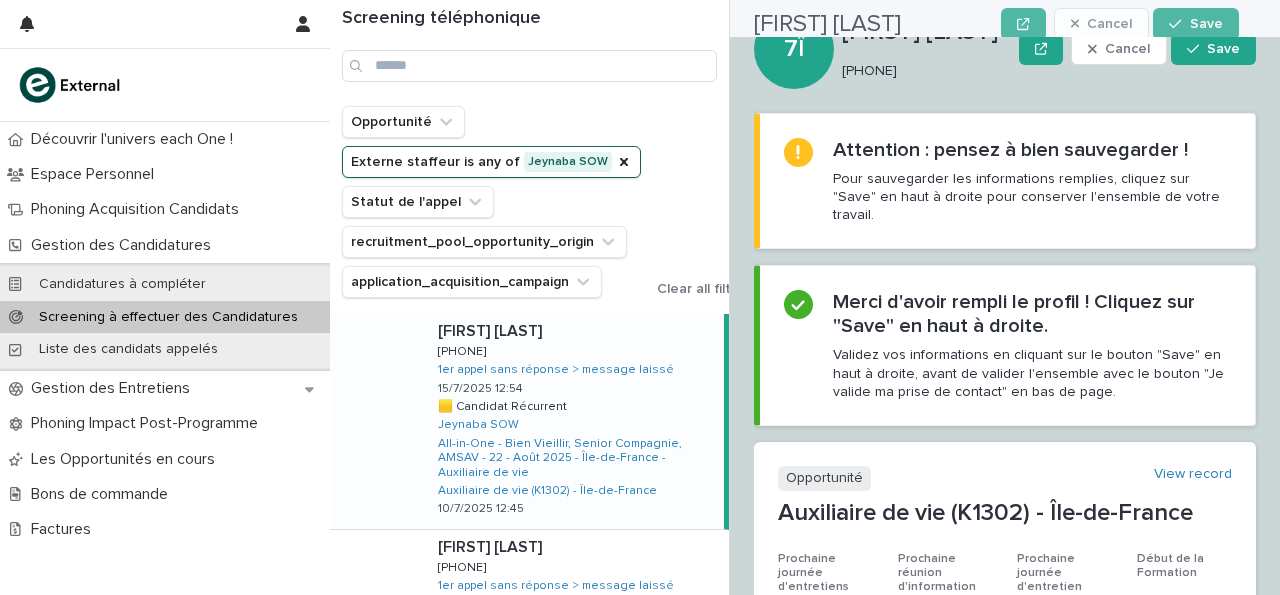 scroll, scrollTop: 0, scrollLeft: 0, axis: both 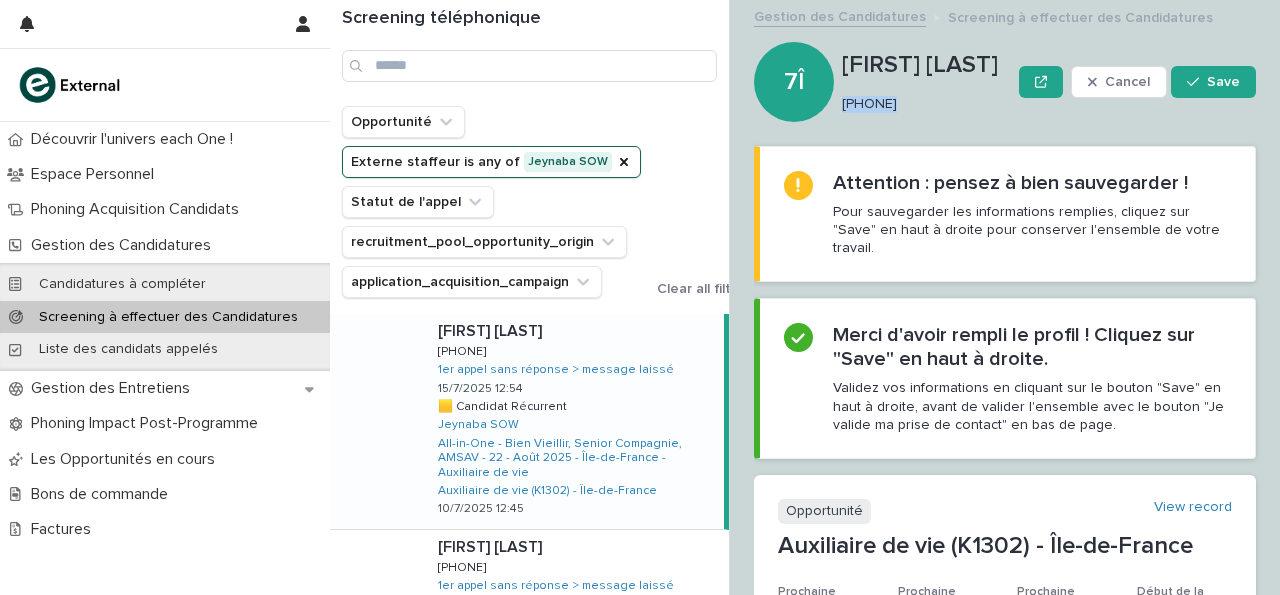 drag, startPoint x: 842, startPoint y: 105, endPoint x: 944, endPoint y: 119, distance: 102.9563 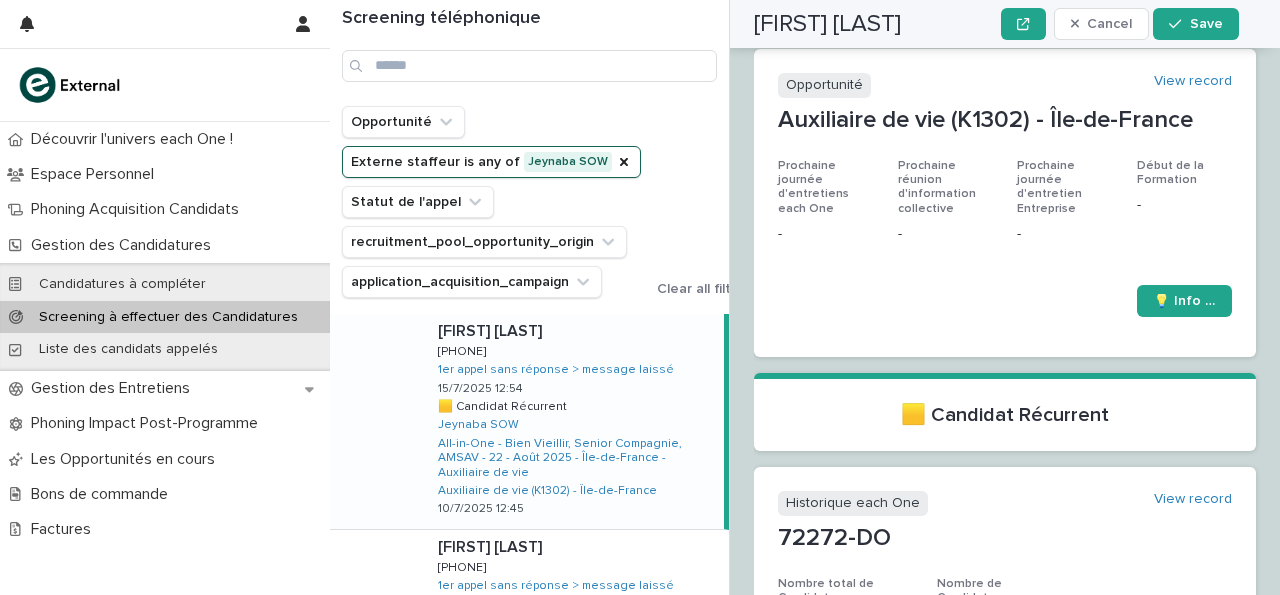 scroll, scrollTop: 0, scrollLeft: 0, axis: both 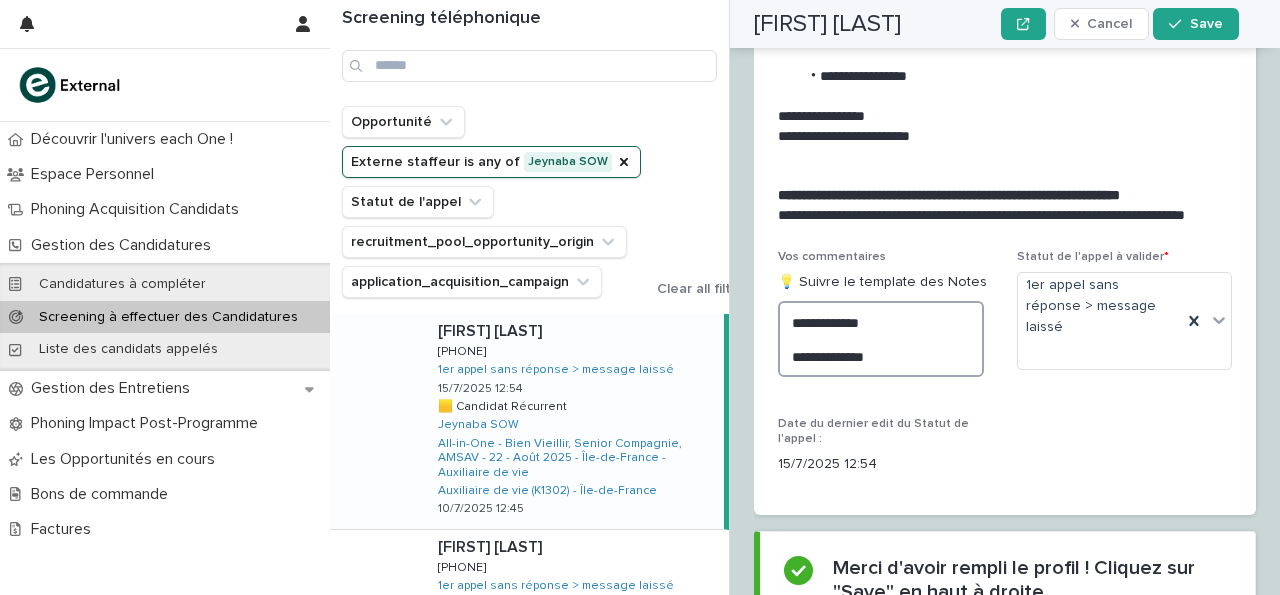 click on "**********" at bounding box center [881, 339] 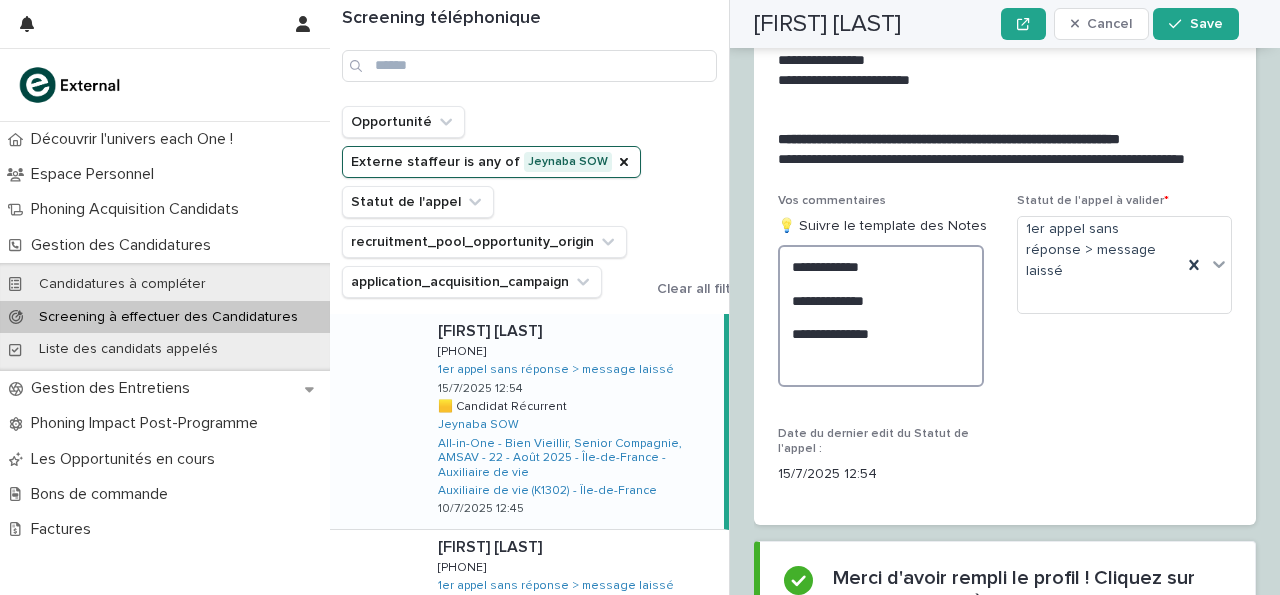 scroll, scrollTop: 3120, scrollLeft: 0, axis: vertical 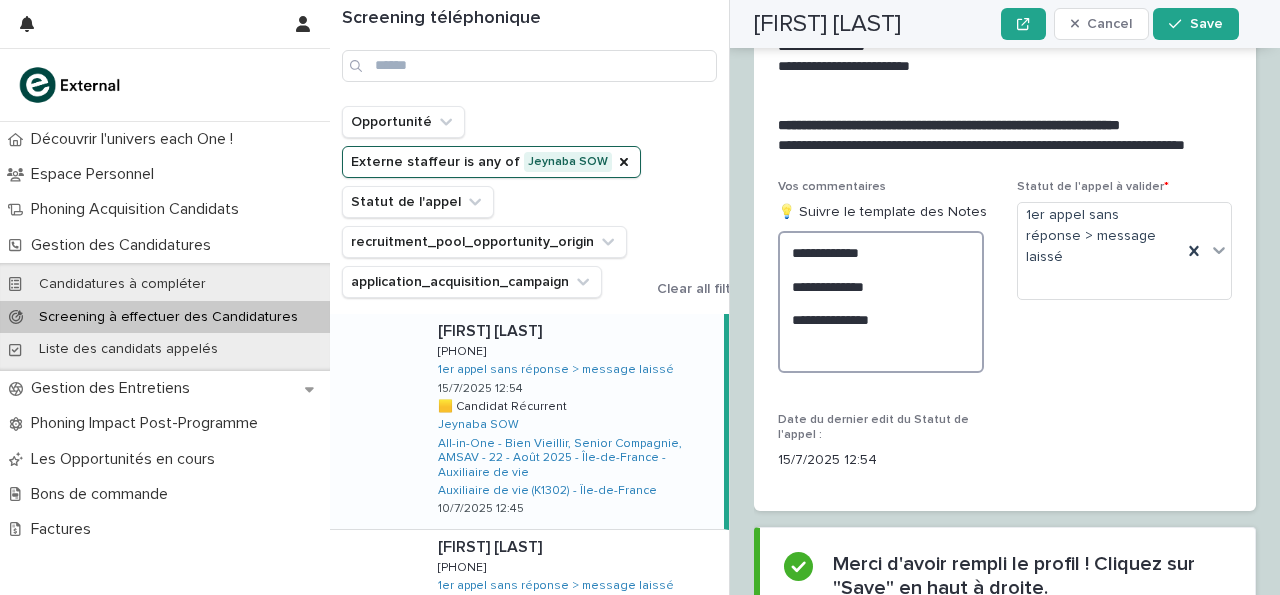 click on "**********" at bounding box center [881, 302] 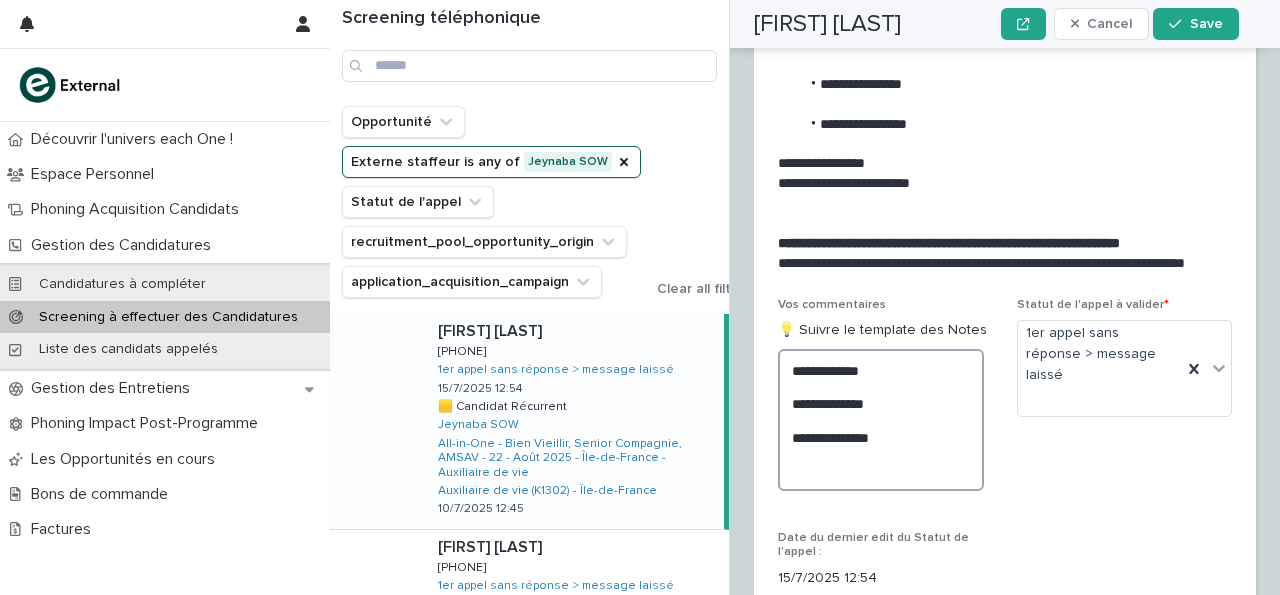 scroll, scrollTop: 3238, scrollLeft: 0, axis: vertical 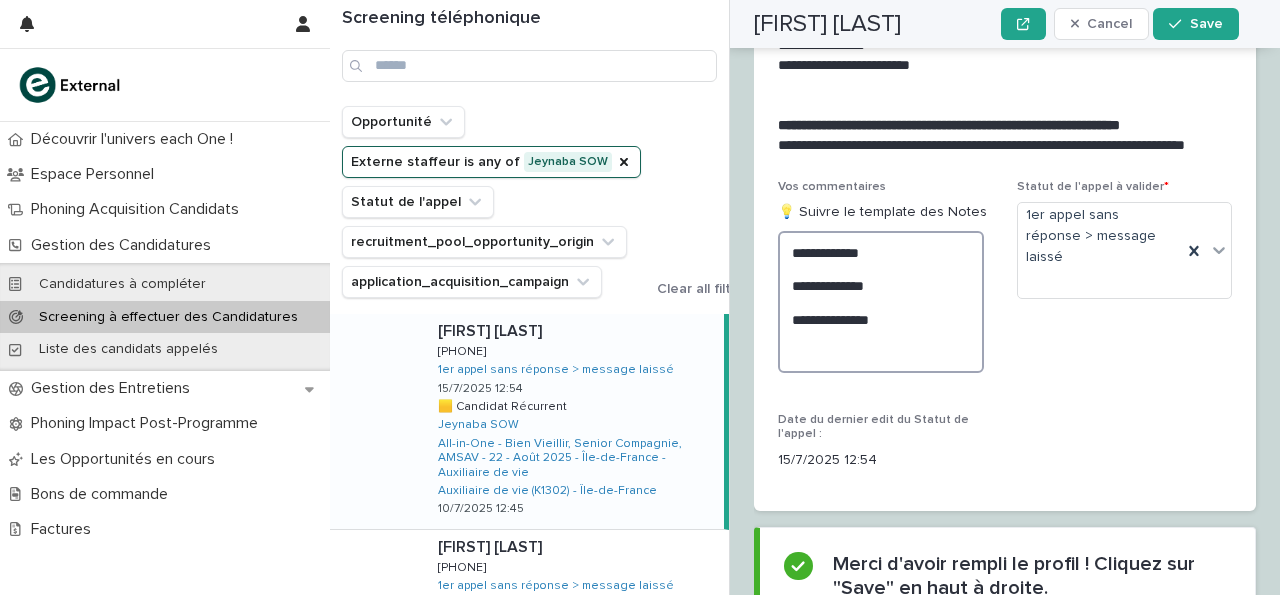 click on "**********" at bounding box center (881, 302) 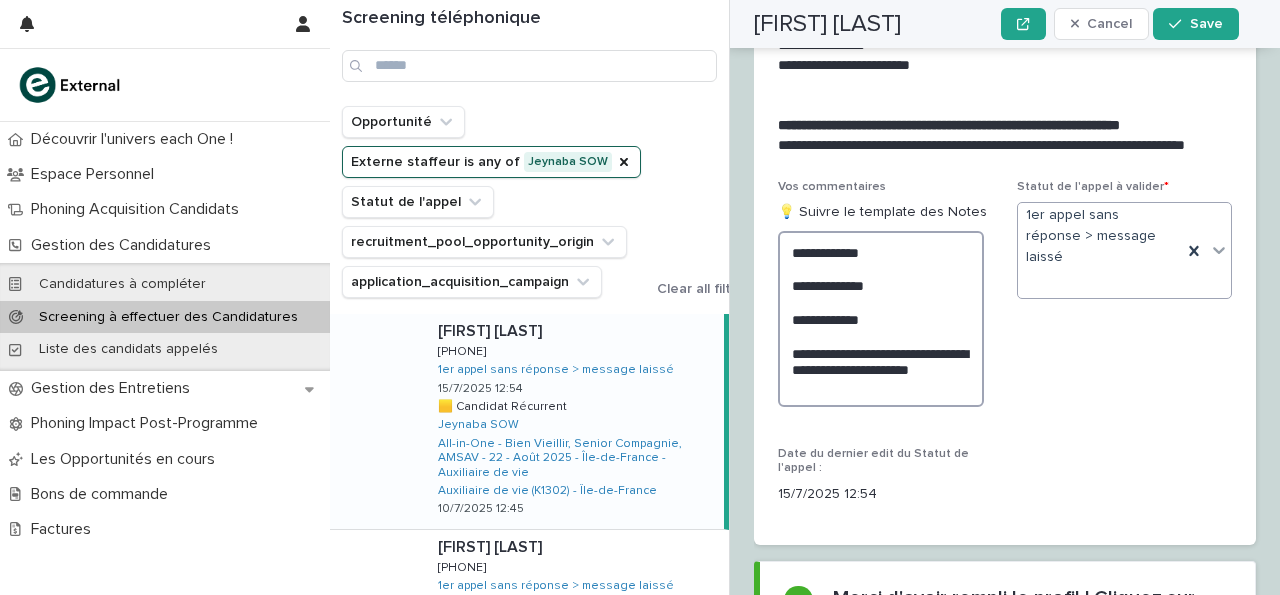 type on "**********" 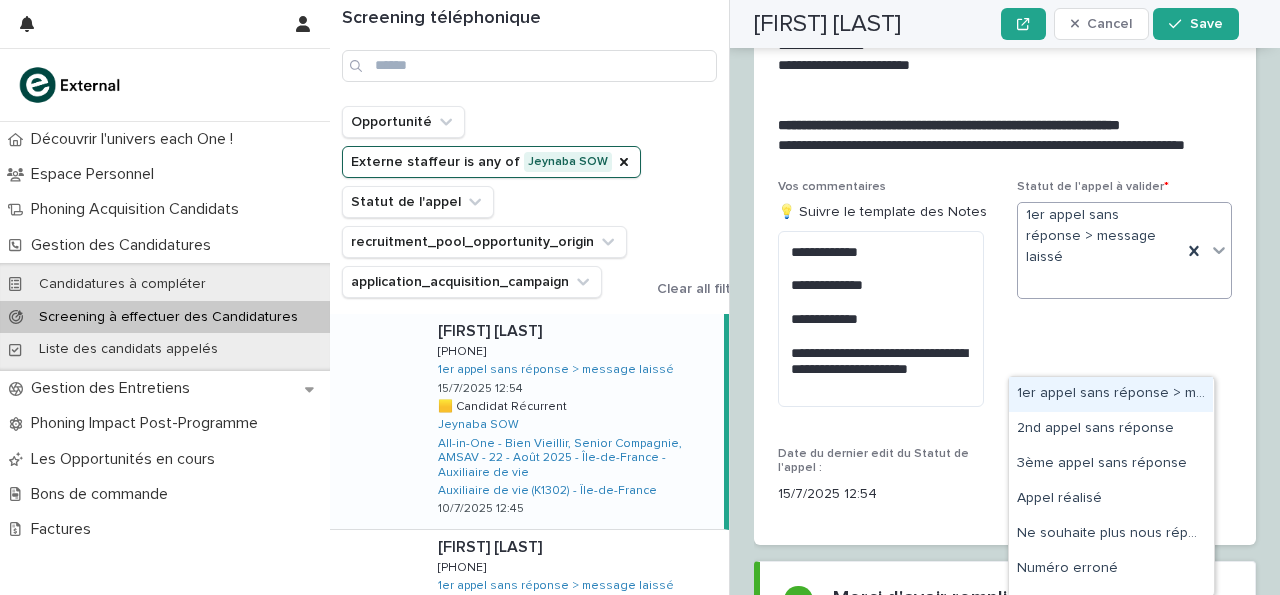 click 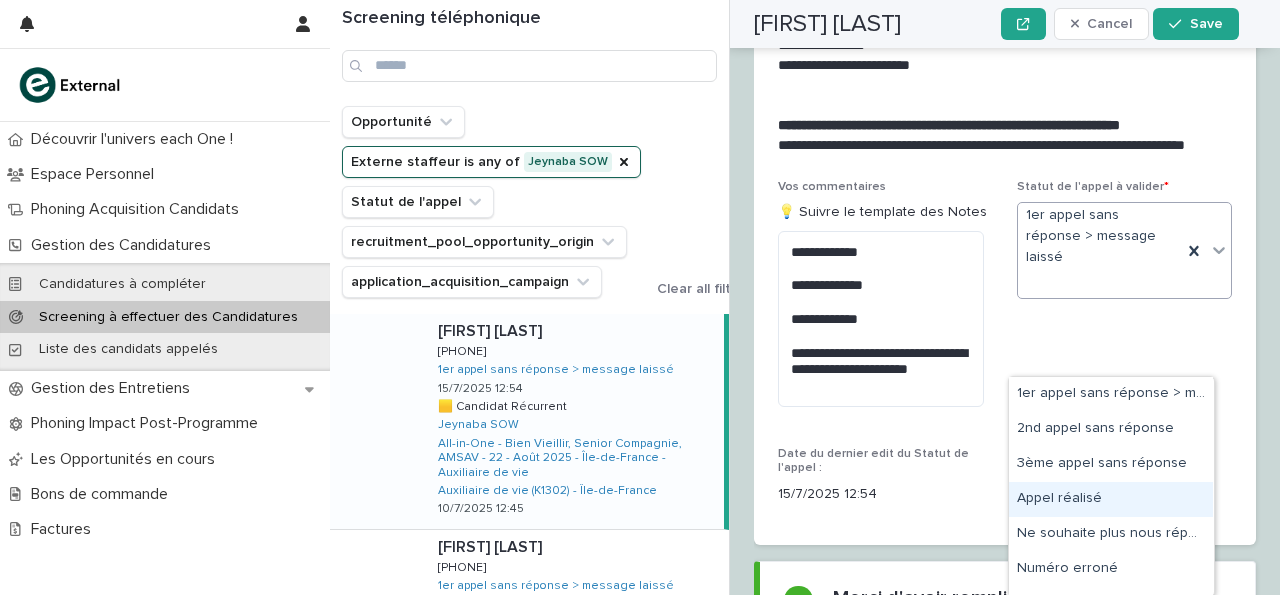 click on "Appel réalisé" at bounding box center [1111, 499] 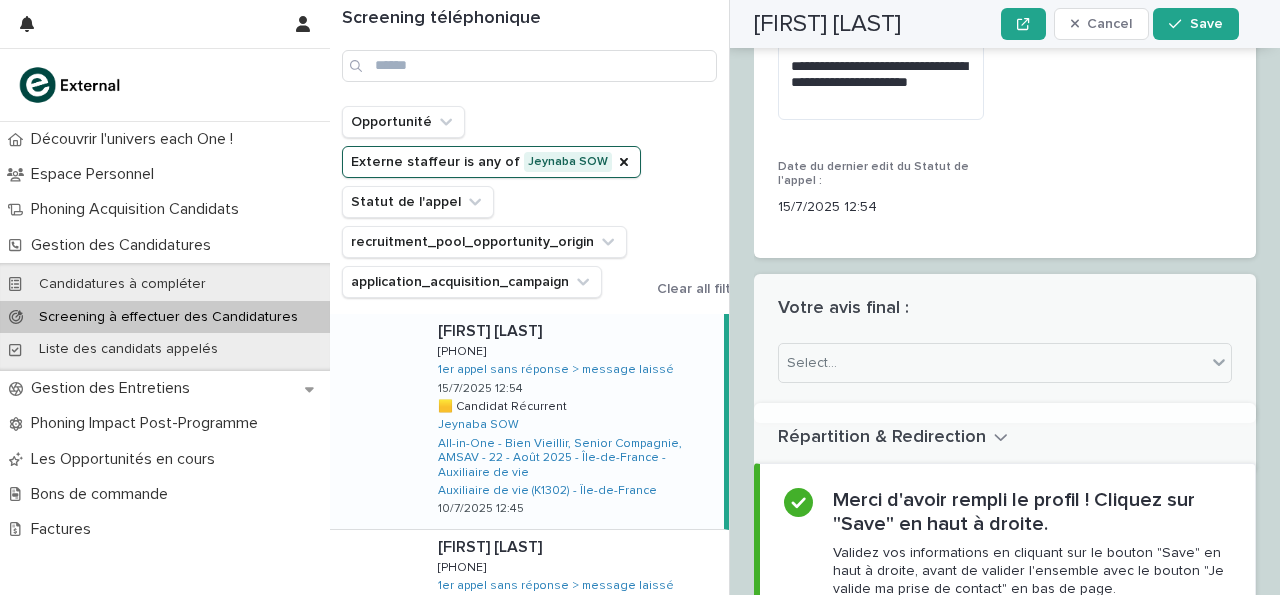 scroll, scrollTop: 3527, scrollLeft: 0, axis: vertical 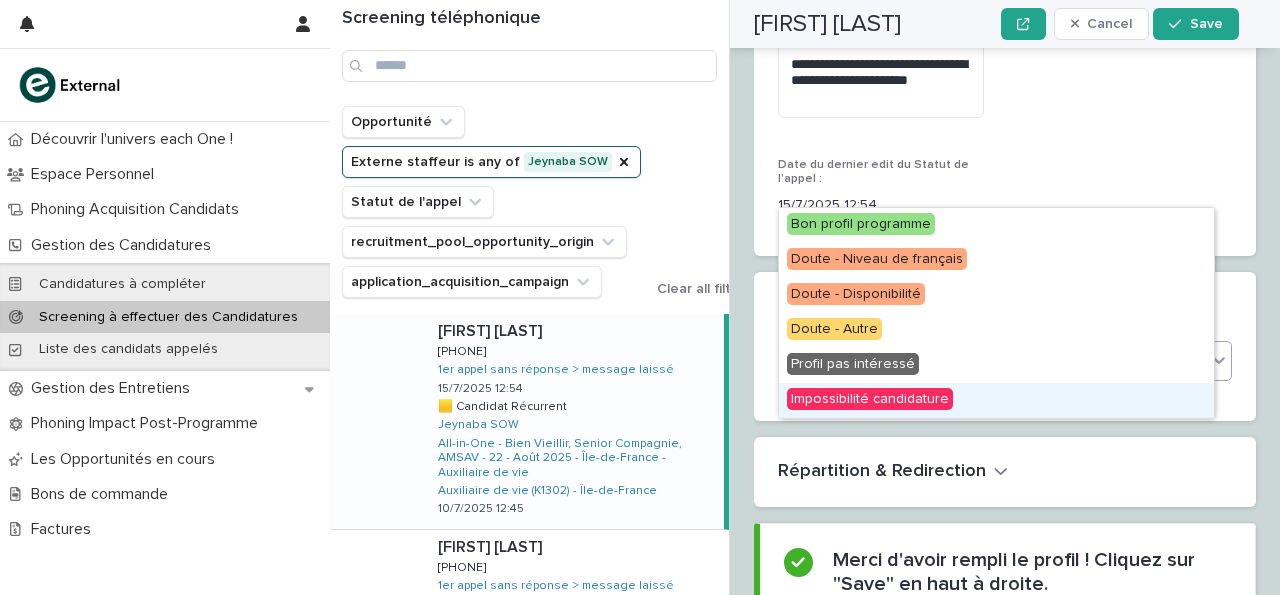 click on "Impossibilité candidature" at bounding box center [996, 400] 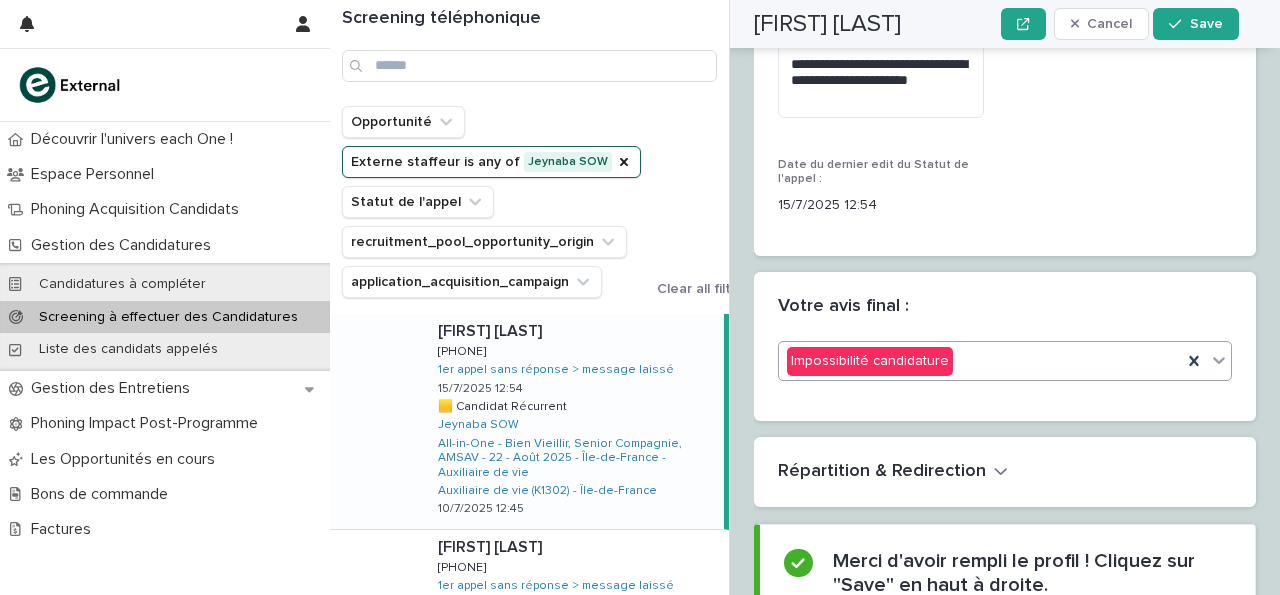 scroll, scrollTop: 3904, scrollLeft: 0, axis: vertical 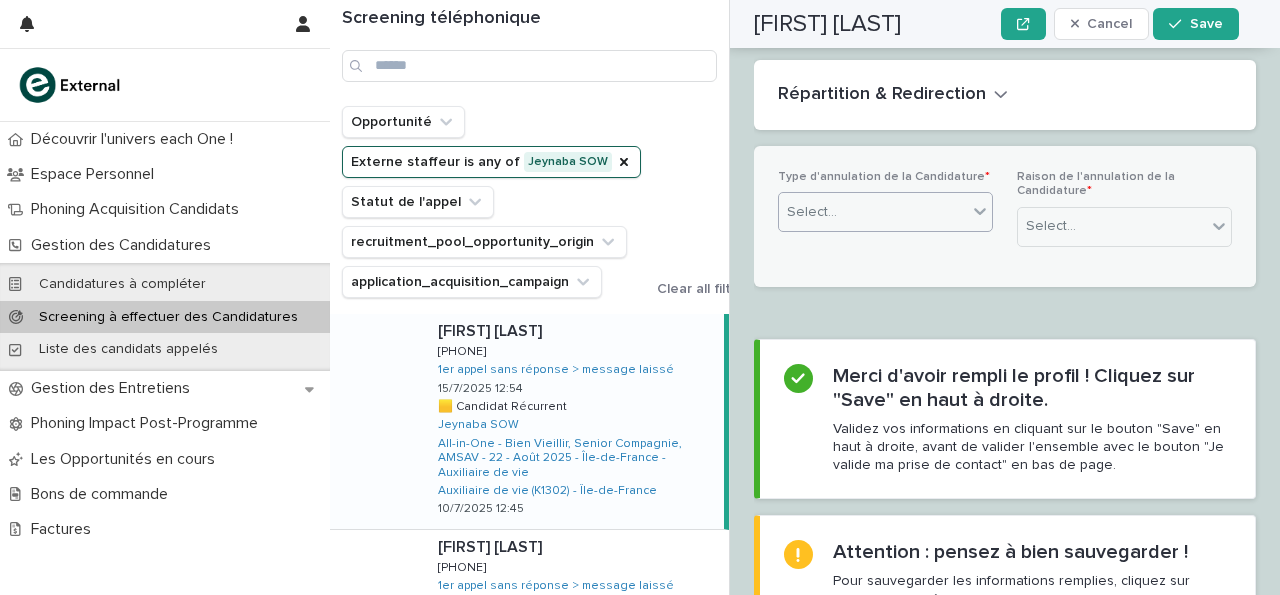 click on "Select..." at bounding box center [873, 212] 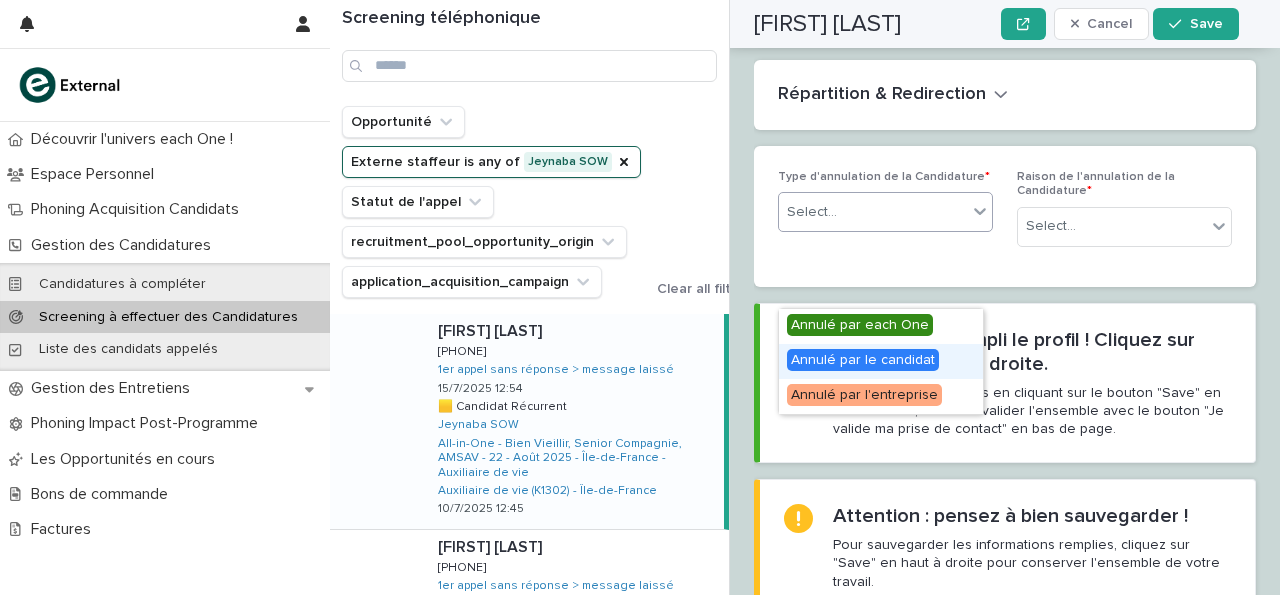 click on "Annulé par le candidat" at bounding box center [863, 360] 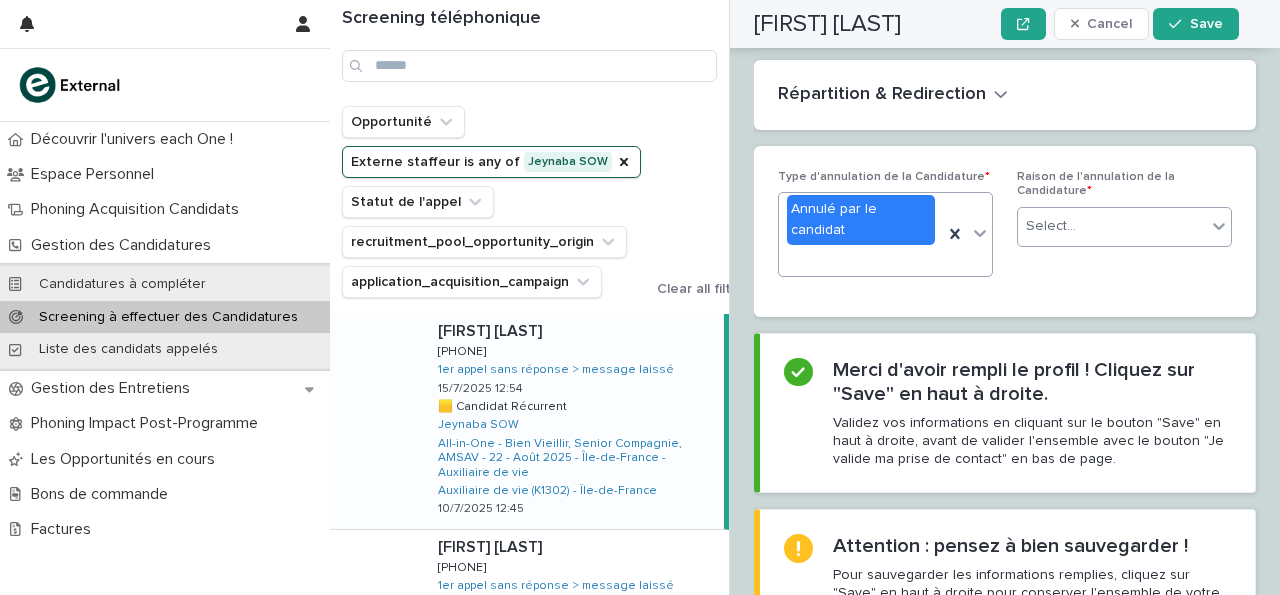 click on "Select..." at bounding box center (1112, 226) 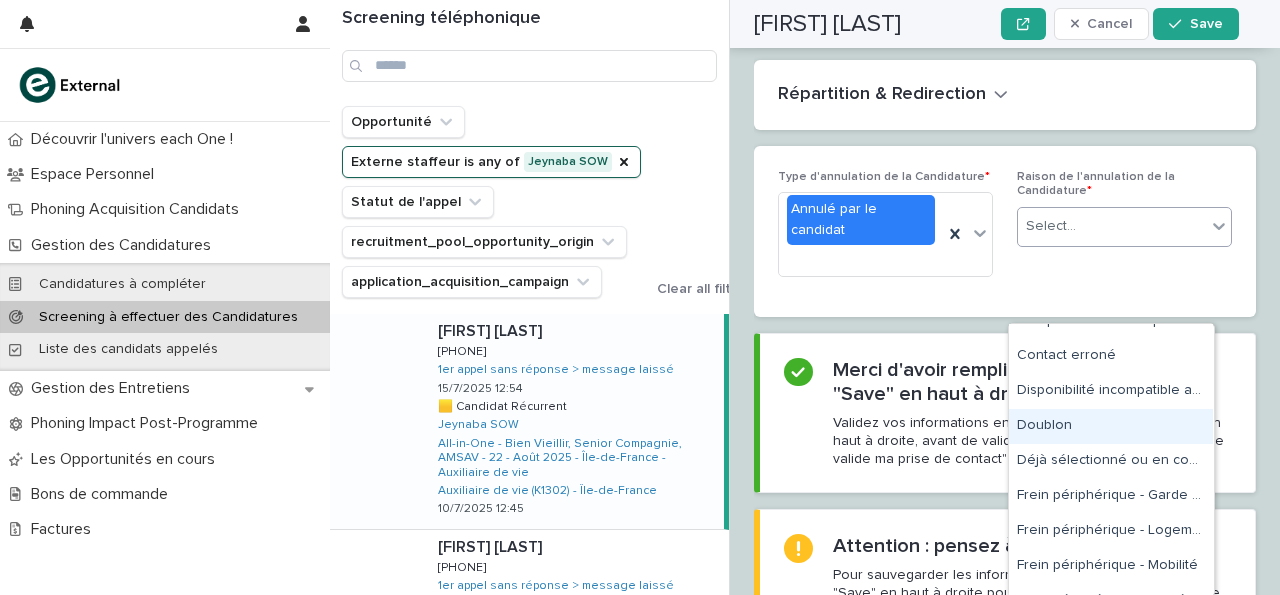 scroll, scrollTop: 198, scrollLeft: 0, axis: vertical 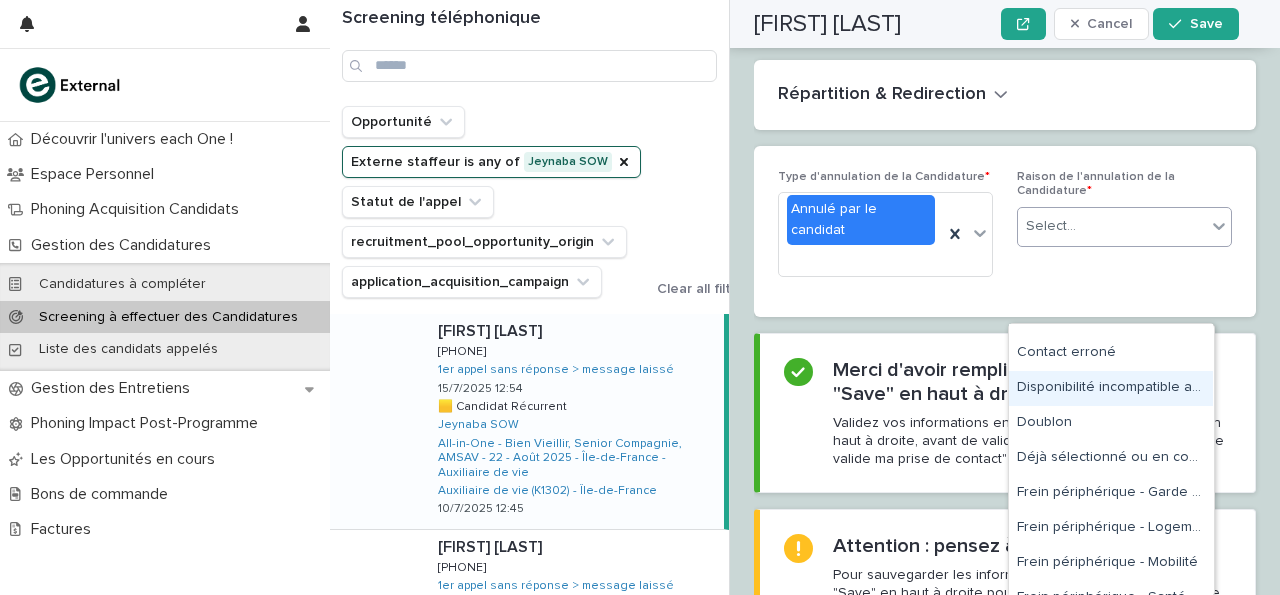 click on "Disponibilité incompatible avec la formation" at bounding box center [1111, 388] 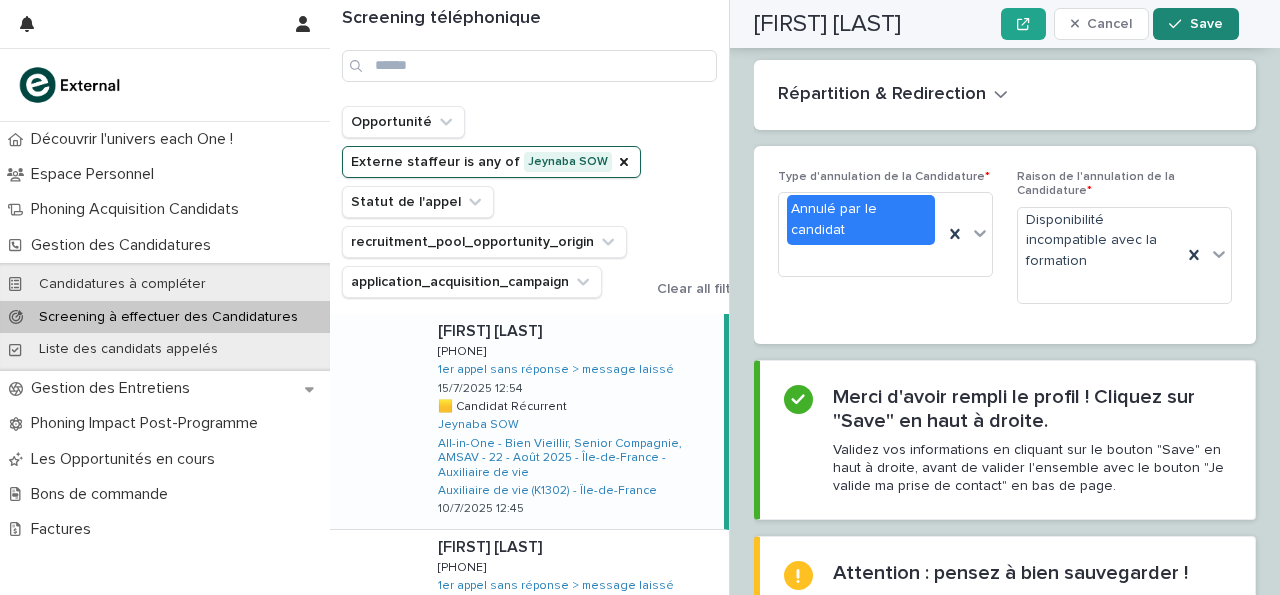 click on "Save" at bounding box center (1206, 24) 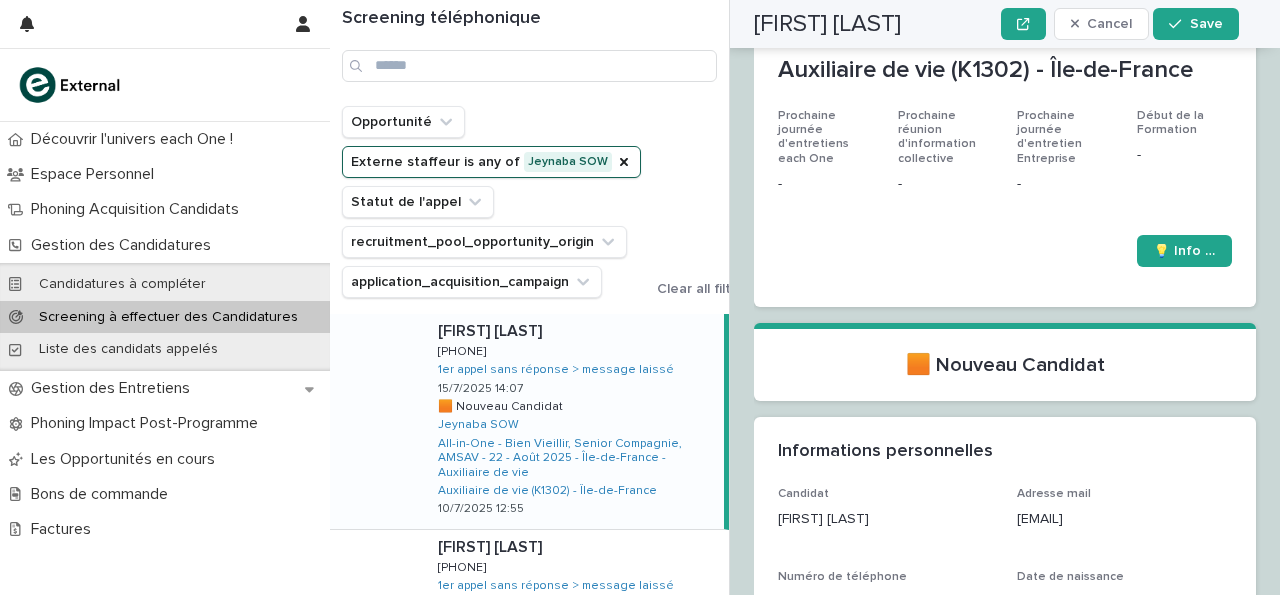 scroll, scrollTop: 0, scrollLeft: 0, axis: both 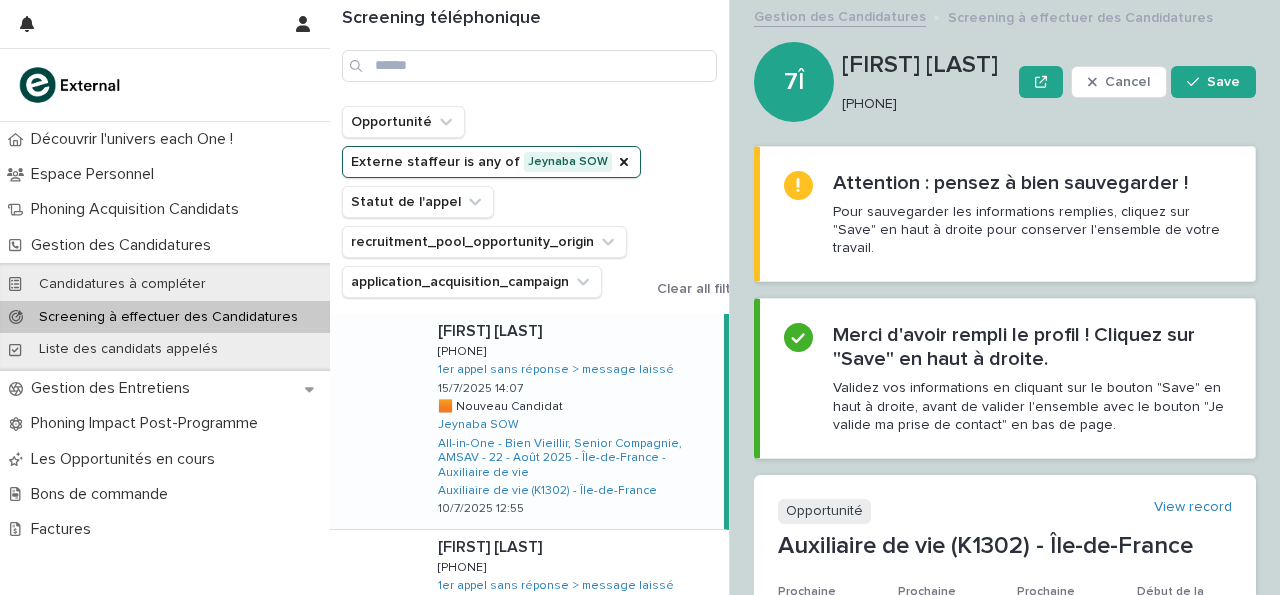 drag, startPoint x: 845, startPoint y: 107, endPoint x: 931, endPoint y: 115, distance: 86.37129 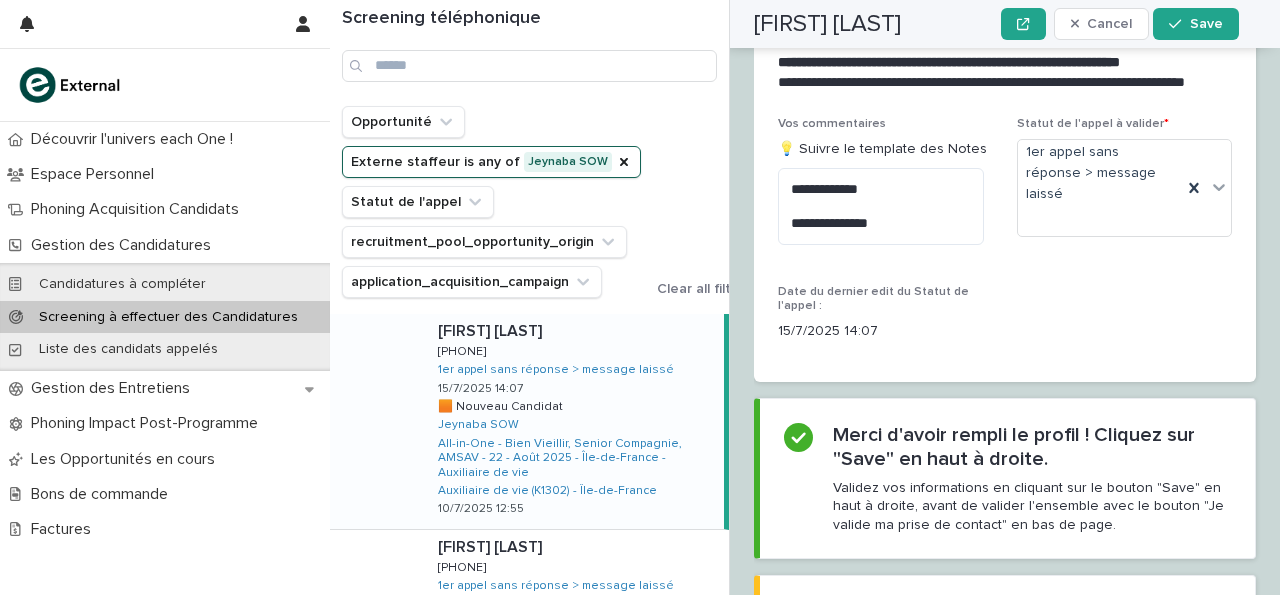 scroll, scrollTop: 2591, scrollLeft: 0, axis: vertical 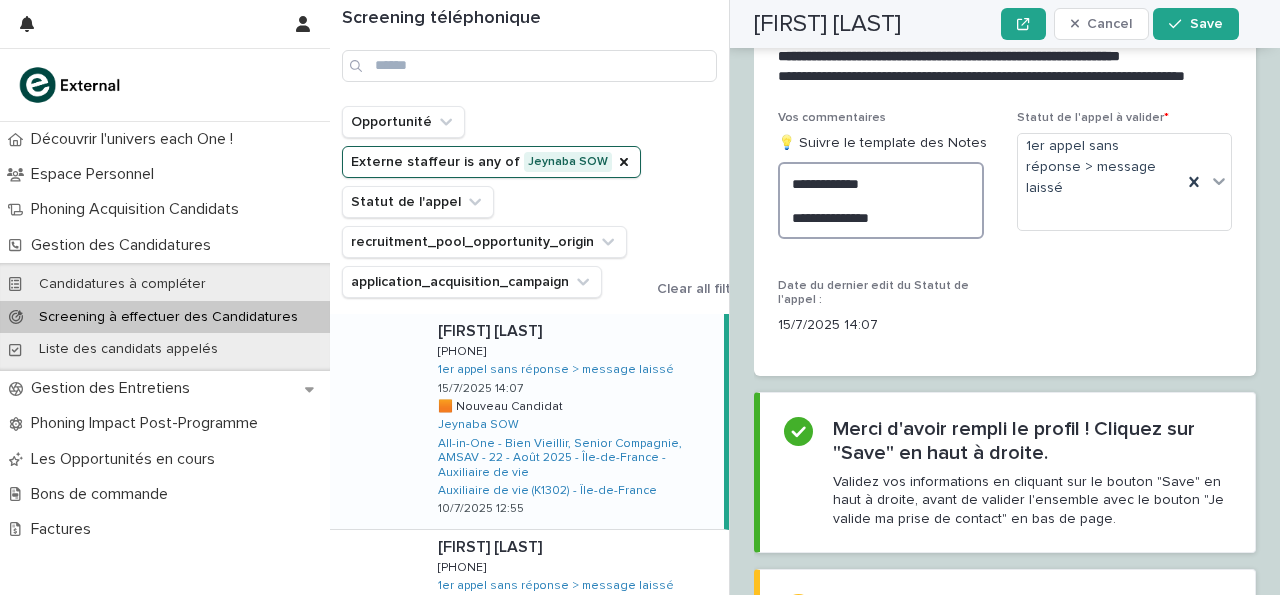 click on "**********" at bounding box center [881, 200] 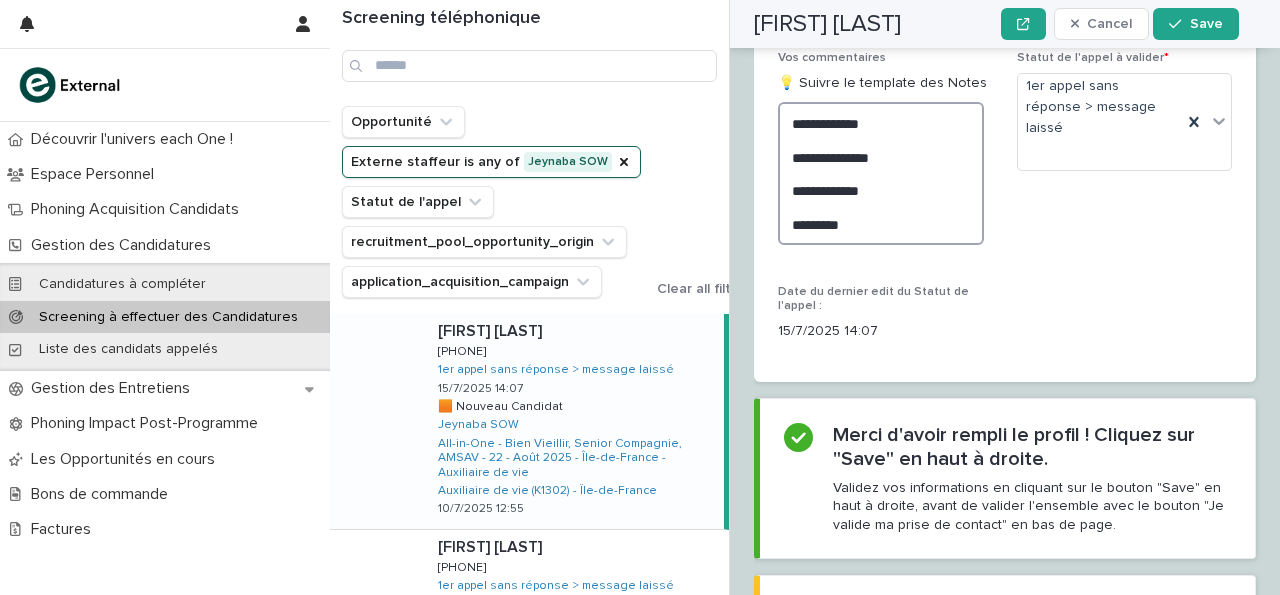 scroll, scrollTop: 2656, scrollLeft: 0, axis: vertical 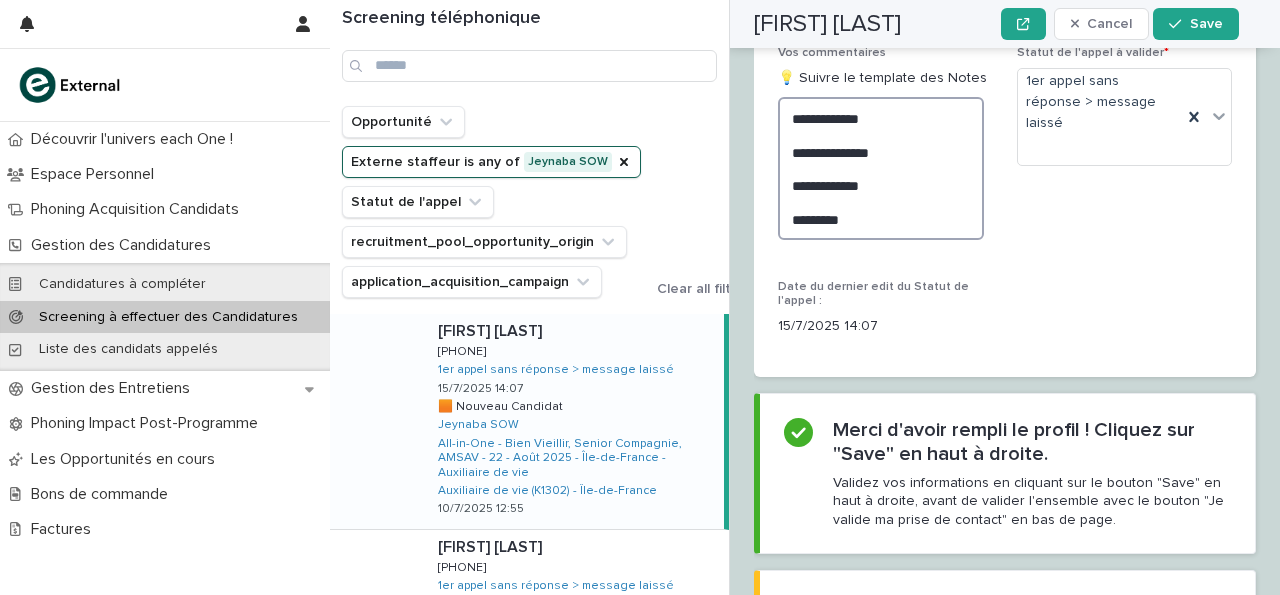 type on "**********" 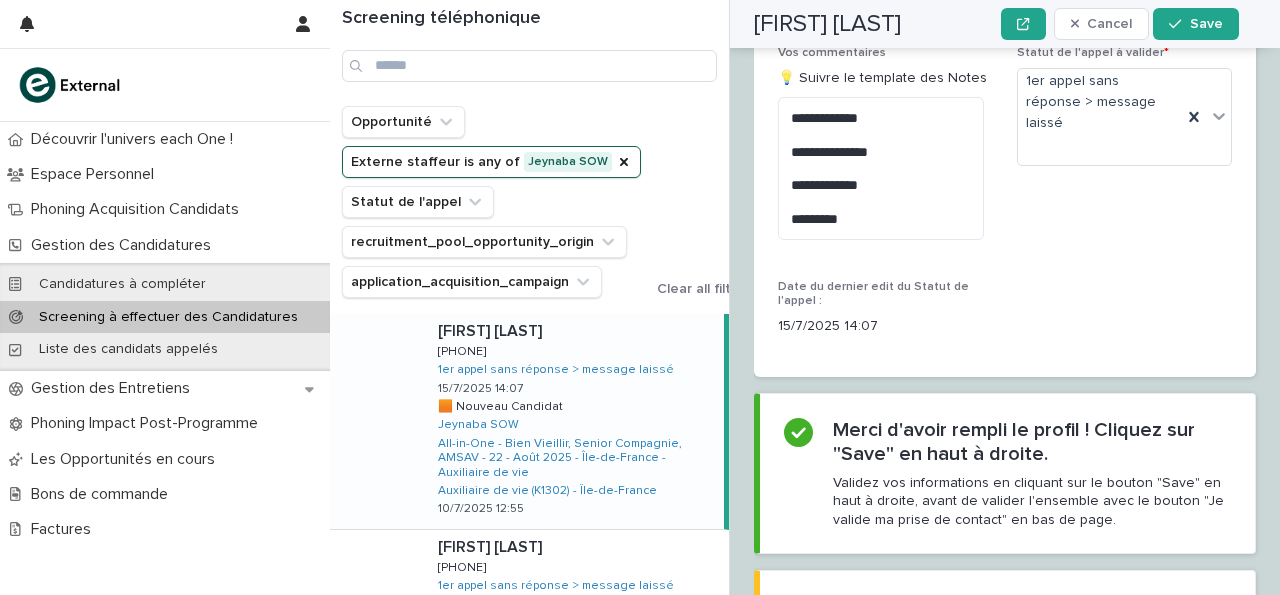 click on "**********" at bounding box center (992, 12) 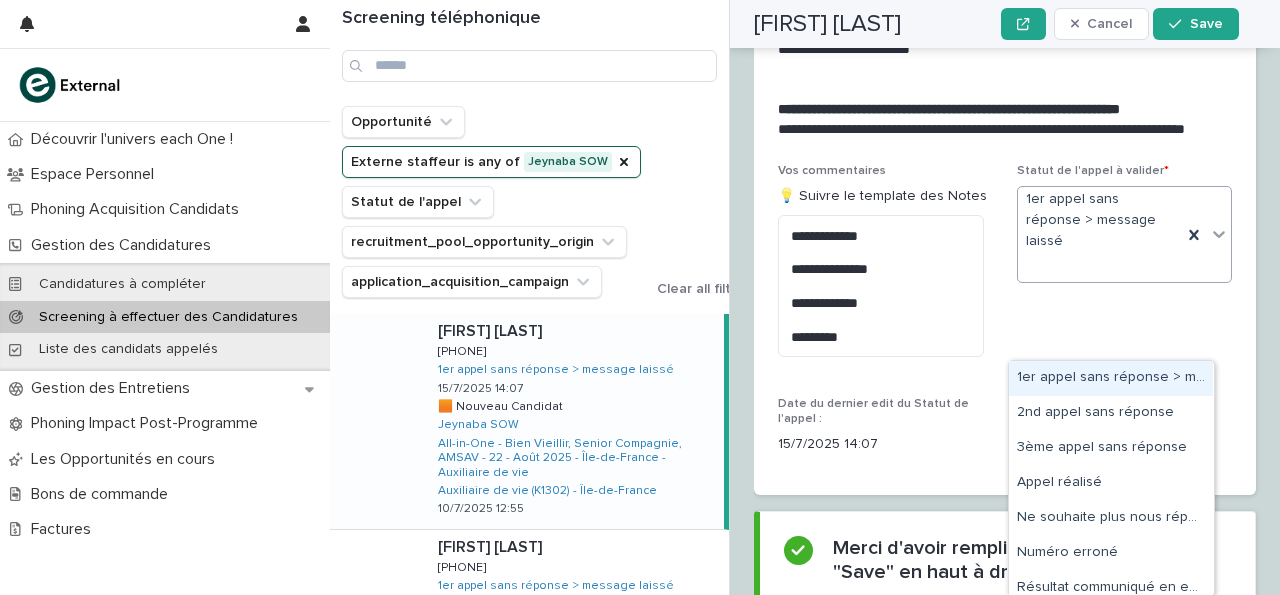 click 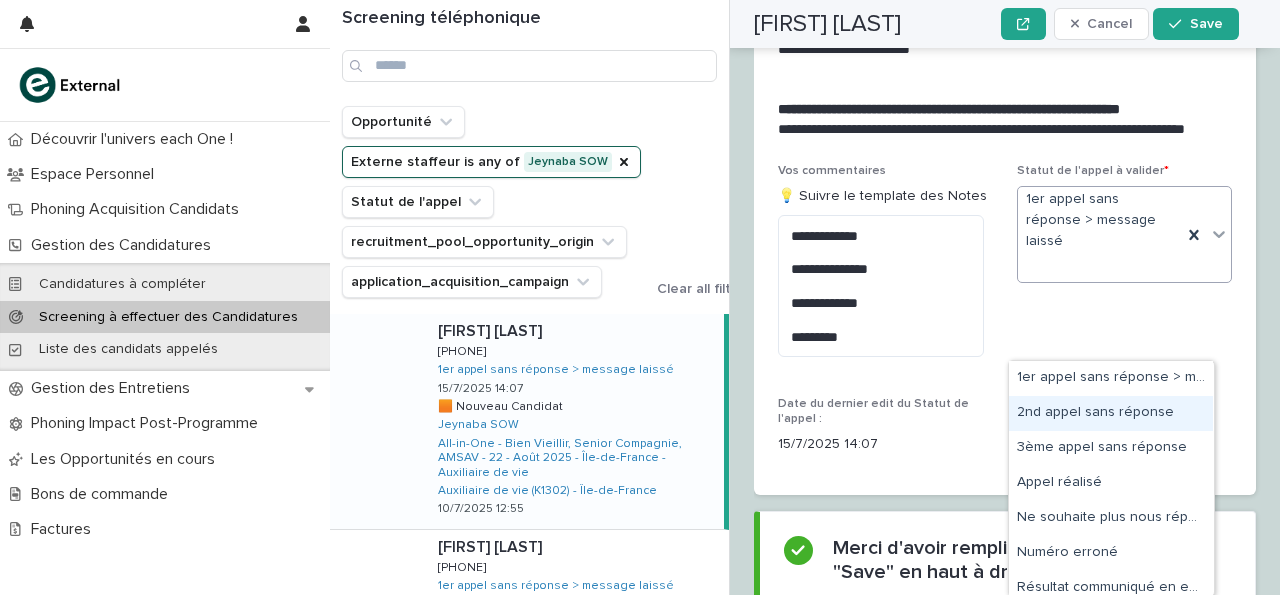 click on "2nd appel sans réponse" at bounding box center [1111, 413] 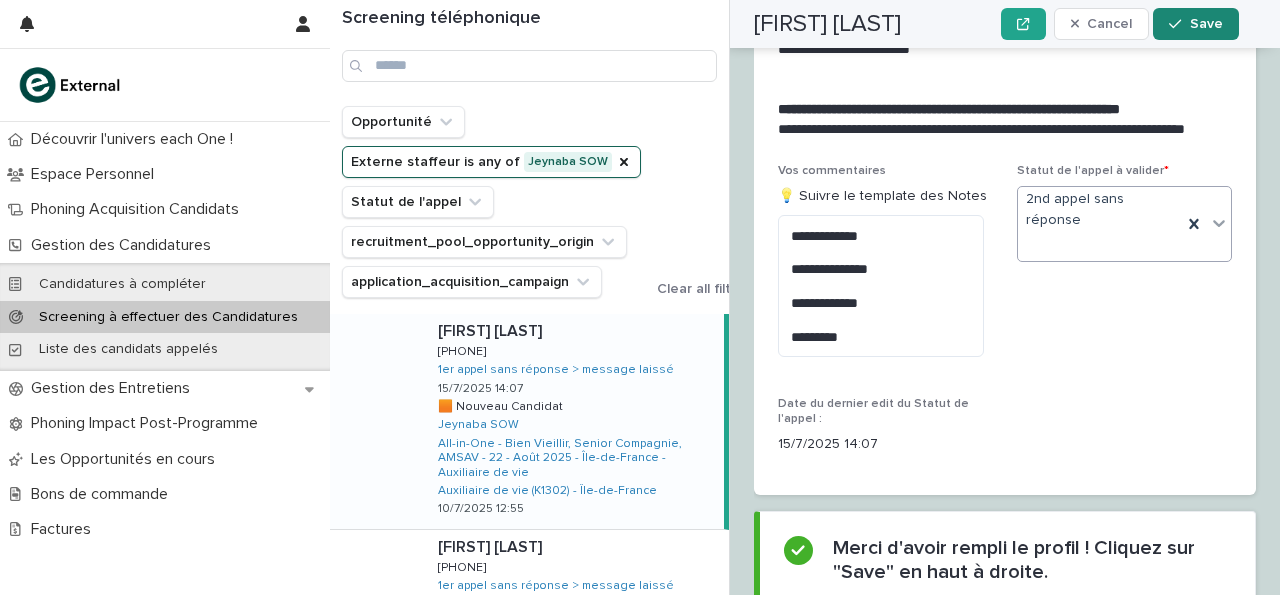 click on "Save" at bounding box center [1195, 24] 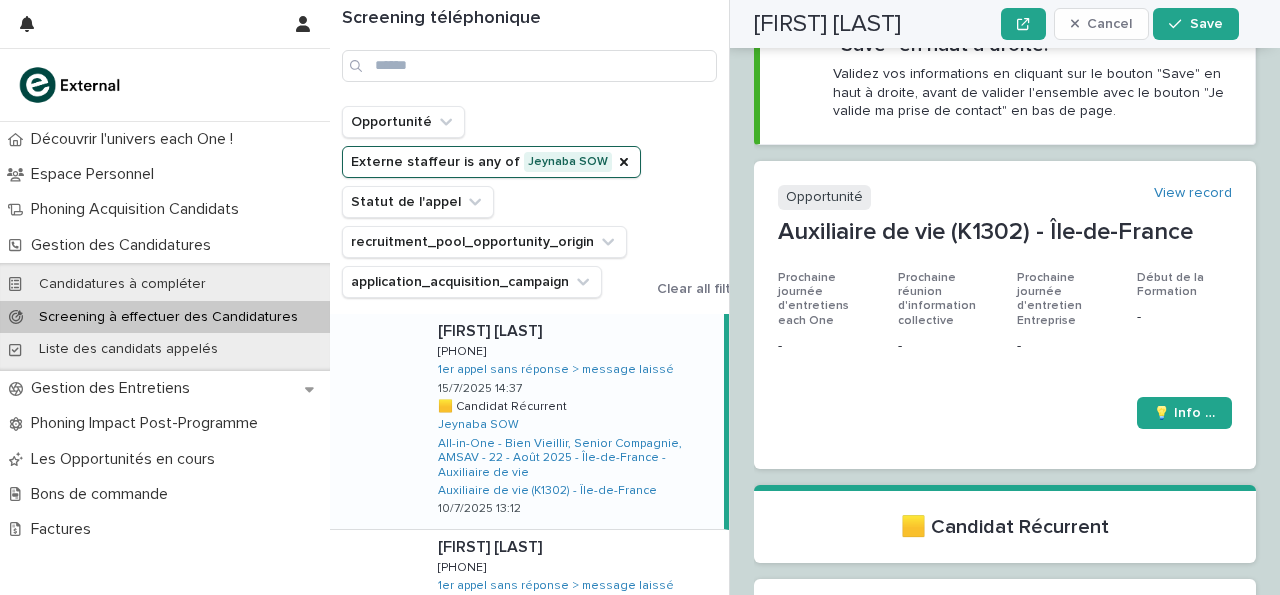 scroll, scrollTop: 0, scrollLeft: 0, axis: both 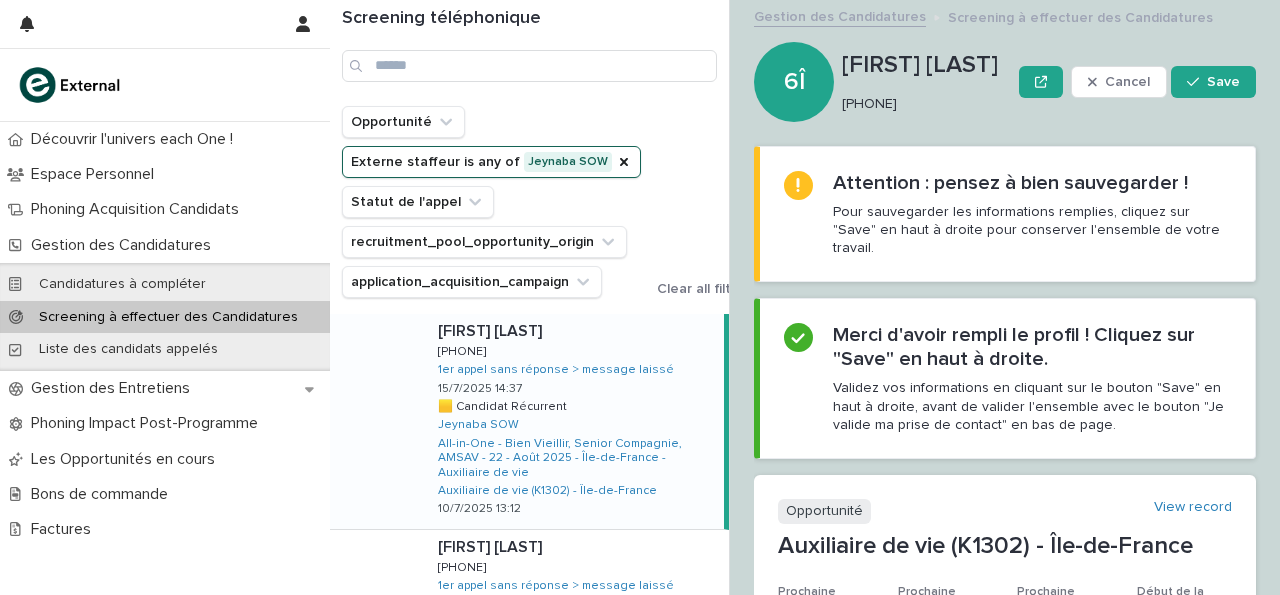 drag, startPoint x: 846, startPoint y: 102, endPoint x: 949, endPoint y: 88, distance: 103.947105 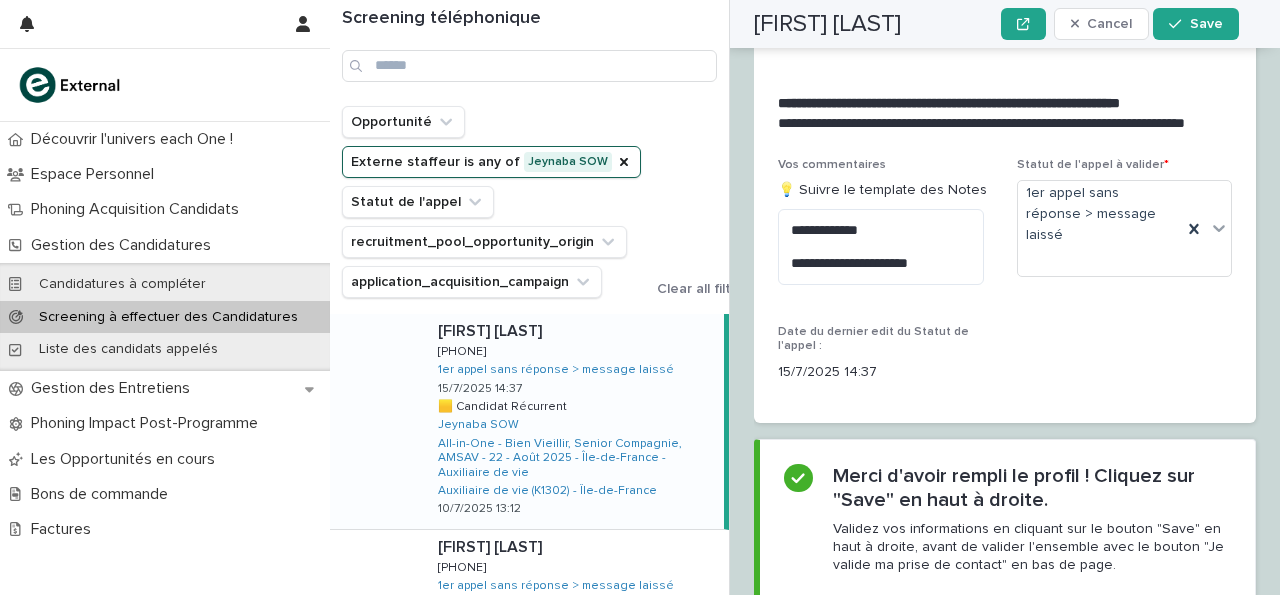 scroll, scrollTop: 3107, scrollLeft: 0, axis: vertical 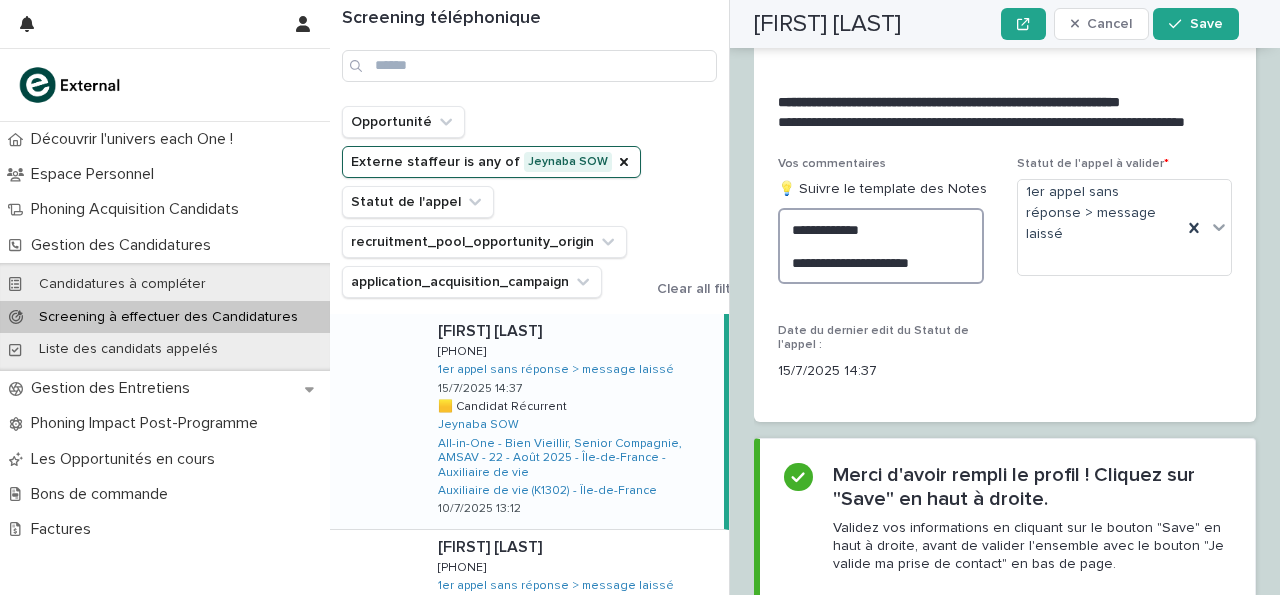 click on "**********" at bounding box center [881, 246] 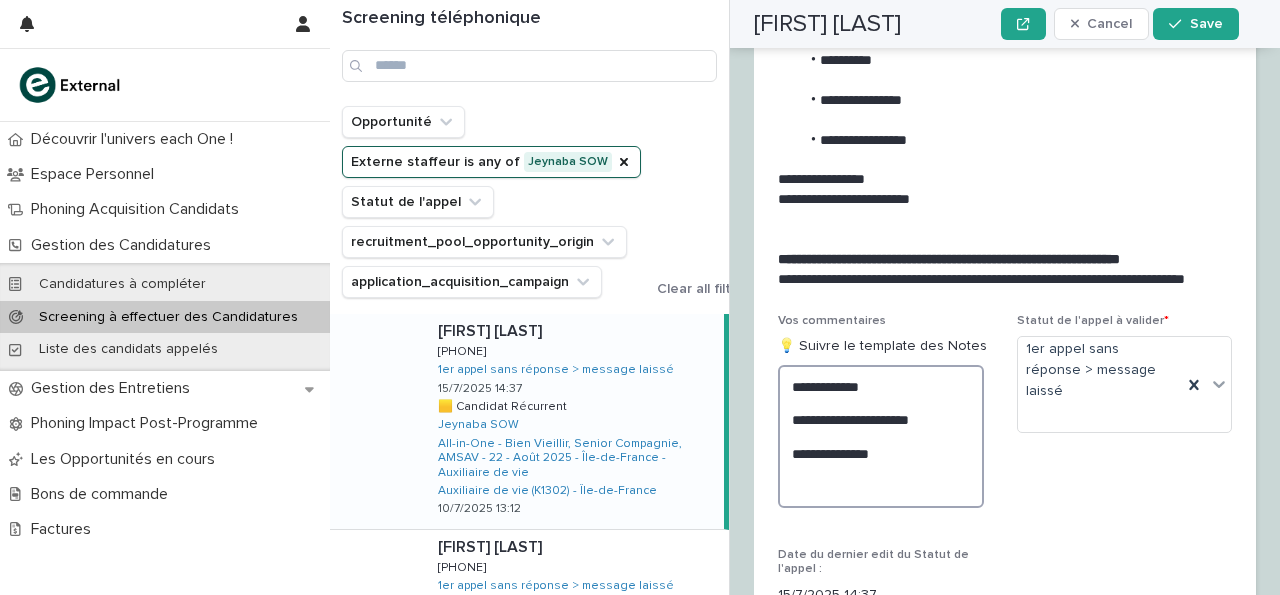 scroll, scrollTop: 2811, scrollLeft: 0, axis: vertical 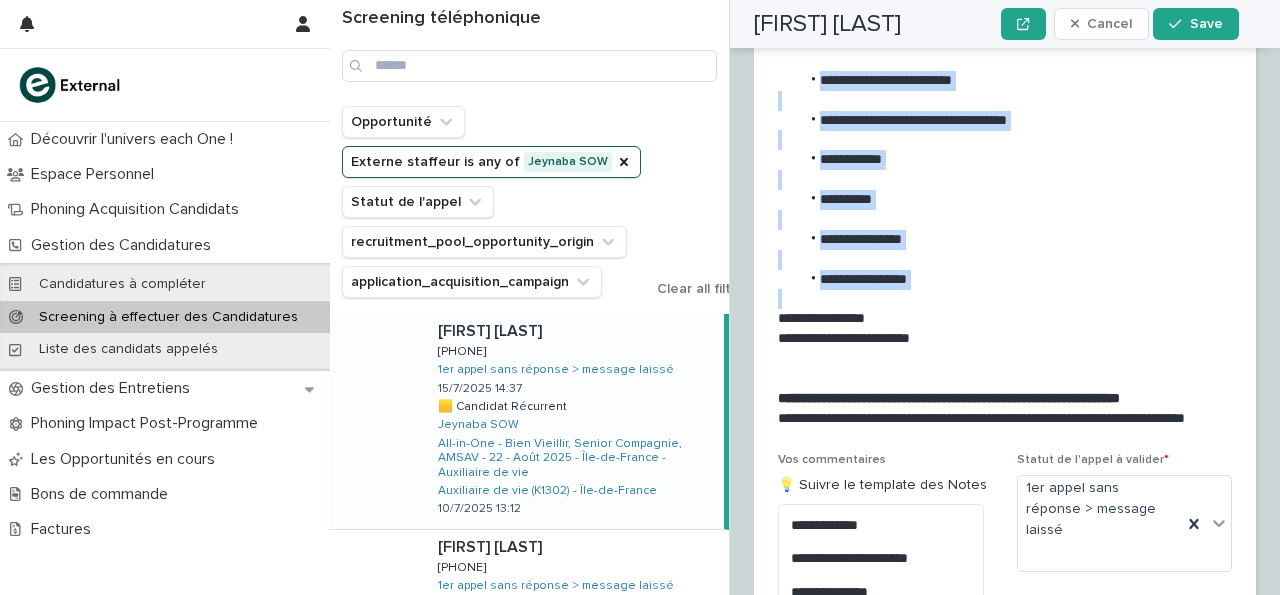 drag, startPoint x: 819, startPoint y: 128, endPoint x: 919, endPoint y: 353, distance: 246.22145 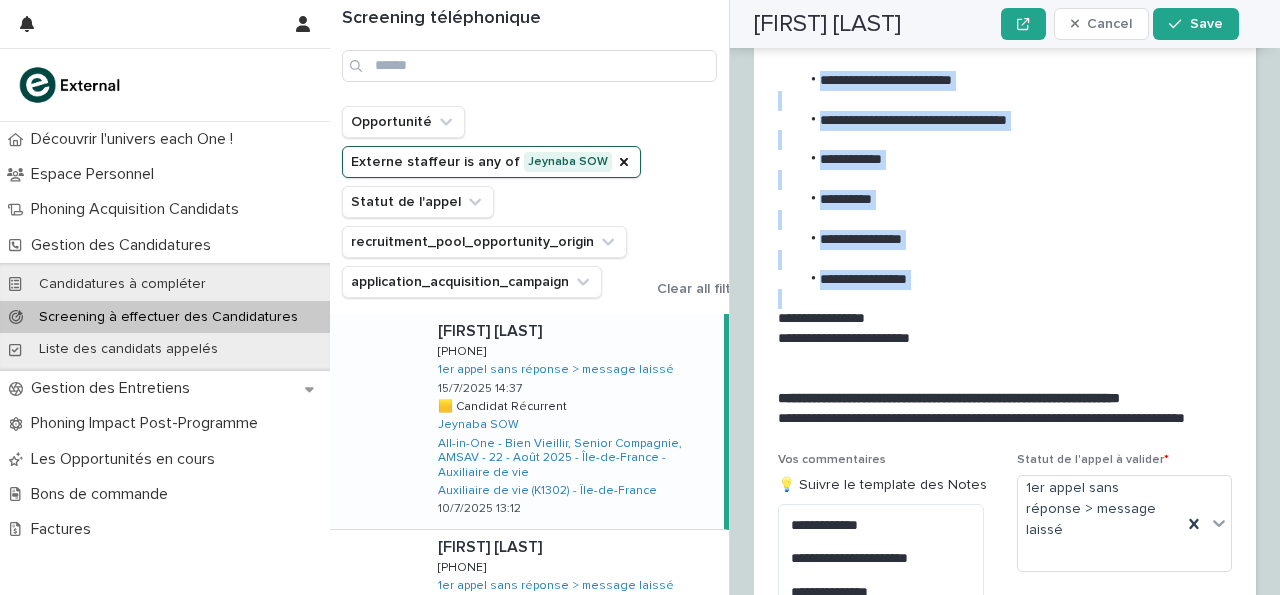 click on "**********" at bounding box center [1001, 219] 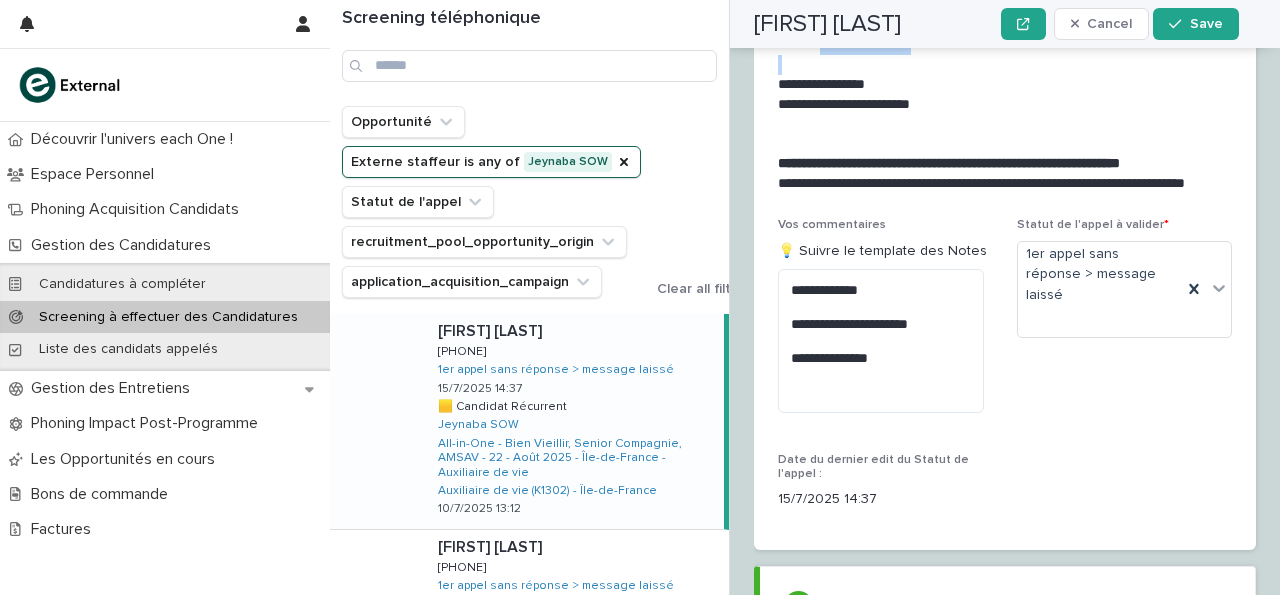 scroll, scrollTop: 3175, scrollLeft: 0, axis: vertical 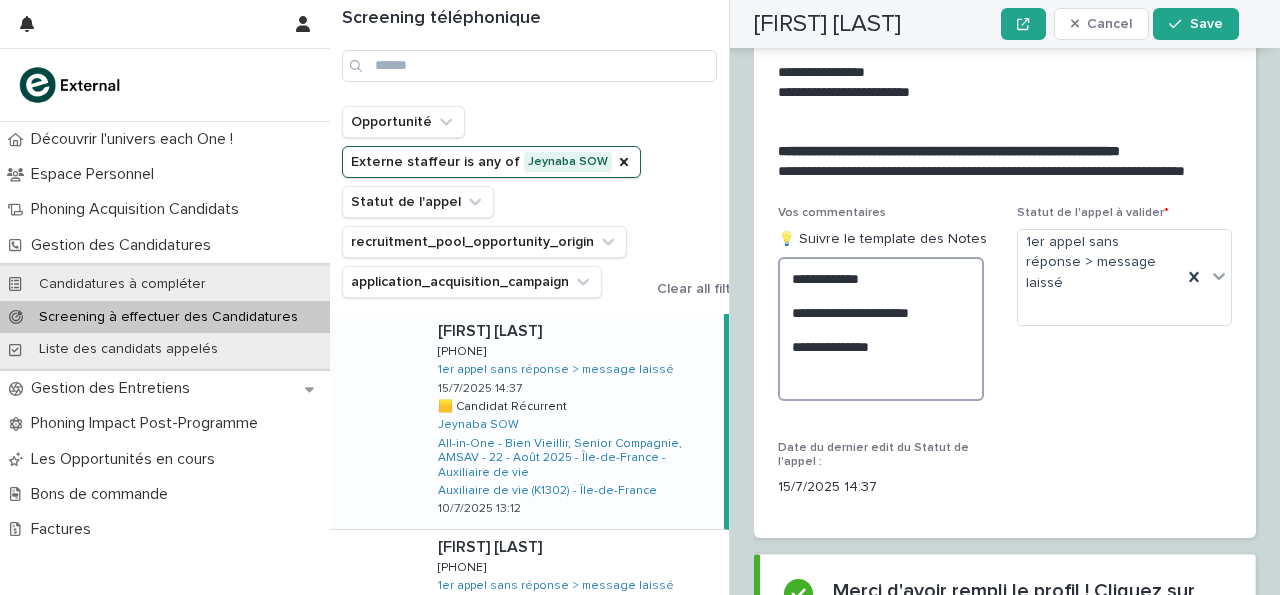 click on "**********" at bounding box center (881, 328) 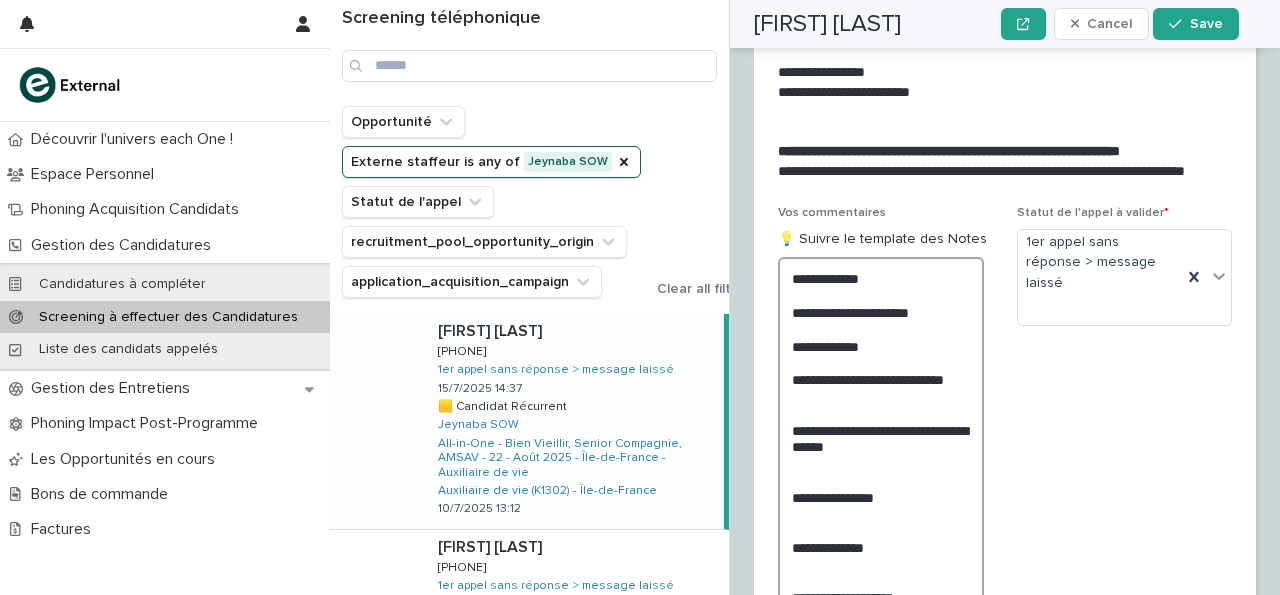 scroll, scrollTop: 3345, scrollLeft: 0, axis: vertical 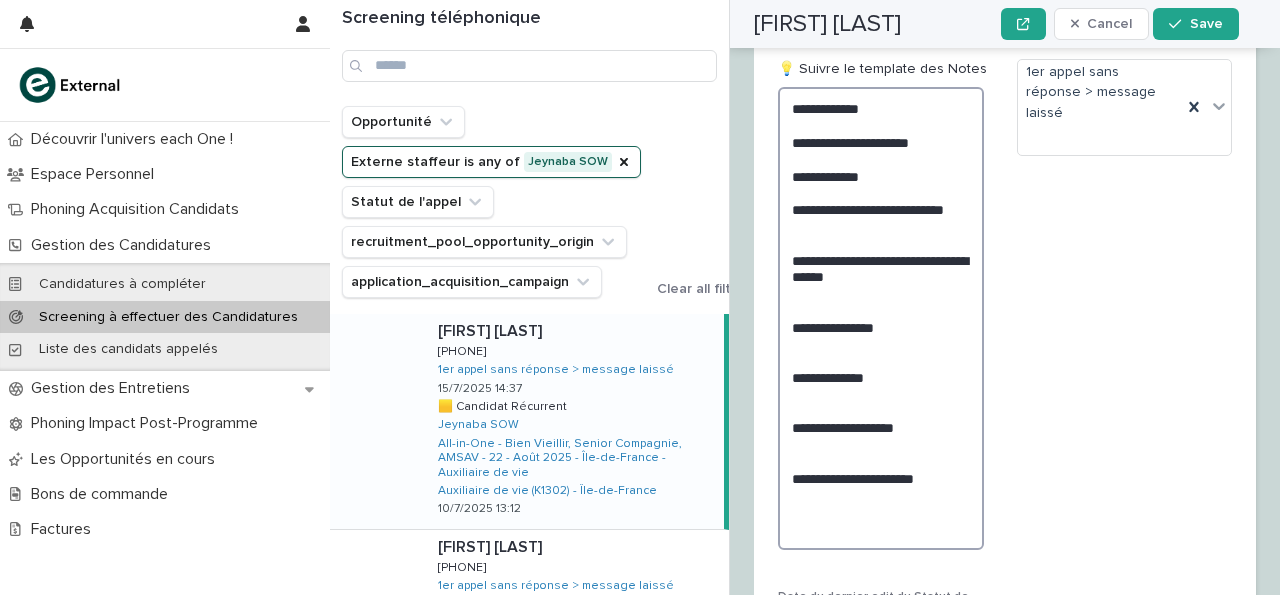 click on "**********" at bounding box center [881, 318] 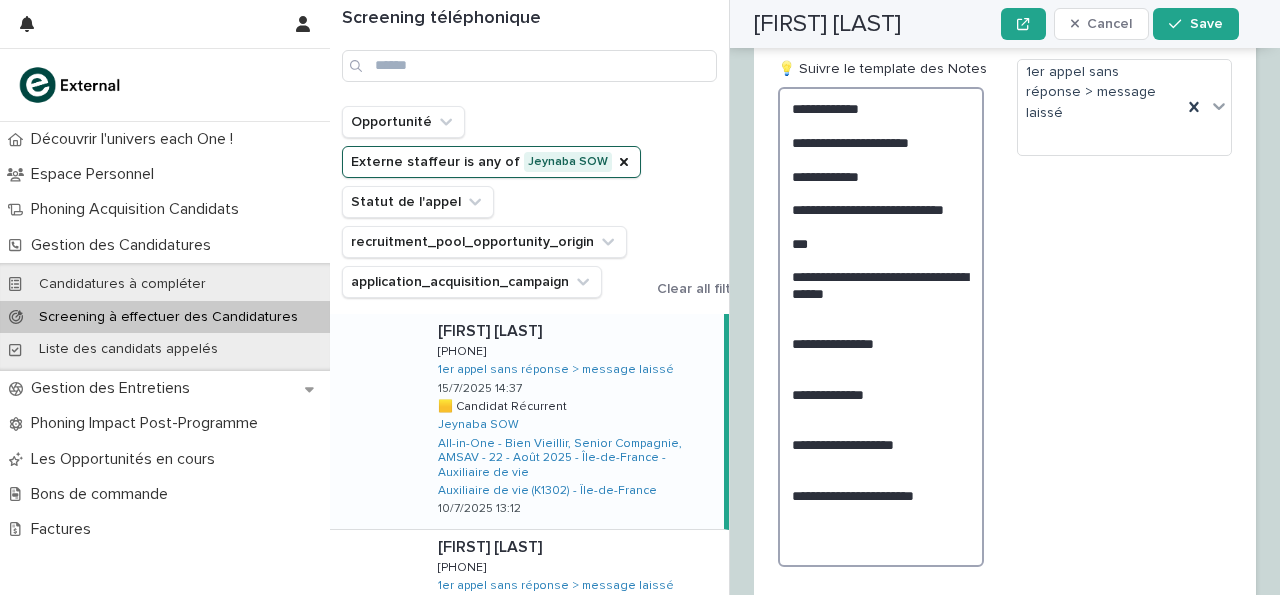 click on "**********" at bounding box center (881, 326) 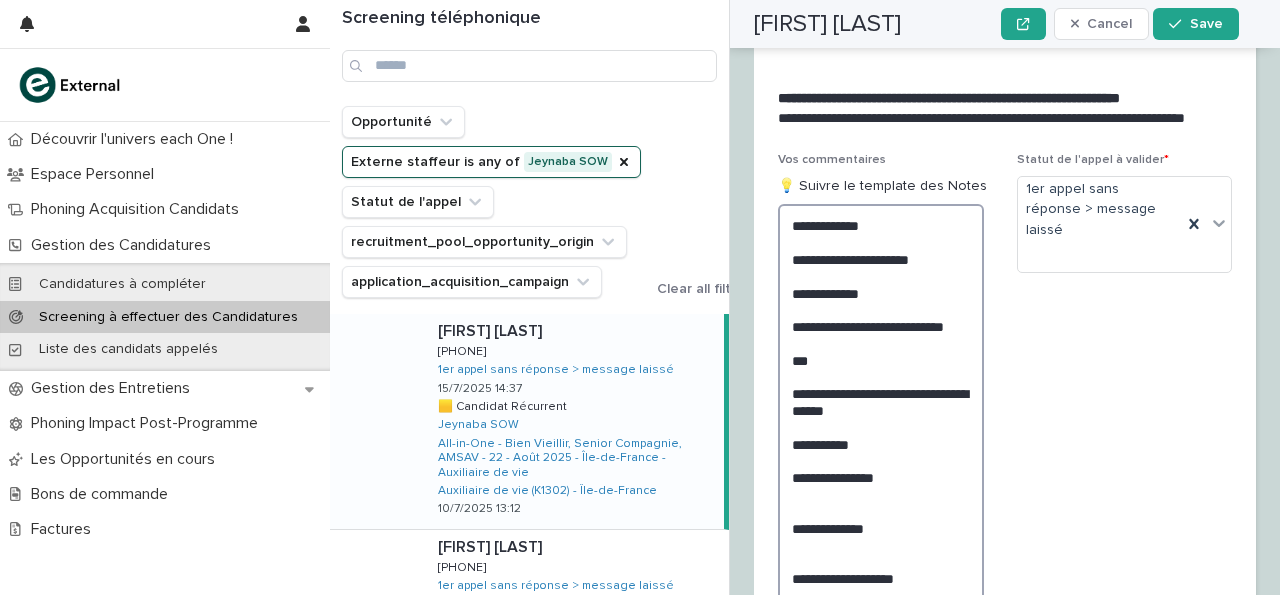 scroll, scrollTop: 3377, scrollLeft: 0, axis: vertical 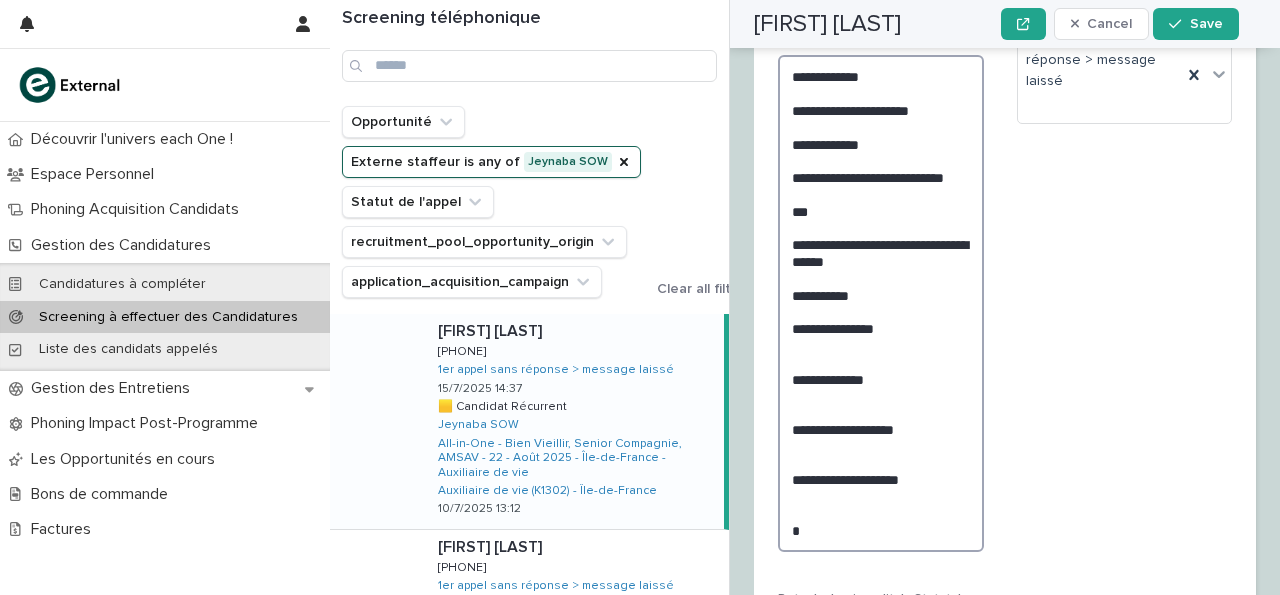 click on "**********" at bounding box center [881, 303] 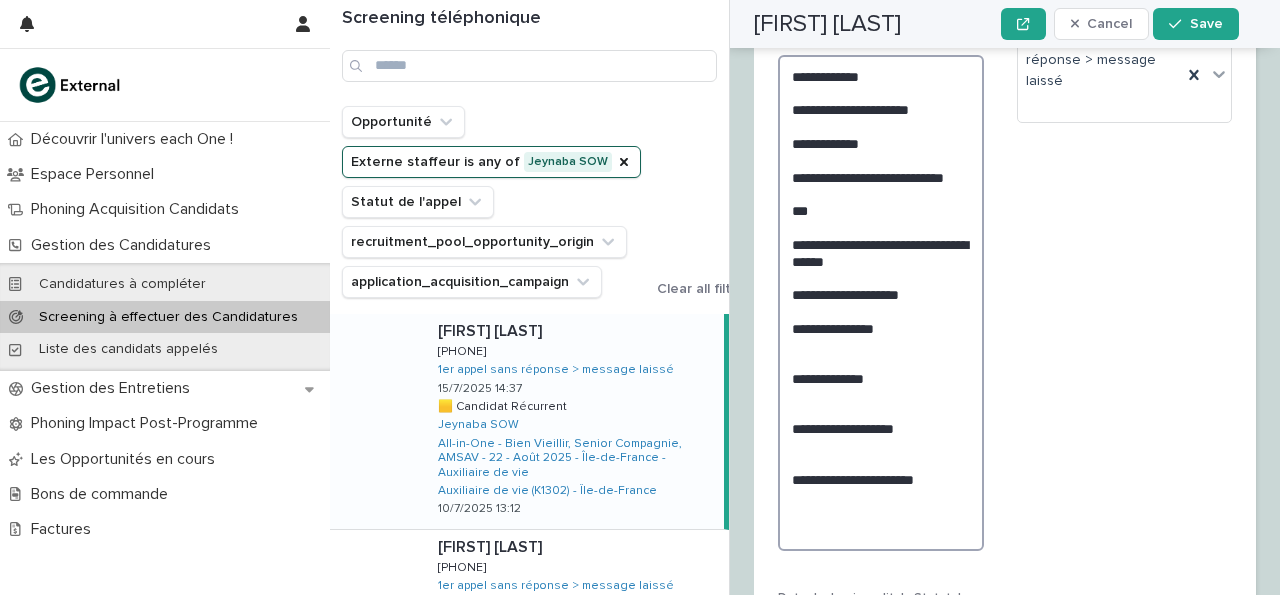 scroll, scrollTop: 3261, scrollLeft: 0, axis: vertical 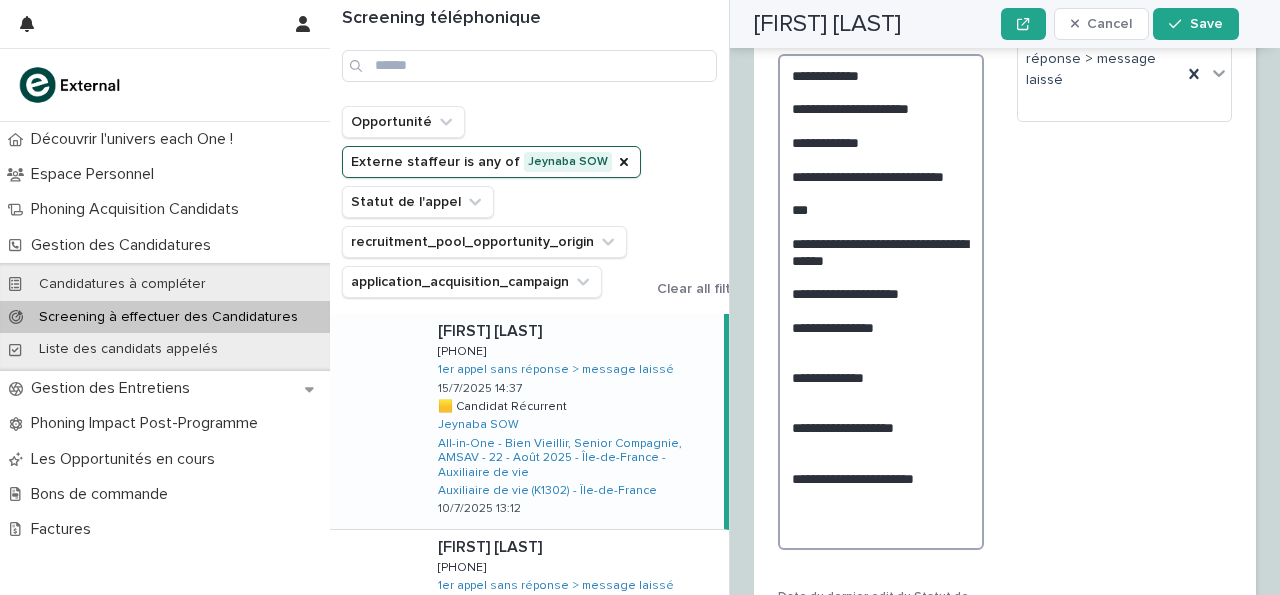 click on "**********" at bounding box center [881, 302] 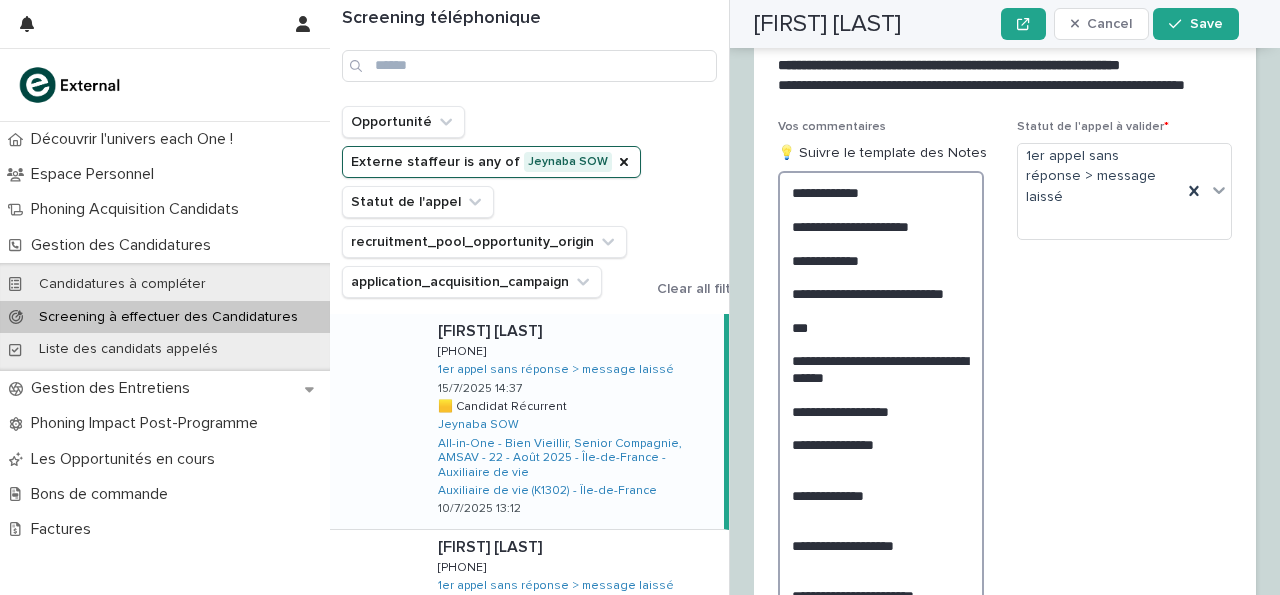 scroll, scrollTop: 3378, scrollLeft: 0, axis: vertical 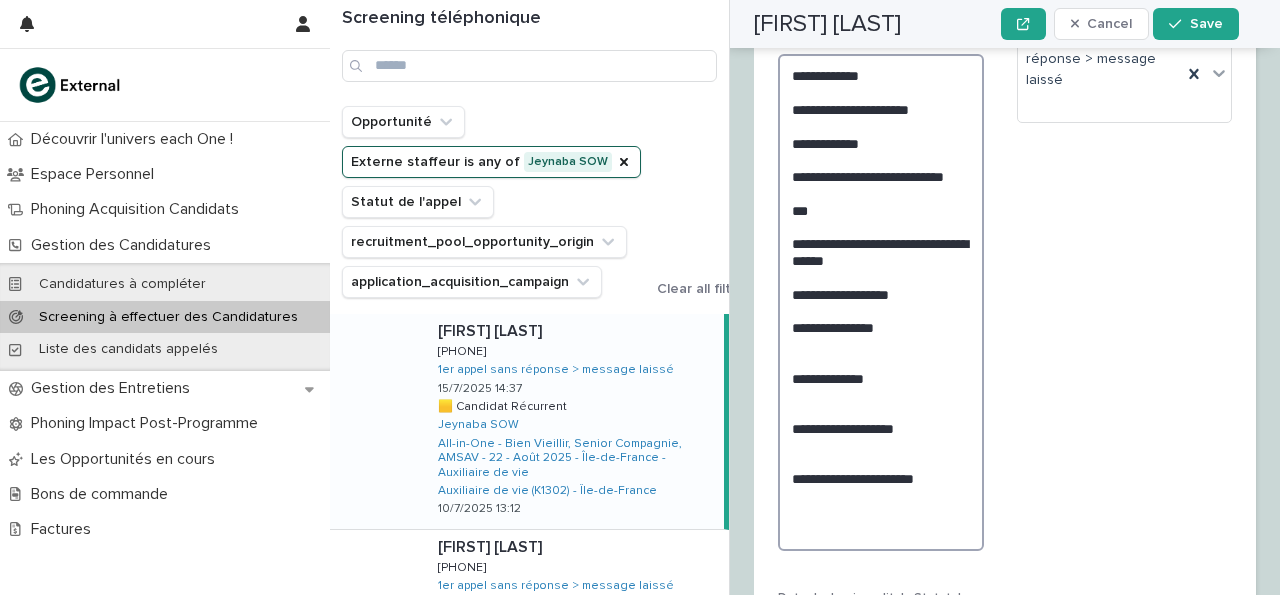 click on "**********" at bounding box center [881, 302] 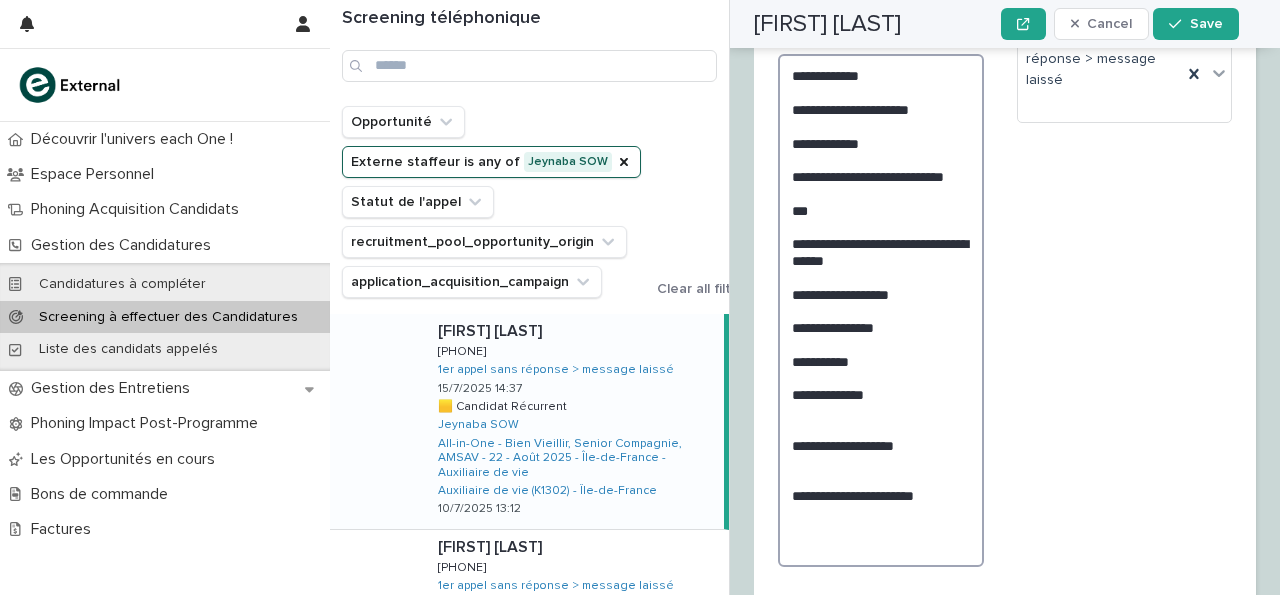click on "**********" at bounding box center [881, 310] 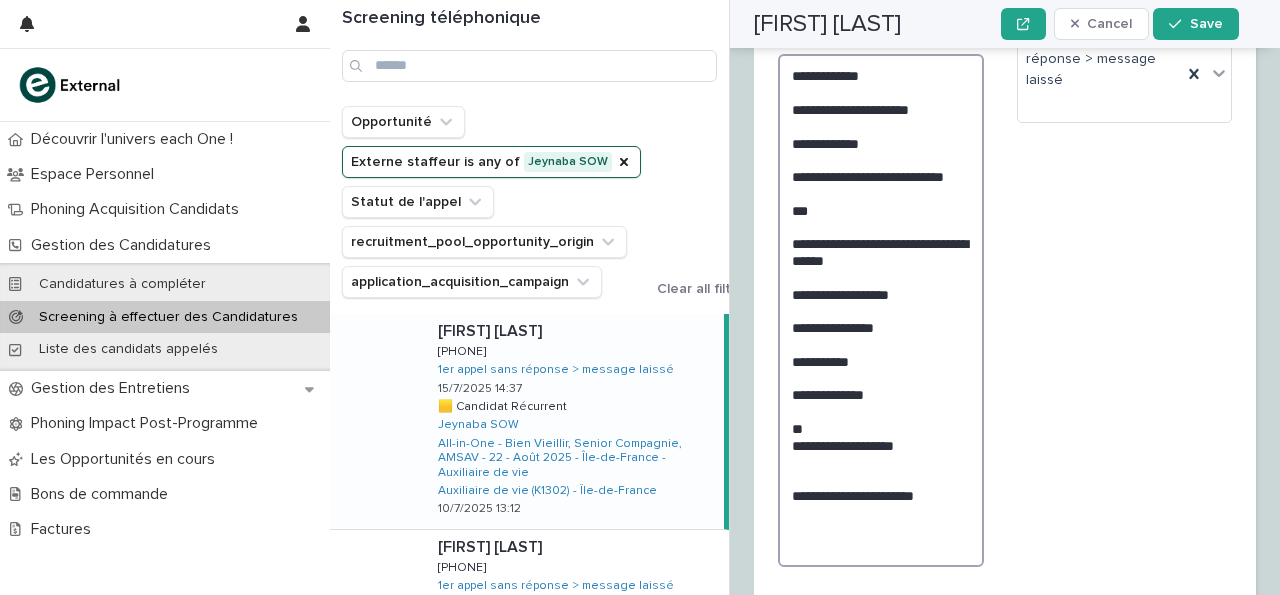 scroll, scrollTop: 3484, scrollLeft: 0, axis: vertical 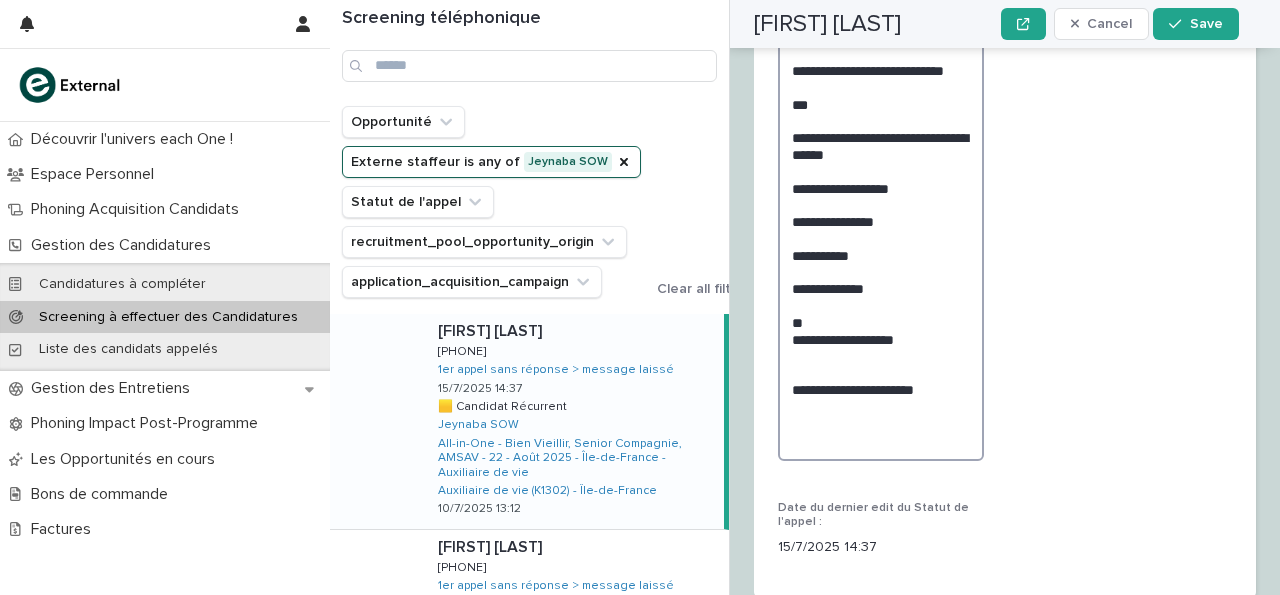 click on "**********" at bounding box center (881, 204) 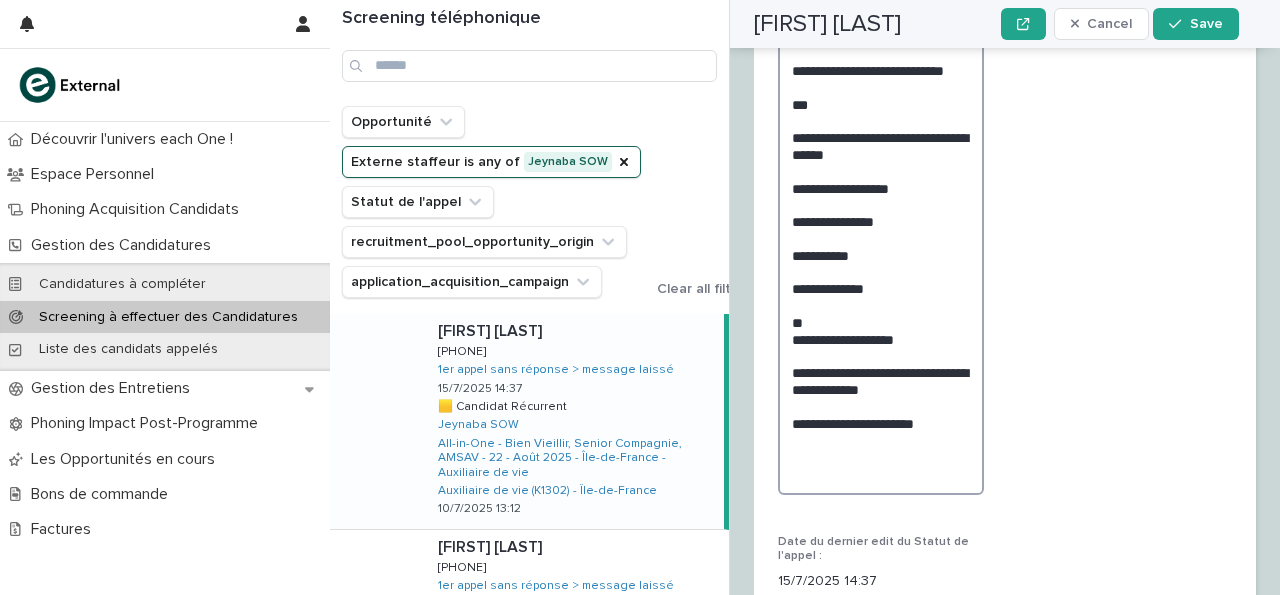 click on "**********" at bounding box center (881, 221) 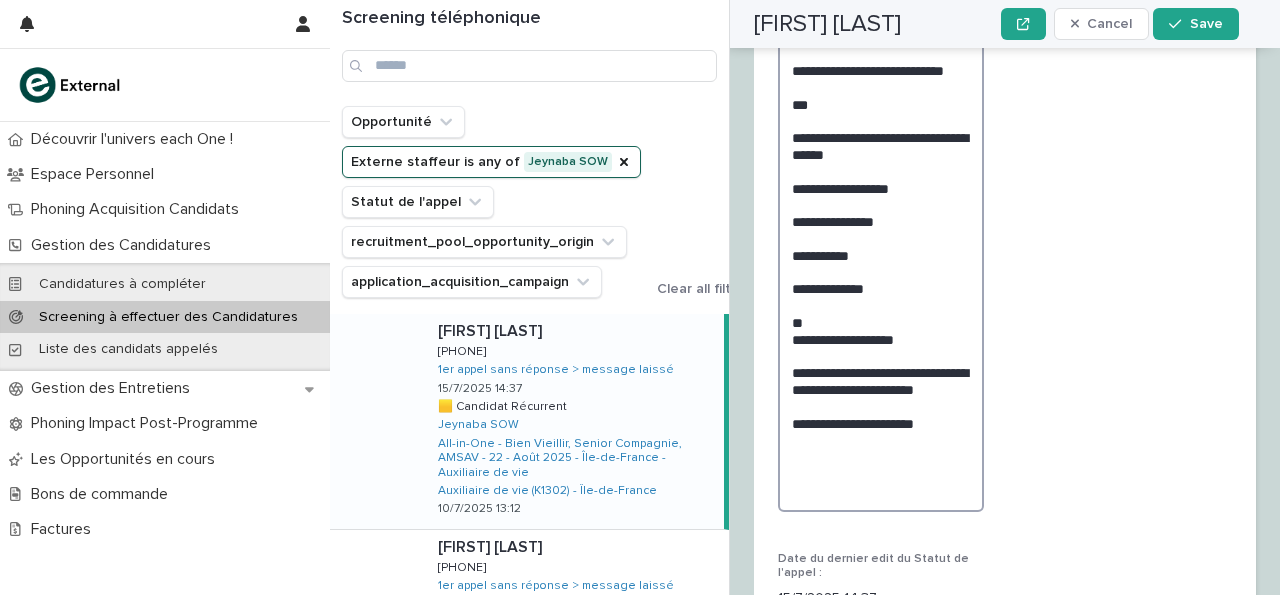 click on "**********" at bounding box center (881, 229) 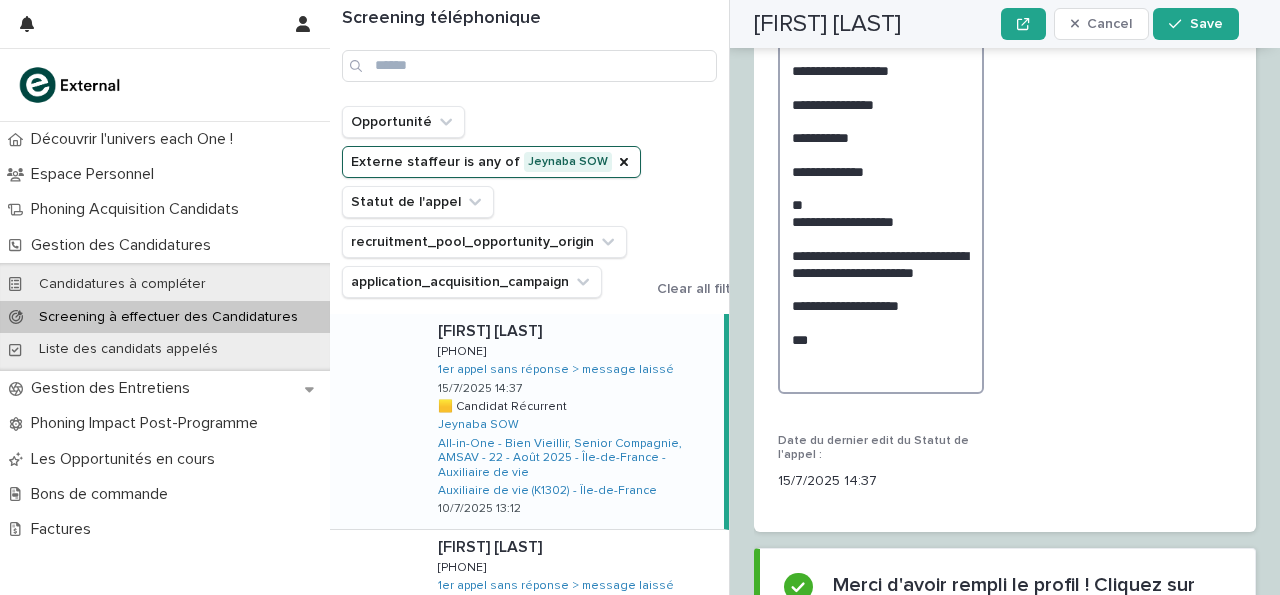 scroll, scrollTop: 3367, scrollLeft: 0, axis: vertical 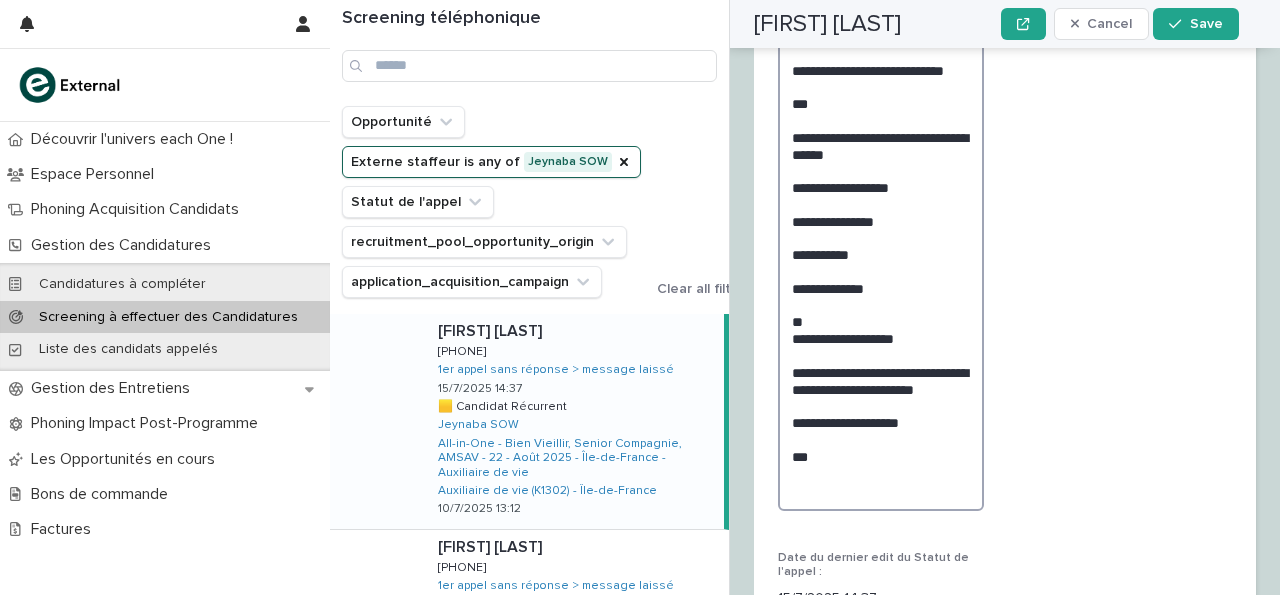 click on "**********" at bounding box center [881, 229] 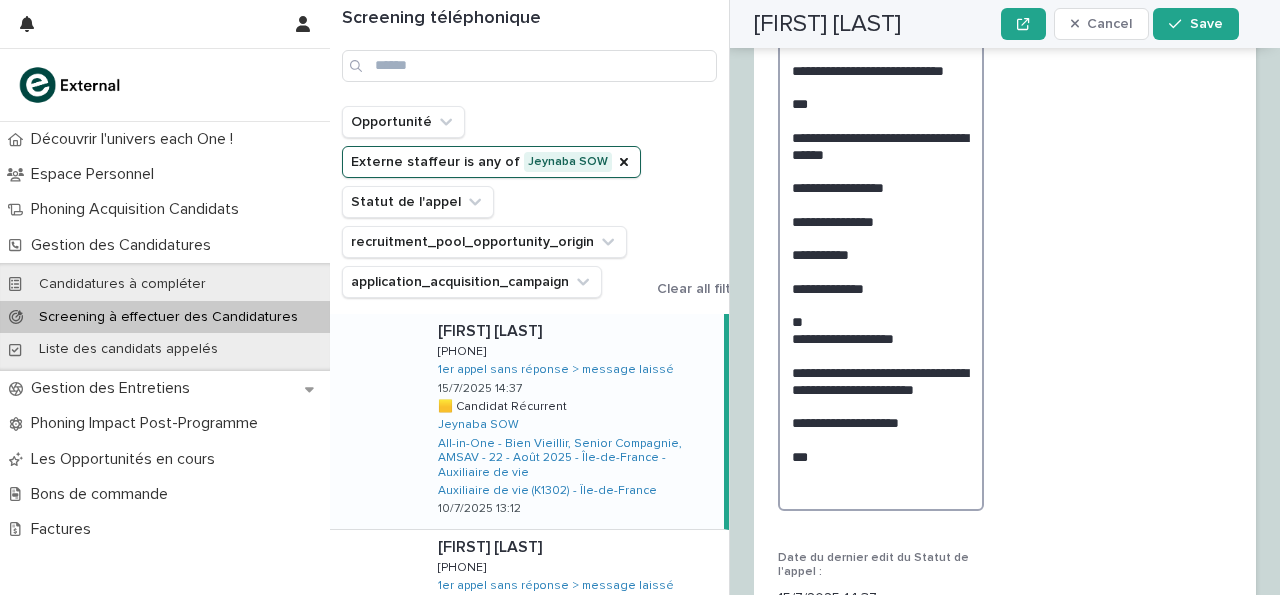 click on "**********" at bounding box center [881, 229] 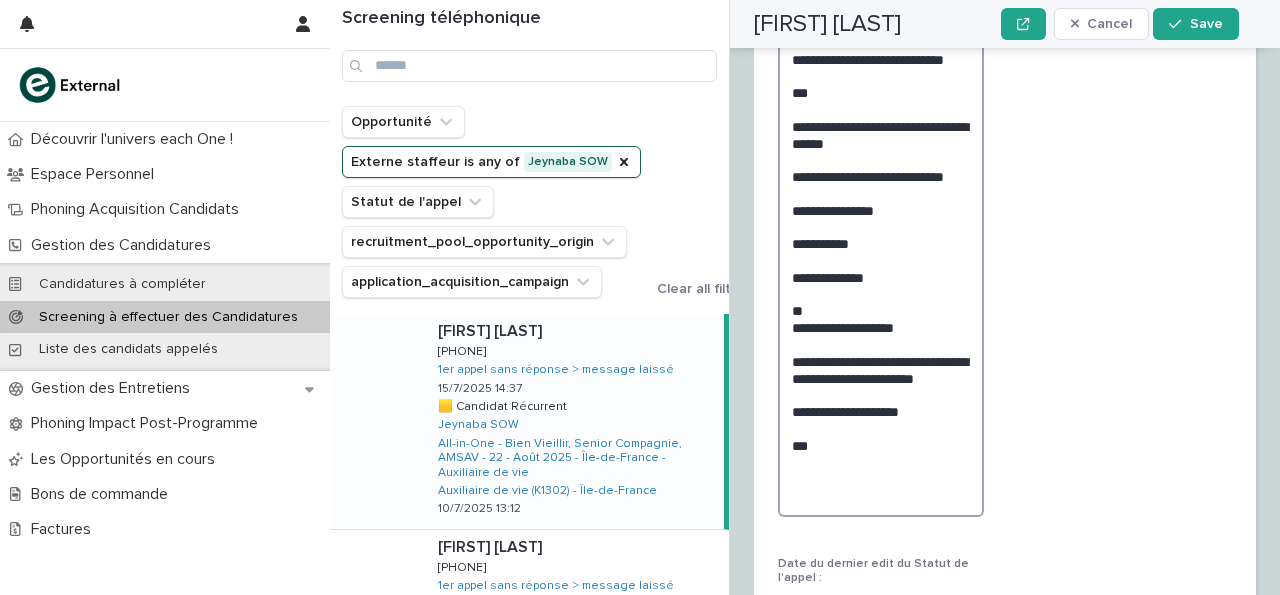 scroll, scrollTop: 3233, scrollLeft: 0, axis: vertical 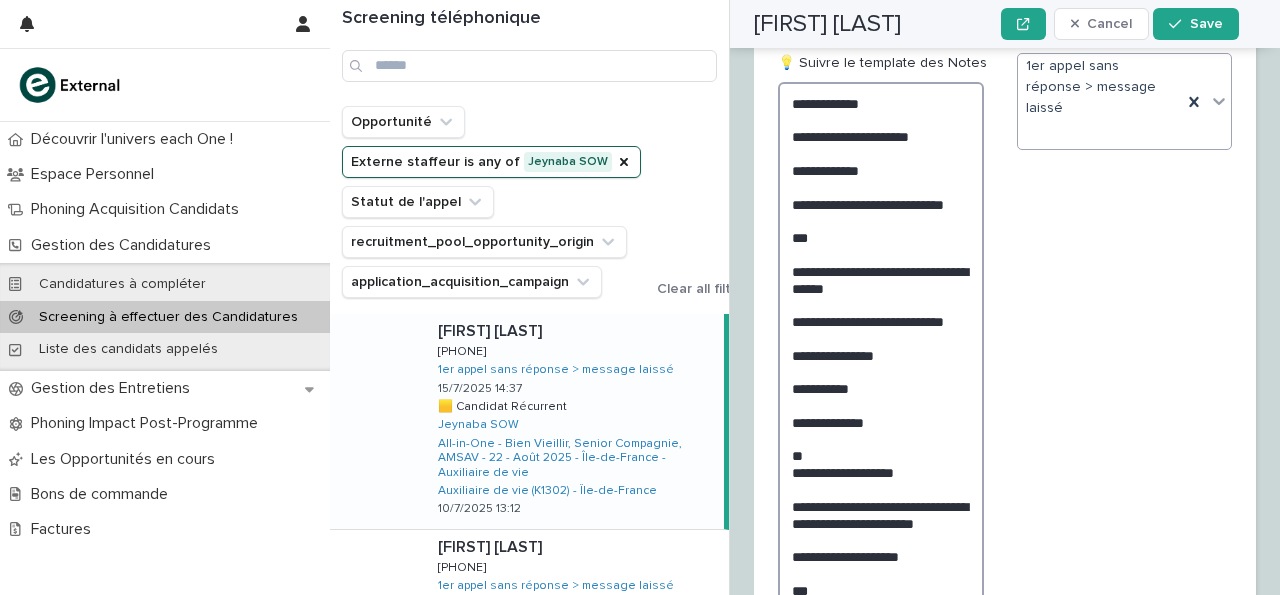 type on "**********" 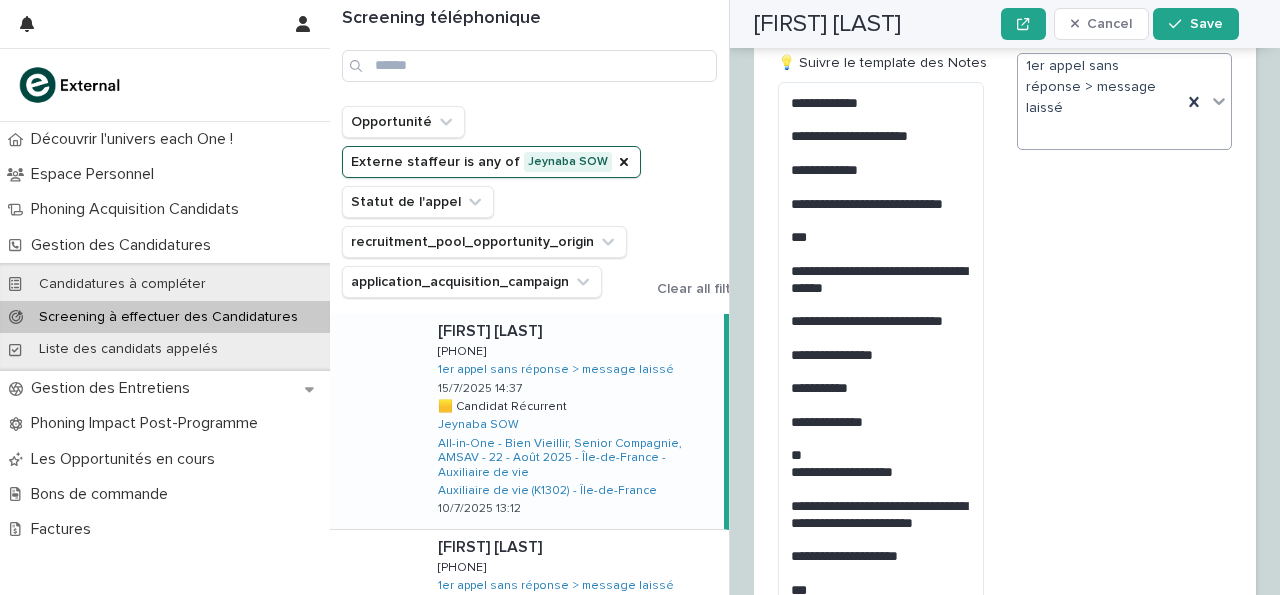 click 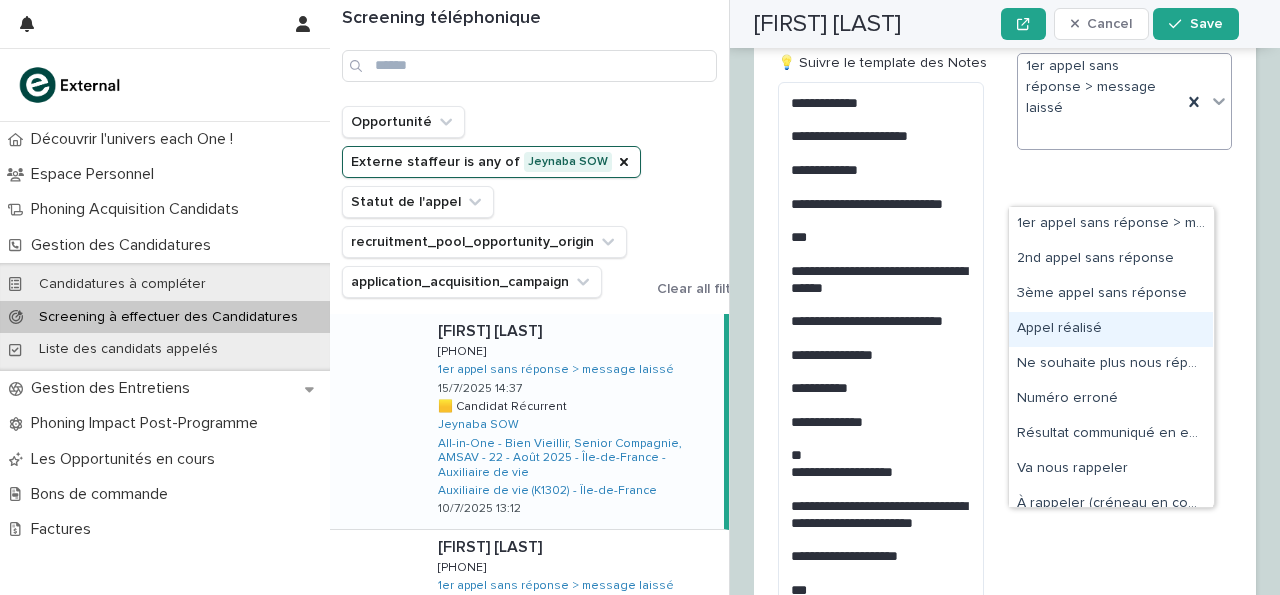 click on "Appel réalisé" at bounding box center (1111, 329) 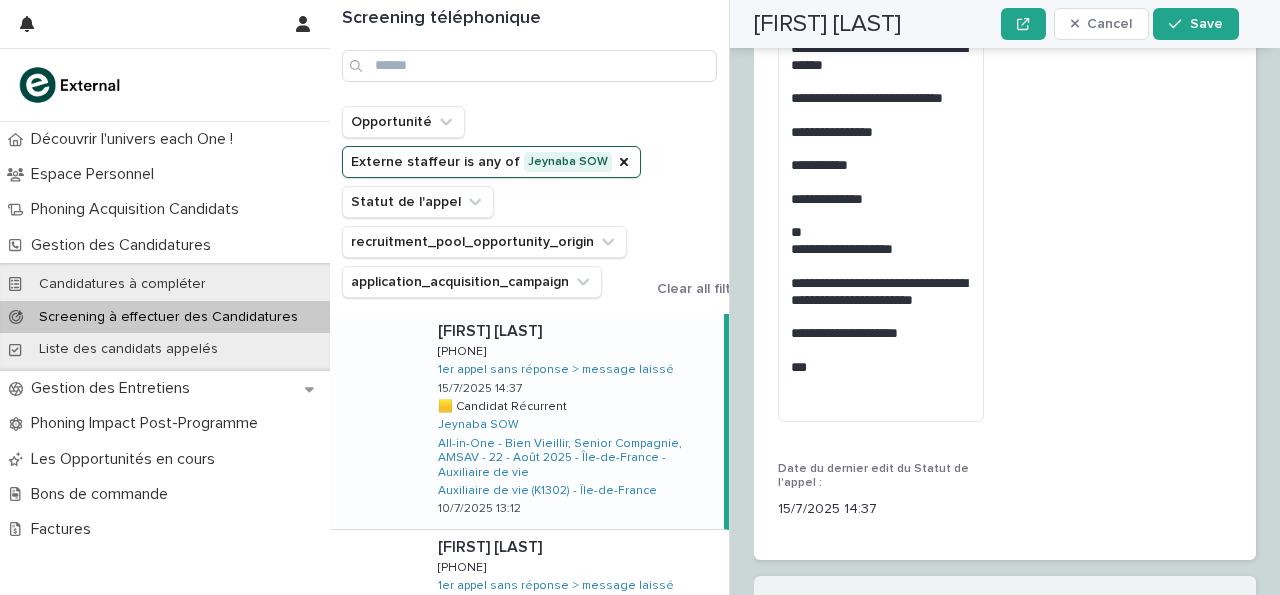 scroll, scrollTop: 3804, scrollLeft: 0, axis: vertical 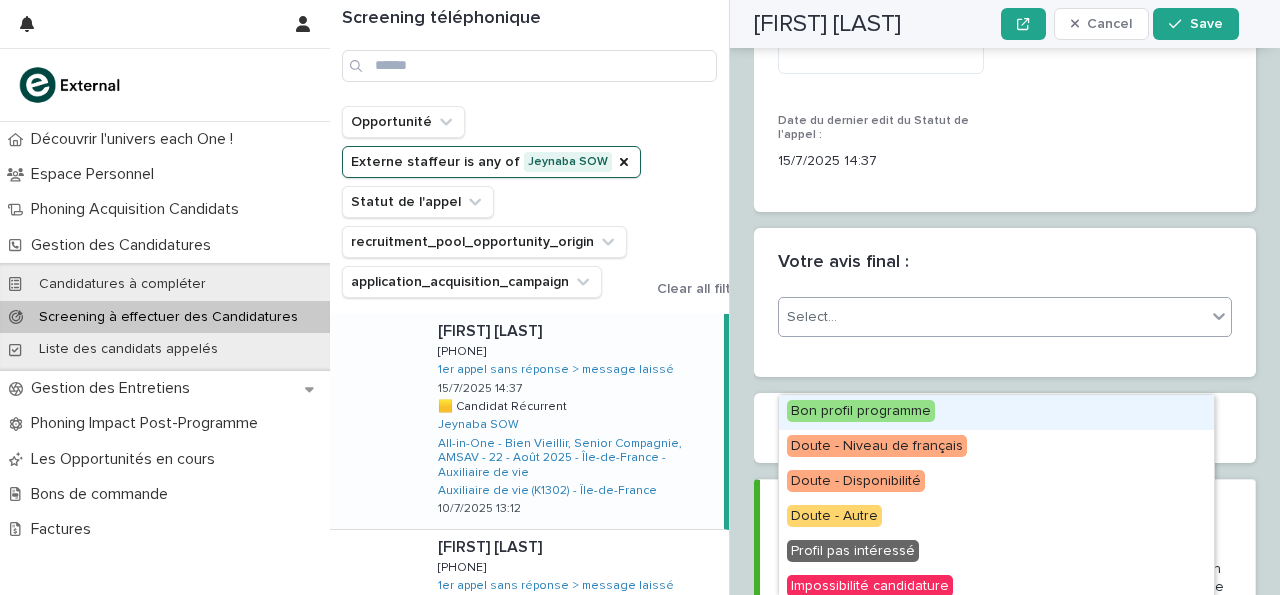 click on "Select..." at bounding box center (992, 317) 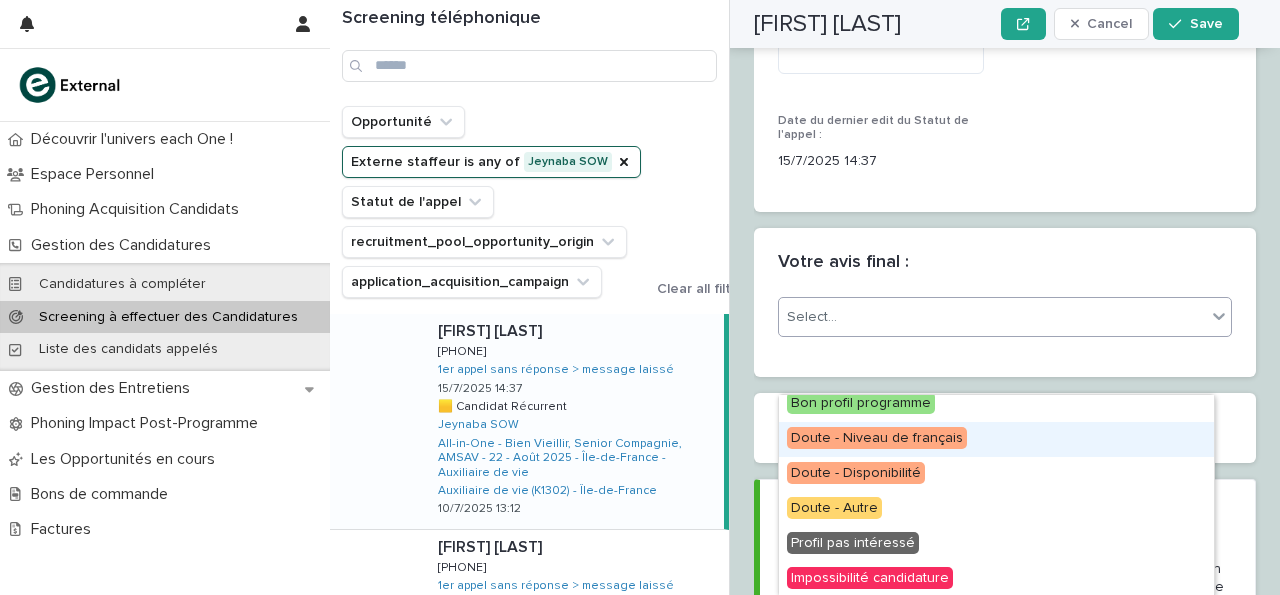 scroll, scrollTop: 0, scrollLeft: 0, axis: both 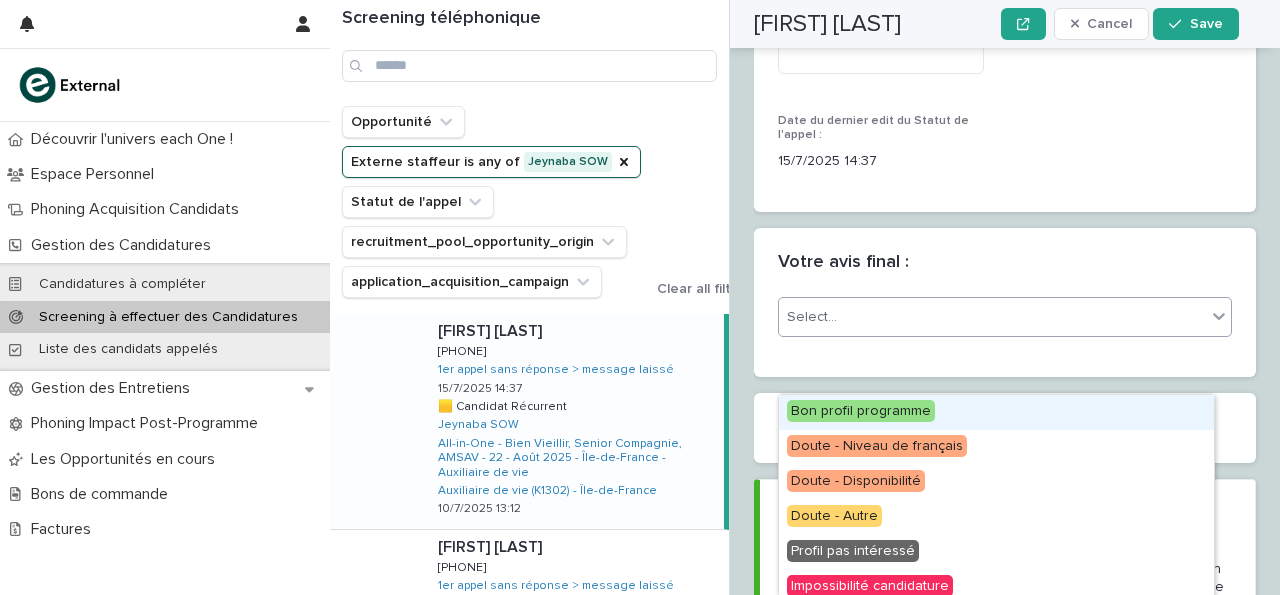 click on "Bon profil programme" at bounding box center (996, 412) 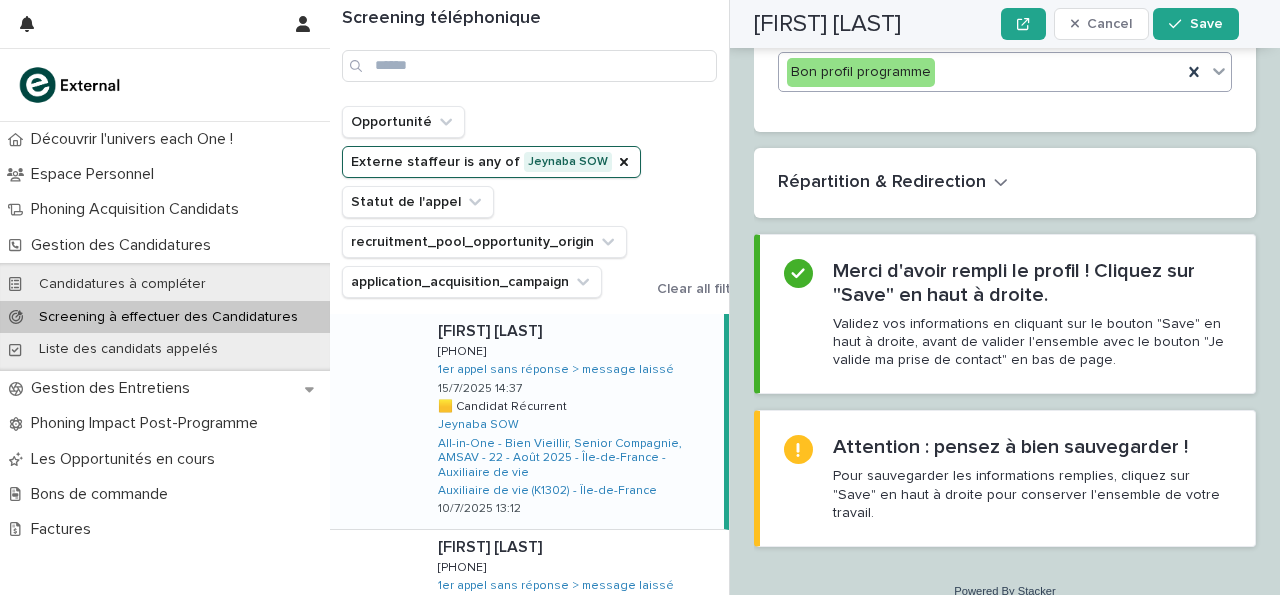 scroll, scrollTop: 4128, scrollLeft: 0, axis: vertical 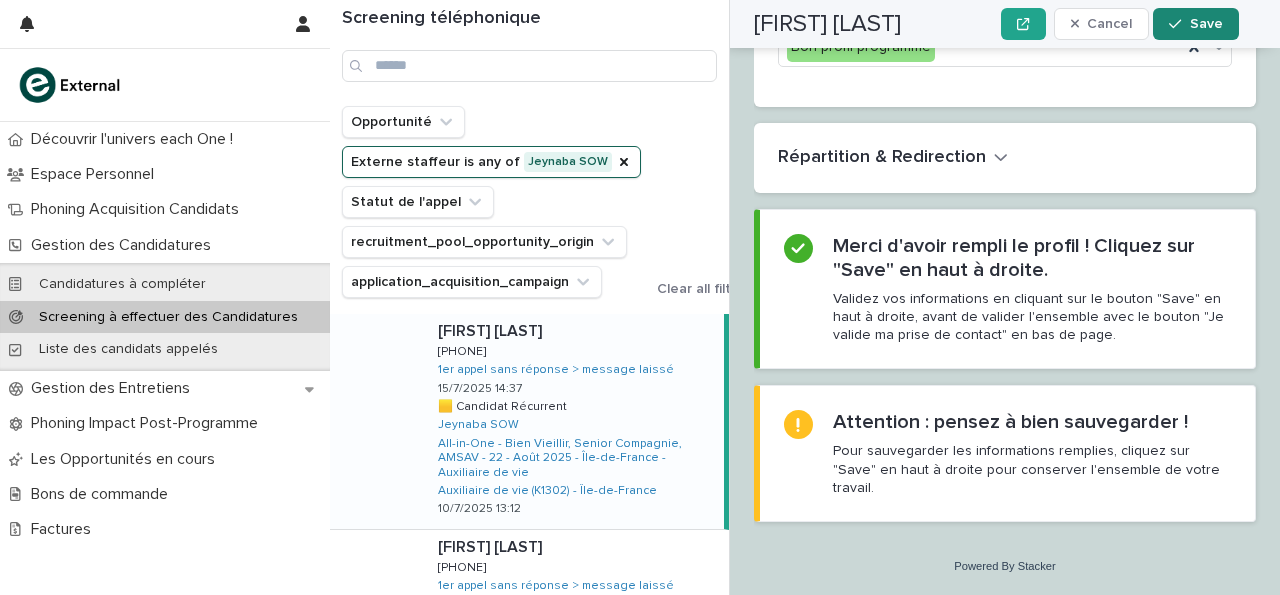 click on "Save" at bounding box center [1195, 24] 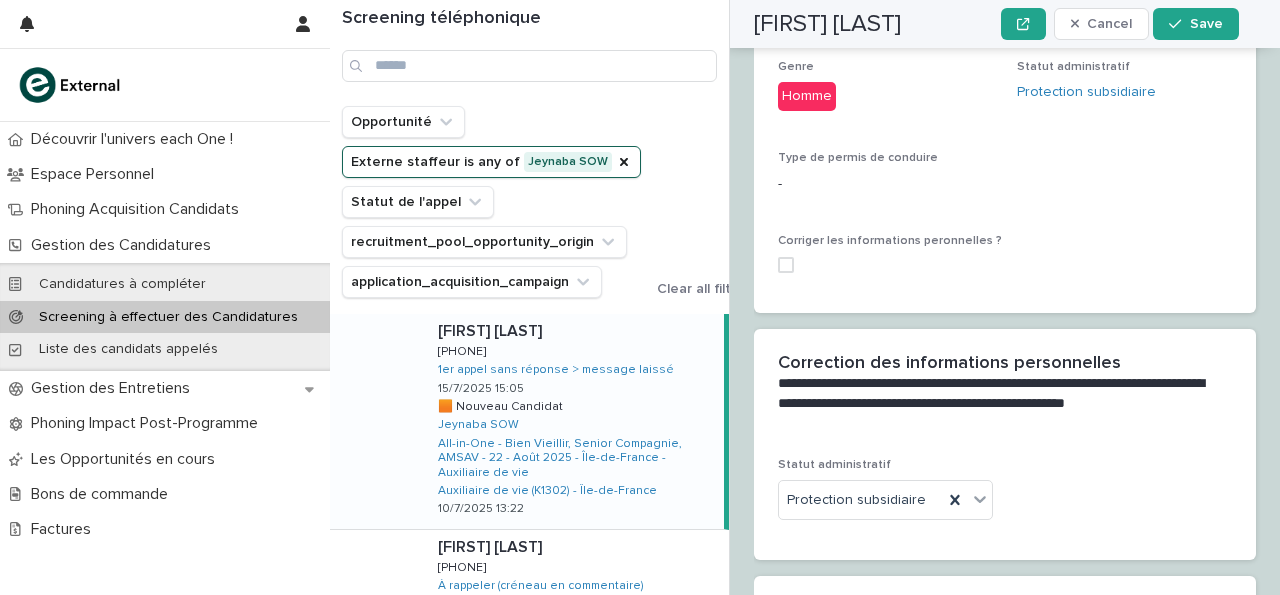 scroll, scrollTop: 0, scrollLeft: 0, axis: both 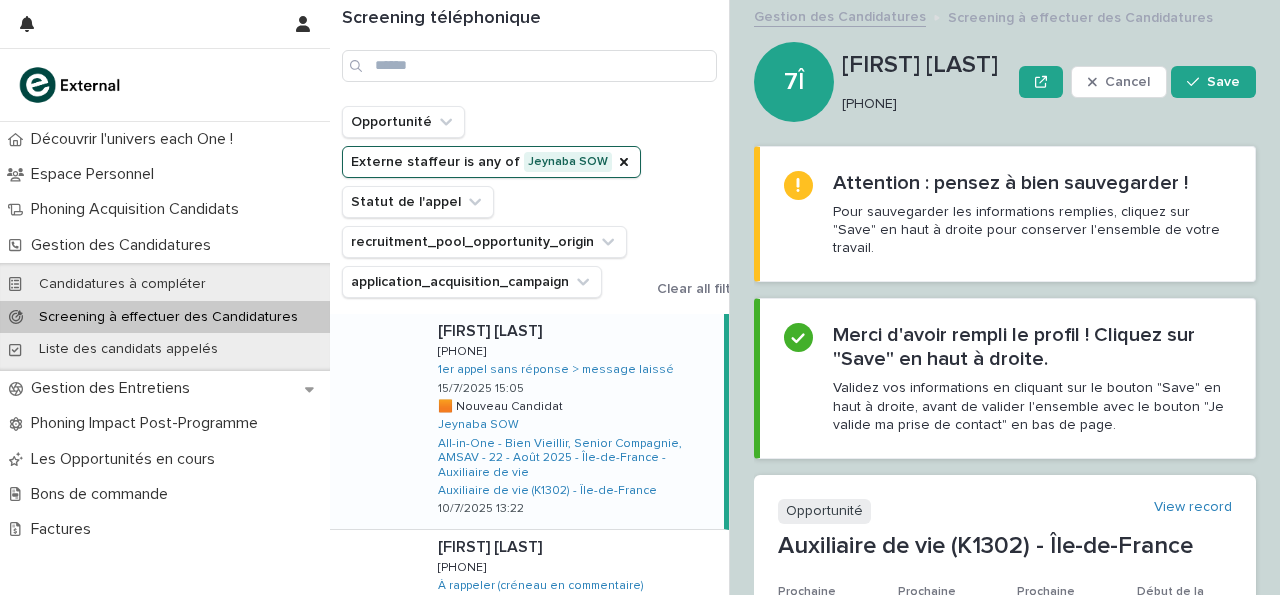 drag, startPoint x: 845, startPoint y: 102, endPoint x: 946, endPoint y: 110, distance: 101.31634 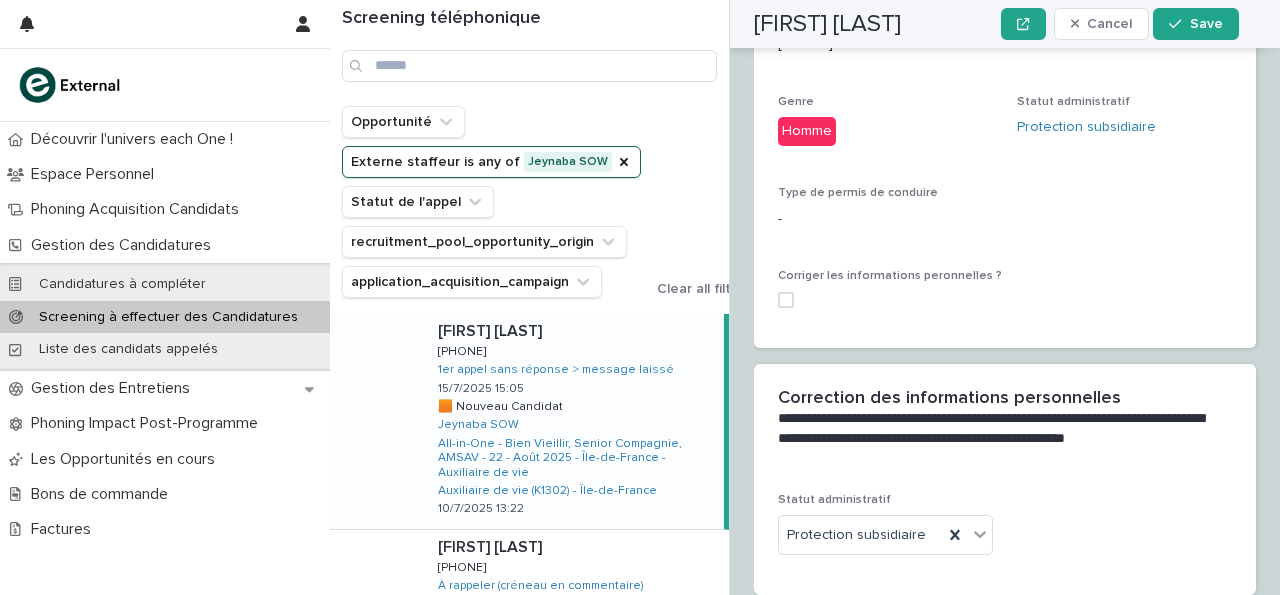 scroll, scrollTop: 1036, scrollLeft: 0, axis: vertical 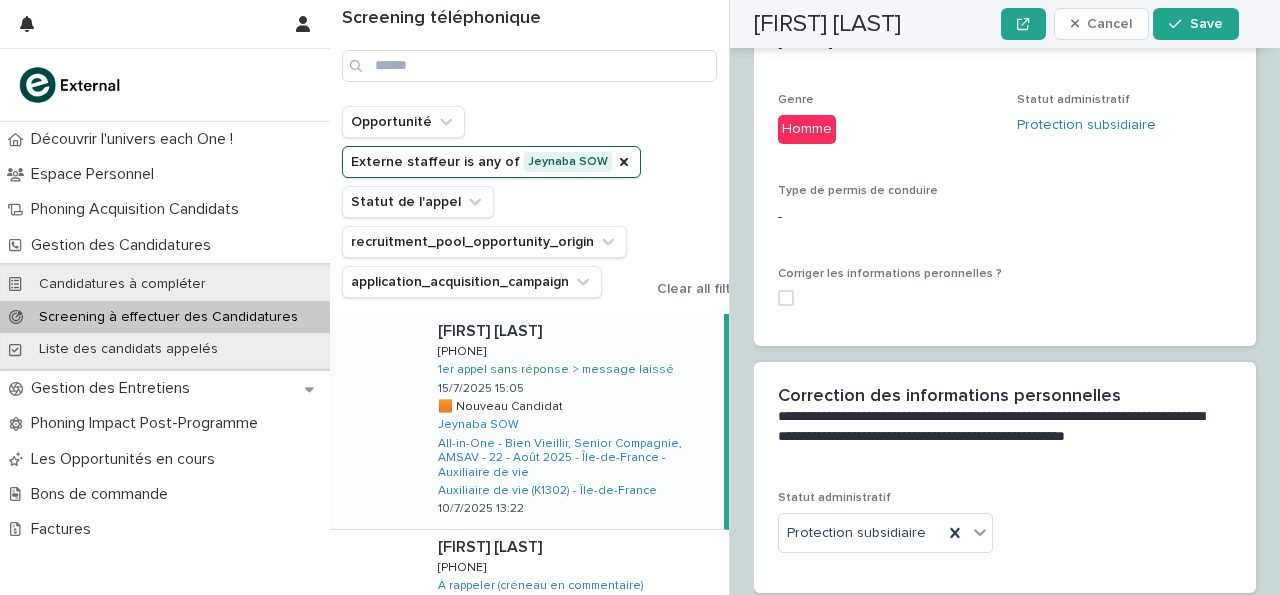 click on "Corriger les informations peronnelles ?" at bounding box center [890, 274] 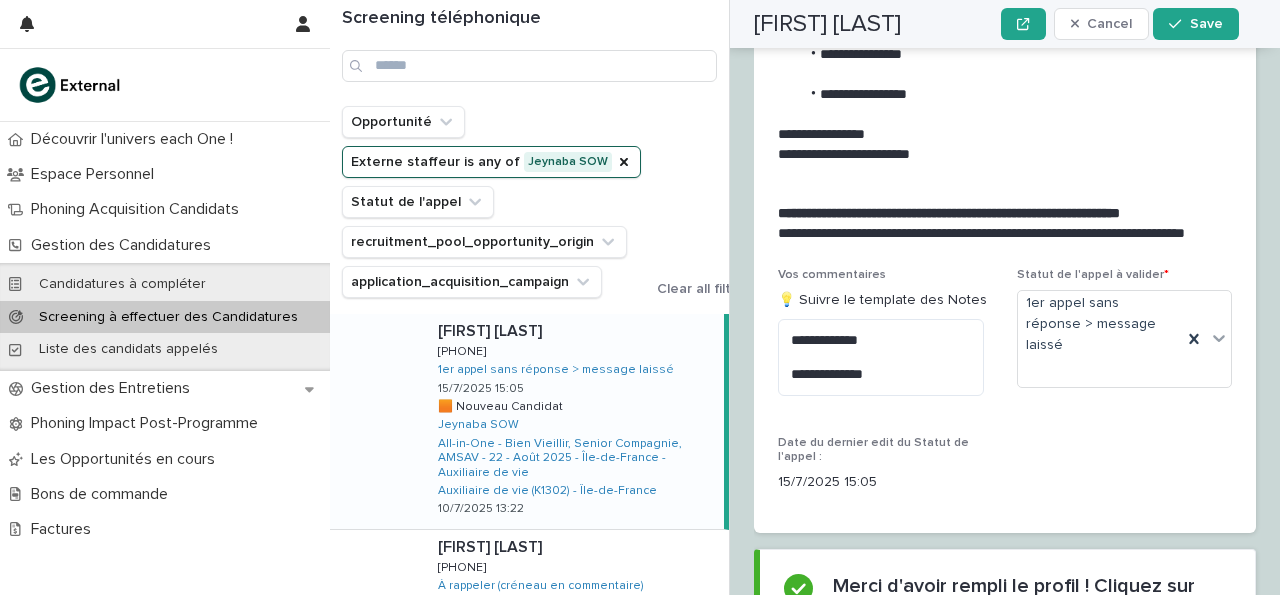 scroll, scrollTop: 2437, scrollLeft: 0, axis: vertical 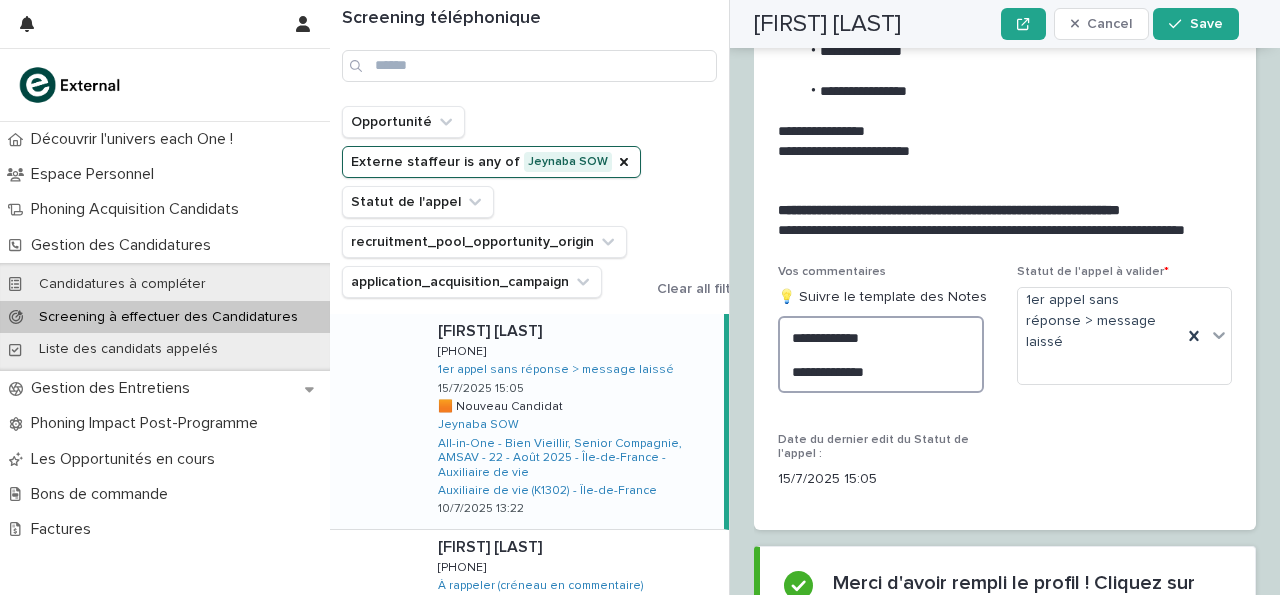 click on "**********" at bounding box center [881, 354] 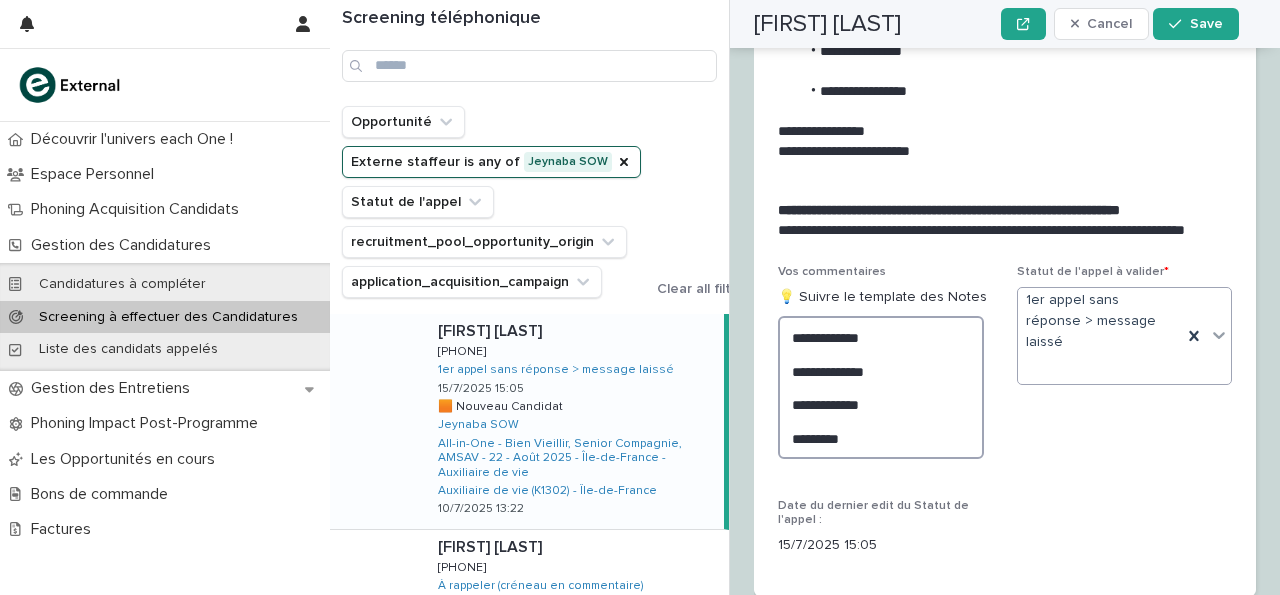 type on "**********" 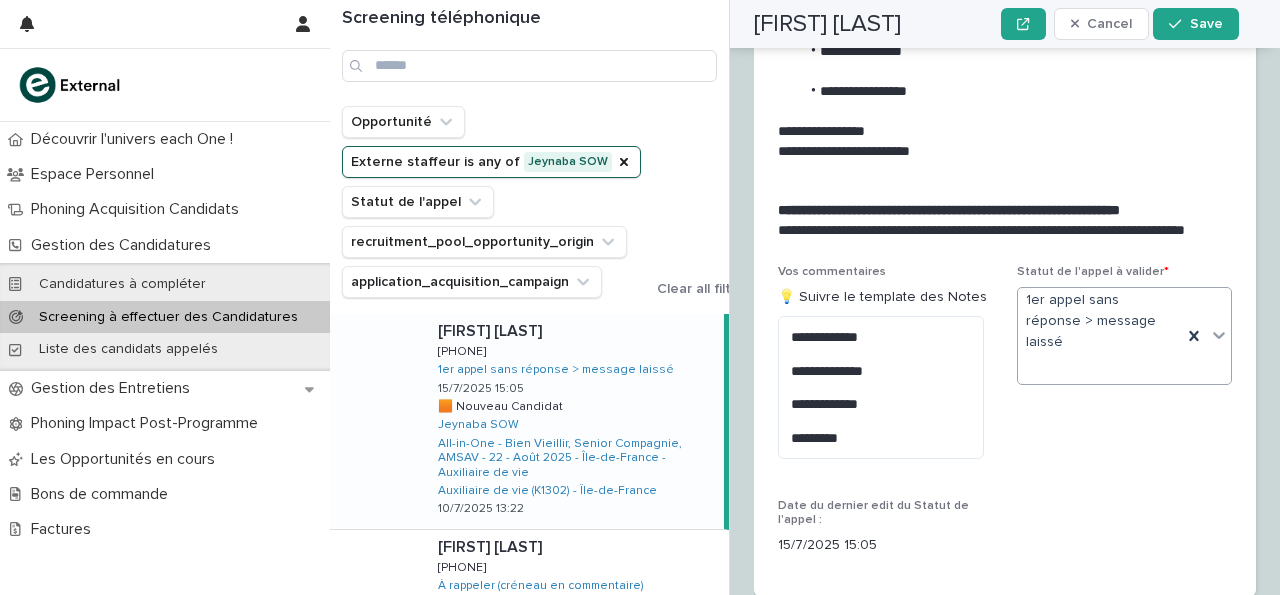 click 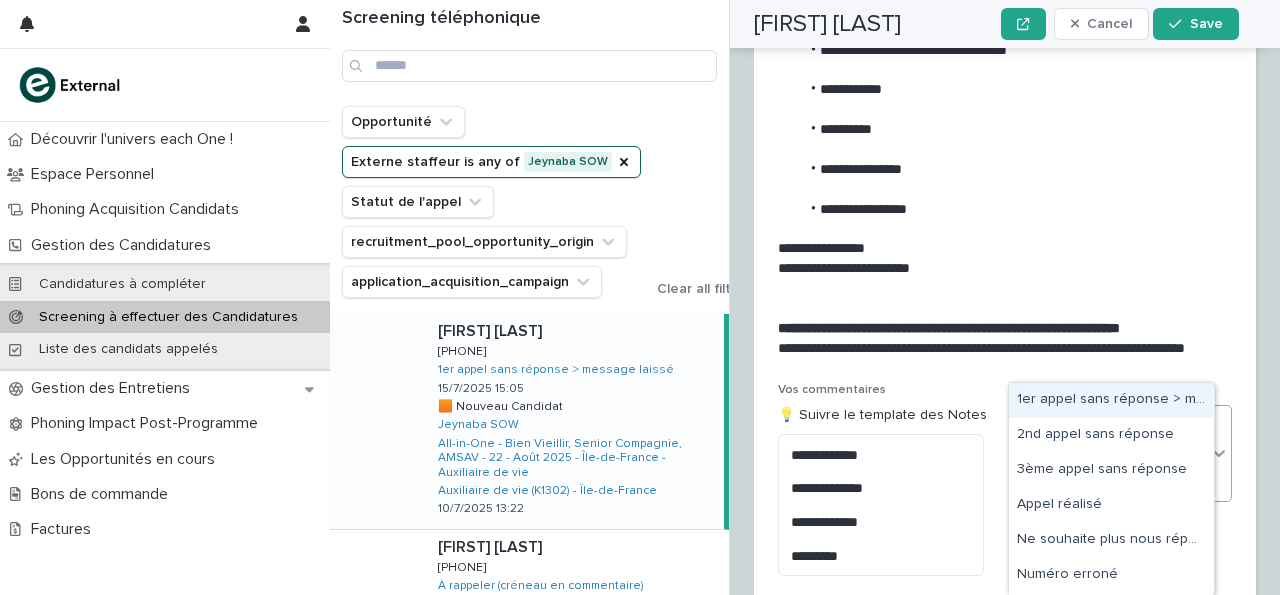 scroll, scrollTop: 2554, scrollLeft: 0, axis: vertical 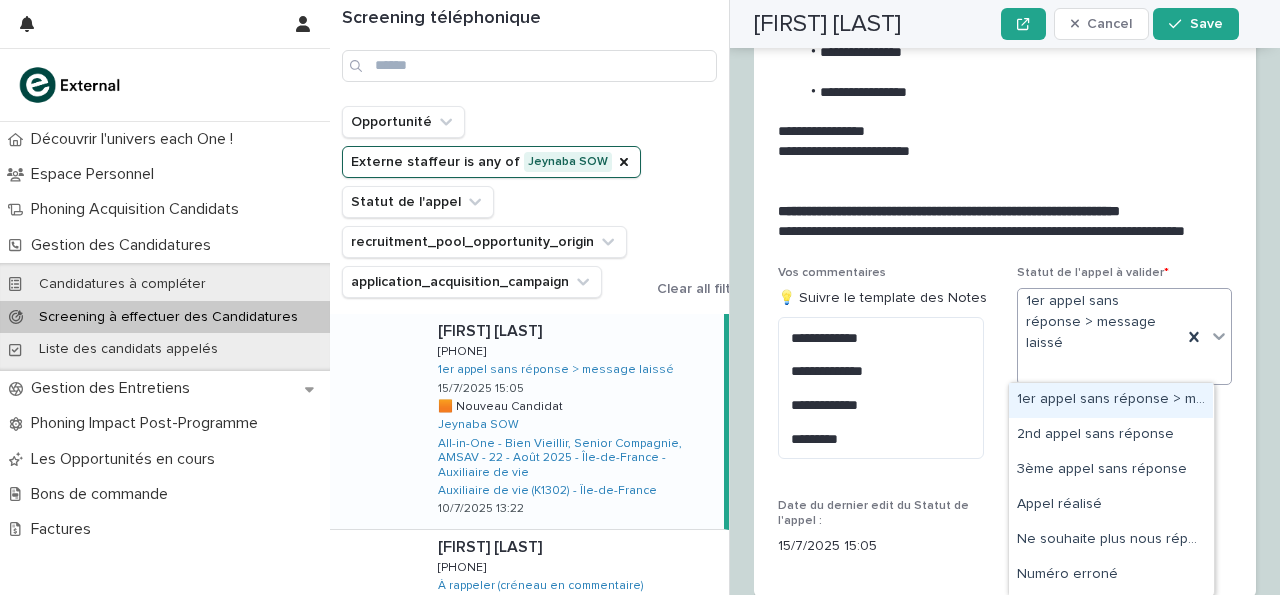 click on "1er appel sans réponse > message laissé" at bounding box center [1111, 400] 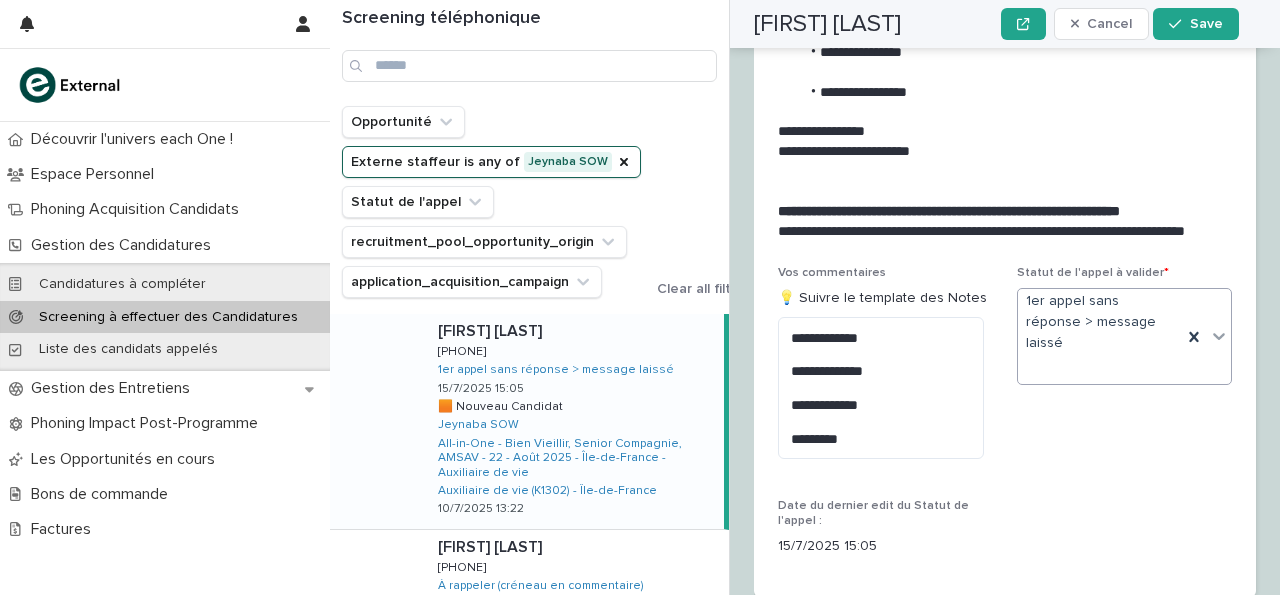 click 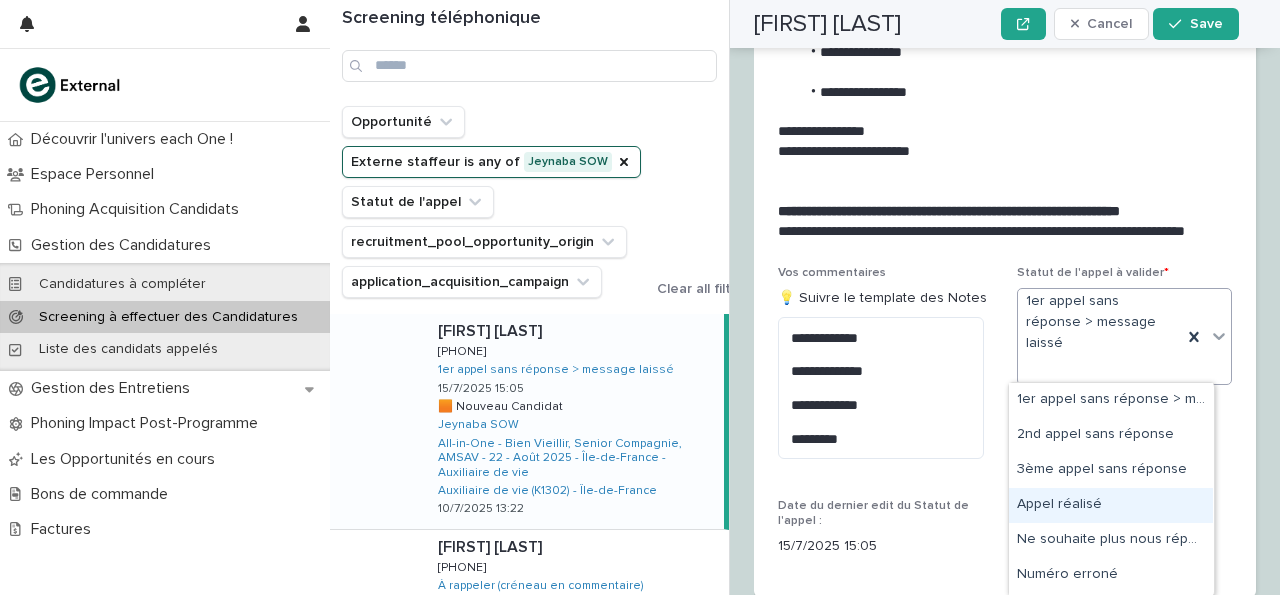 click on "Appel réalisé" at bounding box center [1111, 505] 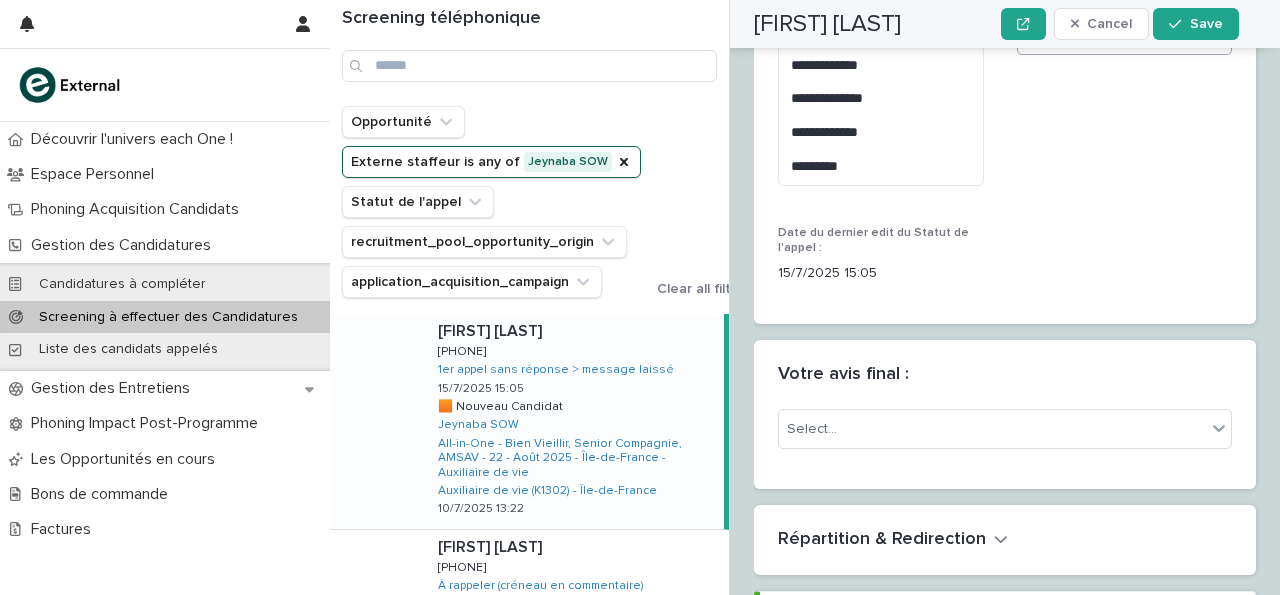 scroll, scrollTop: 2828, scrollLeft: 0, axis: vertical 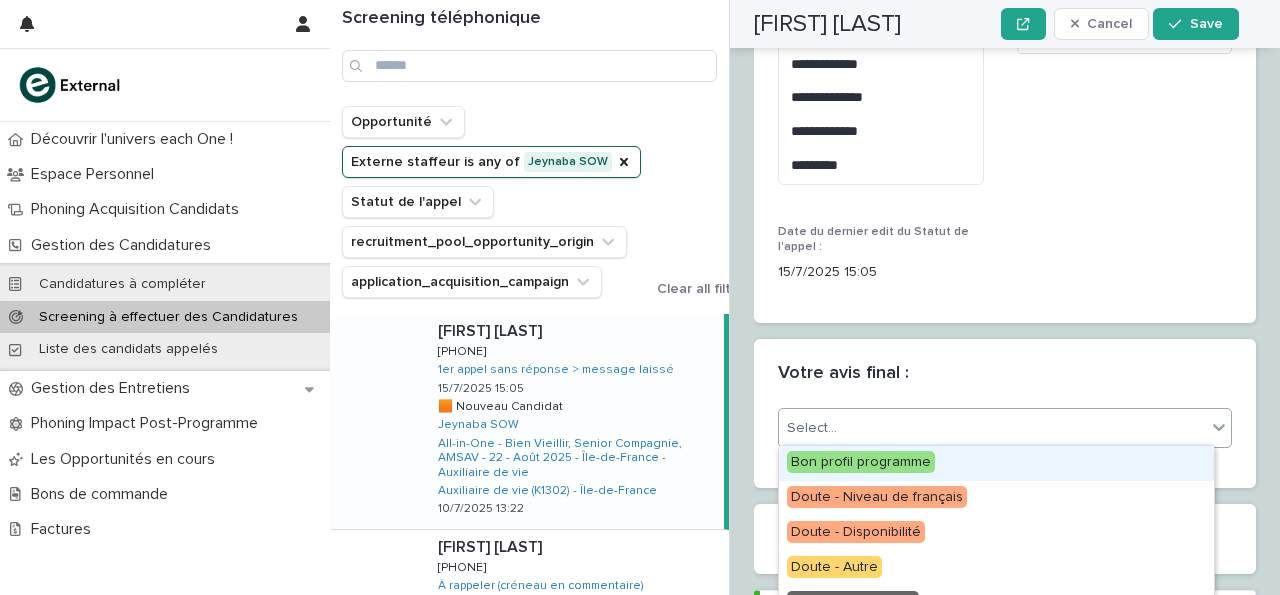 click on "Select..." at bounding box center [992, 428] 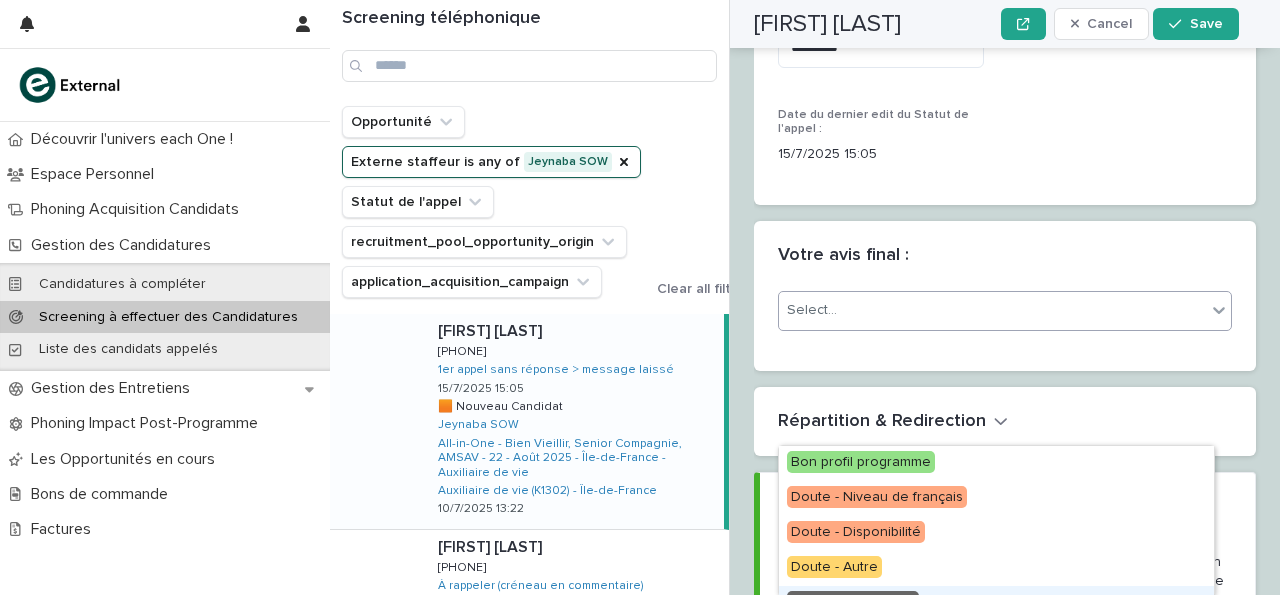 scroll, scrollTop: 2710, scrollLeft: 0, axis: vertical 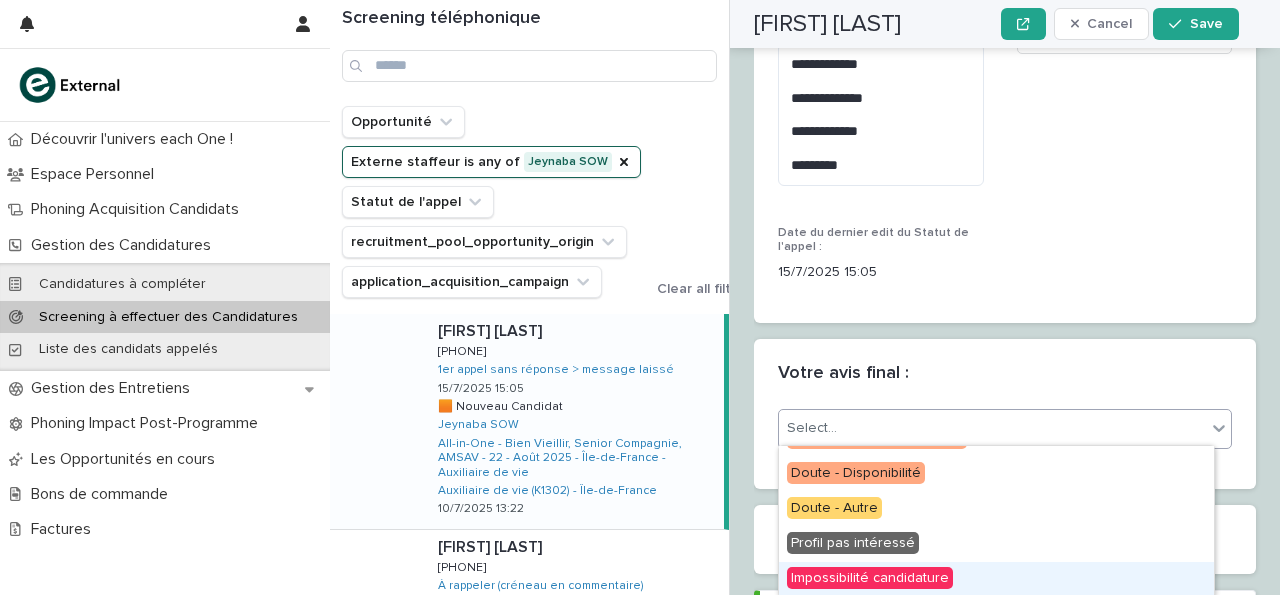 click on "Impossibilité candidature" at bounding box center [996, 579] 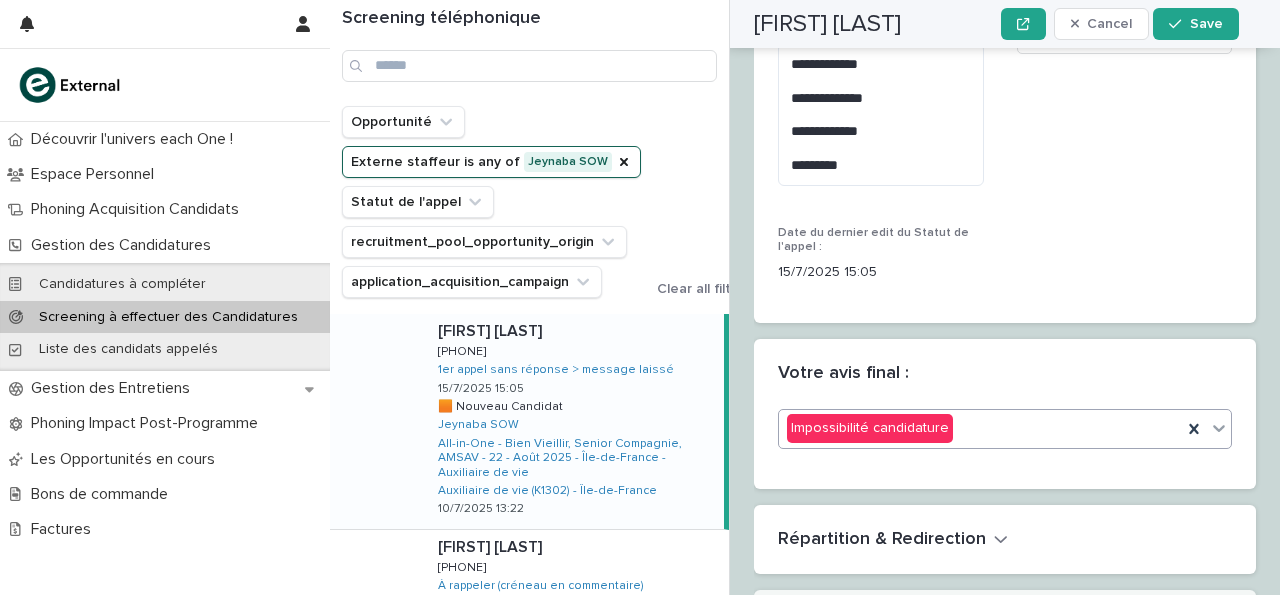 scroll, scrollTop: 2926, scrollLeft: 0, axis: vertical 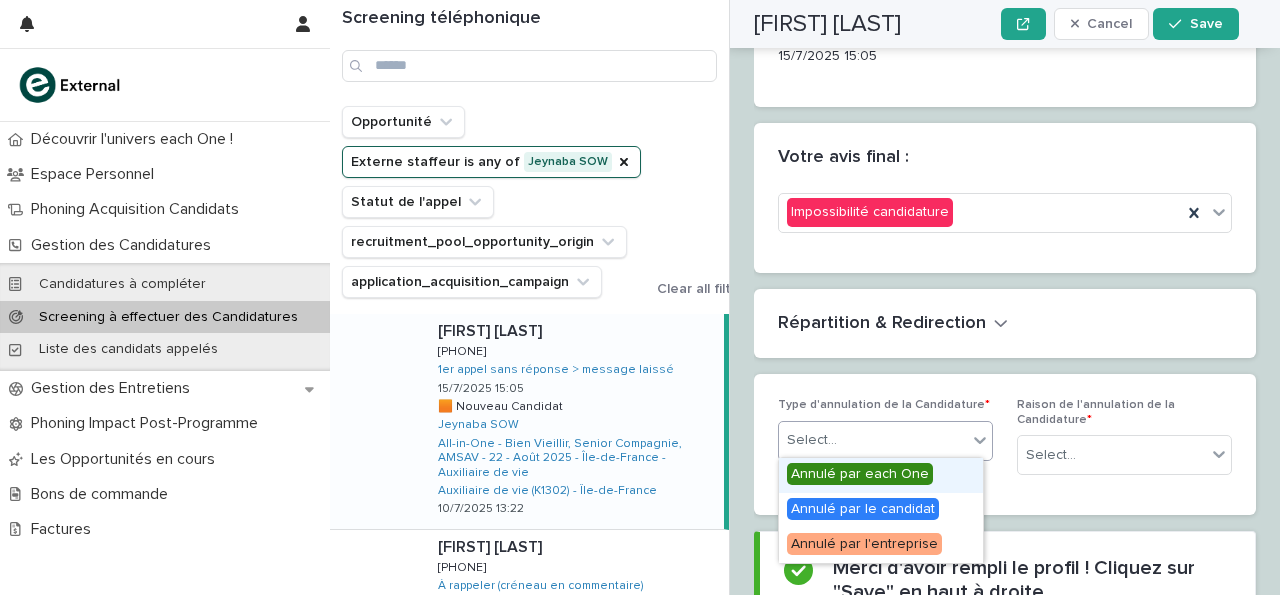 click 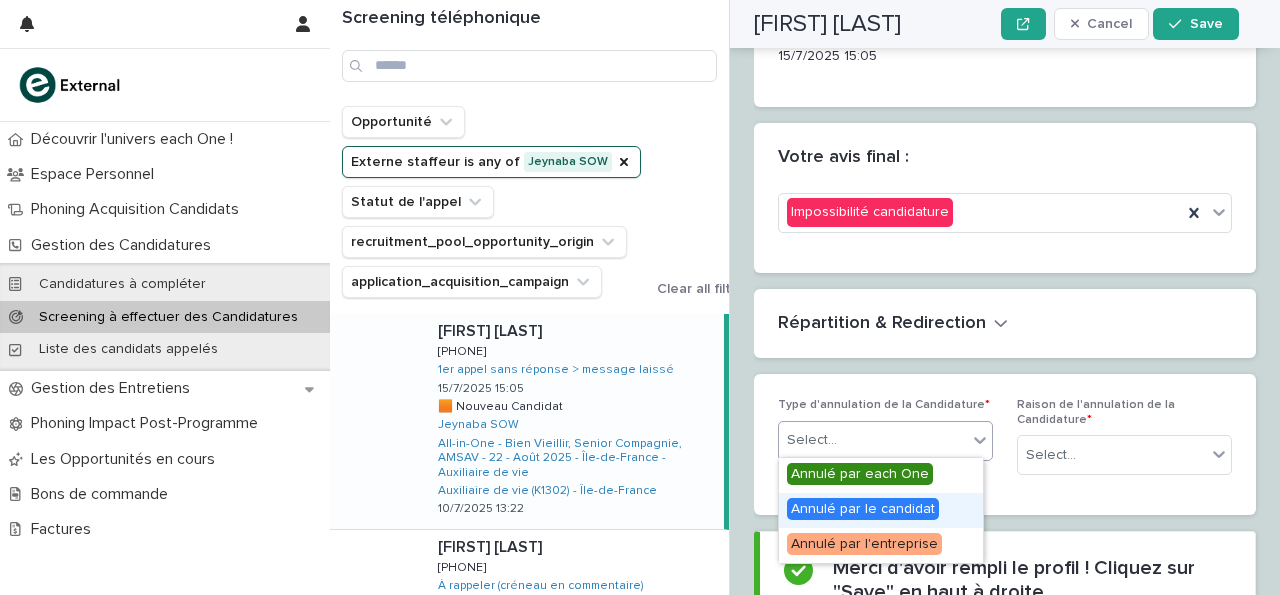 click on "Annulé par le candidat" at bounding box center (863, 509) 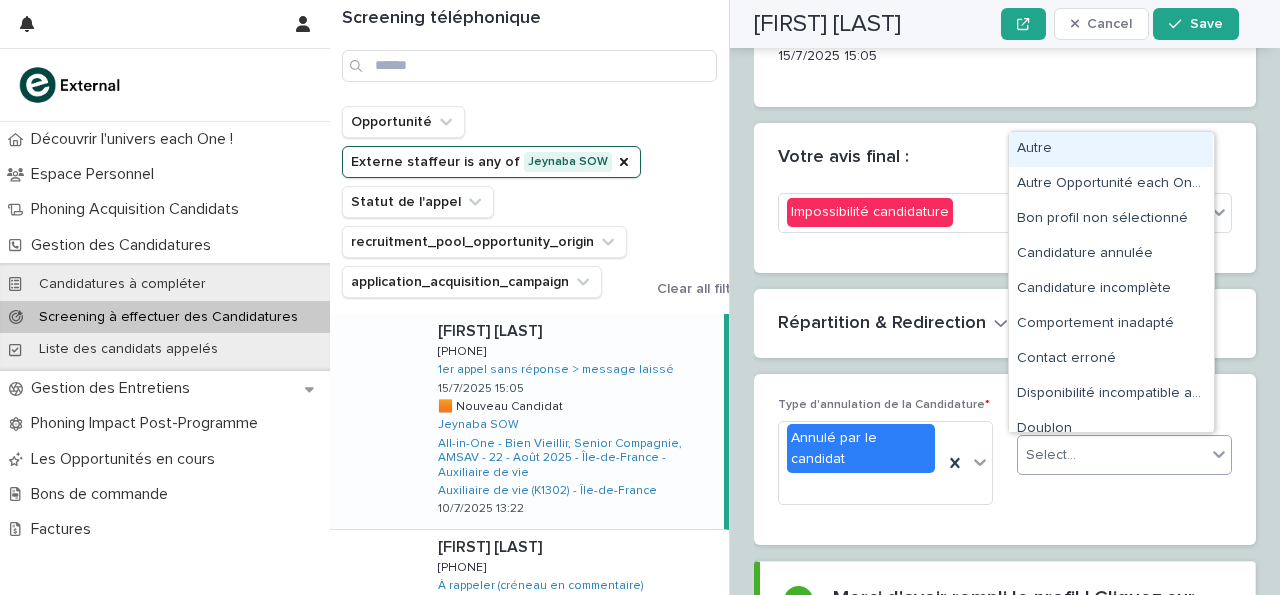 click on "Select..." at bounding box center [1112, 455] 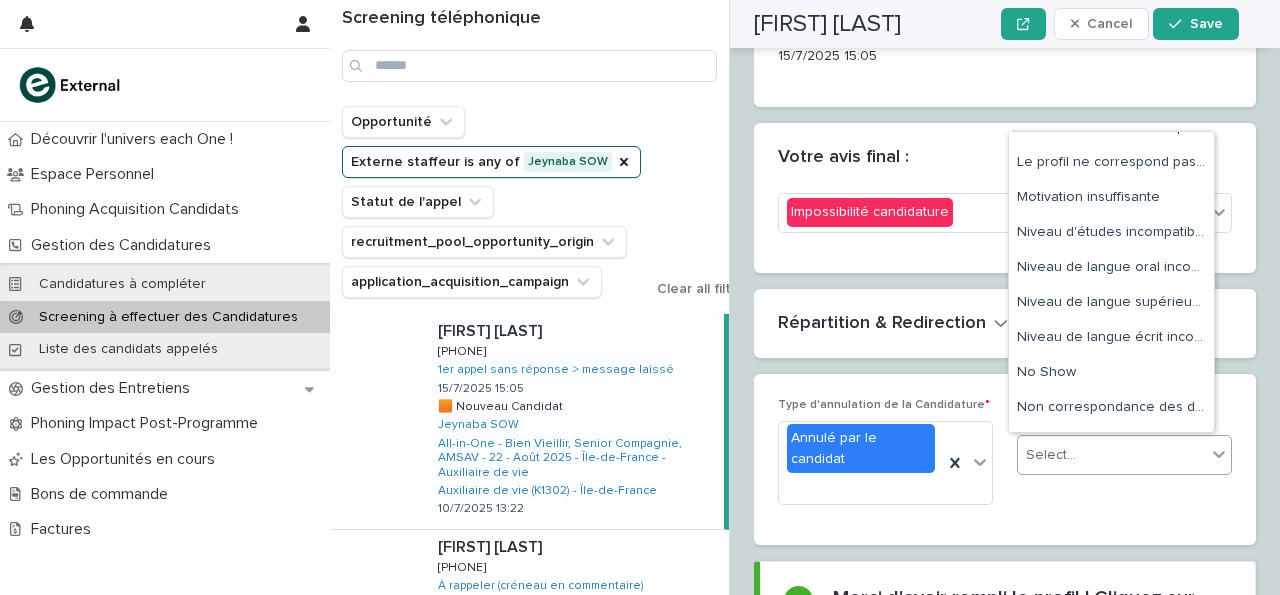 scroll, scrollTop: 513, scrollLeft: 0, axis: vertical 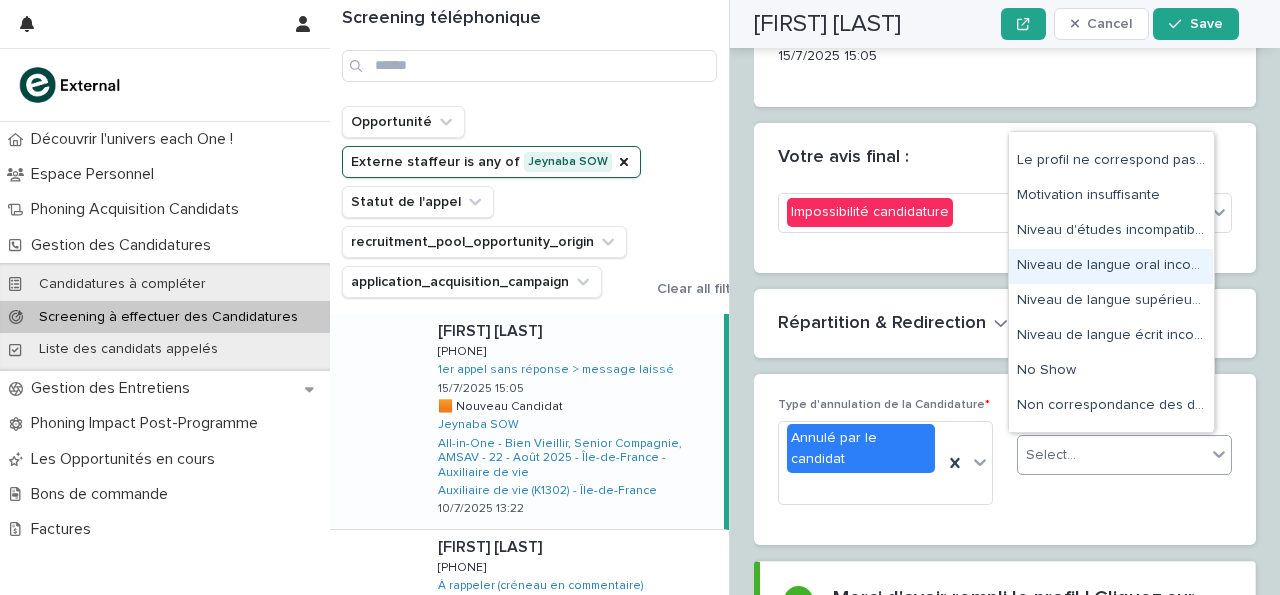 click on "Niveau de langue oral incompatible avec la formation" at bounding box center (1111, 266) 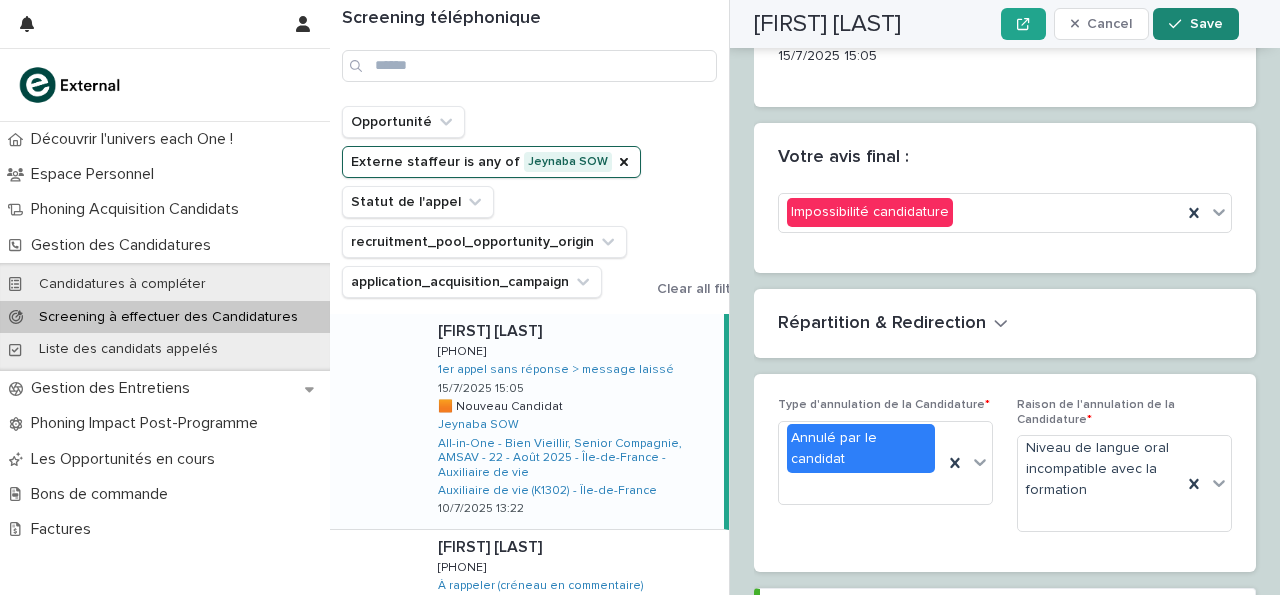 click on "Save" at bounding box center (1195, 24) 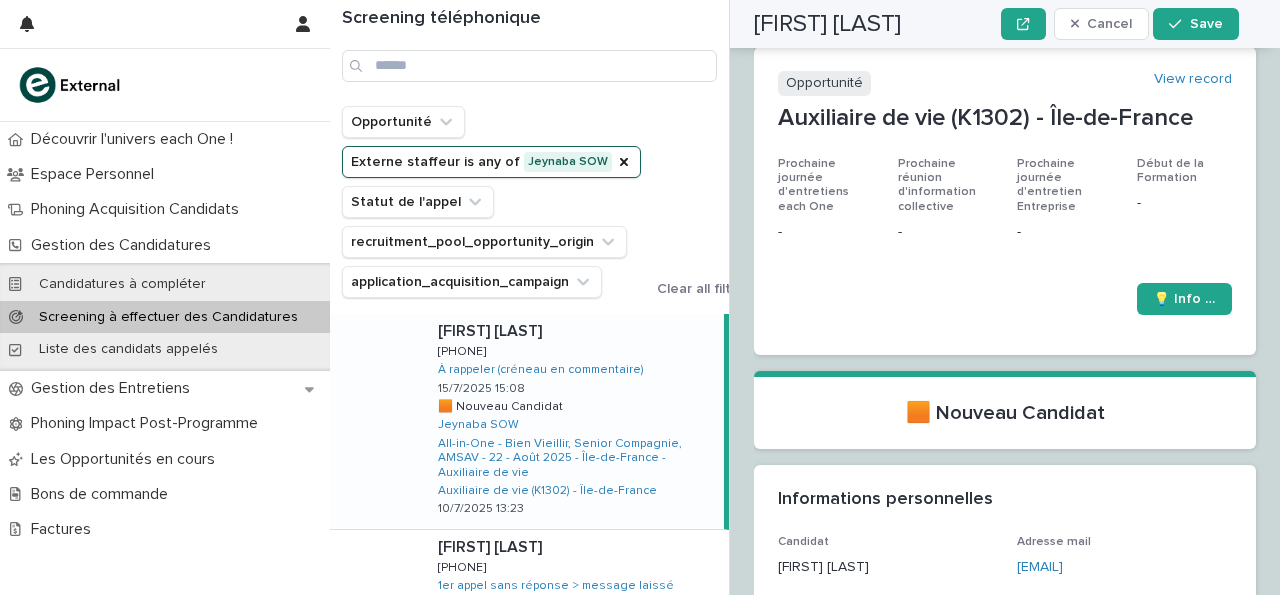 scroll, scrollTop: 0, scrollLeft: 0, axis: both 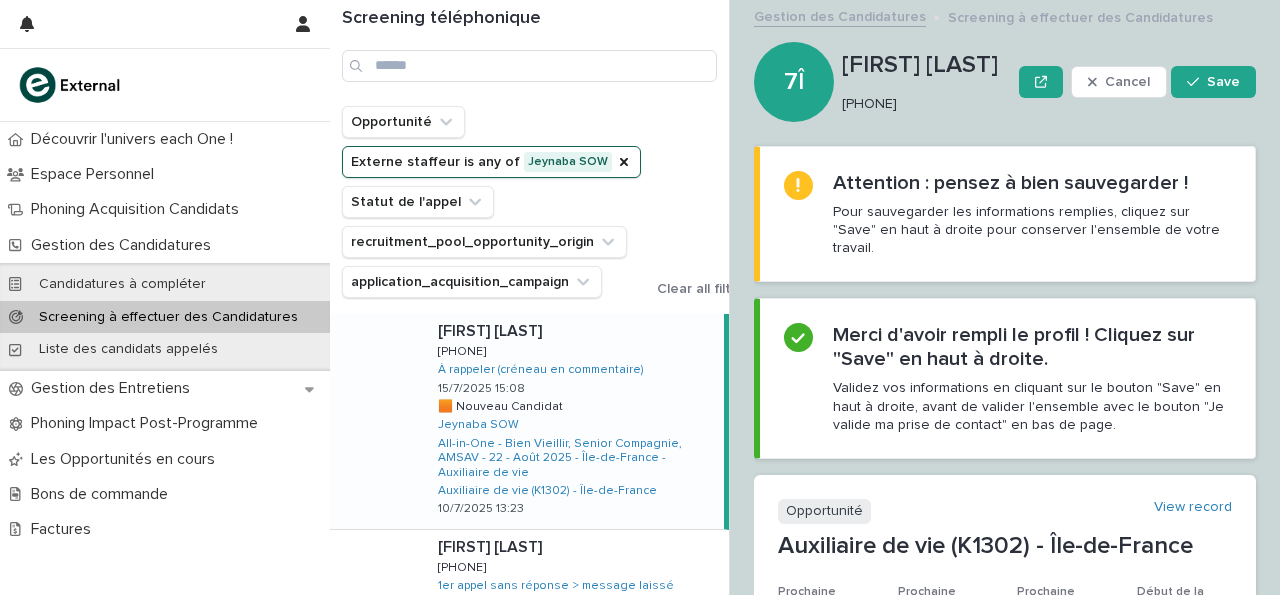 drag, startPoint x: 846, startPoint y: 103, endPoint x: 929, endPoint y: 107, distance: 83.09633 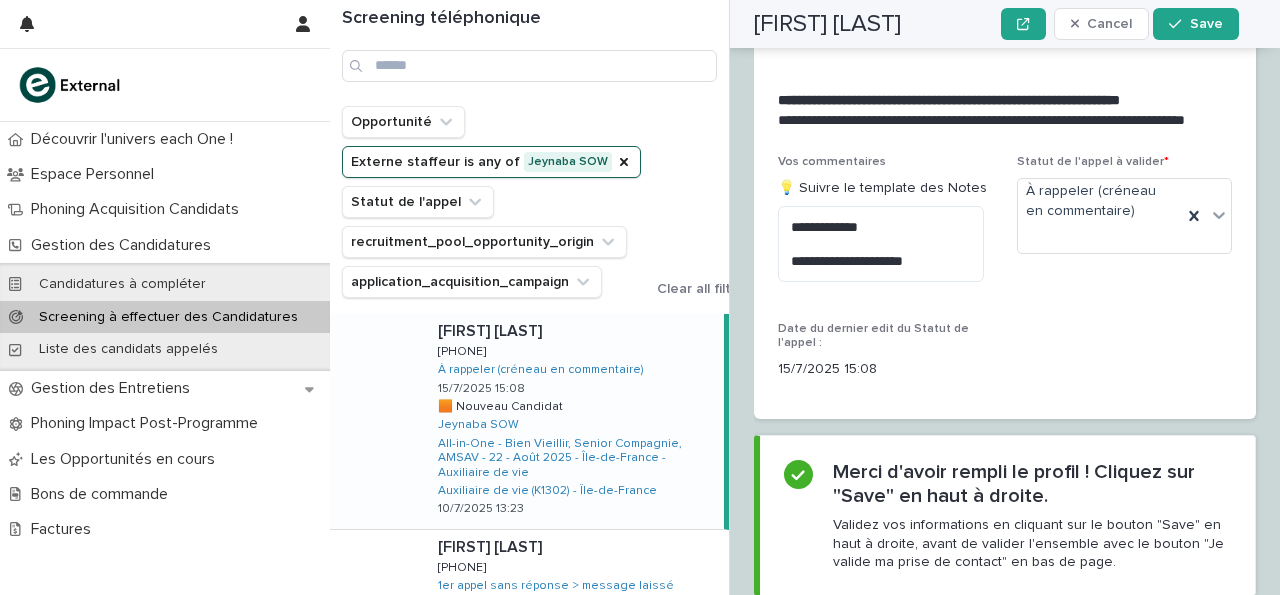 scroll, scrollTop: 2606, scrollLeft: 0, axis: vertical 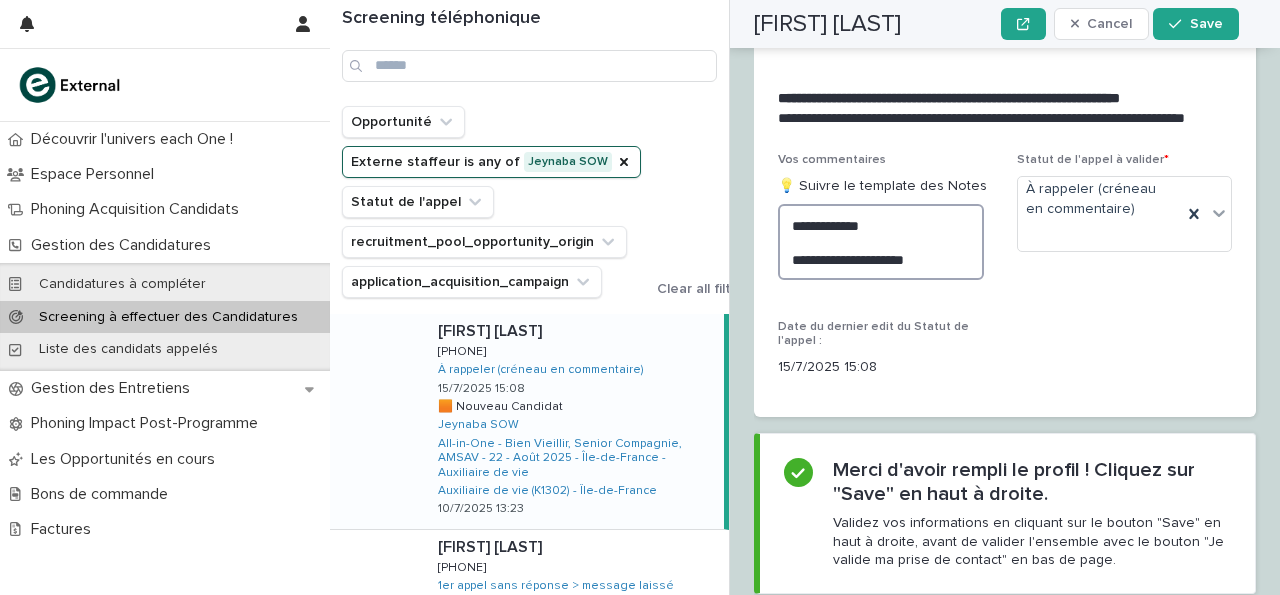 click on "**********" at bounding box center [881, 241] 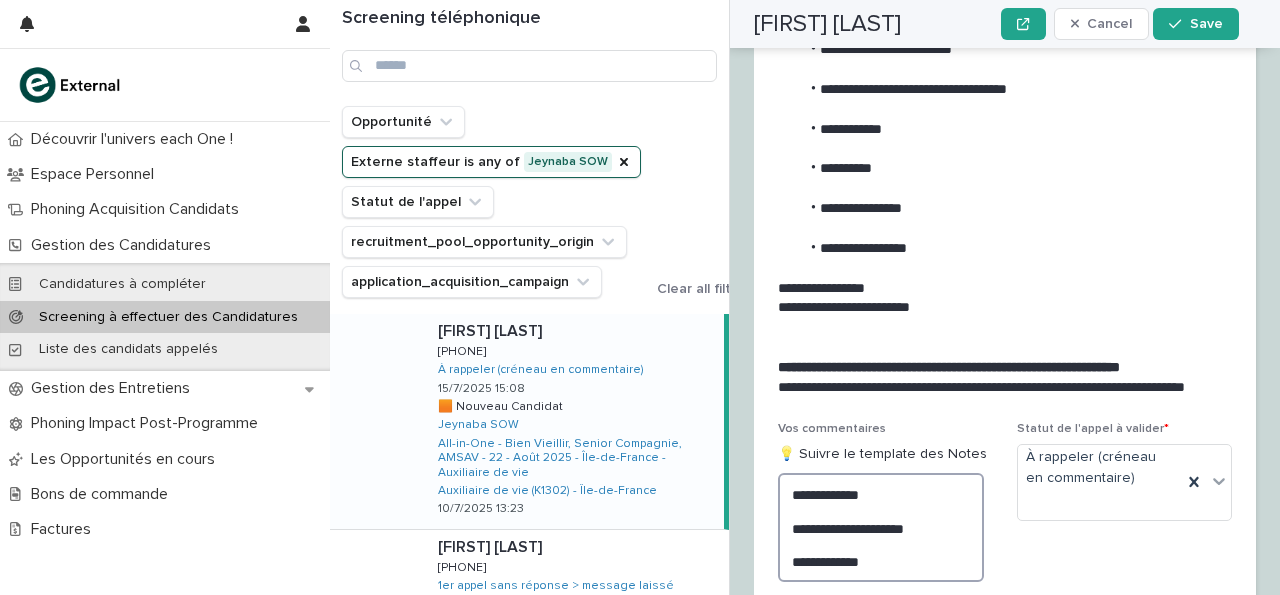 scroll, scrollTop: 2454, scrollLeft: 0, axis: vertical 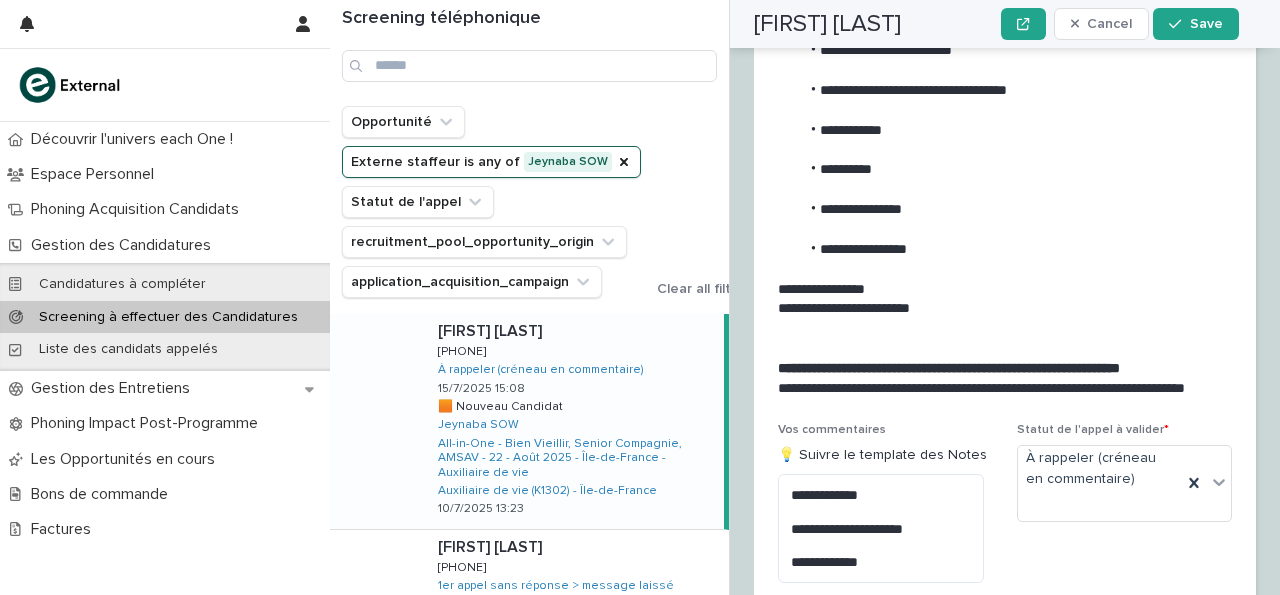 click on "**********" at bounding box center (1003, 51) 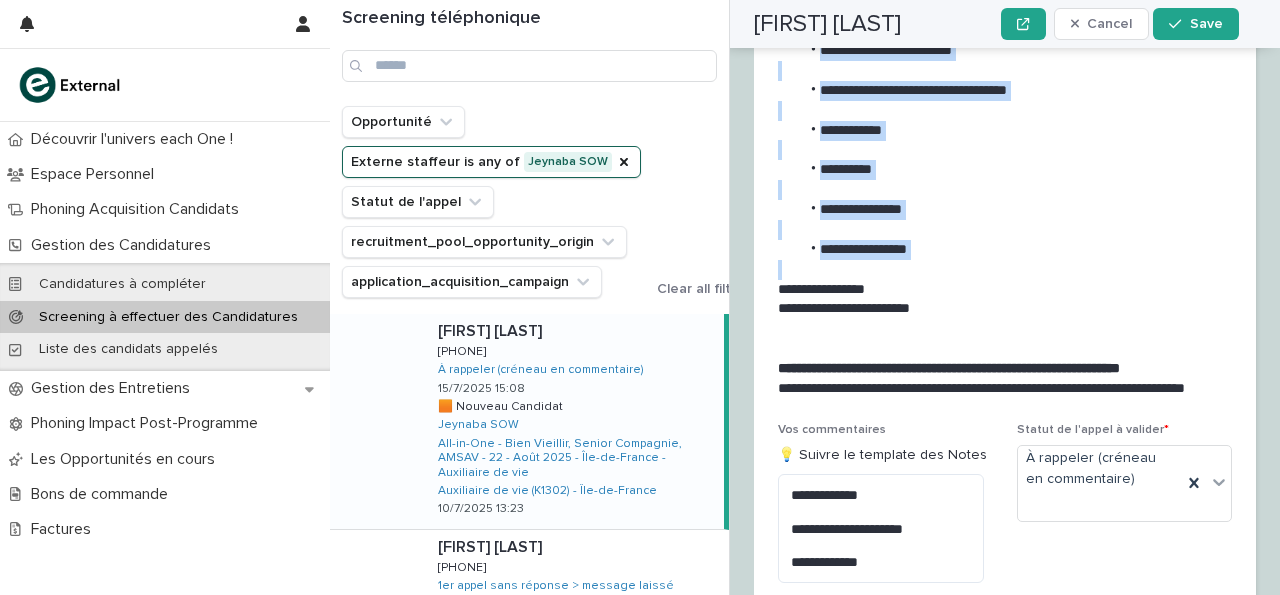 drag, startPoint x: 818, startPoint y: 125, endPoint x: 944, endPoint y: 345, distance: 253.52711 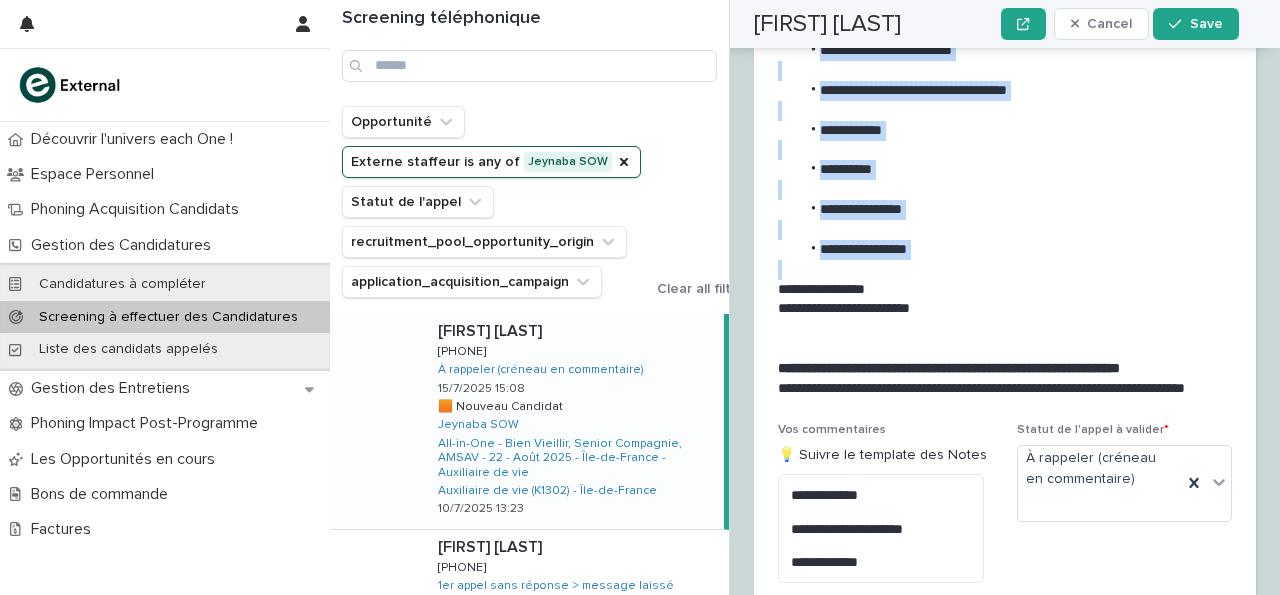 click on "**********" at bounding box center [1001, 189] 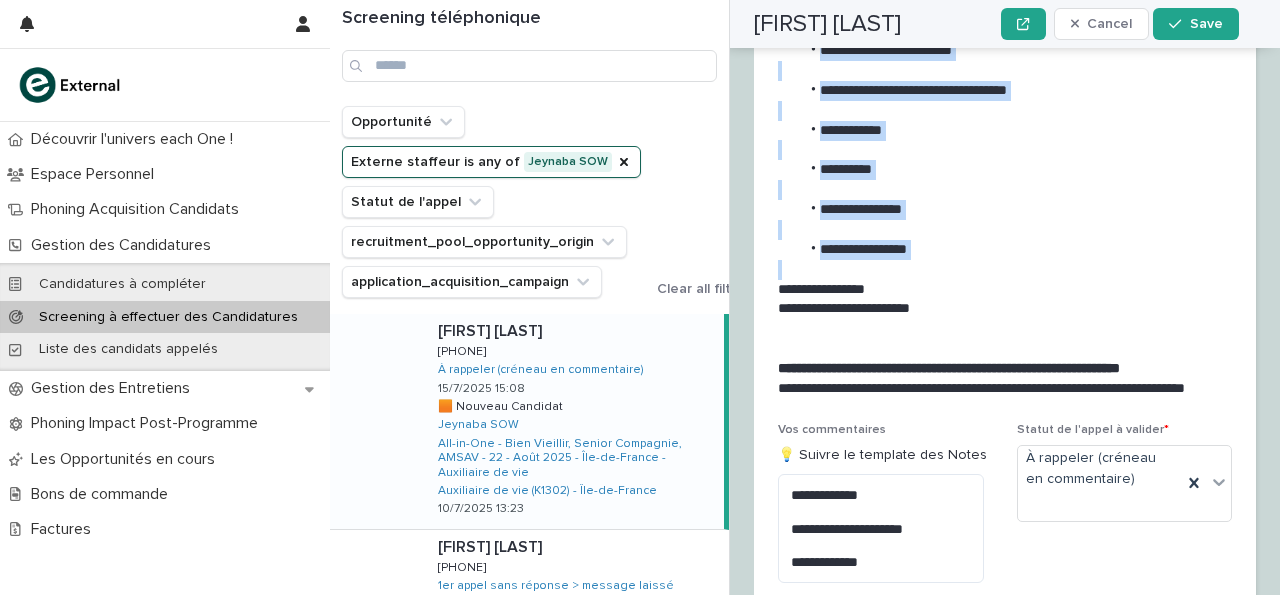 scroll, scrollTop: 2877, scrollLeft: 0, axis: vertical 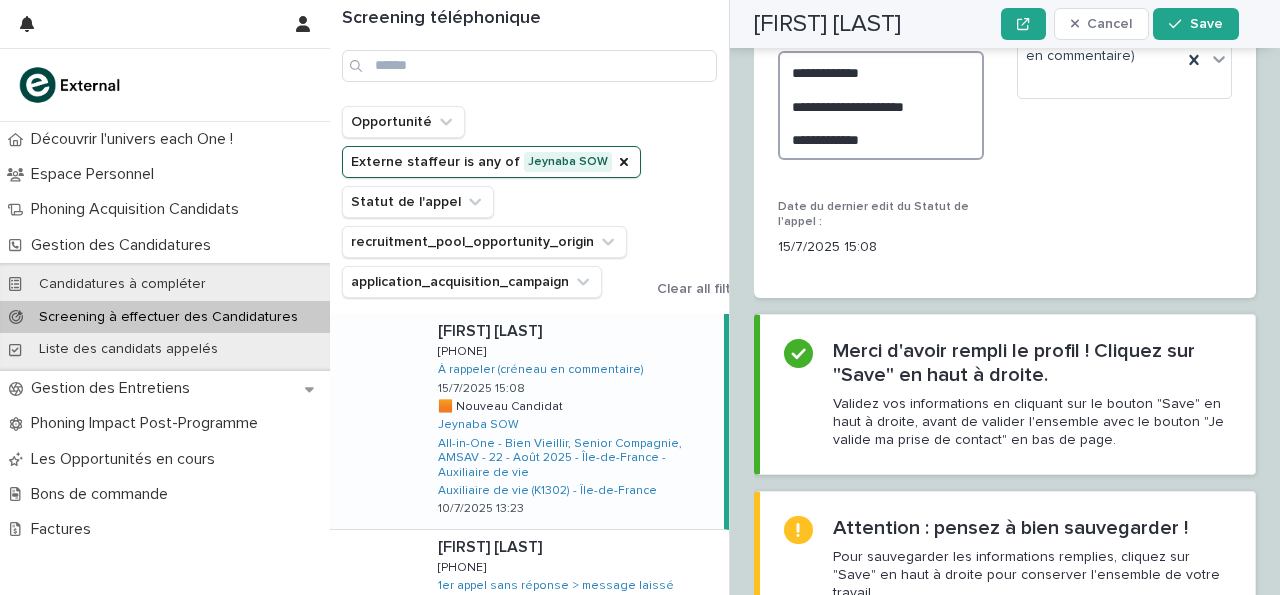 click on "**********" at bounding box center [881, 105] 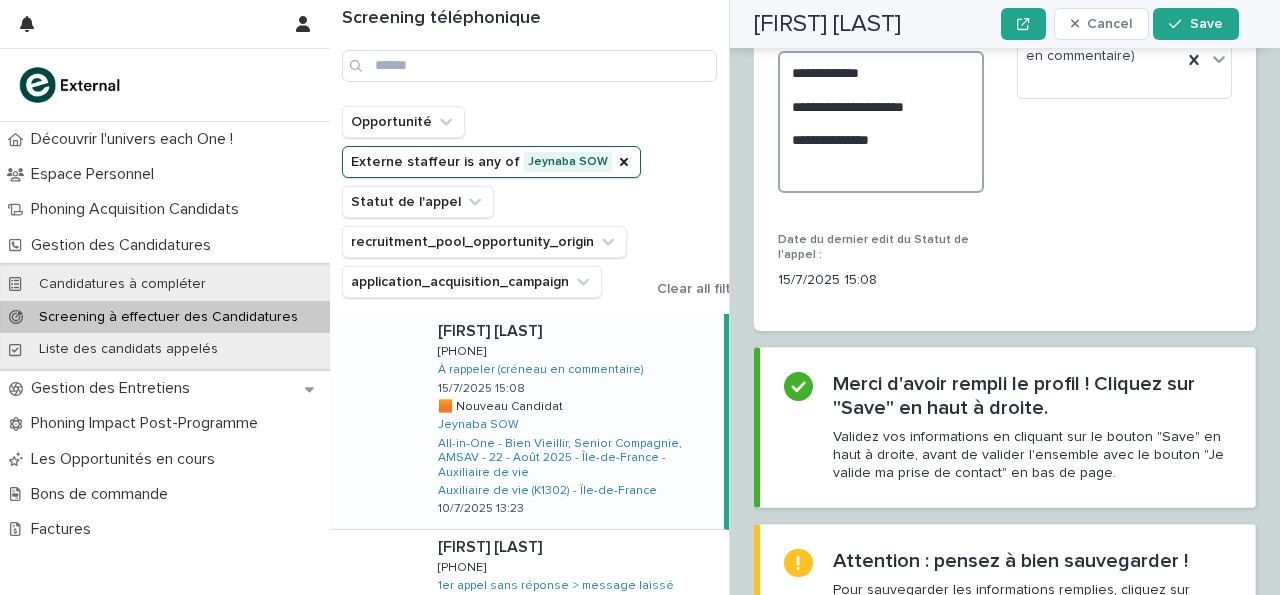 paste on "**********" 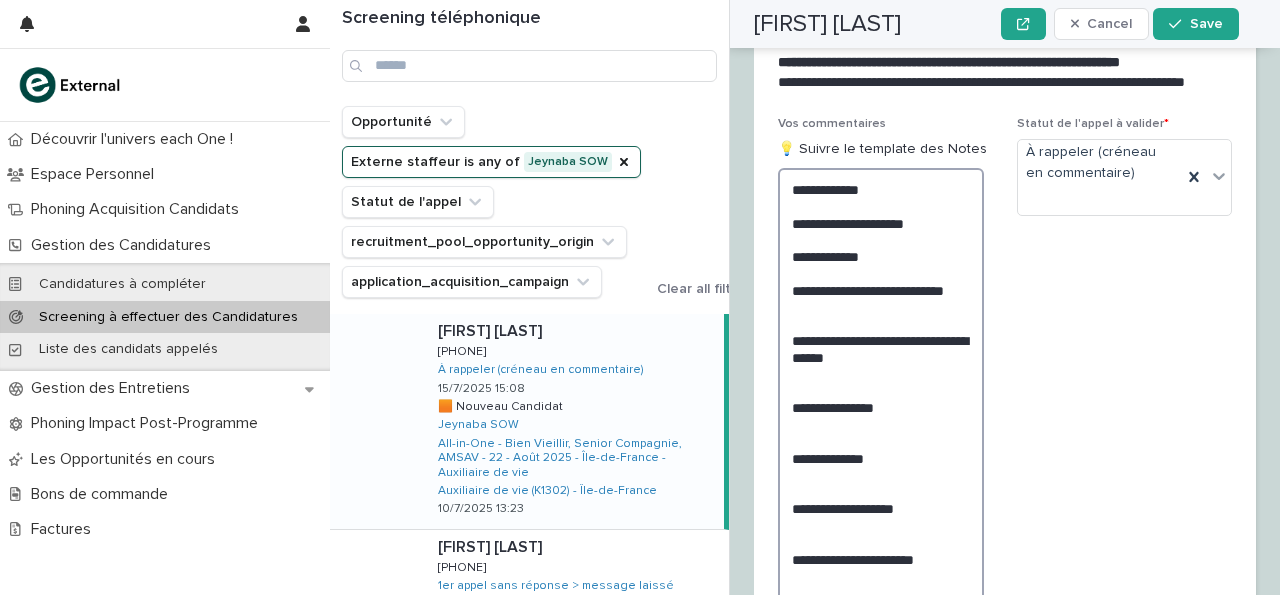 scroll, scrollTop: 2877, scrollLeft: 0, axis: vertical 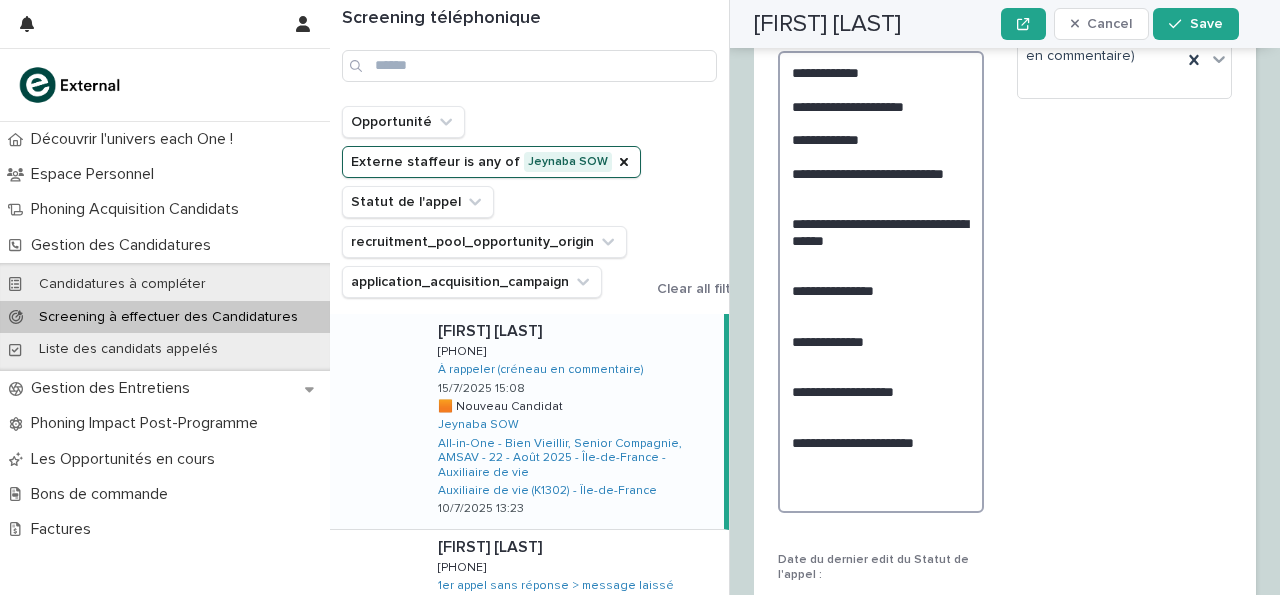 click on "**********" at bounding box center [881, 282] 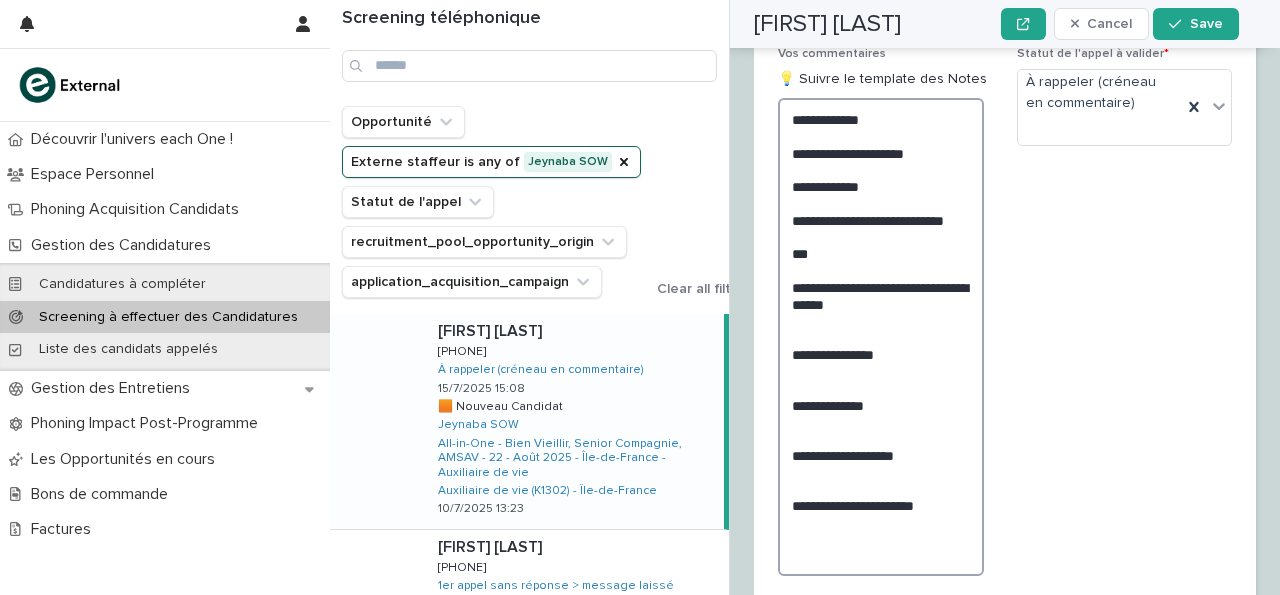 scroll, scrollTop: 2832, scrollLeft: 0, axis: vertical 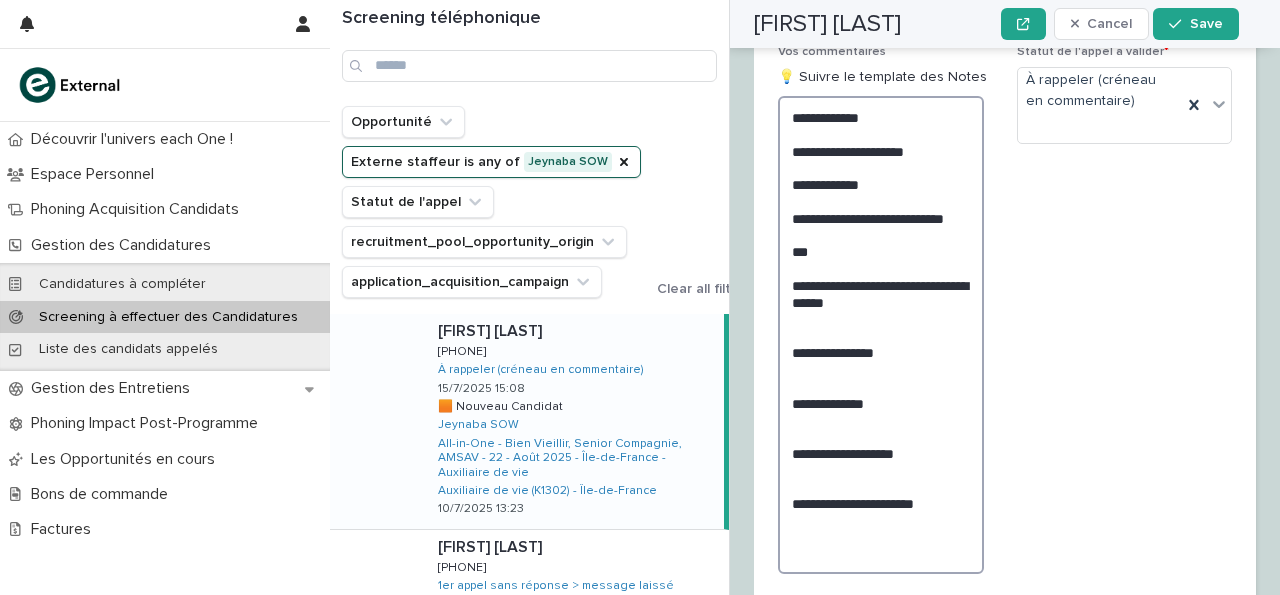 click on "**********" at bounding box center (881, 335) 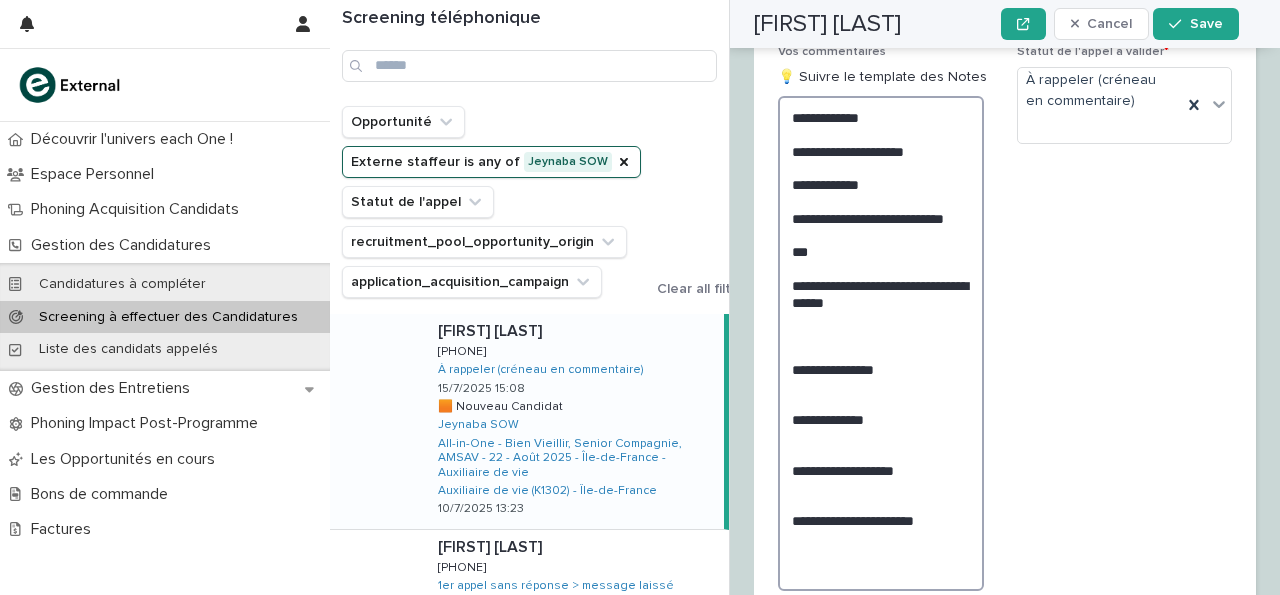 click on "**********" at bounding box center (881, 343) 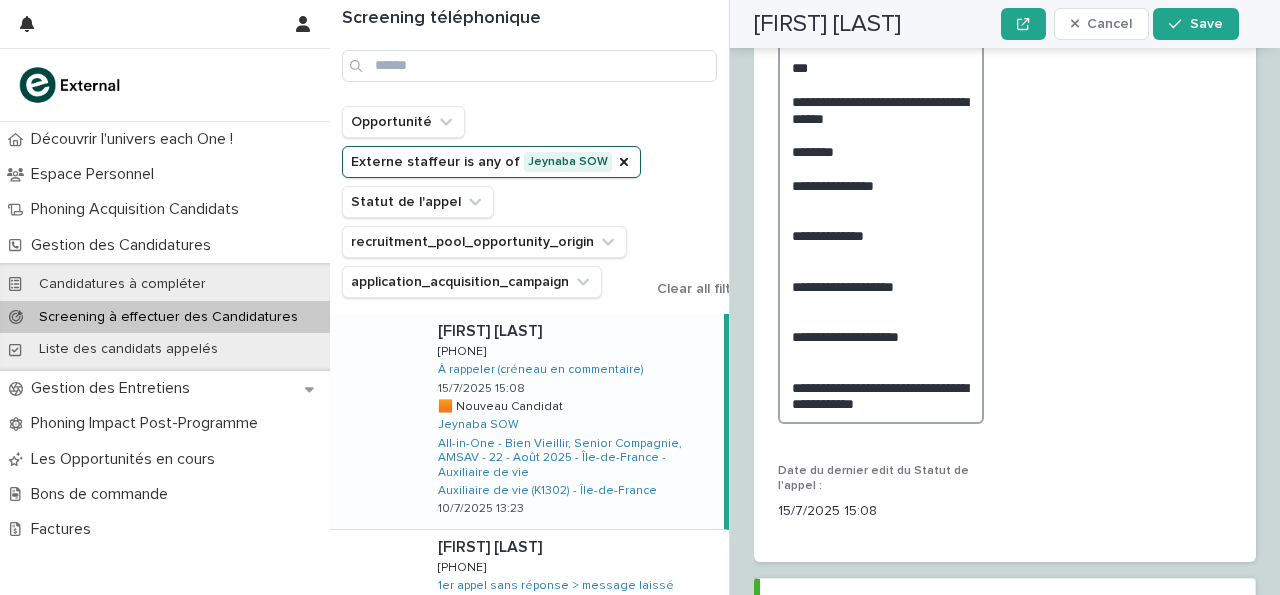 scroll, scrollTop: 3018, scrollLeft: 0, axis: vertical 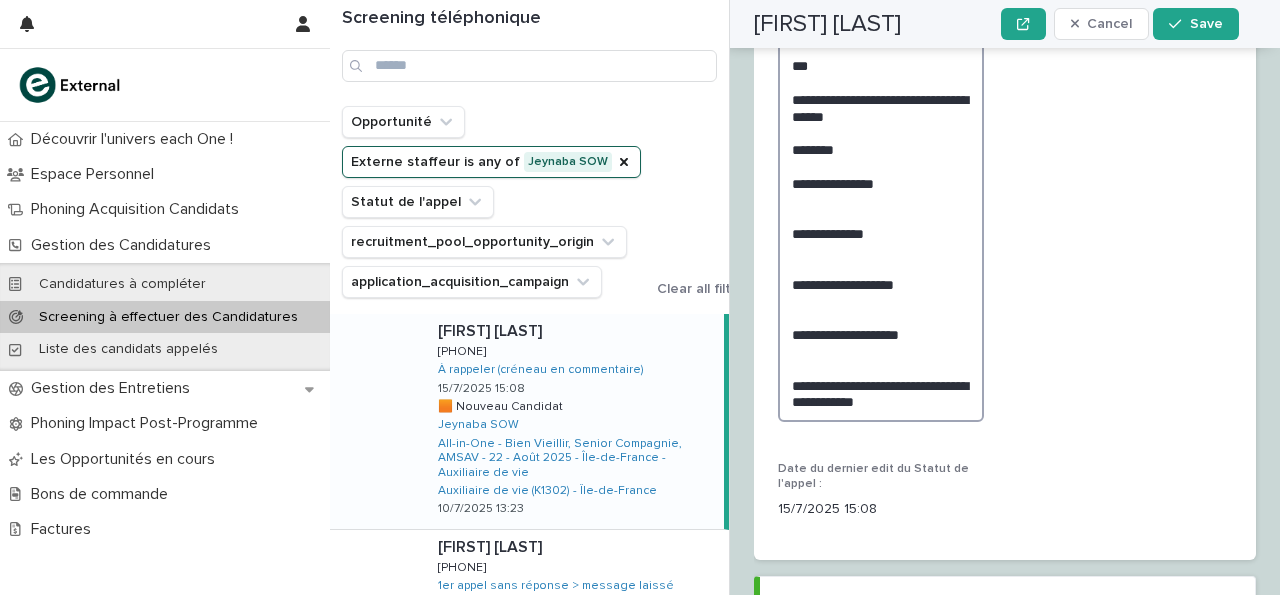 drag, startPoint x: 953, startPoint y: 479, endPoint x: 859, endPoint y: 453, distance: 97.52948 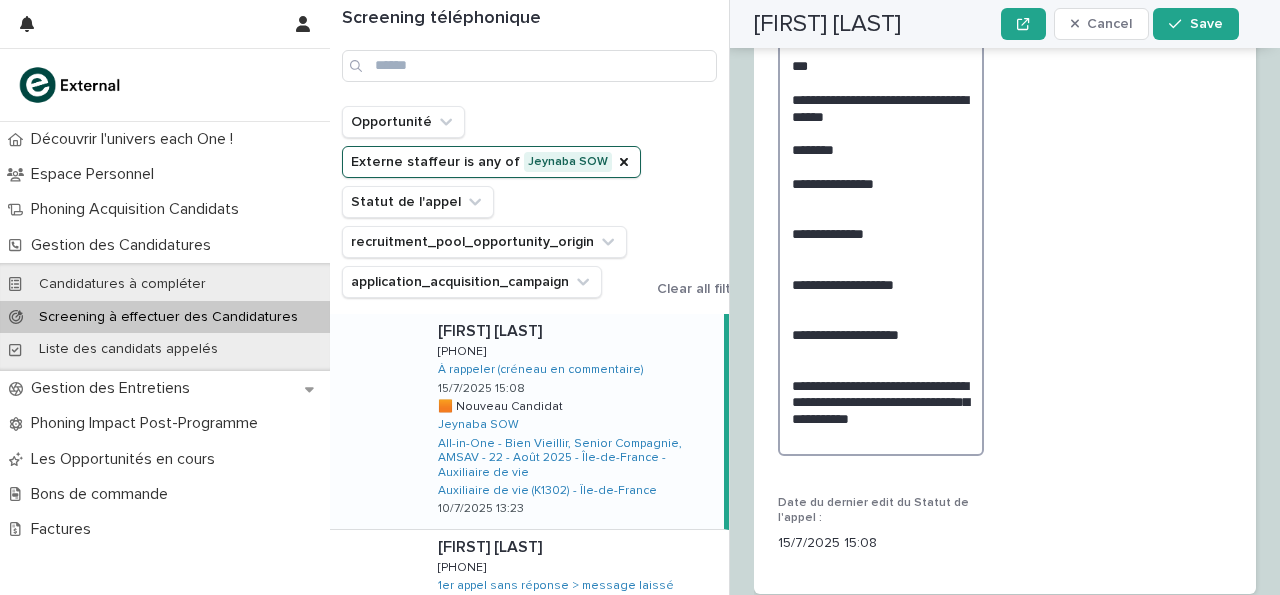 scroll, scrollTop: 3018, scrollLeft: 0, axis: vertical 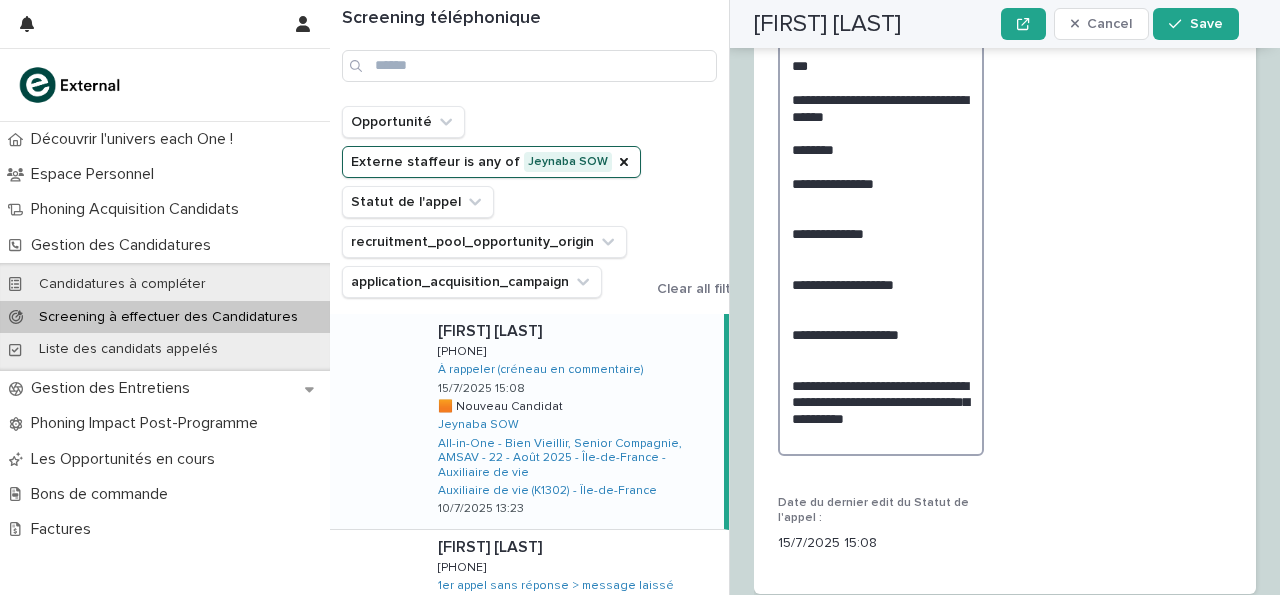 drag, startPoint x: 795, startPoint y: 471, endPoint x: 843, endPoint y: 525, distance: 72.249565 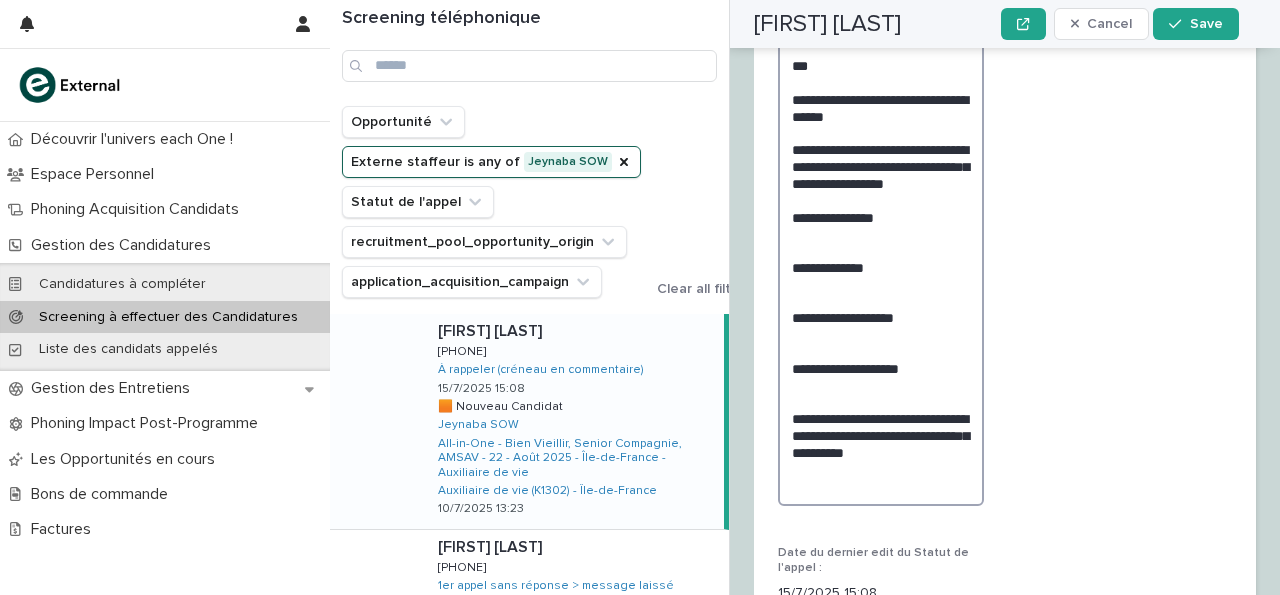 scroll, scrollTop: 3018, scrollLeft: 0, axis: vertical 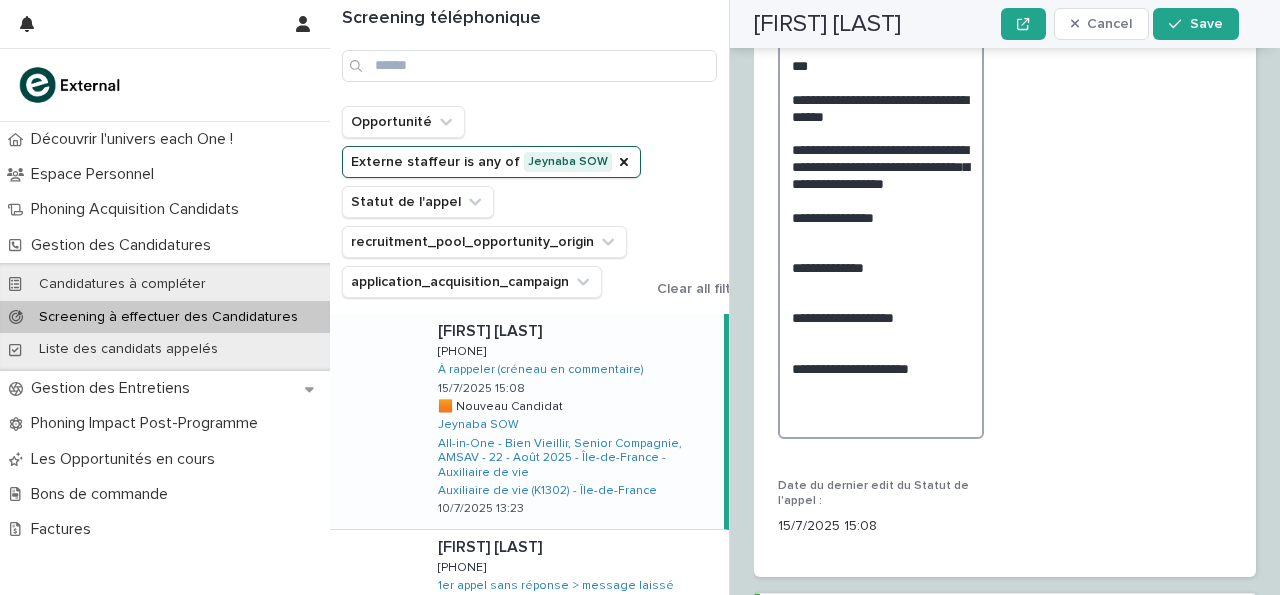 click on "**********" at bounding box center [881, 174] 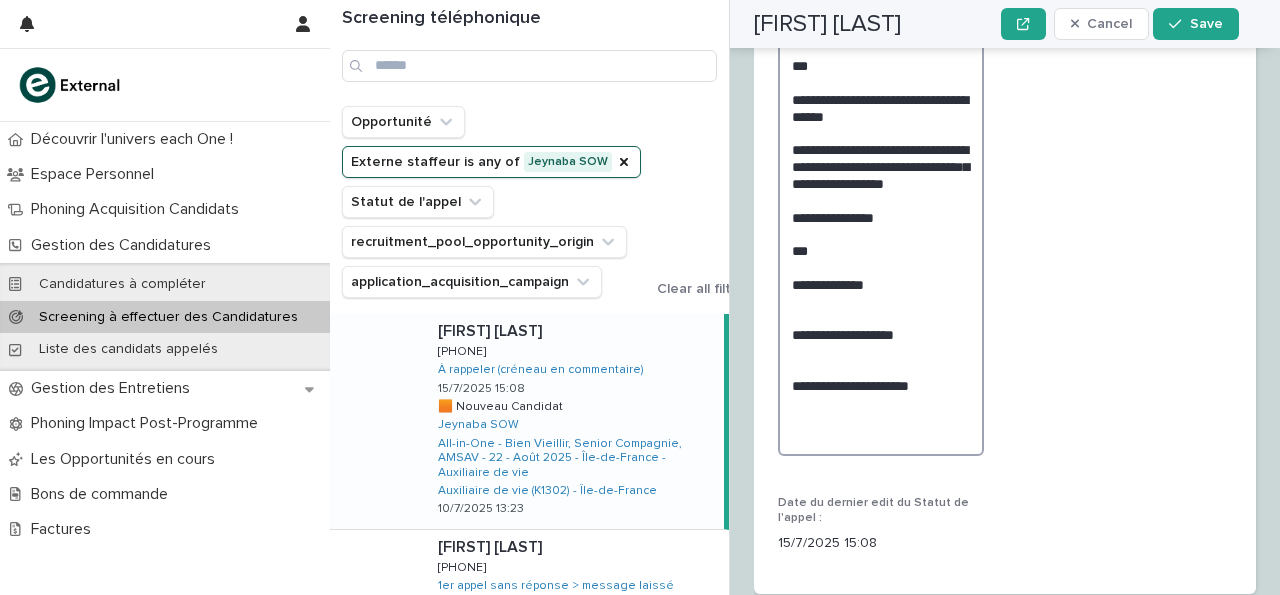scroll, scrollTop: 3018, scrollLeft: 0, axis: vertical 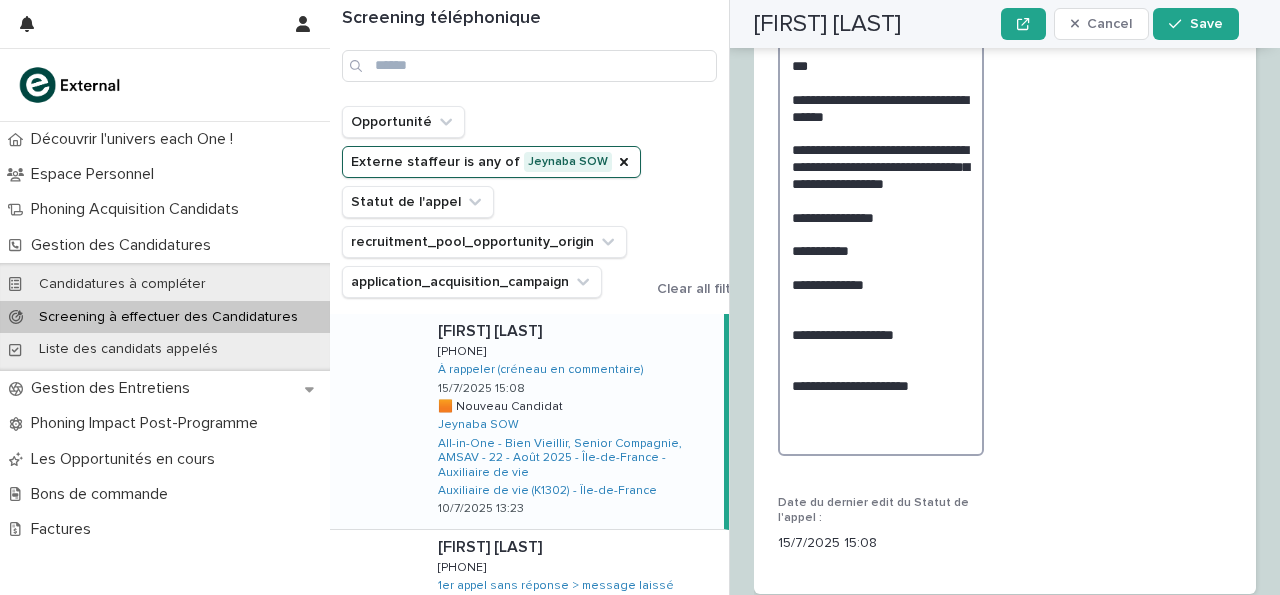 click on "**********" at bounding box center (881, 183) 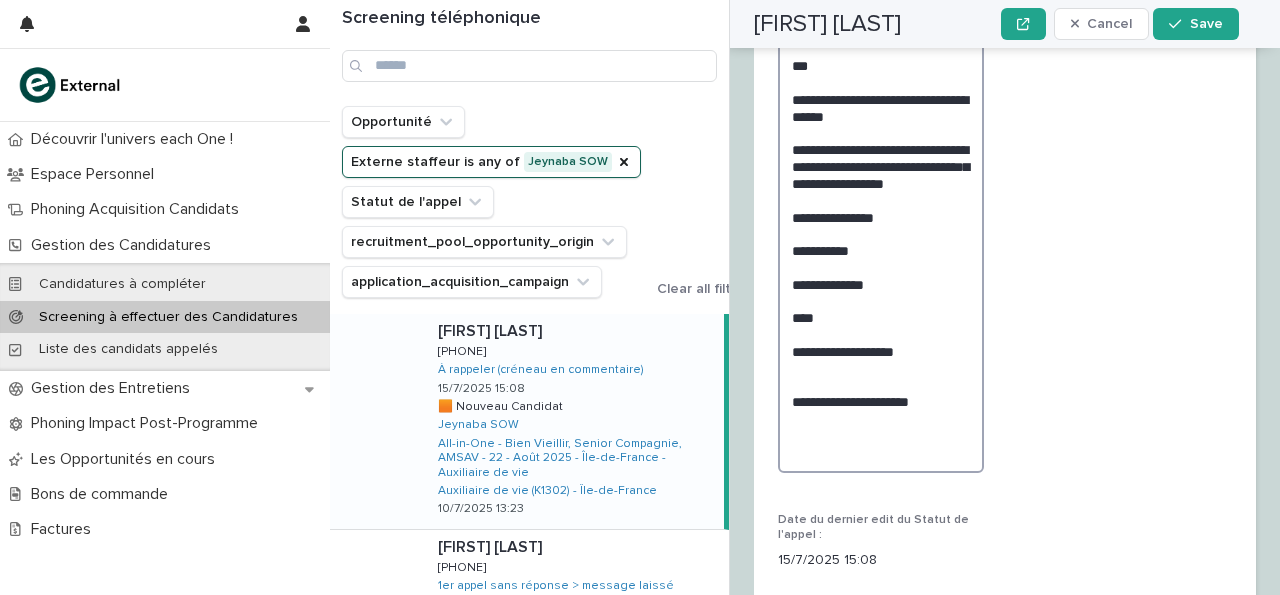scroll, scrollTop: 3018, scrollLeft: 0, axis: vertical 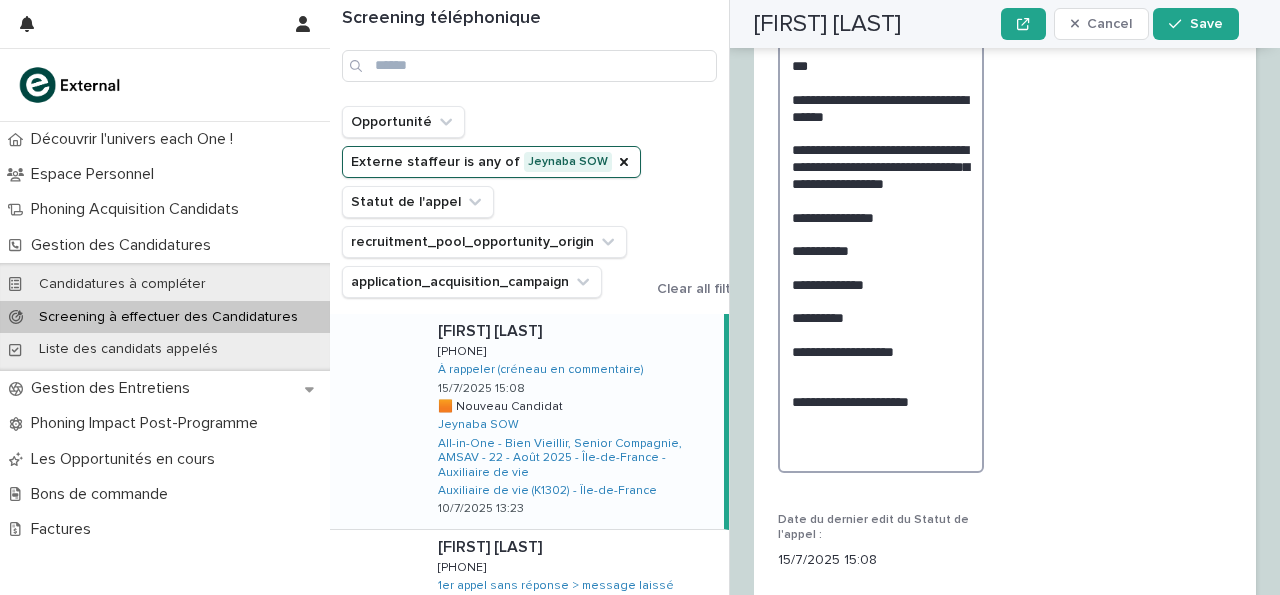 click on "**********" at bounding box center (881, 191) 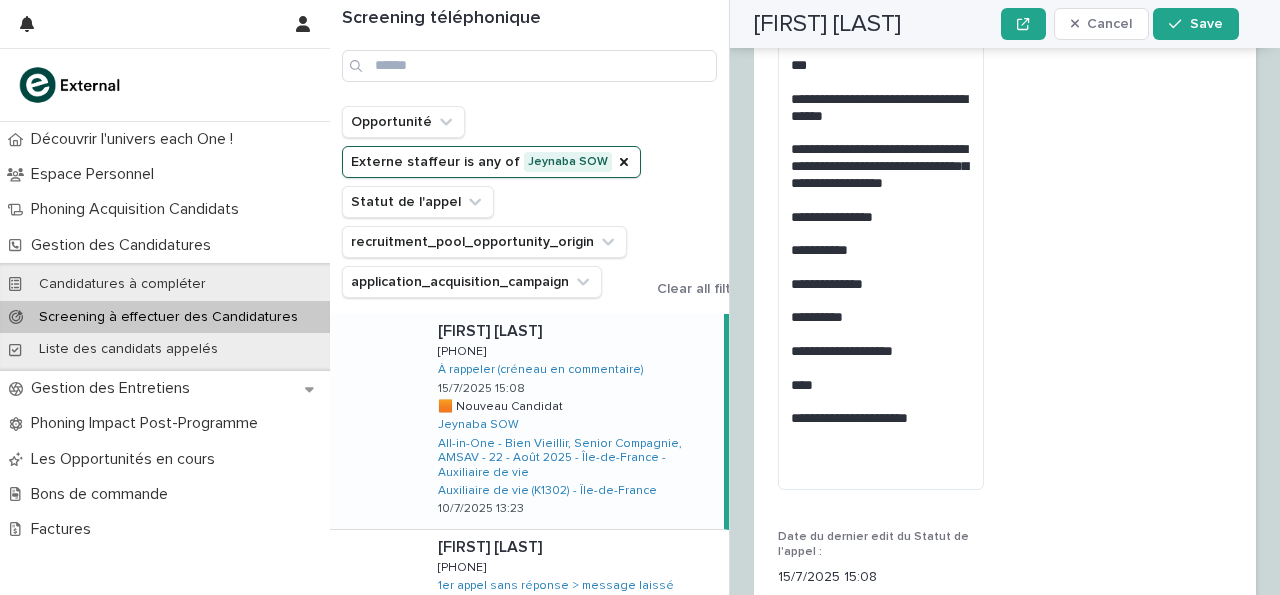 scroll, scrollTop: 3018, scrollLeft: 0, axis: vertical 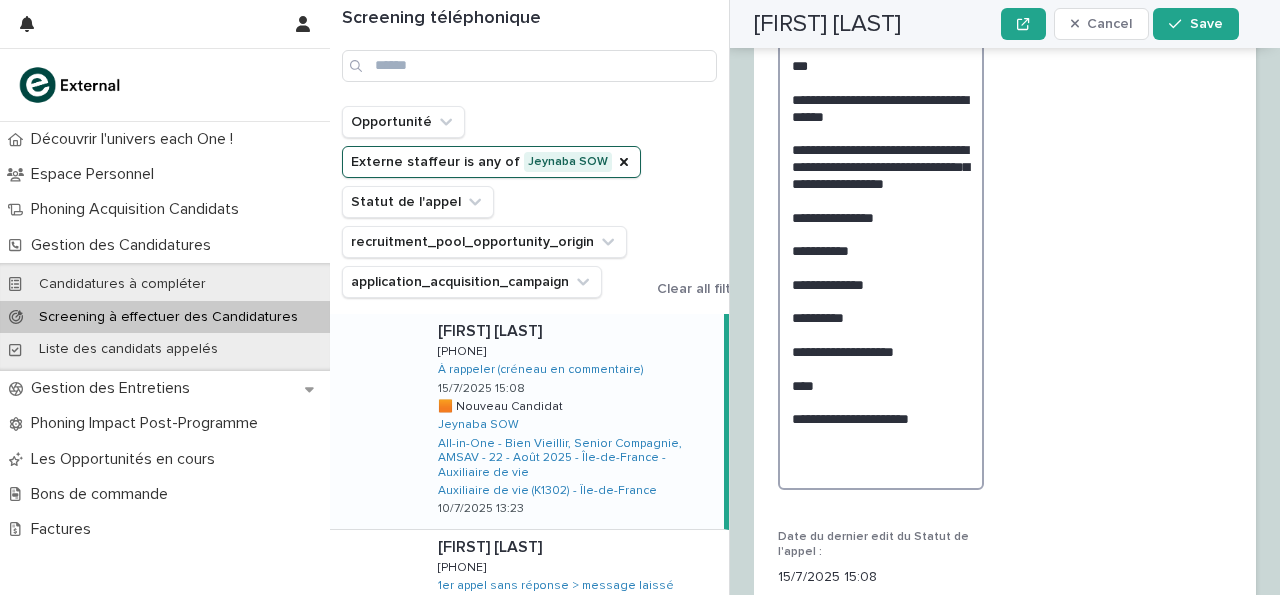 click on "**********" at bounding box center [881, 200] 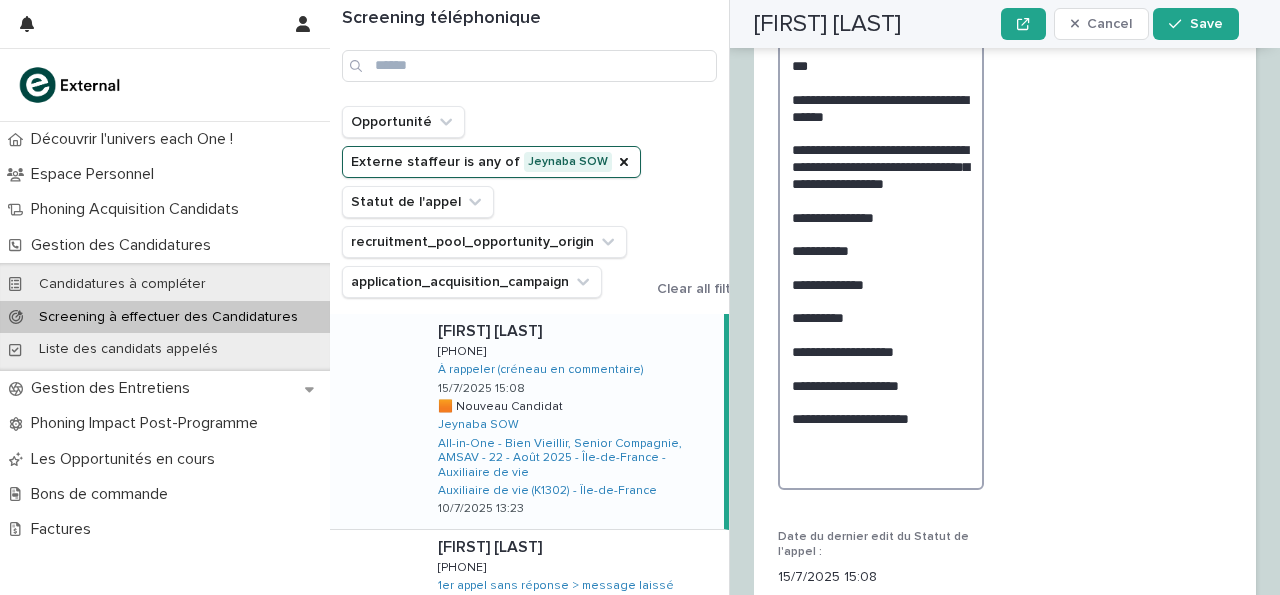 scroll, scrollTop: 3018, scrollLeft: 0, axis: vertical 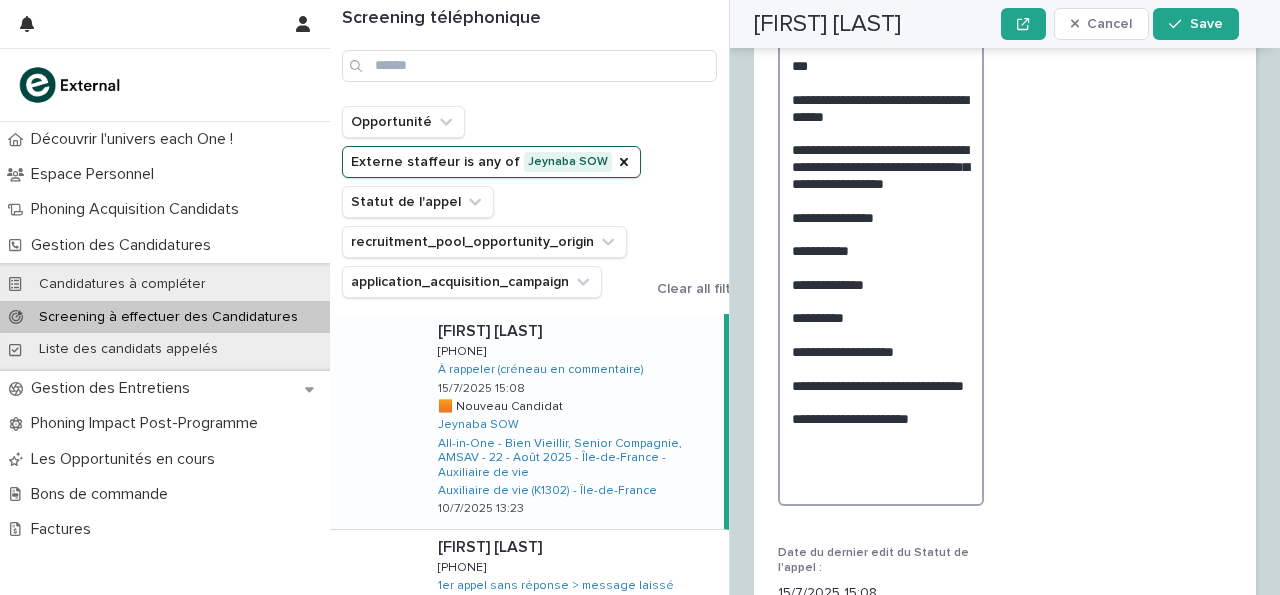 click on "**********" at bounding box center [881, 208] 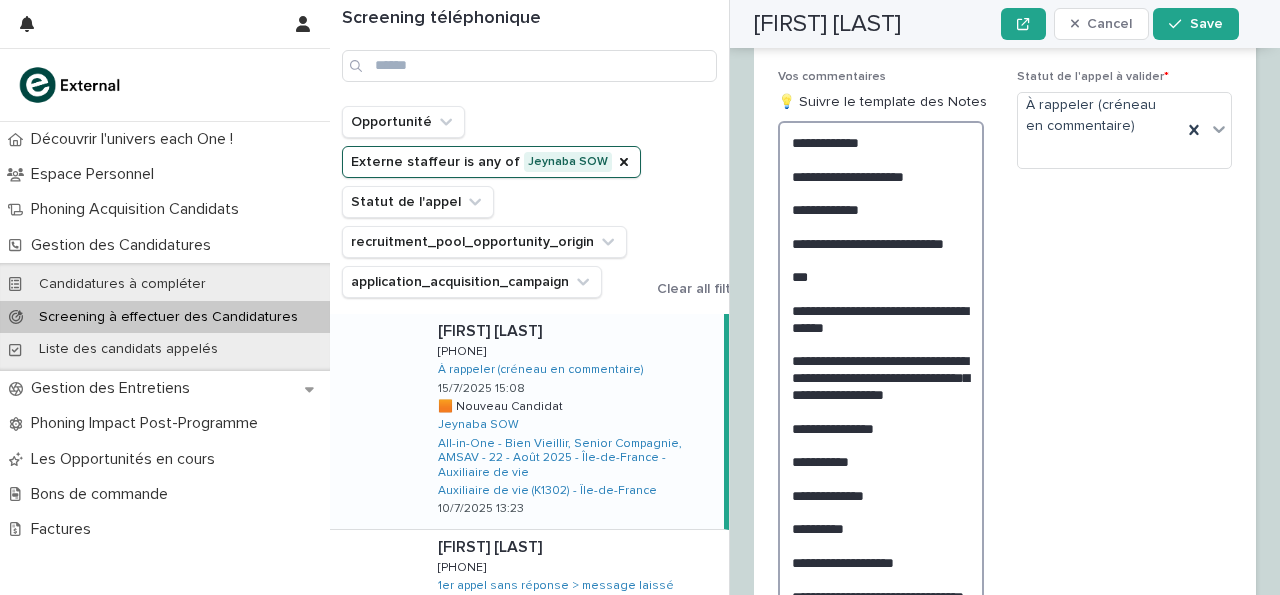 scroll, scrollTop: 2800, scrollLeft: 0, axis: vertical 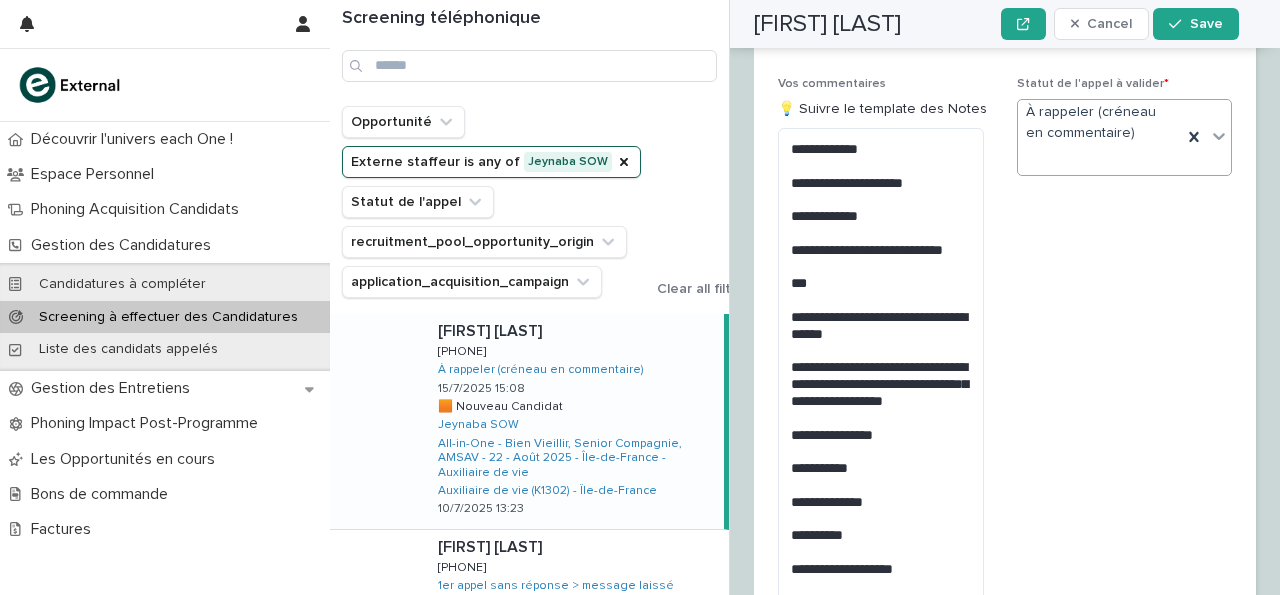 click at bounding box center [1219, 136] 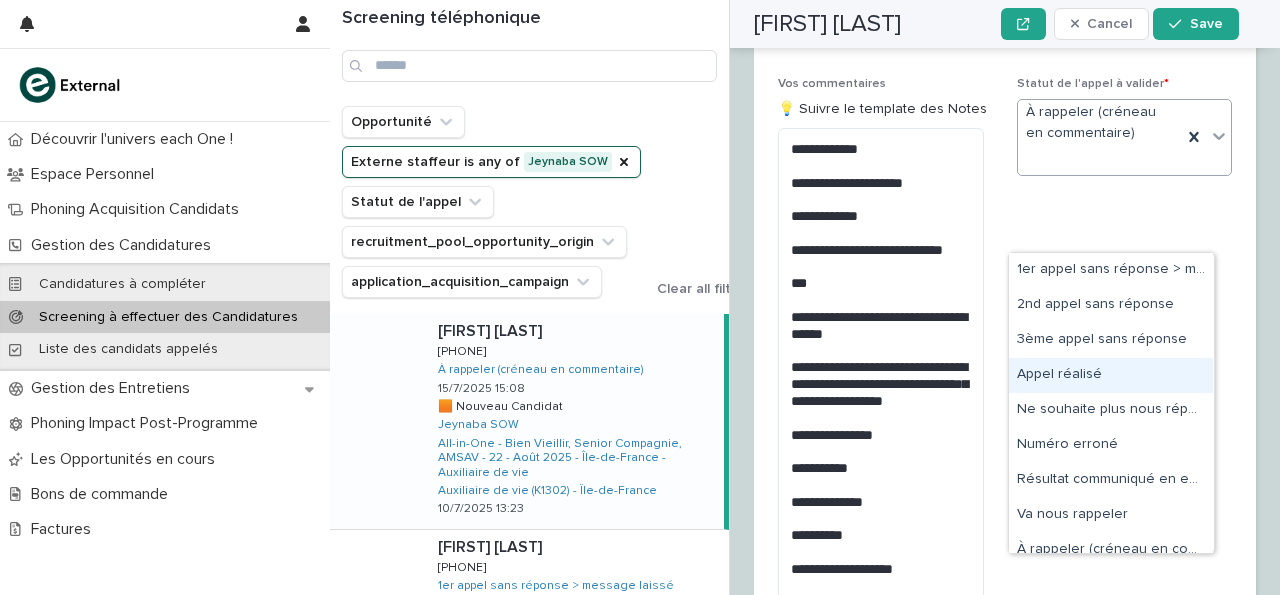 click on "Appel réalisé" at bounding box center (1111, 375) 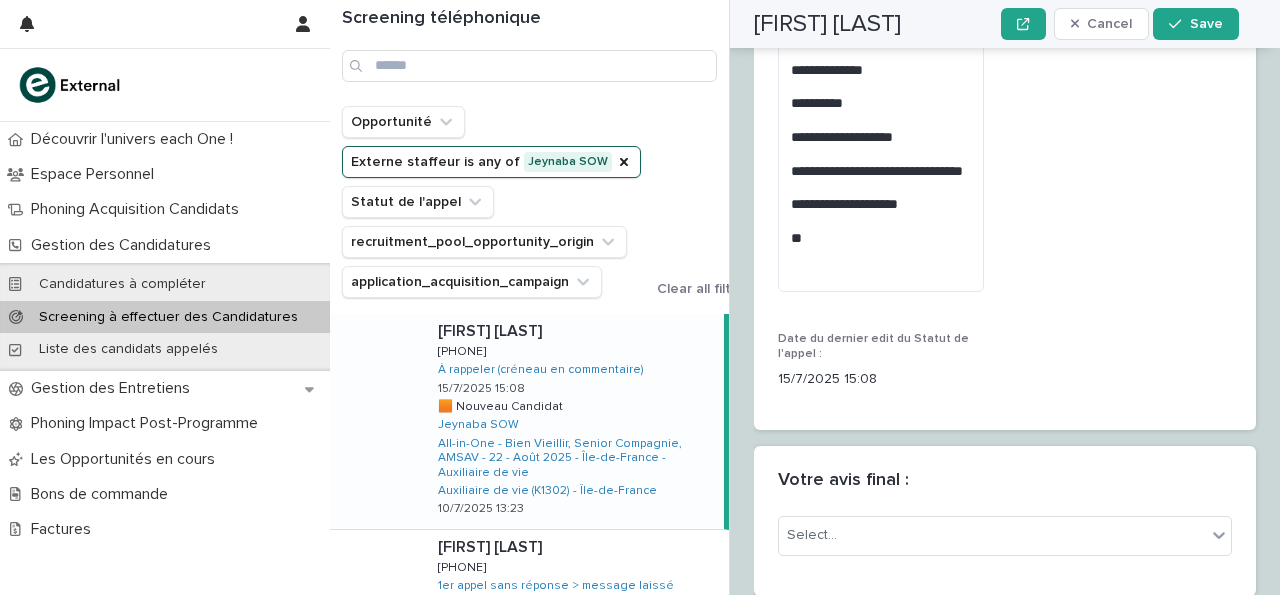 scroll, scrollTop: 3630, scrollLeft: 0, axis: vertical 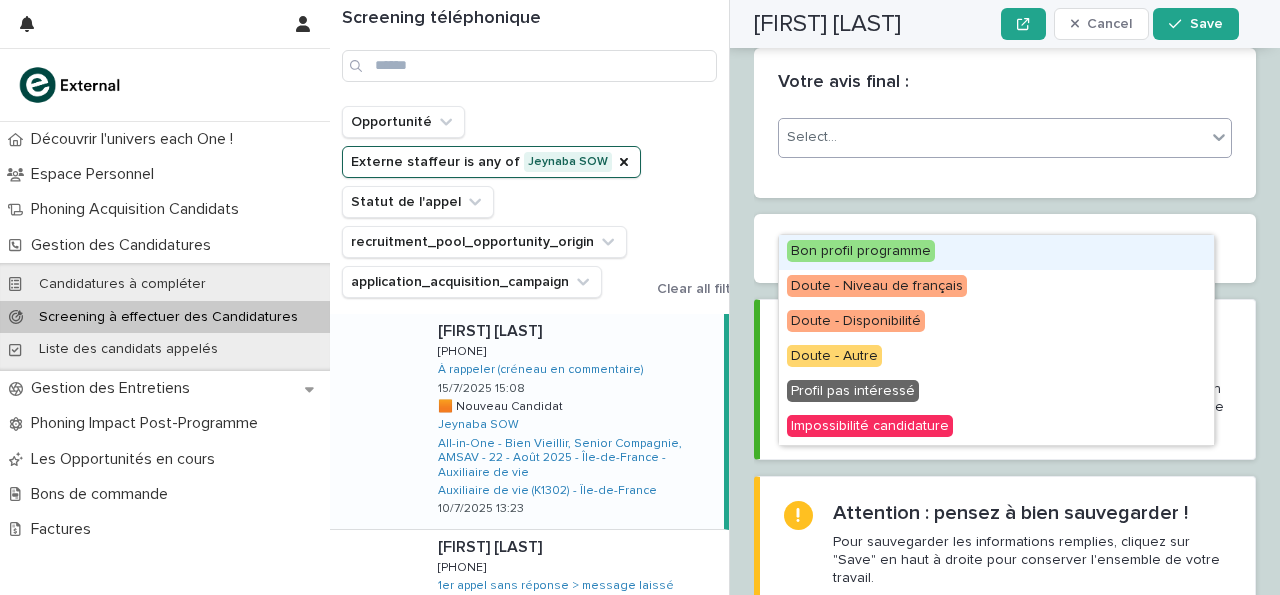 click on "Select..." at bounding box center (992, 137) 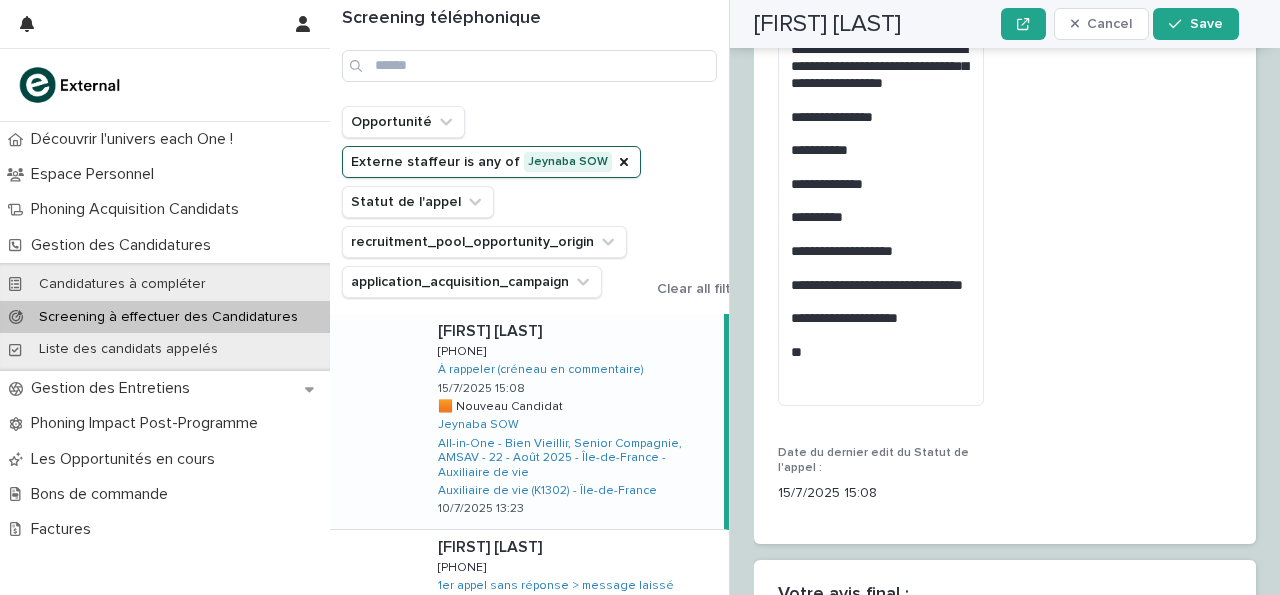 scroll, scrollTop: 3114, scrollLeft: 0, axis: vertical 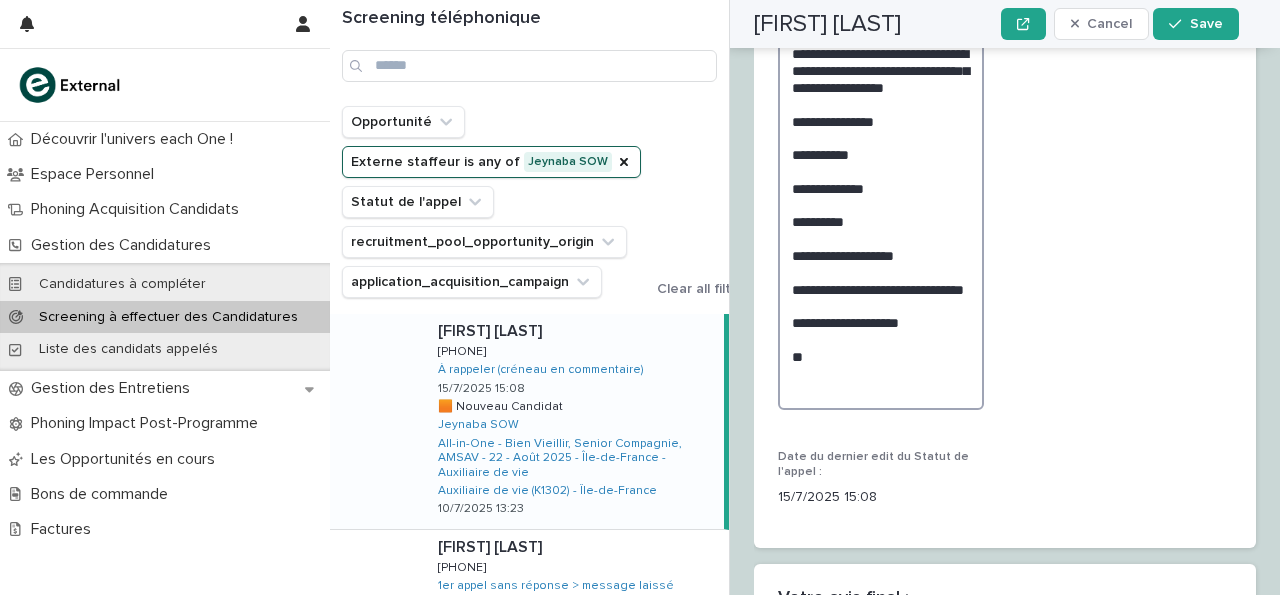 click on "**********" at bounding box center [881, 112] 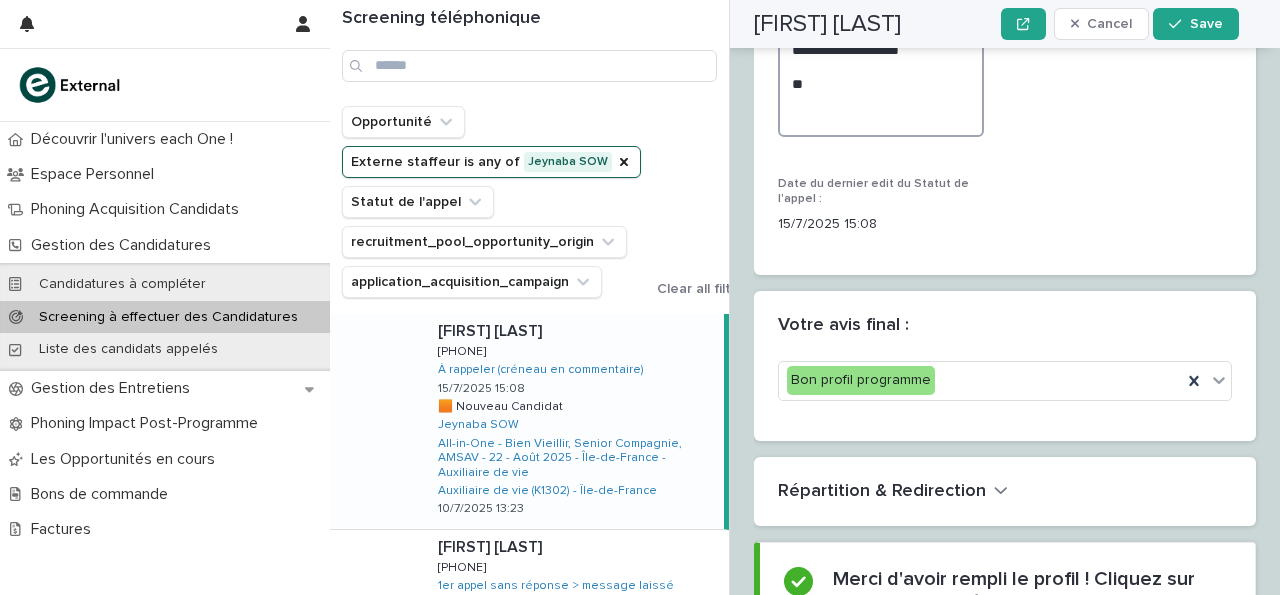 scroll, scrollTop: 3410, scrollLeft: 0, axis: vertical 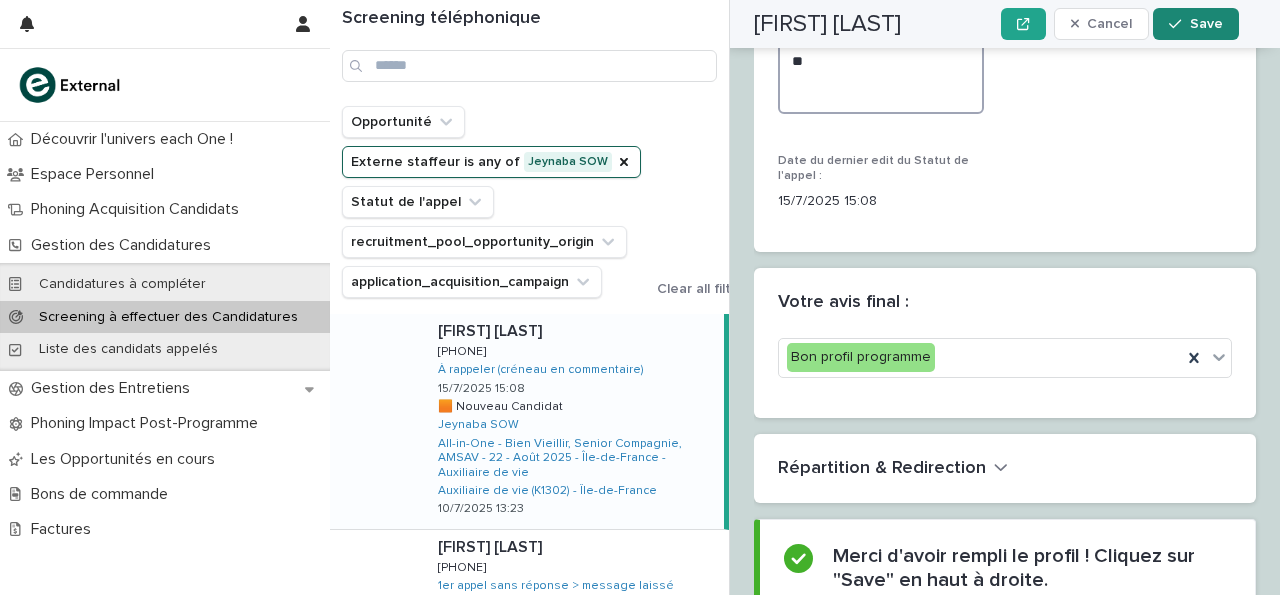 type on "**********" 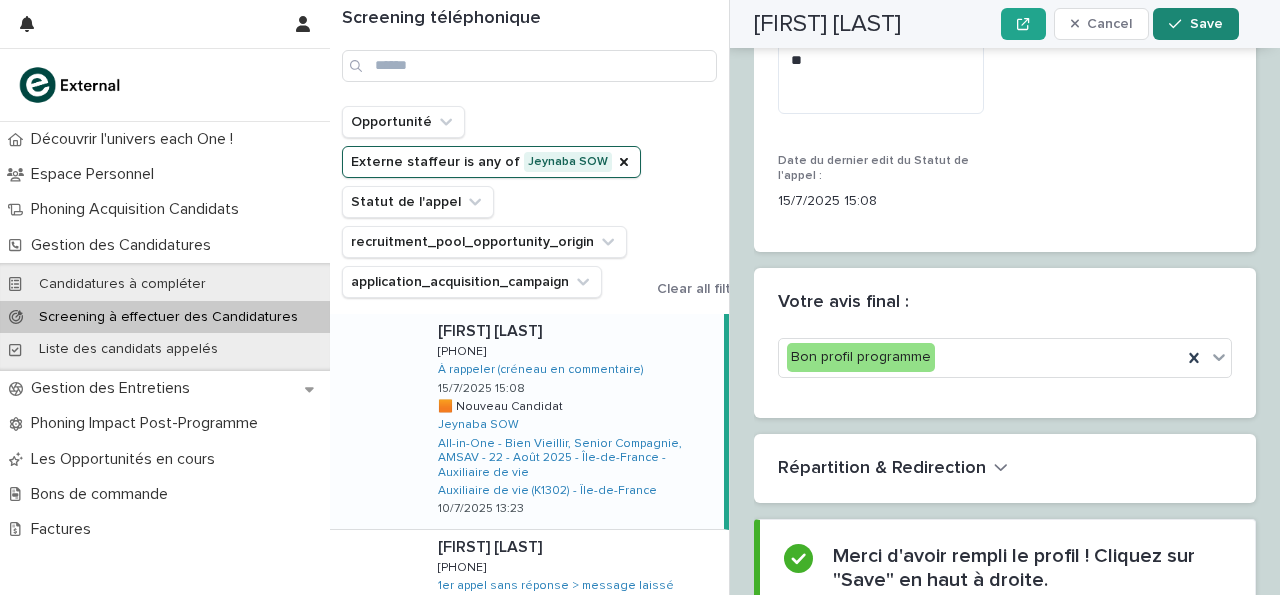 click on "Save" at bounding box center [1206, 24] 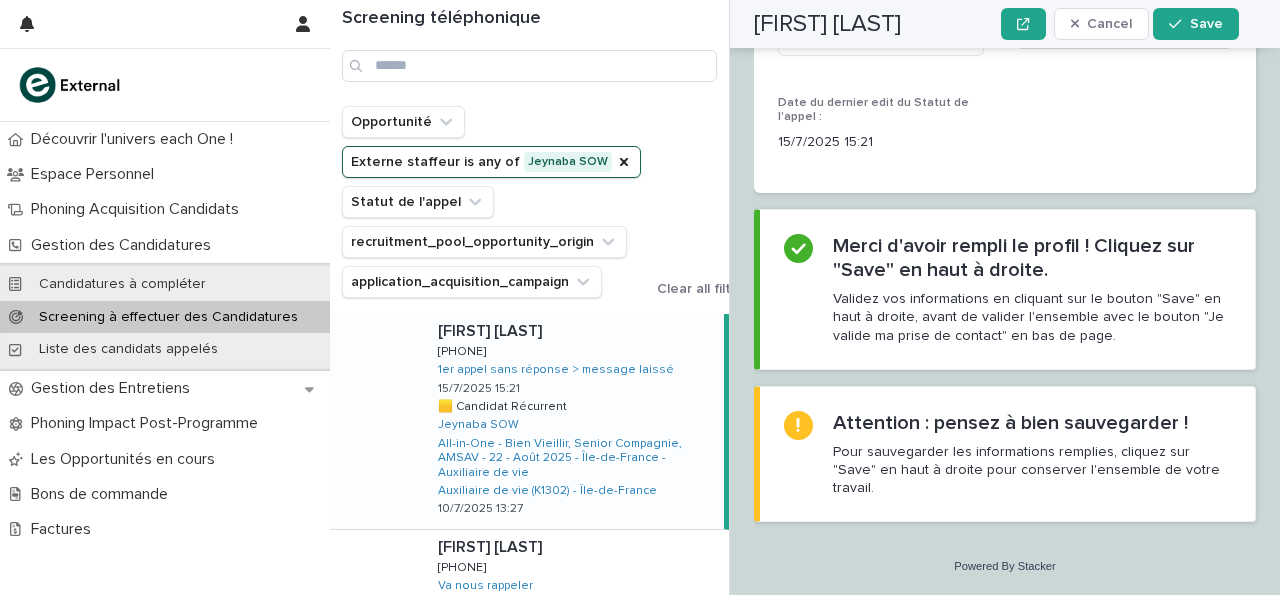 scroll, scrollTop: 2751, scrollLeft: 0, axis: vertical 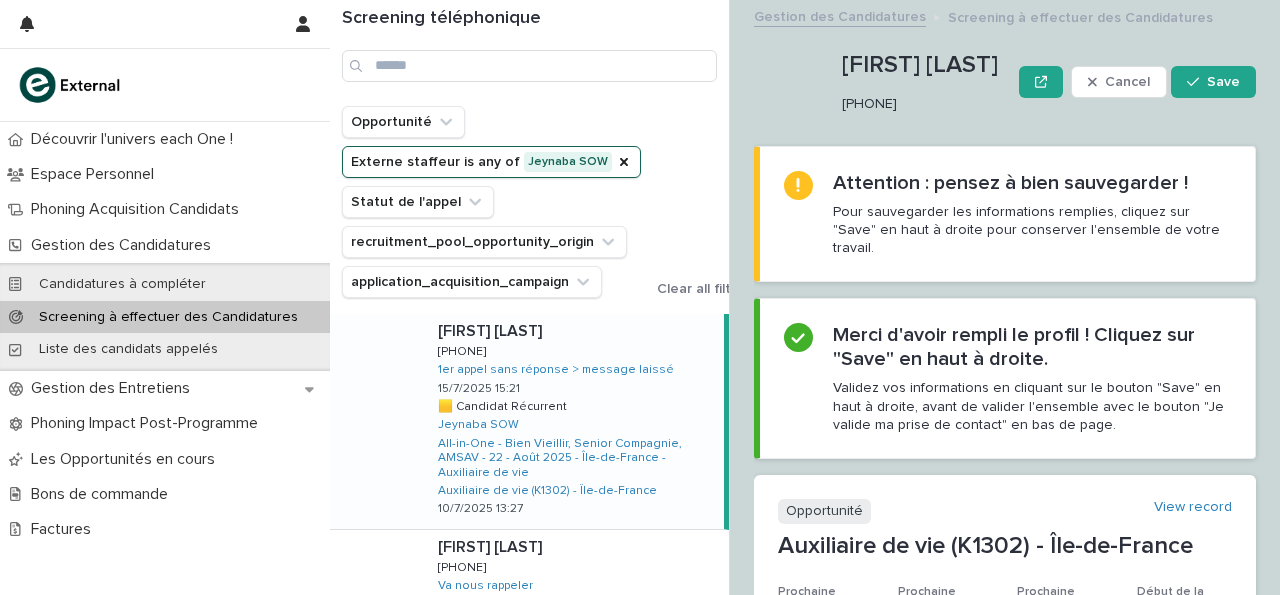 drag, startPoint x: 844, startPoint y: 105, endPoint x: 939, endPoint y: 107, distance: 95.02105 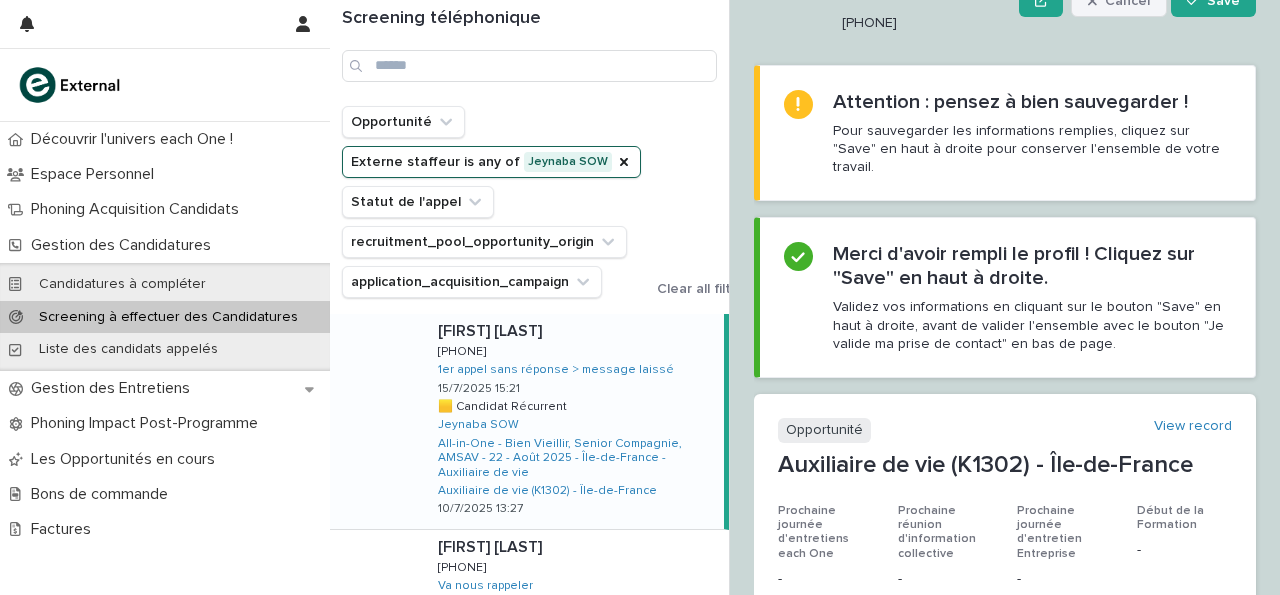 scroll, scrollTop: 82, scrollLeft: 0, axis: vertical 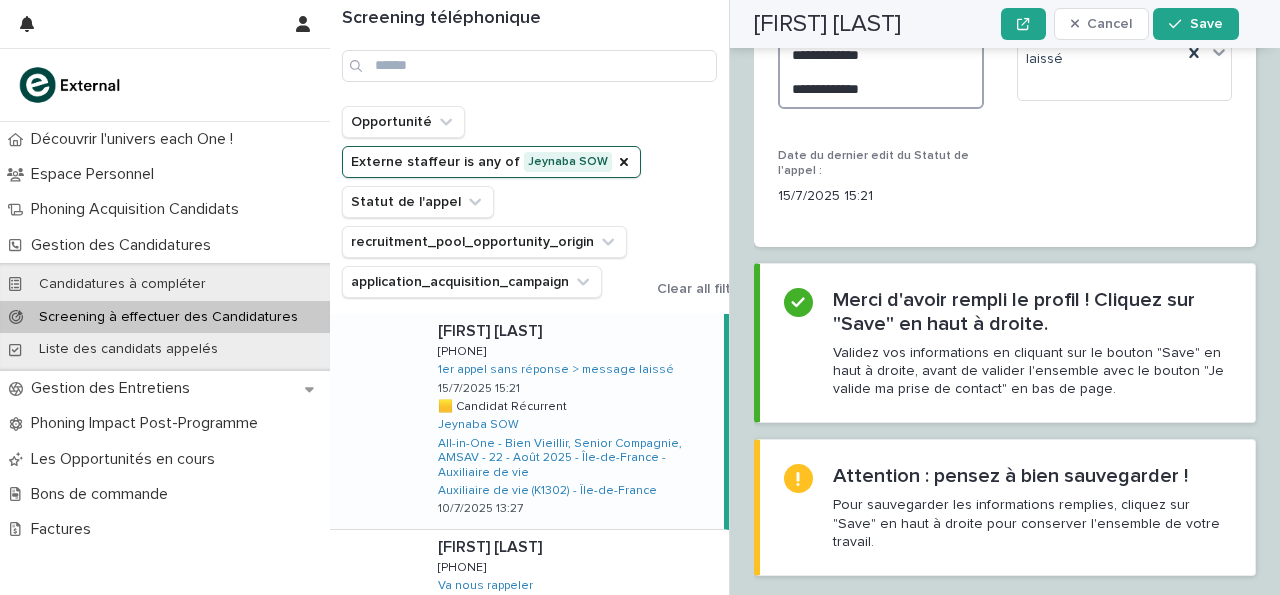 click on "**********" at bounding box center (881, 71) 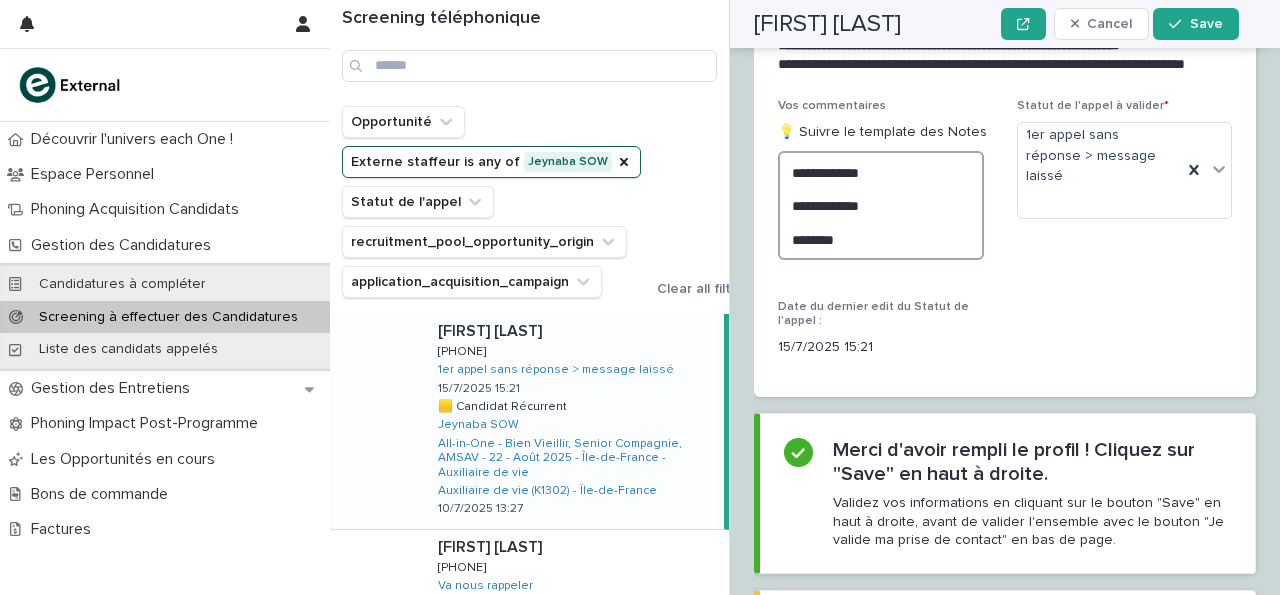 scroll, scrollTop: 3398, scrollLeft: 0, axis: vertical 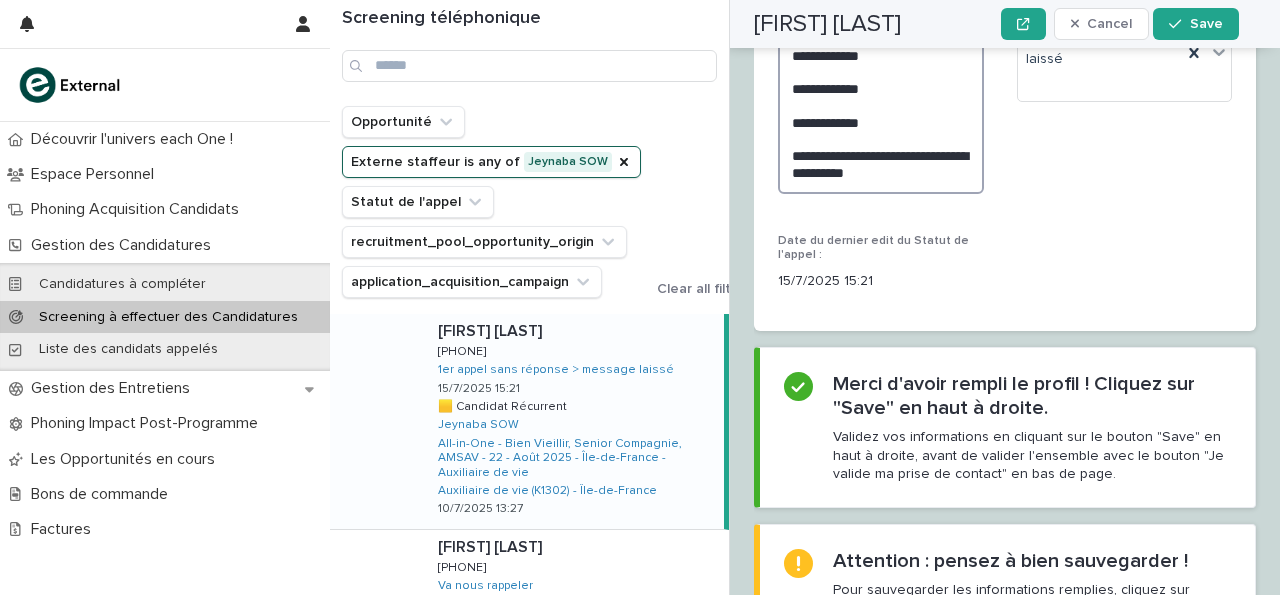 click on "**********" at bounding box center (881, 114) 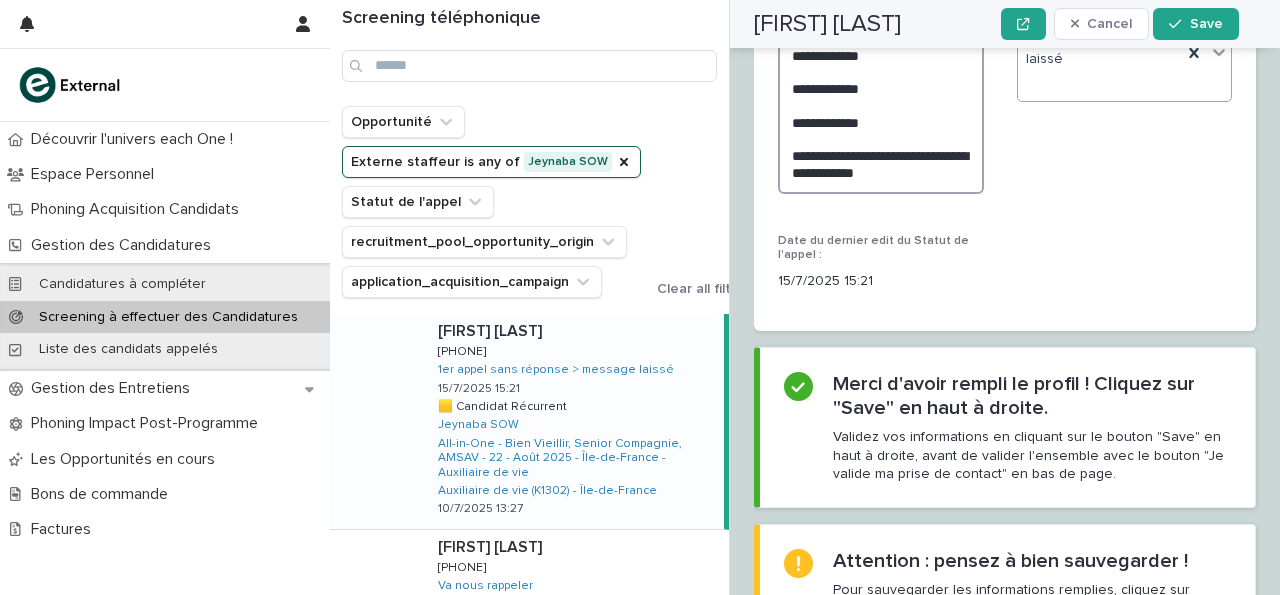 type on "**********" 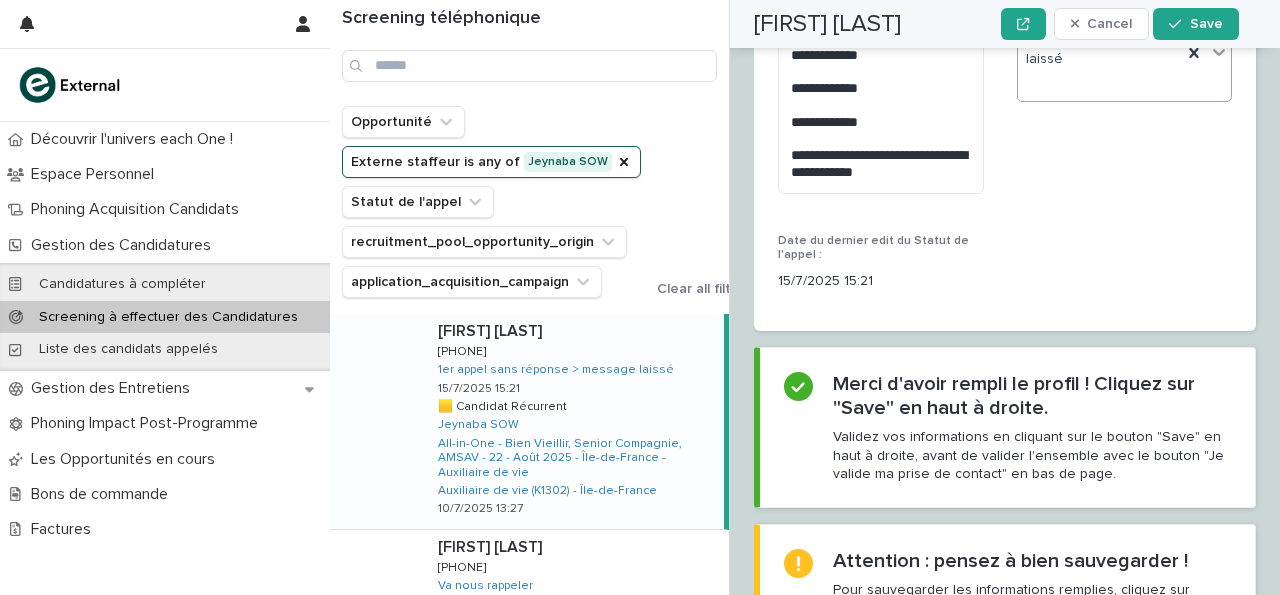 click 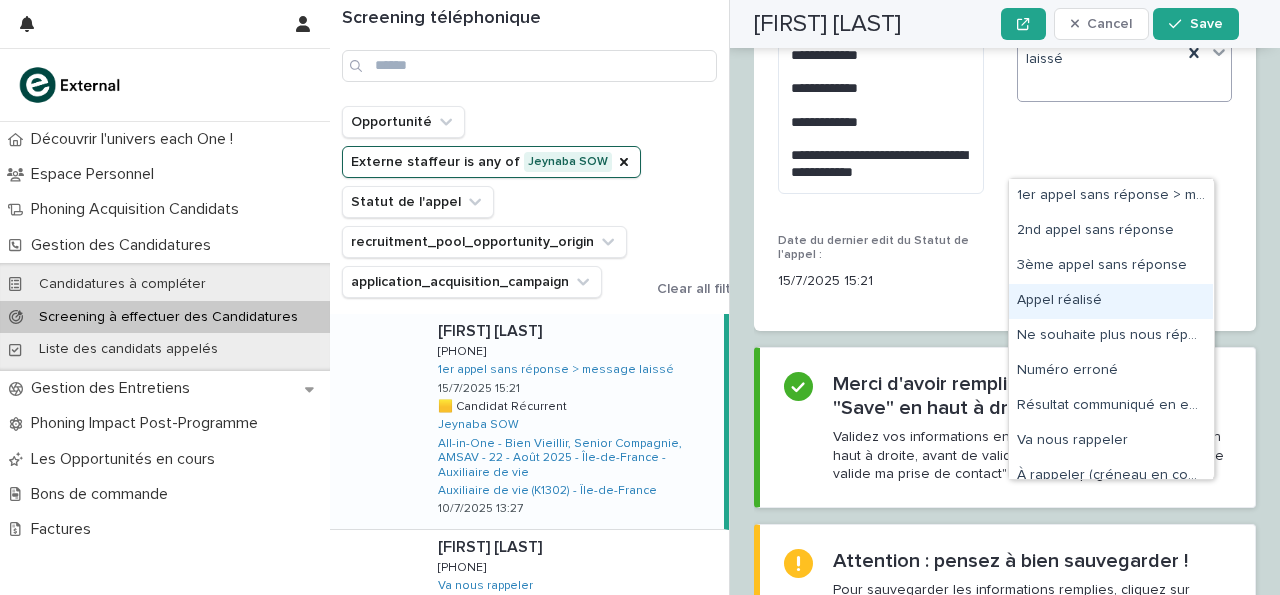 click on "Appel réalisé" at bounding box center (1111, 301) 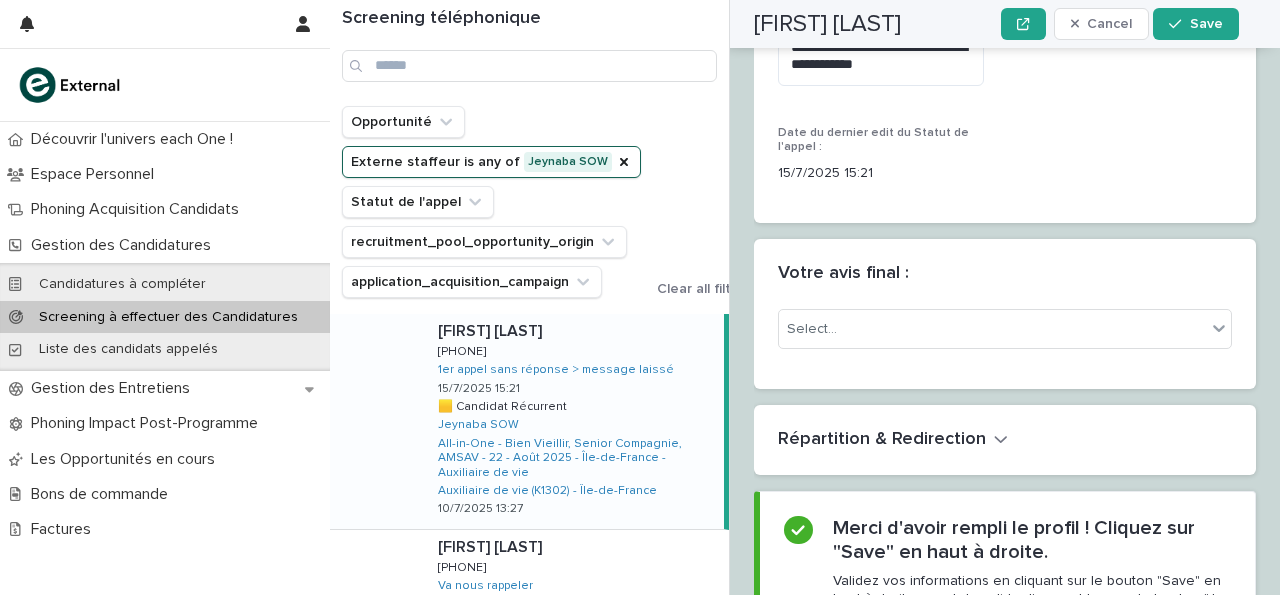 scroll, scrollTop: 3534, scrollLeft: 0, axis: vertical 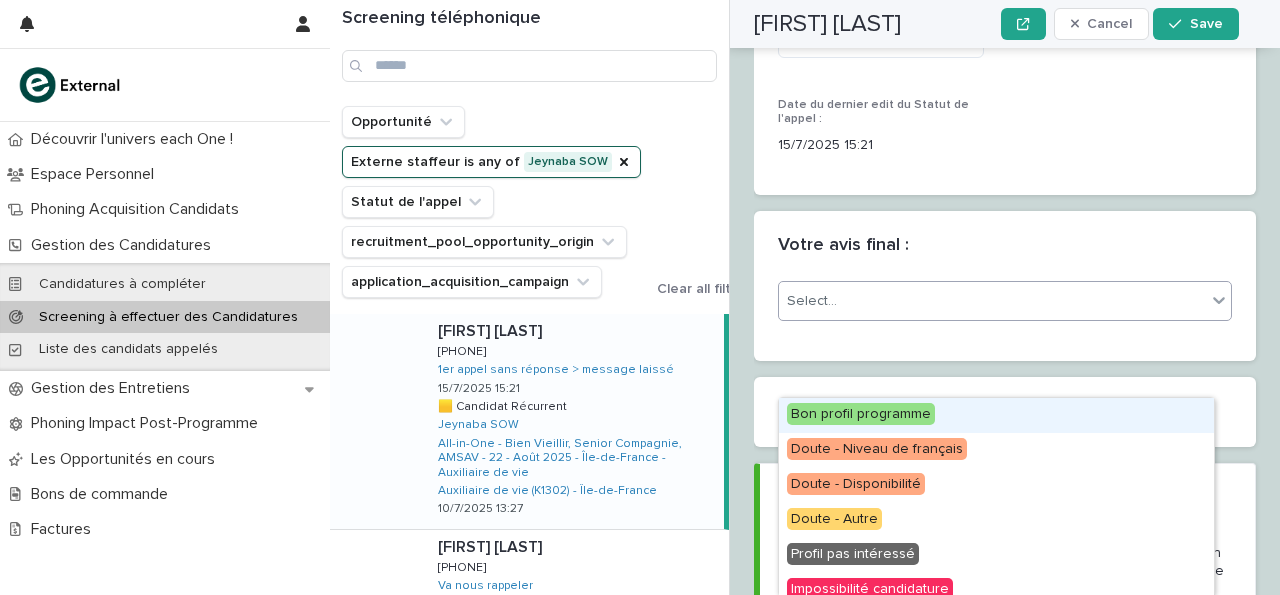 click on "Select..." at bounding box center [992, 301] 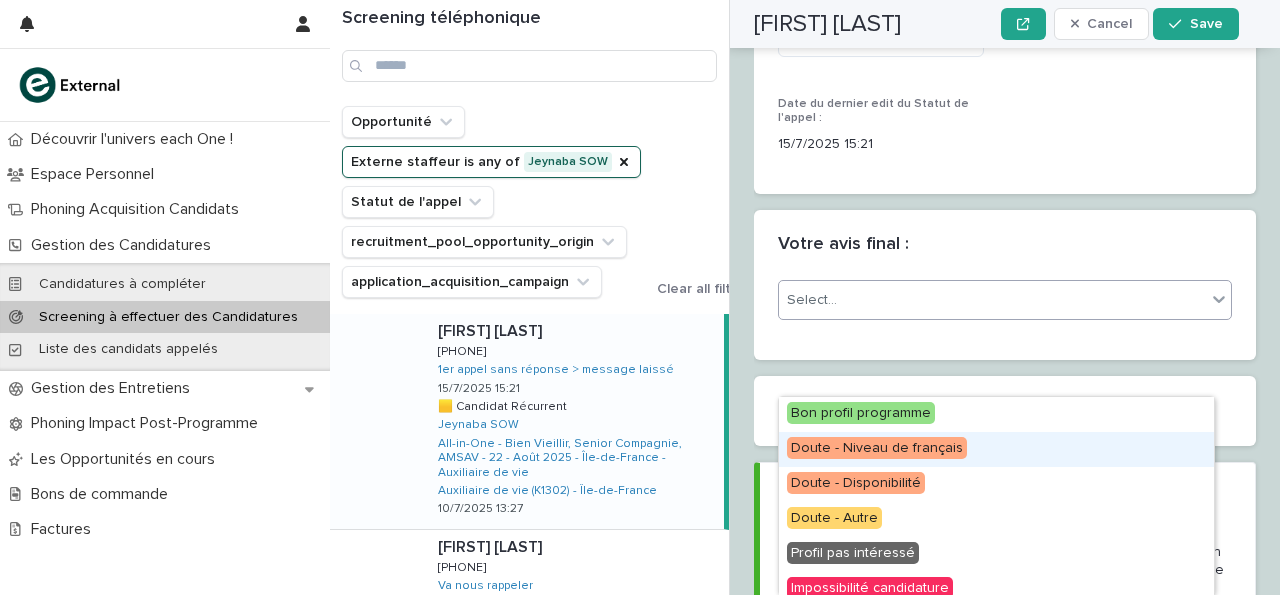 scroll, scrollTop: 3534, scrollLeft: 0, axis: vertical 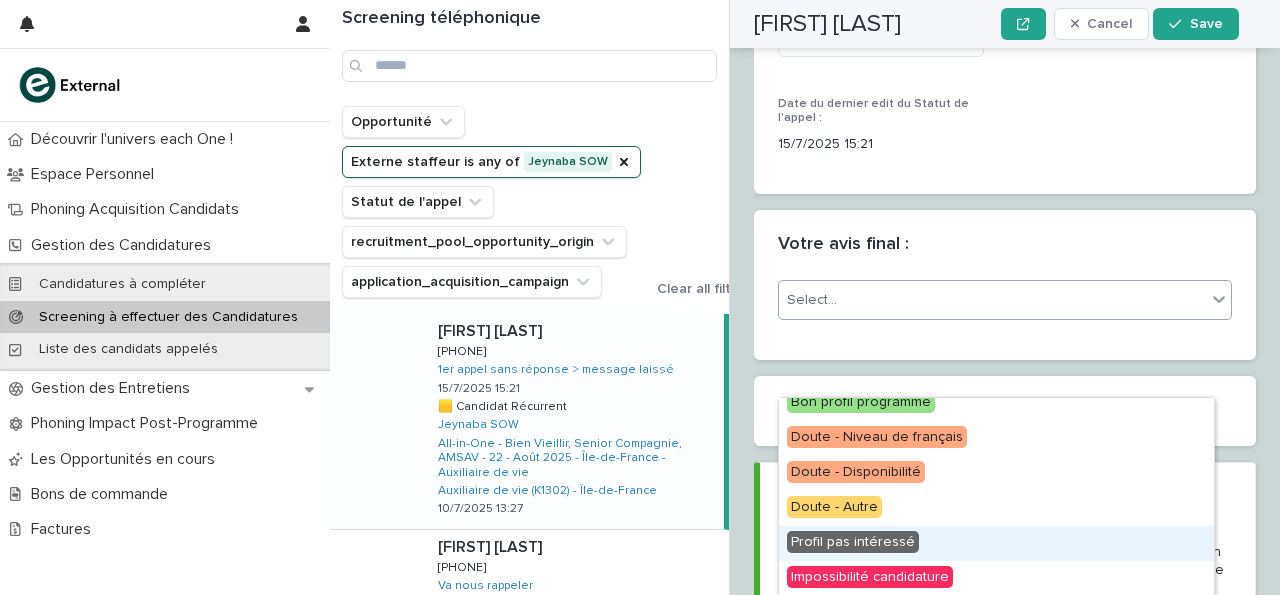 click on "Bon profil programme Doute - Niveau de français Doute - Disponibilité Doute - Autre Profil pas intéressé Impossibilité candidature" at bounding box center [996, 491] 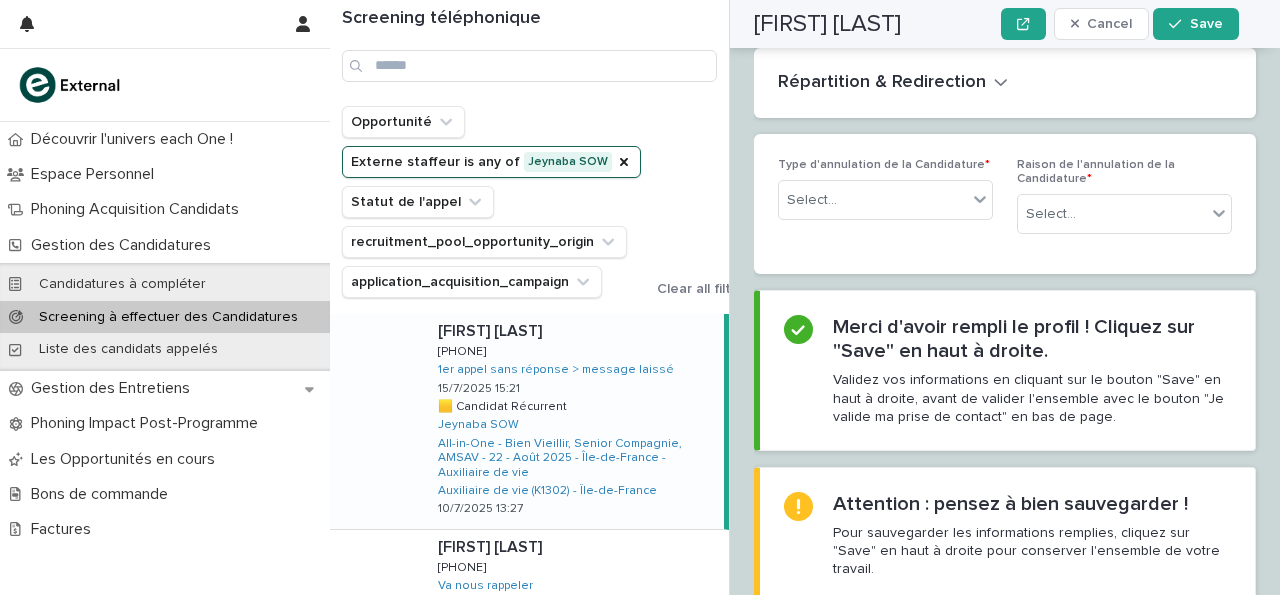 scroll, scrollTop: 3865, scrollLeft: 0, axis: vertical 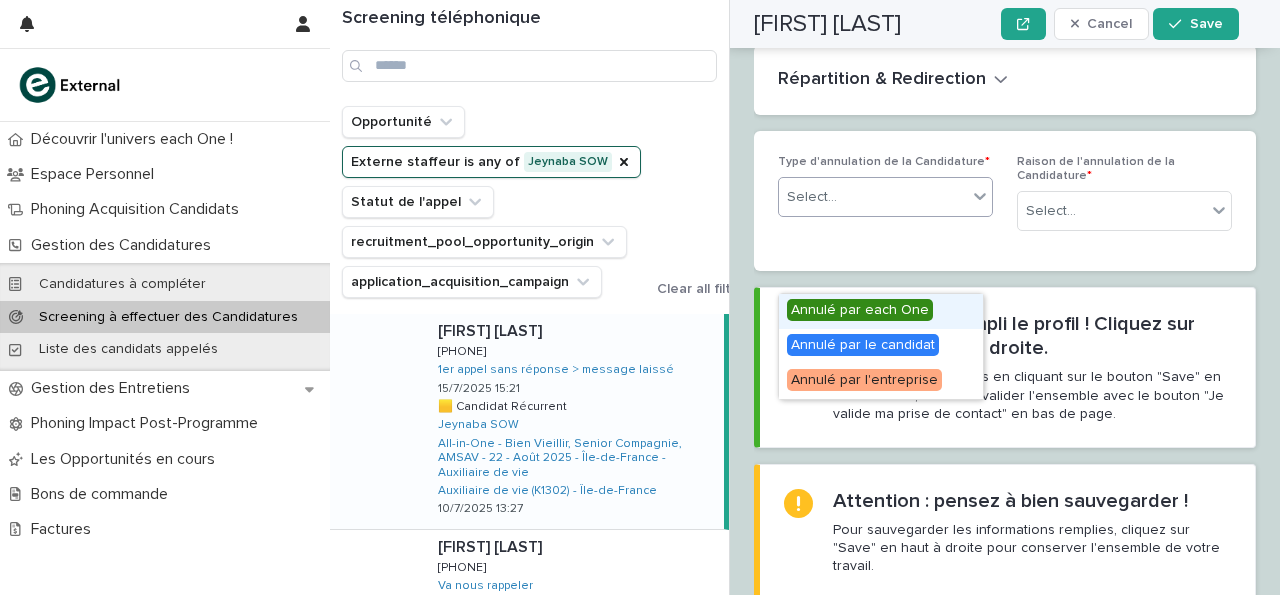 click 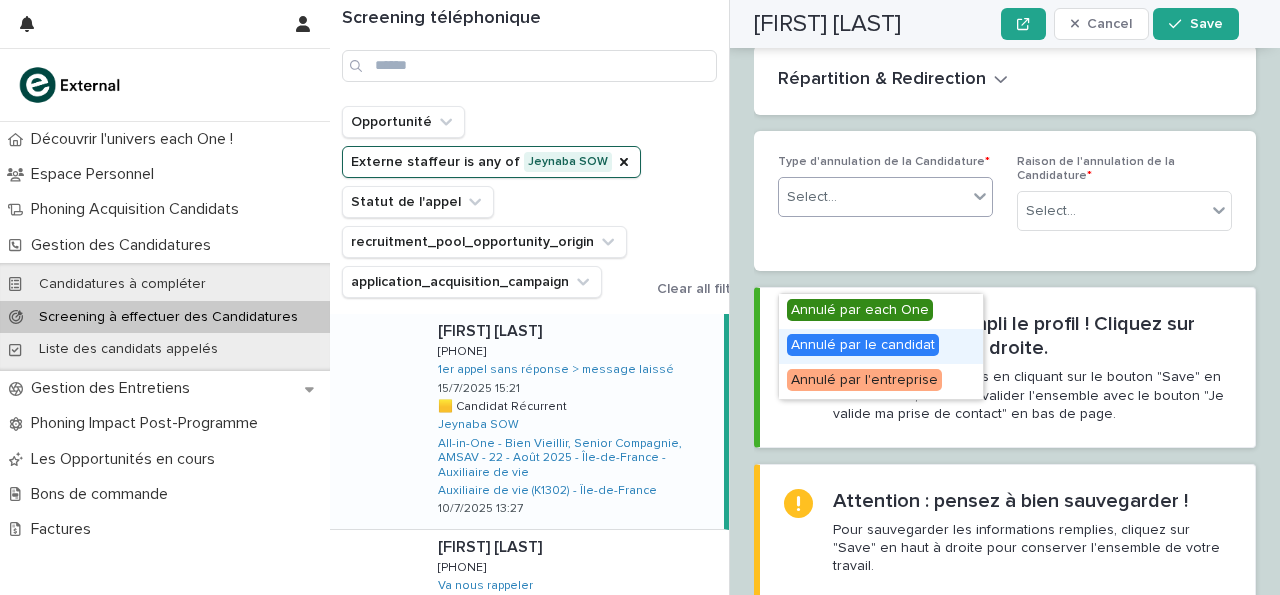 click on "Annulé par le candidat" at bounding box center [863, 345] 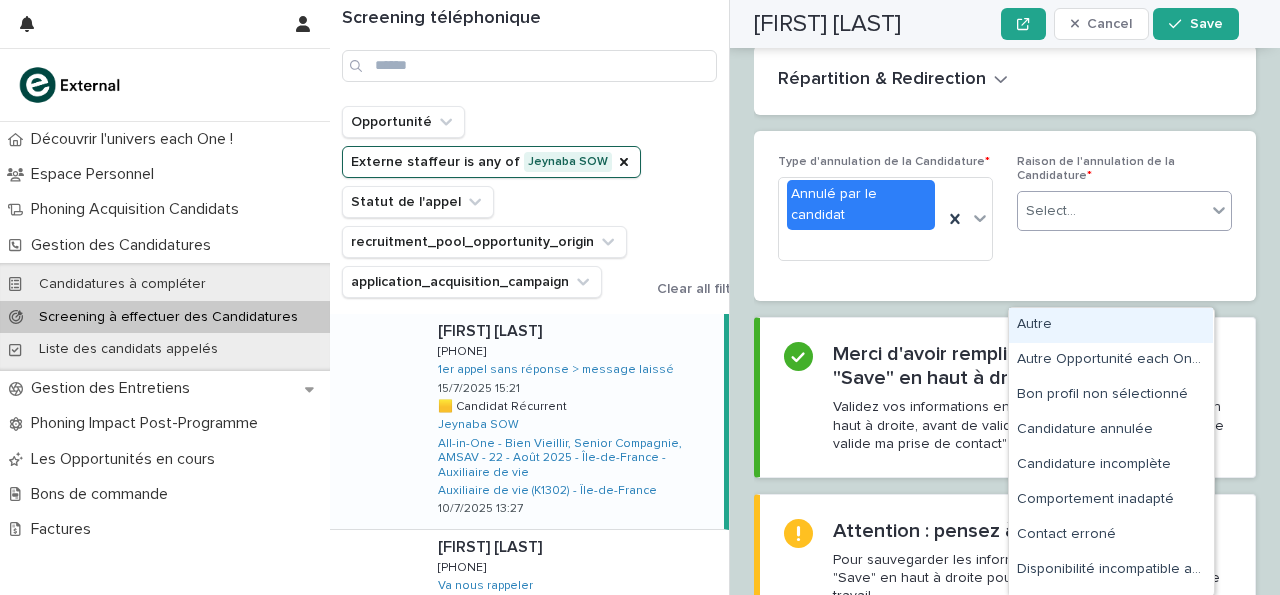 click at bounding box center (1219, 210) 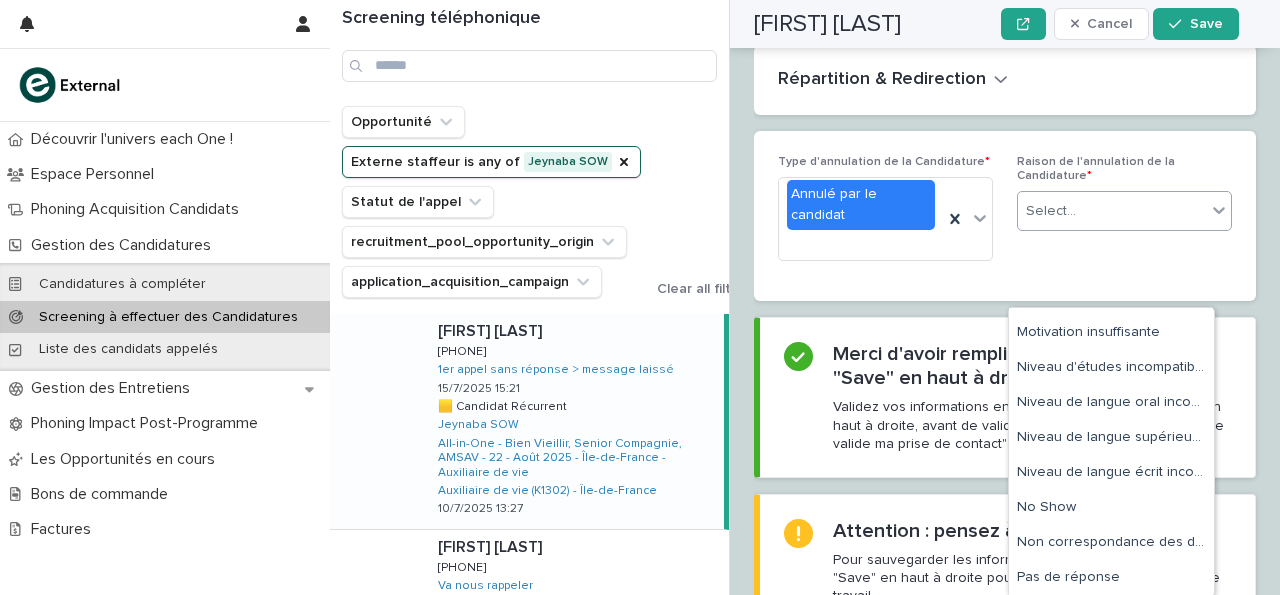 scroll, scrollTop: 556, scrollLeft: 0, axis: vertical 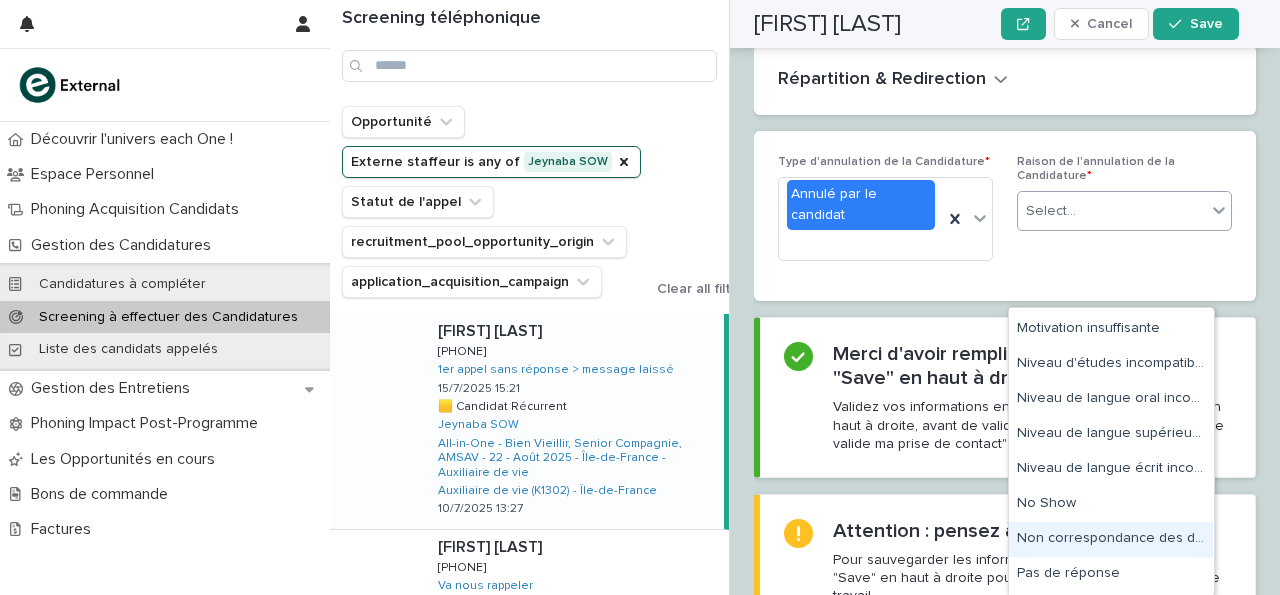 click on "Non correspondance des débouchés" at bounding box center (1111, 539) 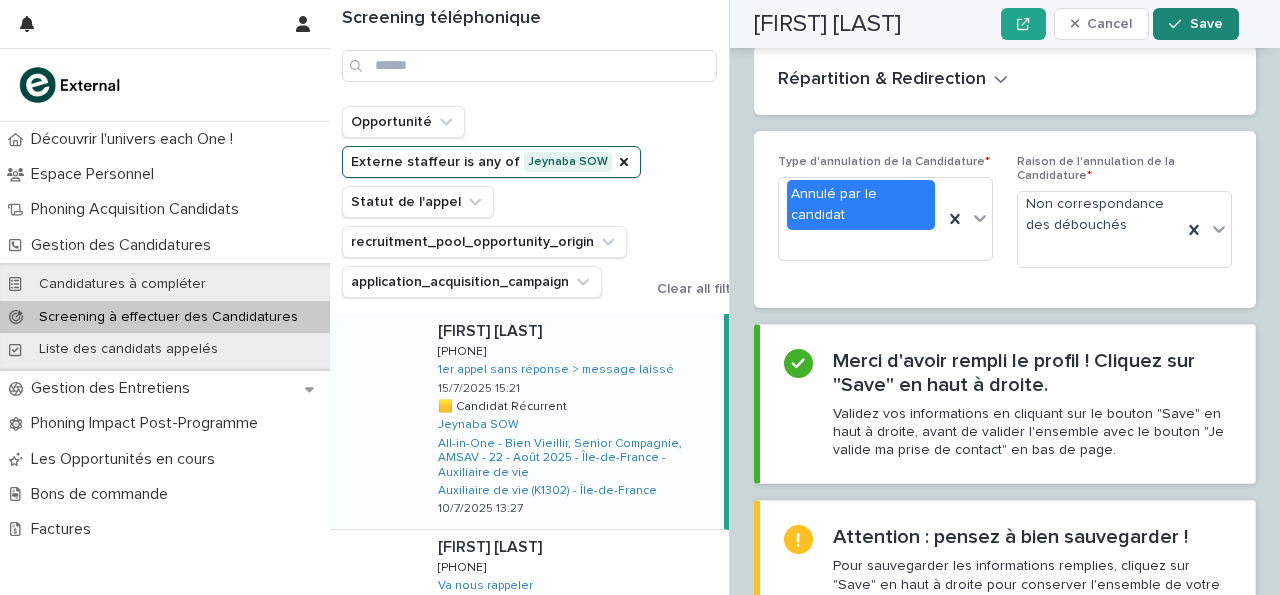 click on "Save" at bounding box center (1195, 24) 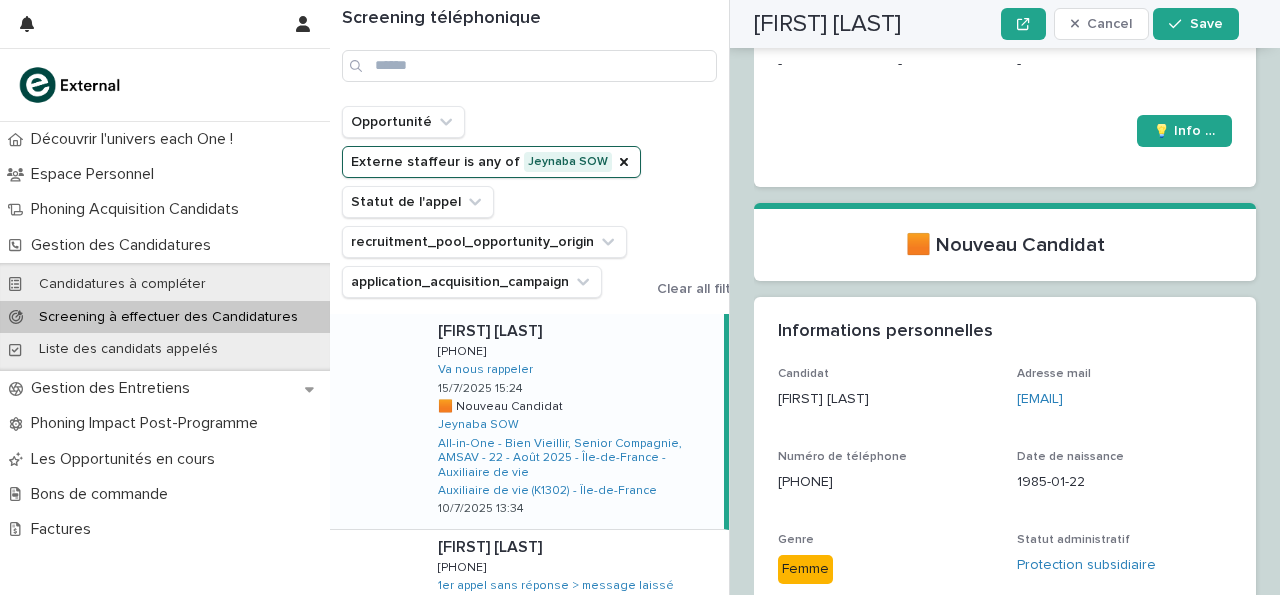 scroll, scrollTop: 0, scrollLeft: 0, axis: both 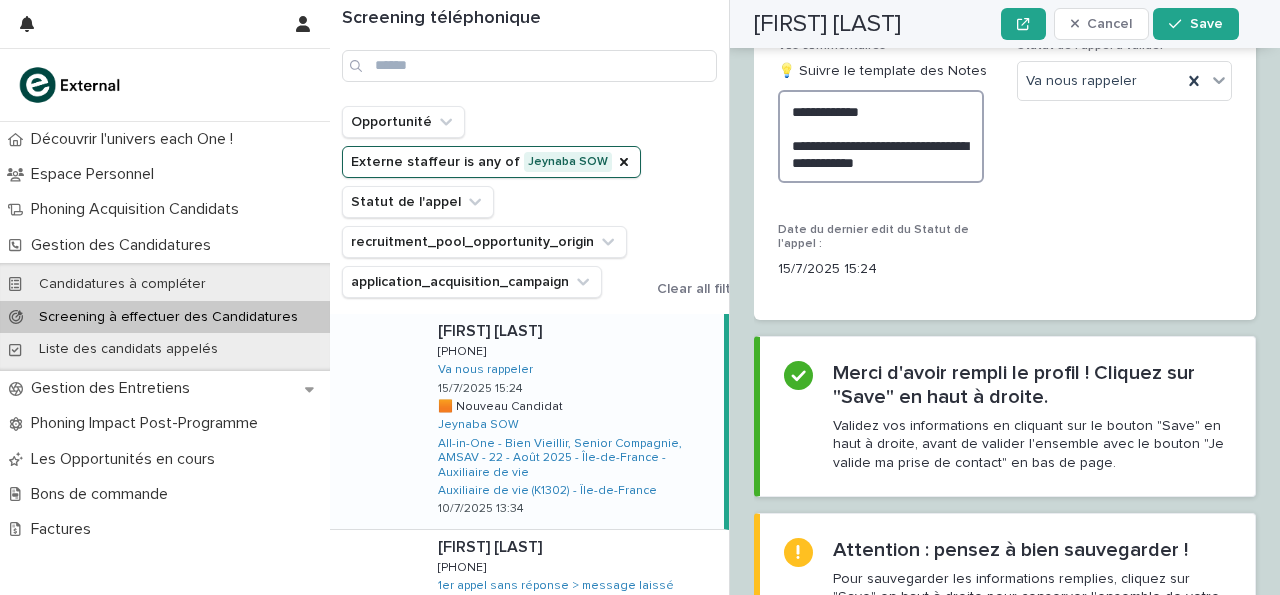 click on "**********" at bounding box center (881, 136) 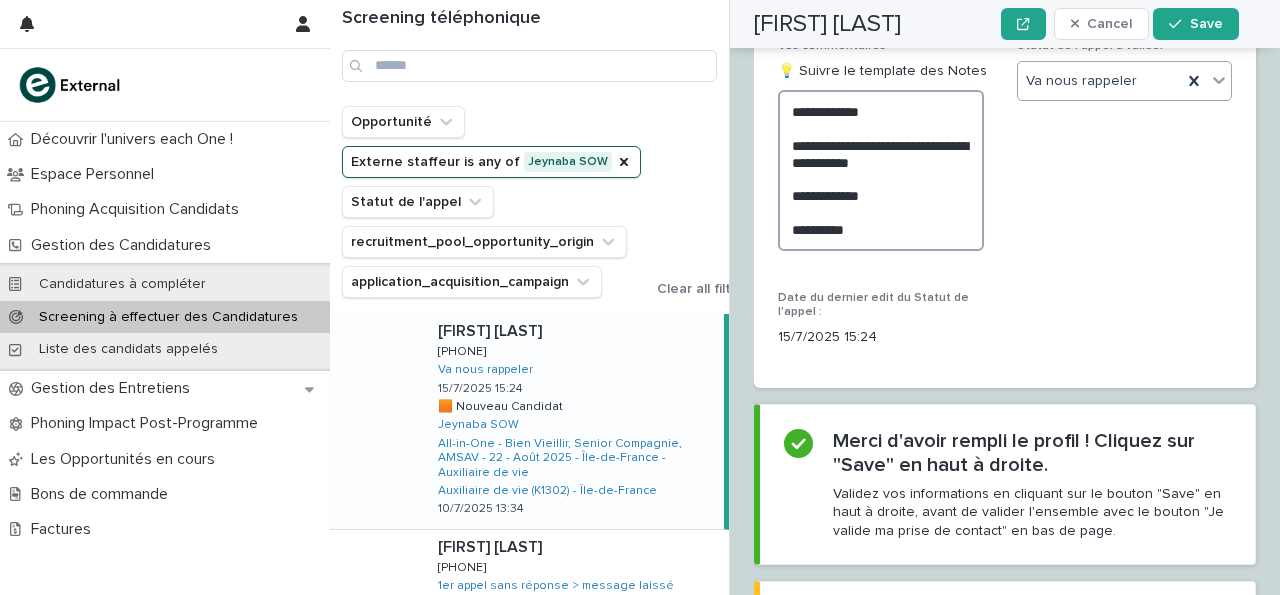 type on "**********" 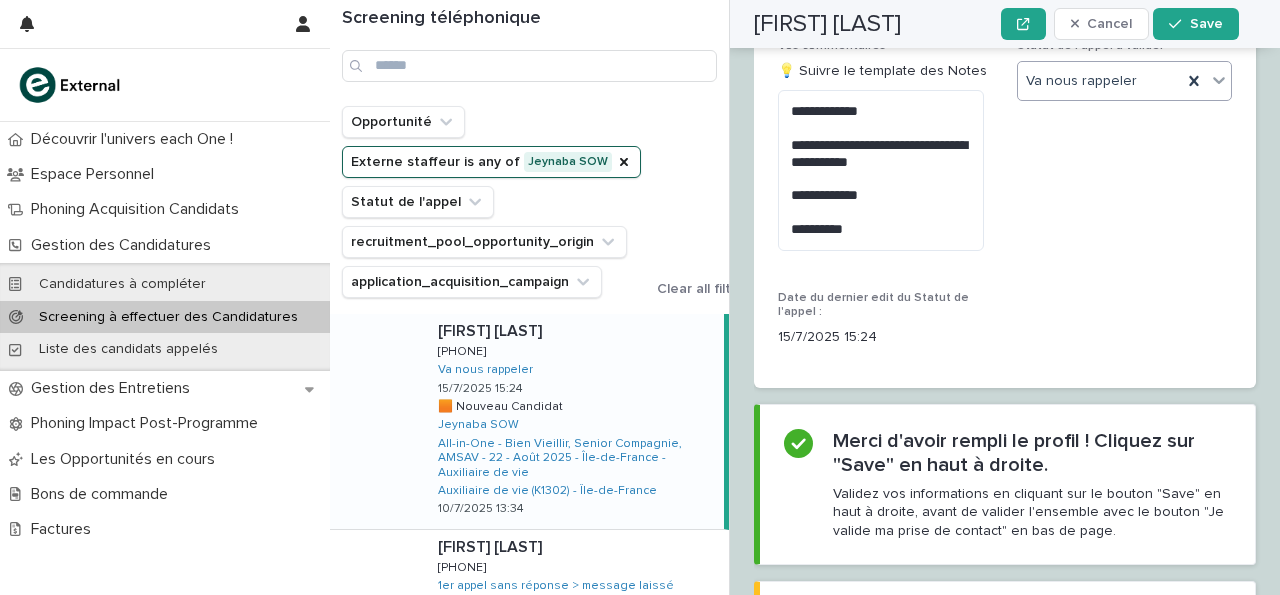 click at bounding box center (1219, 80) 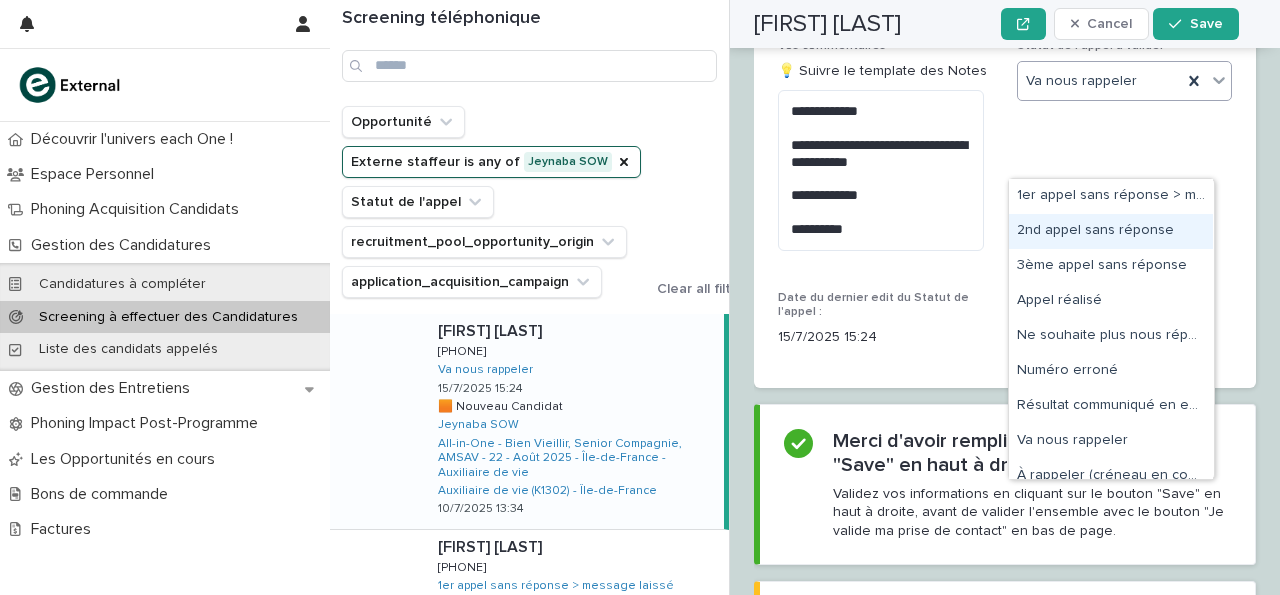 click on "2nd appel sans réponse" at bounding box center [1111, 231] 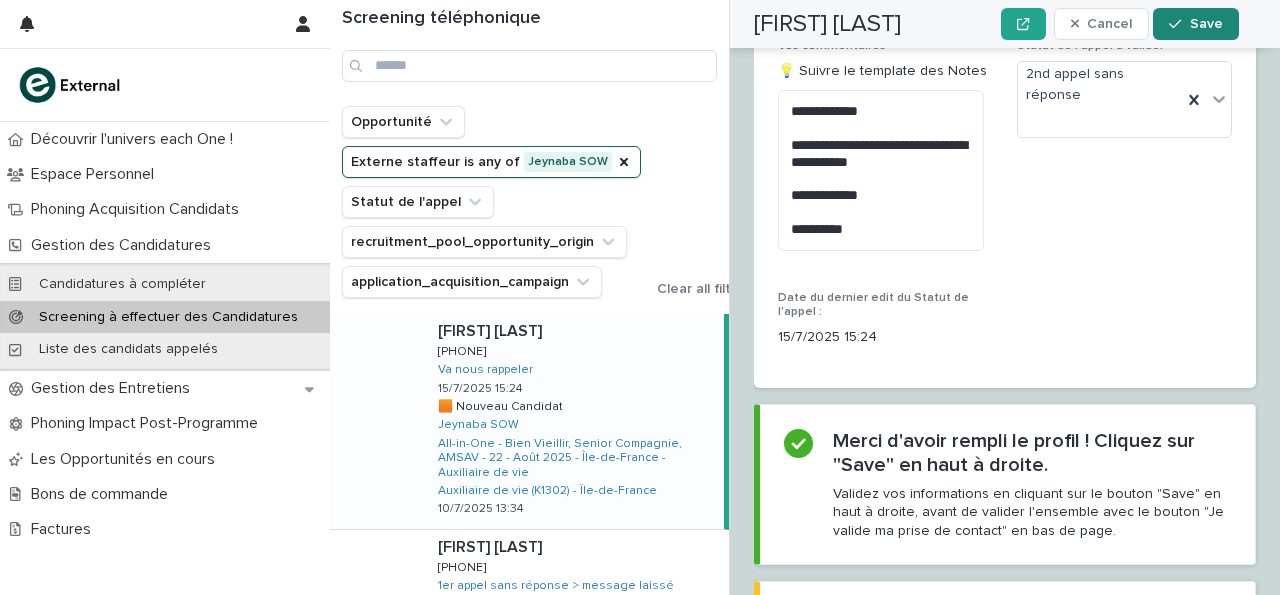click on "Save" at bounding box center [1195, 24] 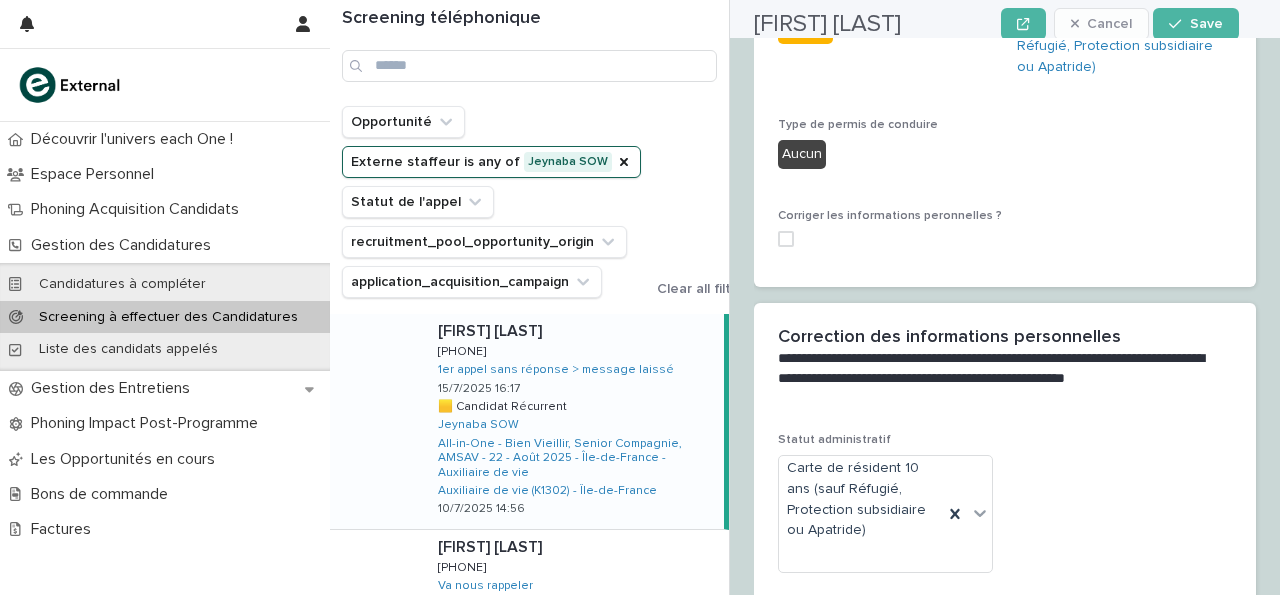 scroll, scrollTop: 0, scrollLeft: 0, axis: both 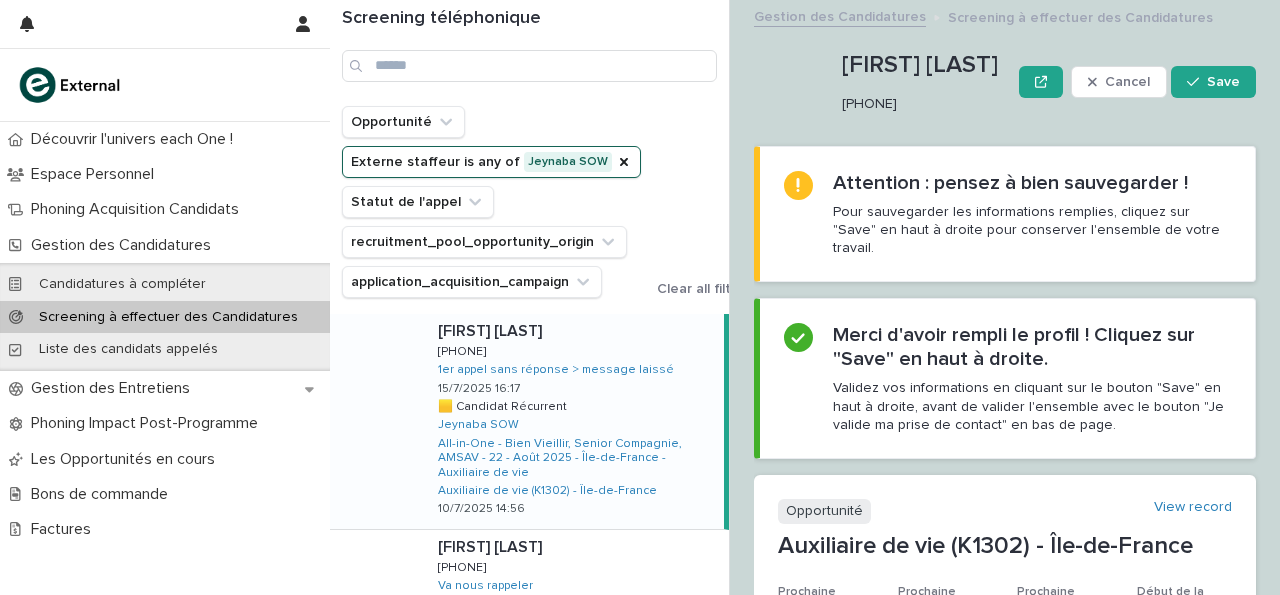 drag, startPoint x: 845, startPoint y: 105, endPoint x: 956, endPoint y: 104, distance: 111.0045 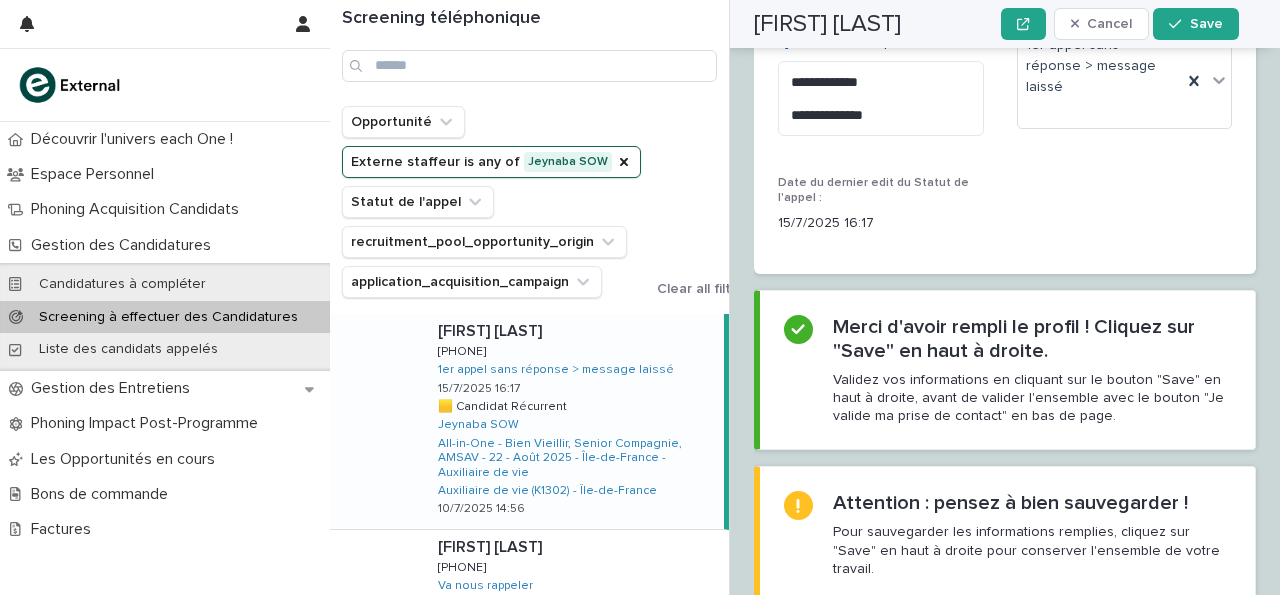 scroll, scrollTop: 2837, scrollLeft: 0, axis: vertical 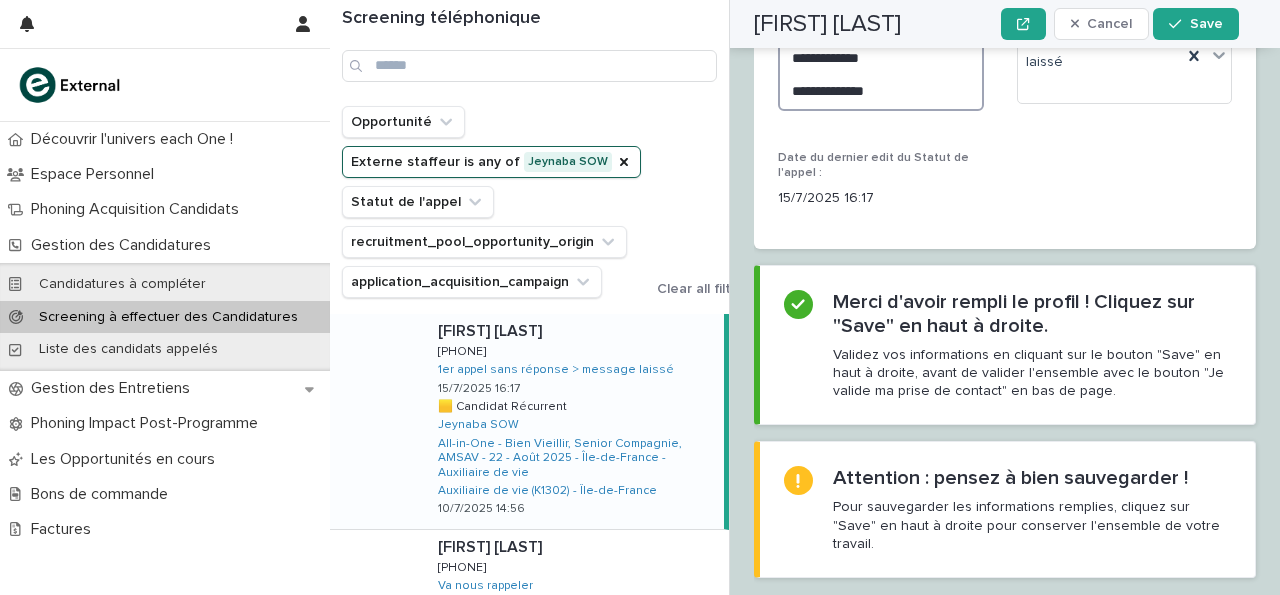 click on "**********" at bounding box center [881, 73] 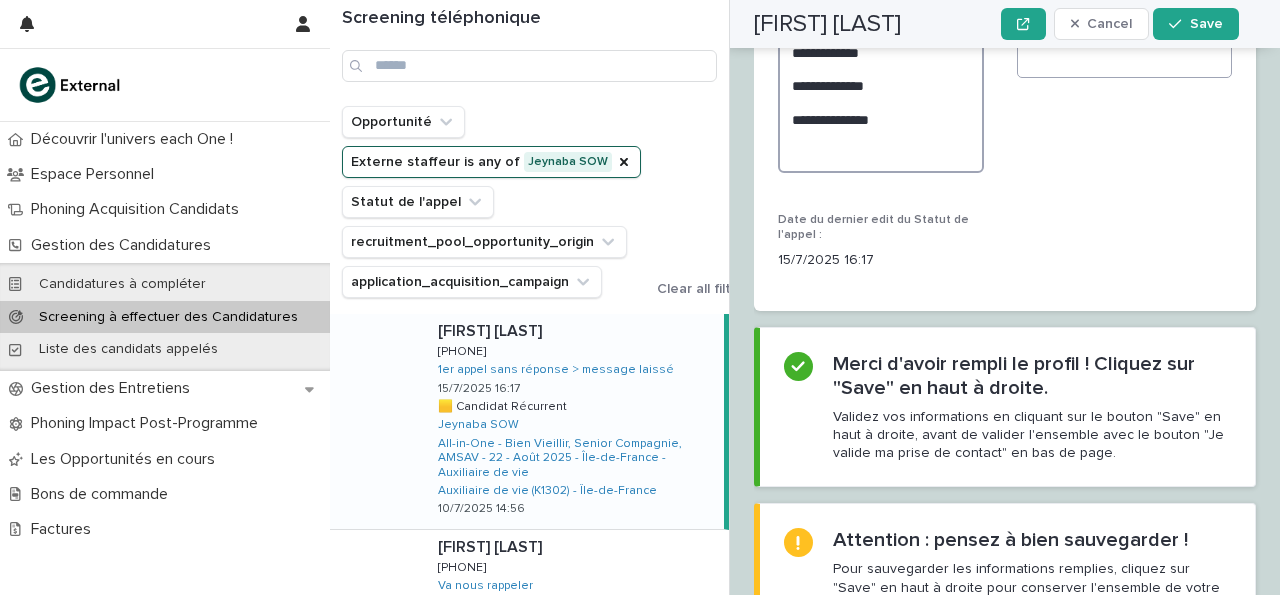 click on "**********" at bounding box center (881, 102) 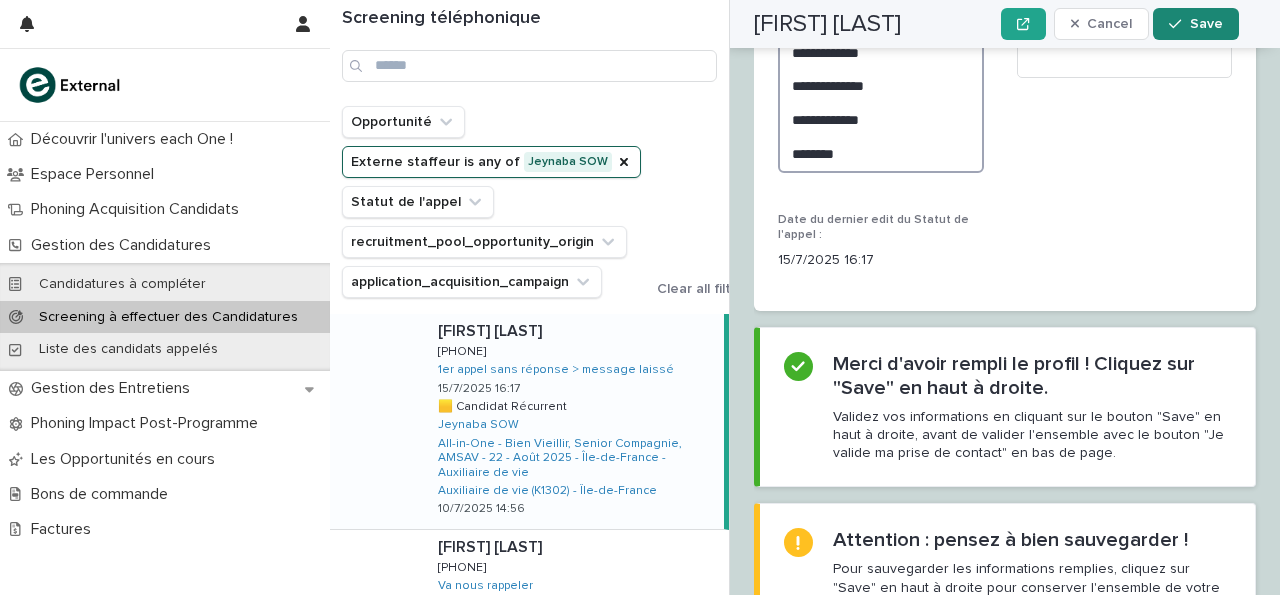 type on "**********" 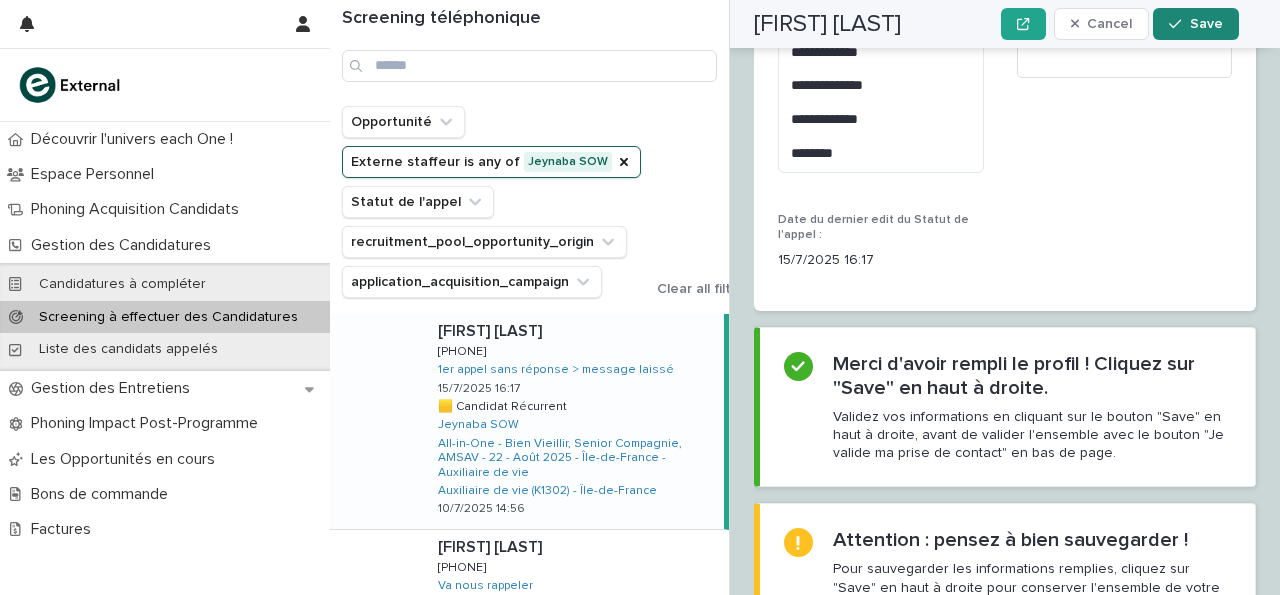 click at bounding box center (1179, 24) 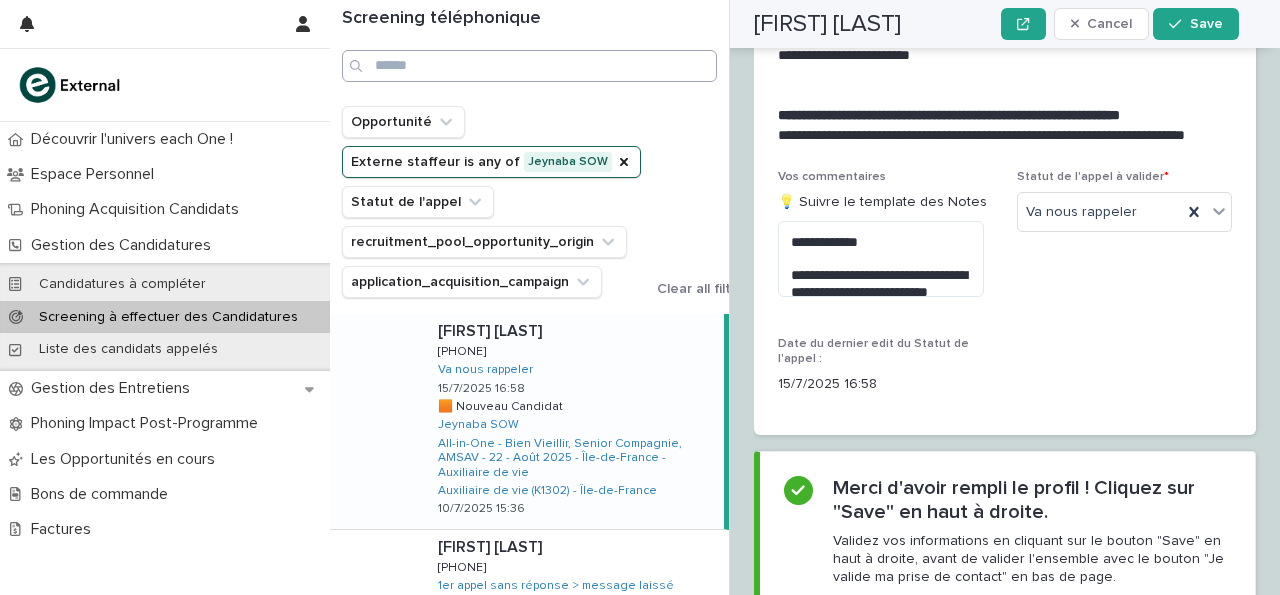 scroll, scrollTop: 2714, scrollLeft: 0, axis: vertical 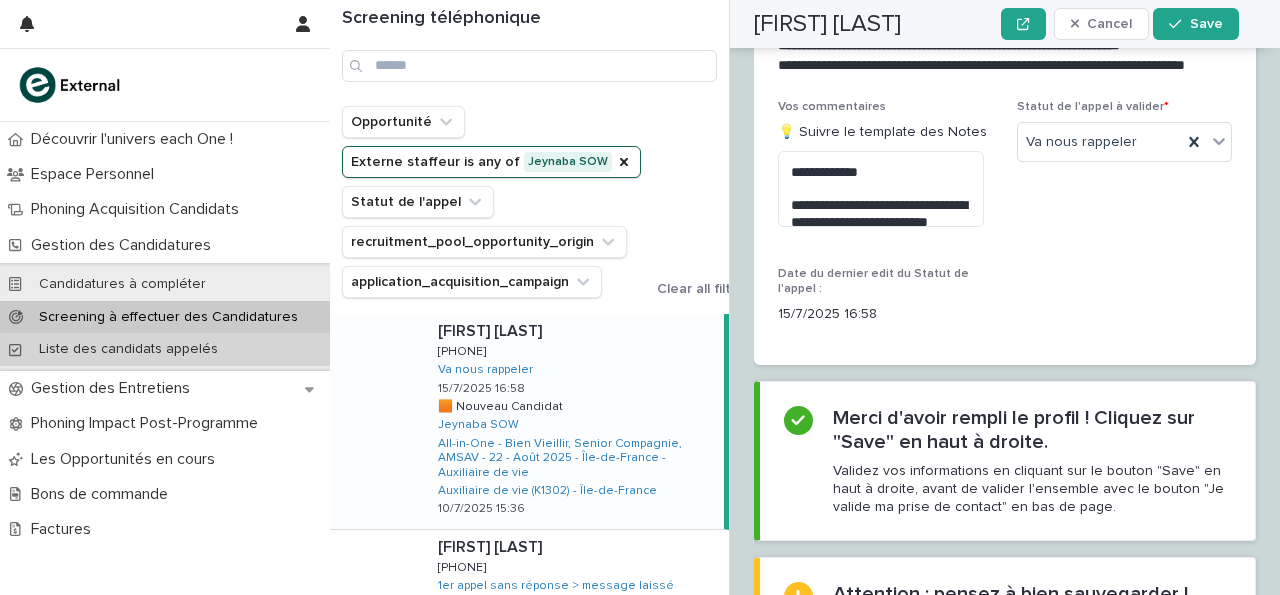 click on "Liste des candidats appelés" at bounding box center [128, 349] 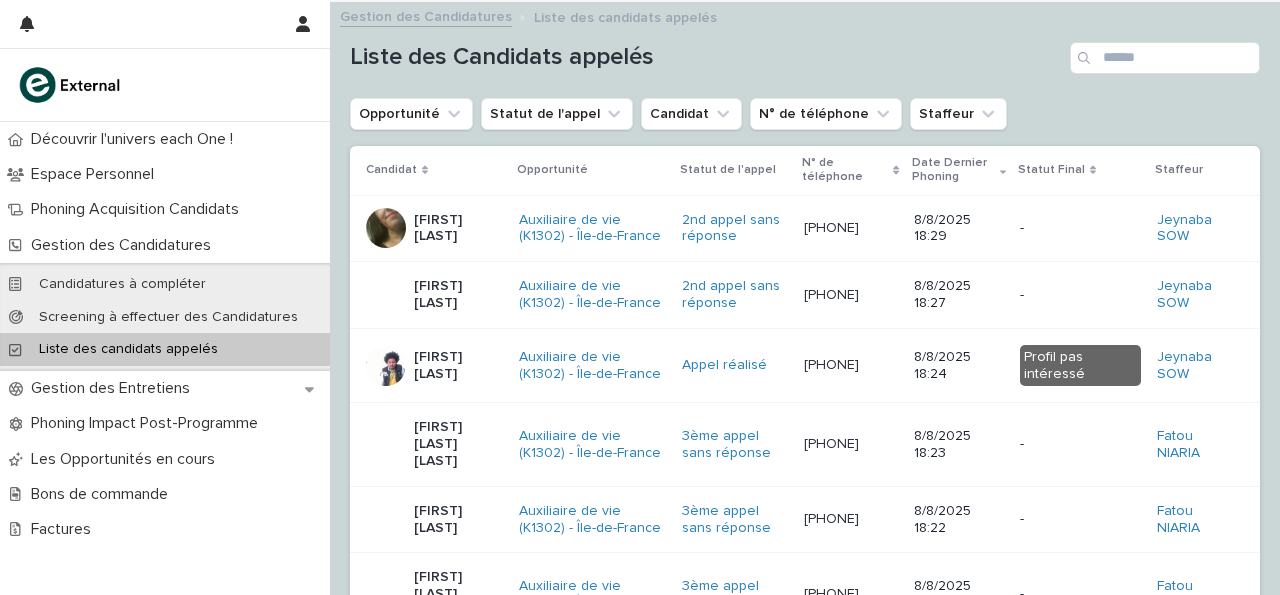 click on "[FIRST] [LAST]" at bounding box center [458, 295] 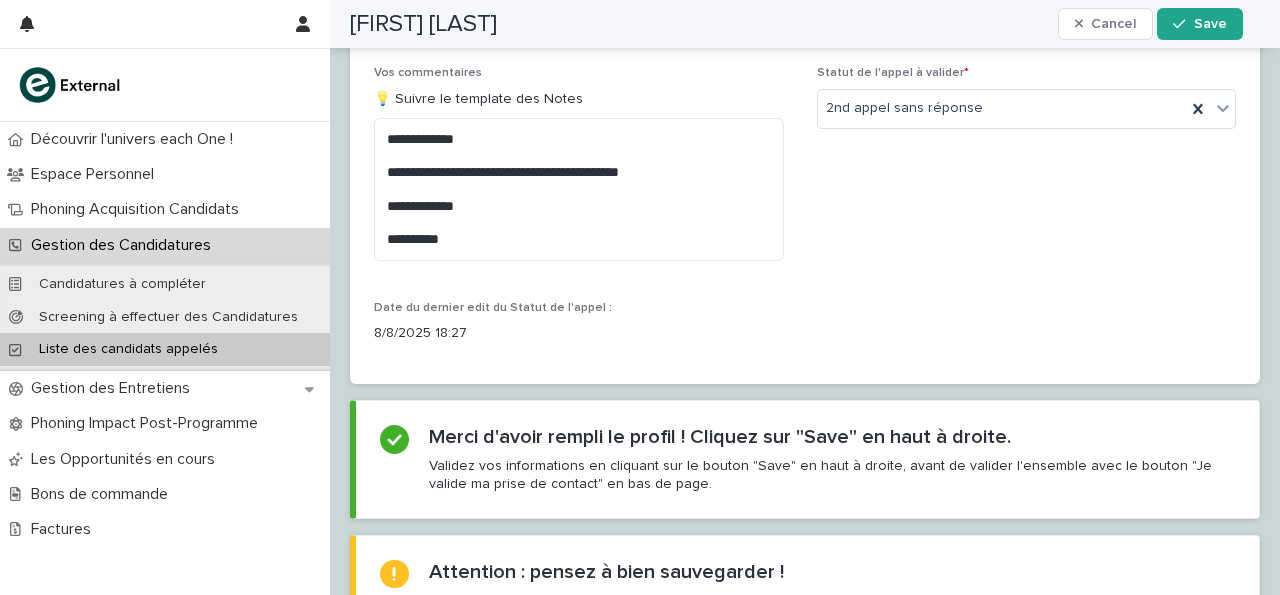 scroll, scrollTop: 2382, scrollLeft: 0, axis: vertical 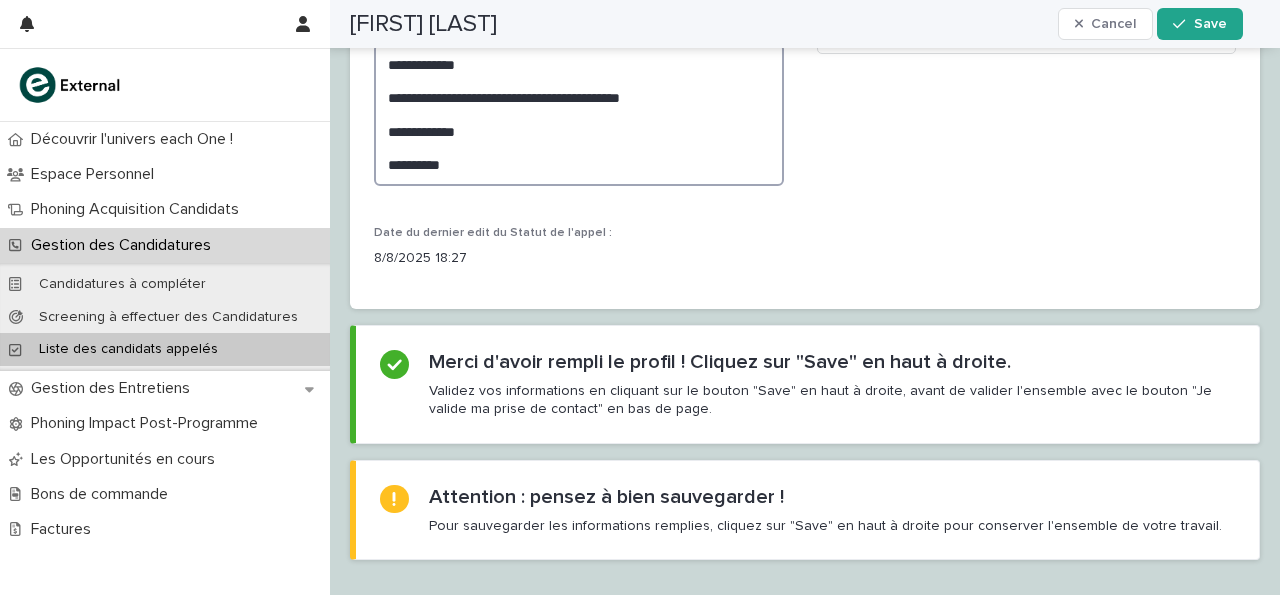 click on "**********" at bounding box center (579, 114) 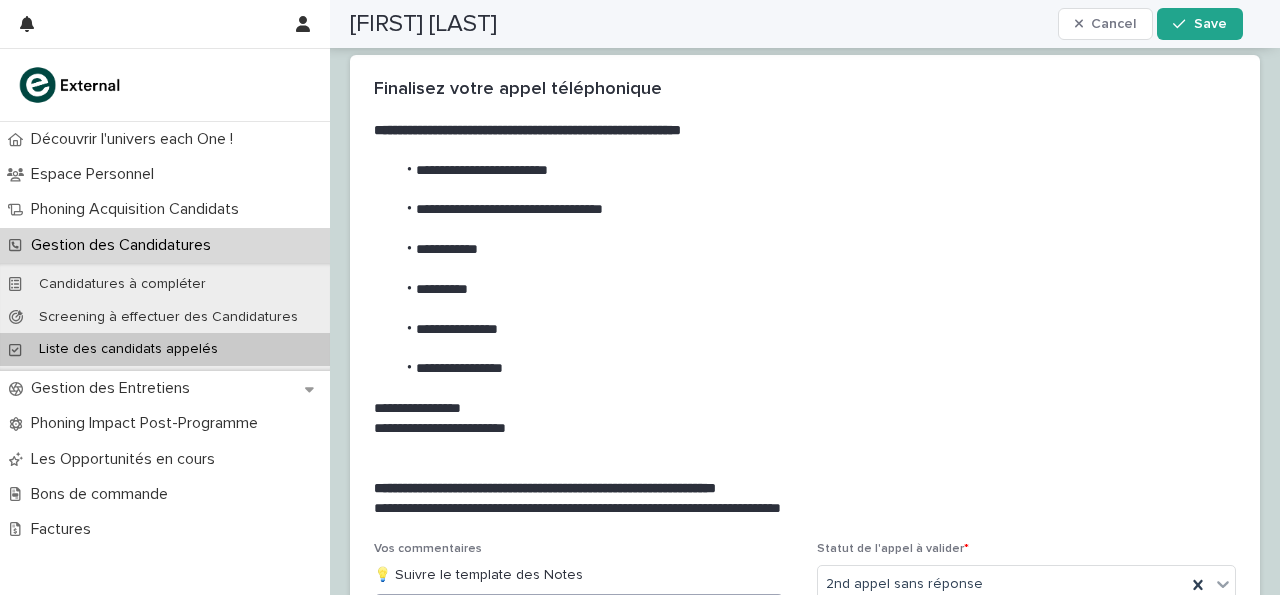 scroll, scrollTop: 1794, scrollLeft: 0, axis: vertical 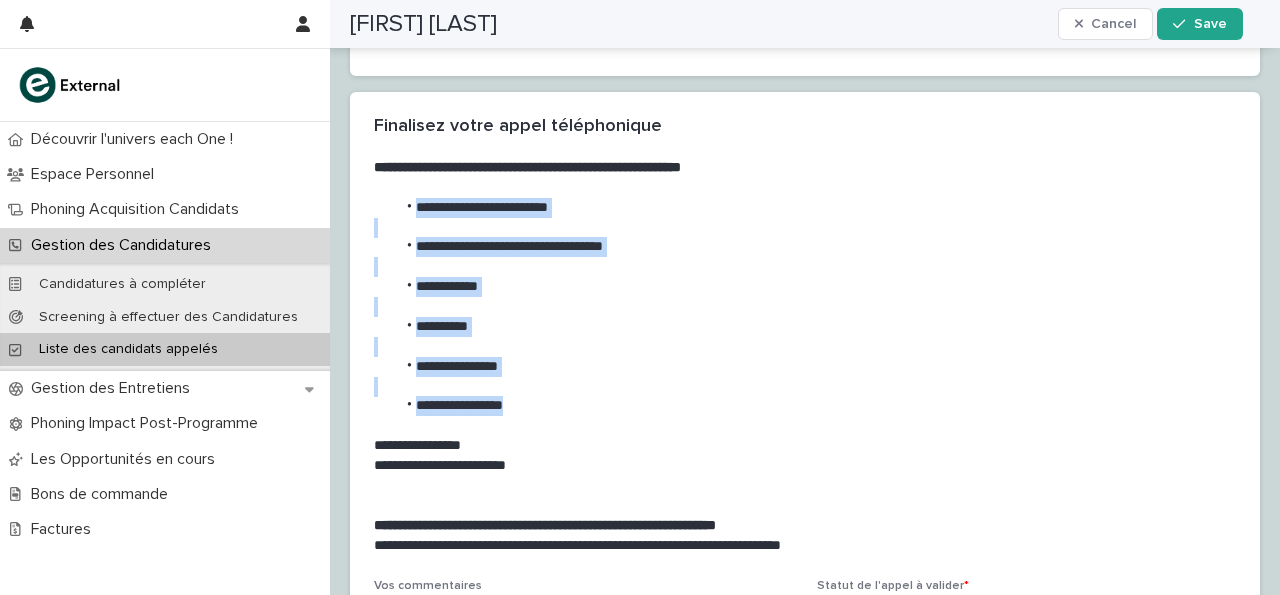 drag, startPoint x: 418, startPoint y: 203, endPoint x: 535, endPoint y: 403, distance: 231.70886 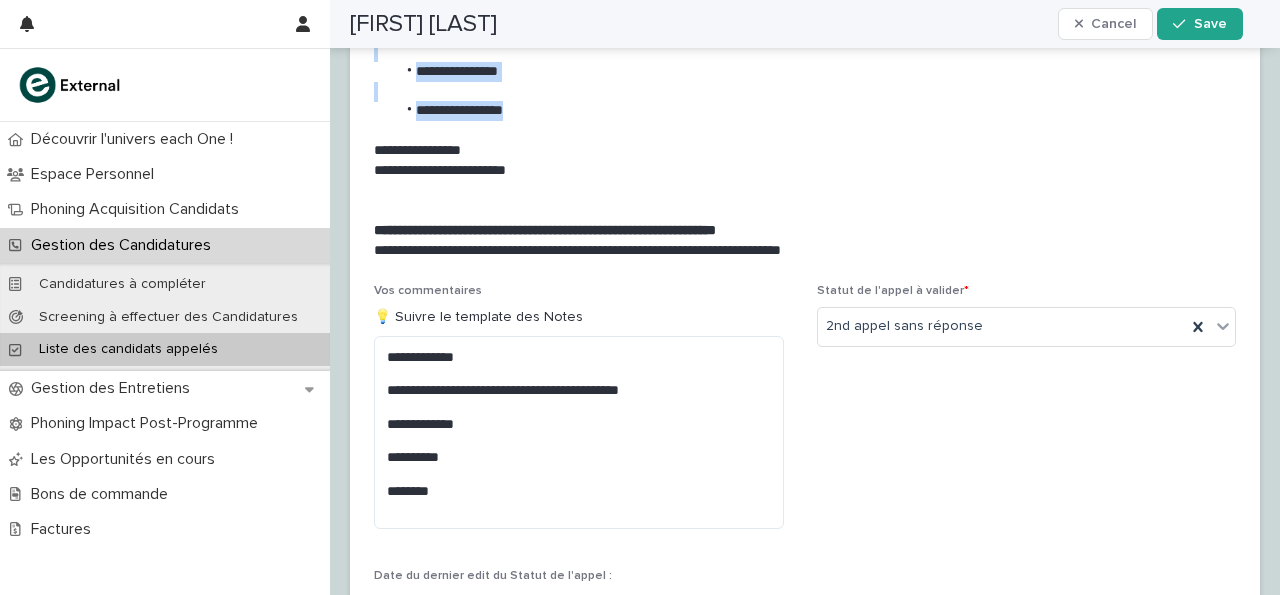 scroll, scrollTop: 2100, scrollLeft: 0, axis: vertical 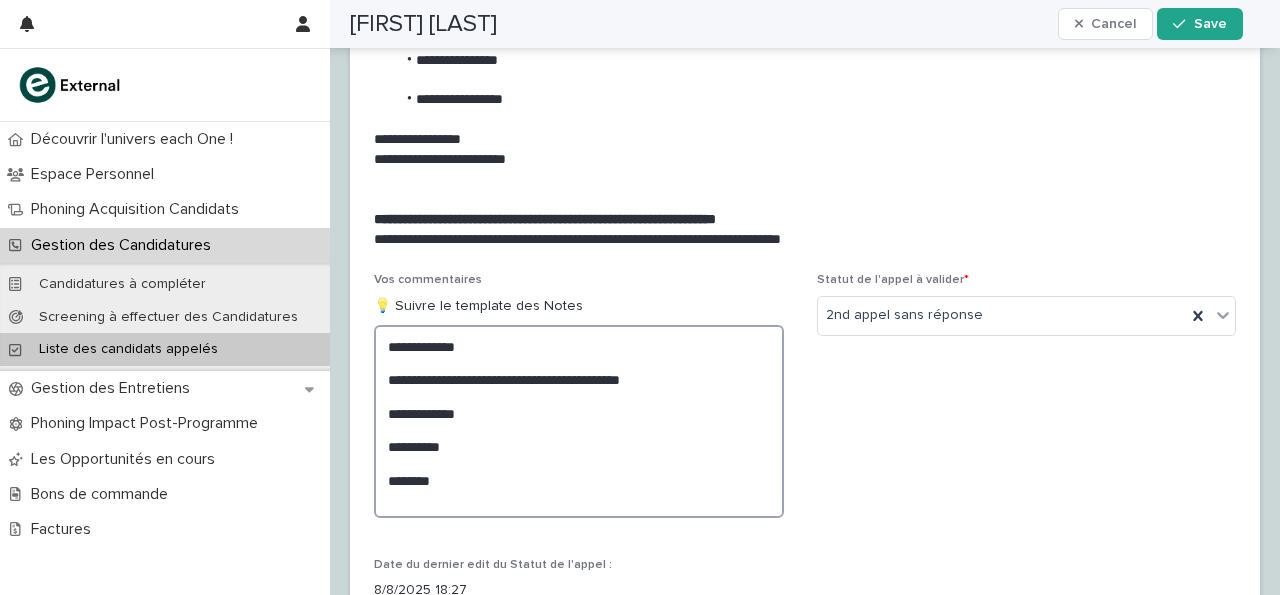 click on "**********" at bounding box center (579, 421) 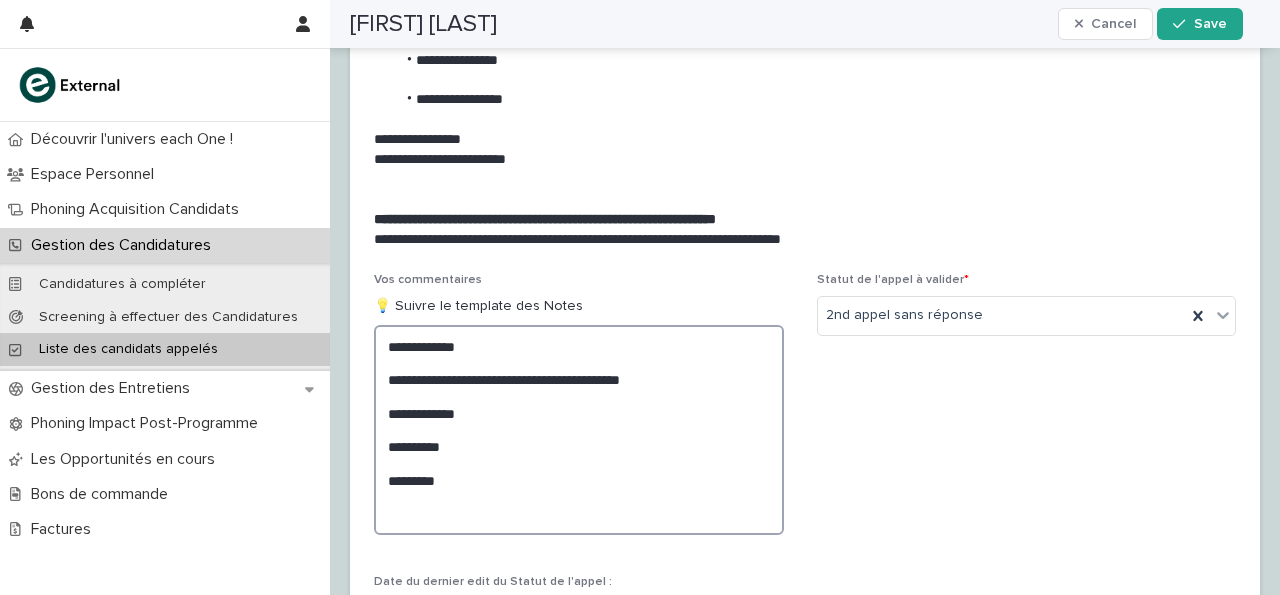 paste on "**********" 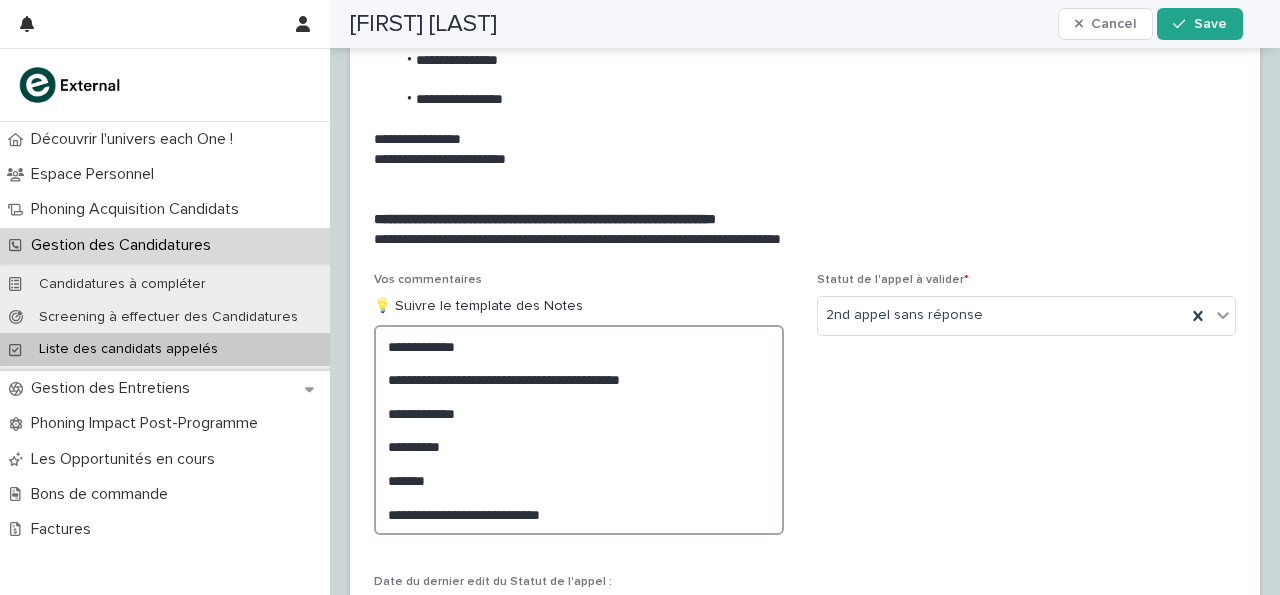 scroll, scrollTop: 2277, scrollLeft: 0, axis: vertical 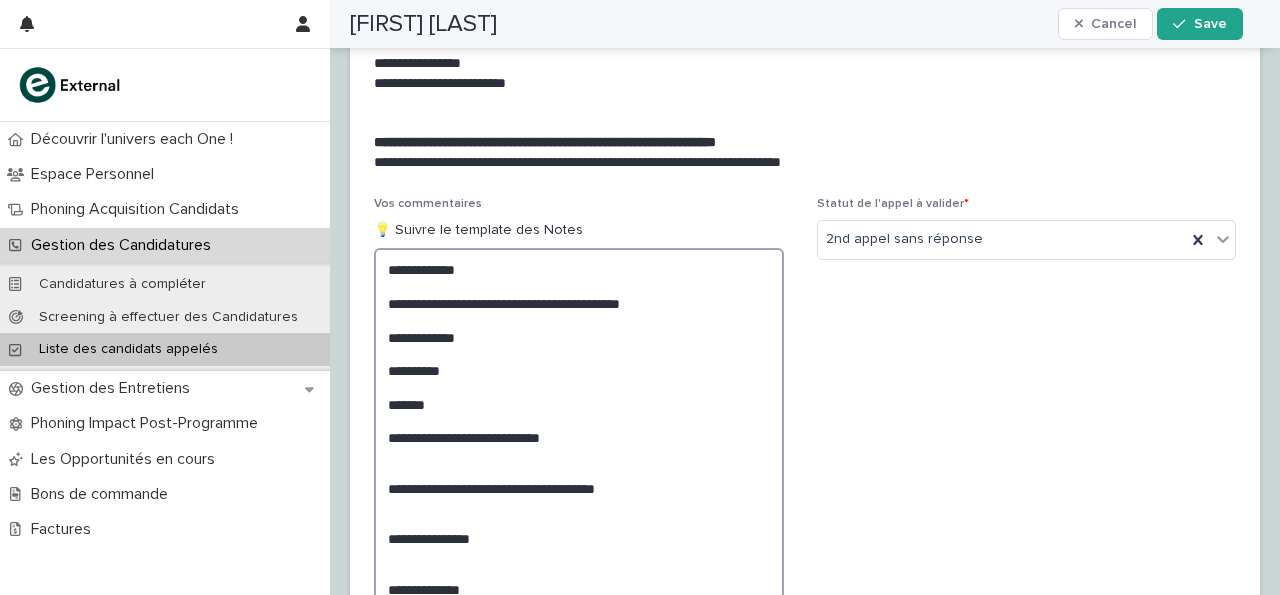 click on "**********" at bounding box center (579, 479) 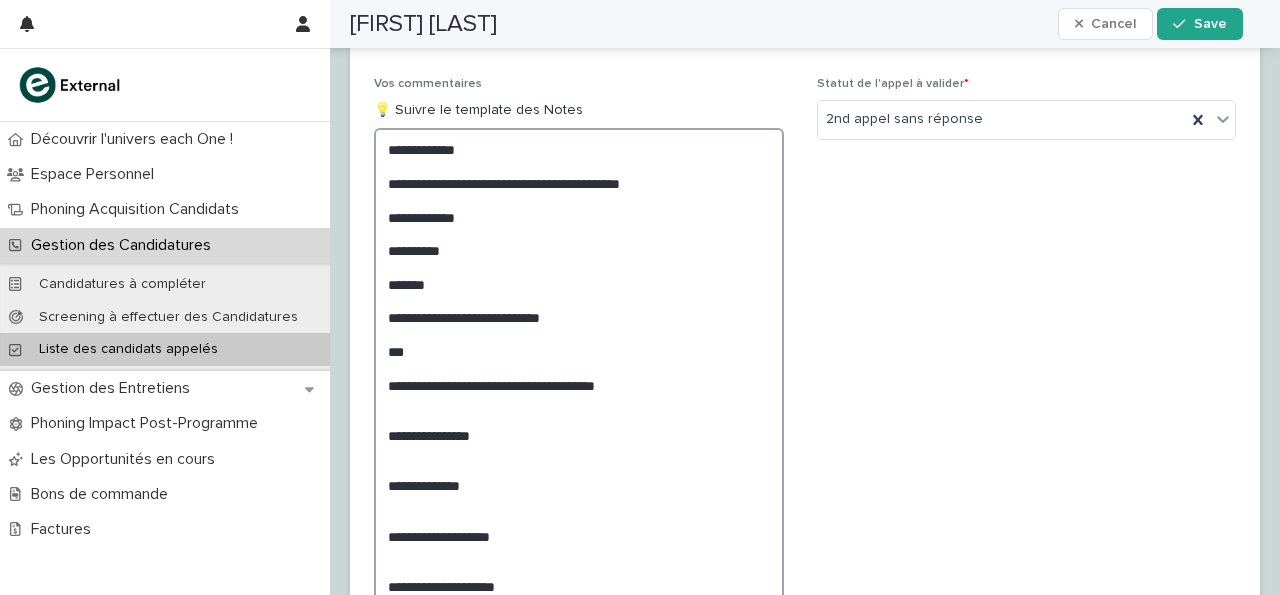scroll, scrollTop: 2399, scrollLeft: 0, axis: vertical 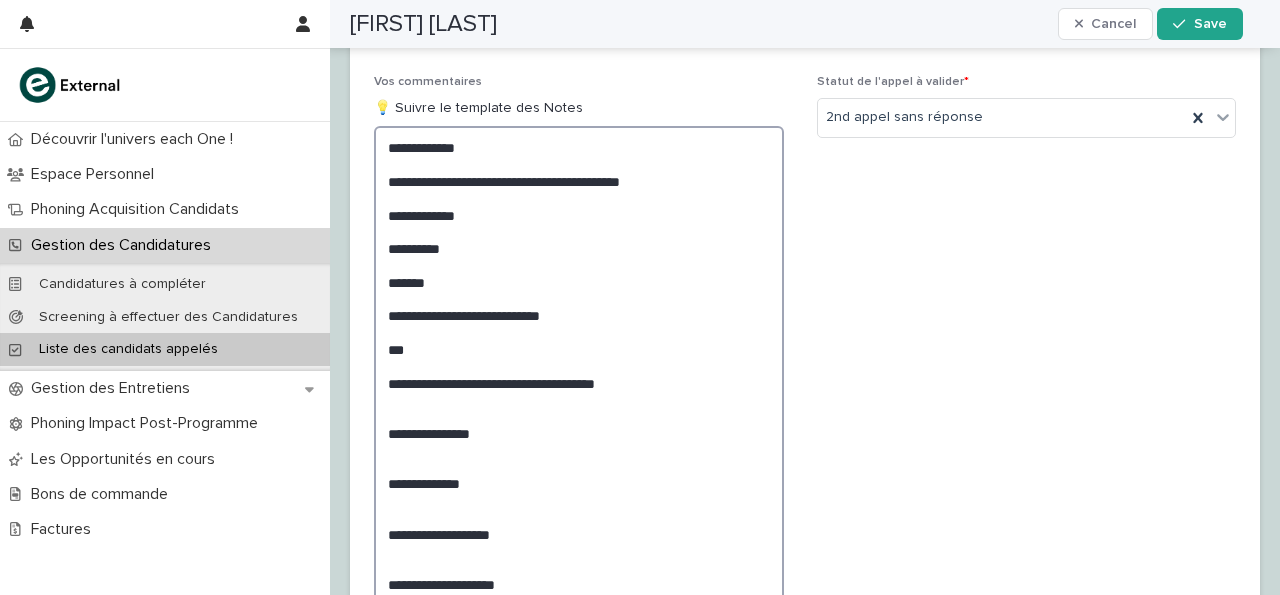 click on "**********" at bounding box center (579, 365) 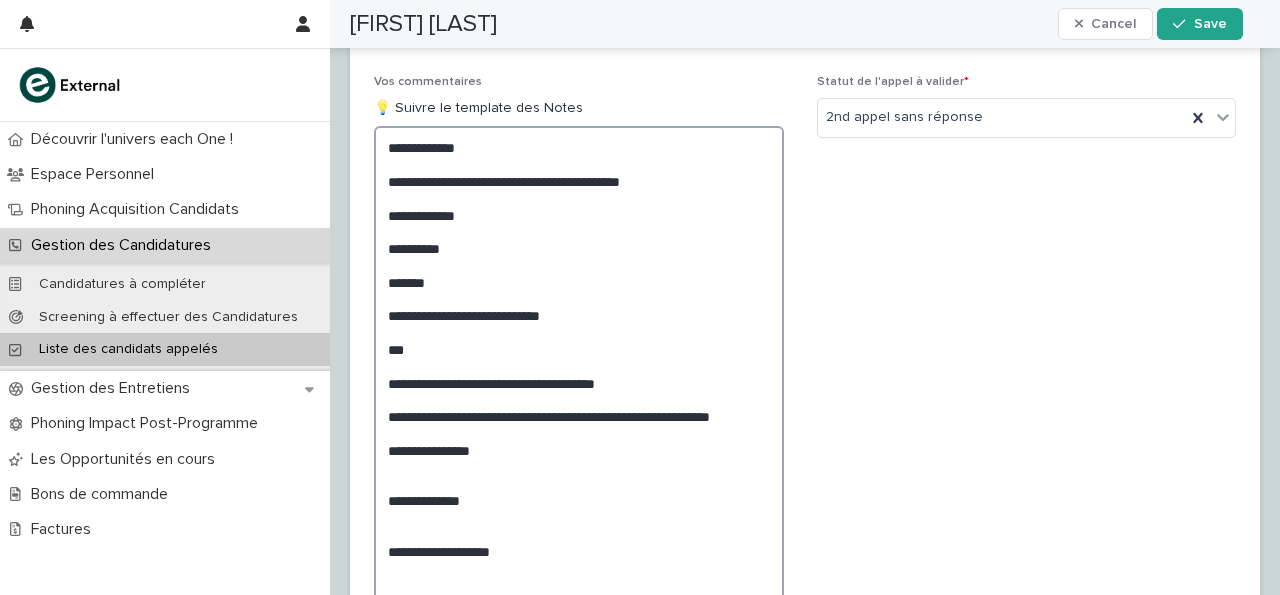 click on "**********" at bounding box center (579, 382) 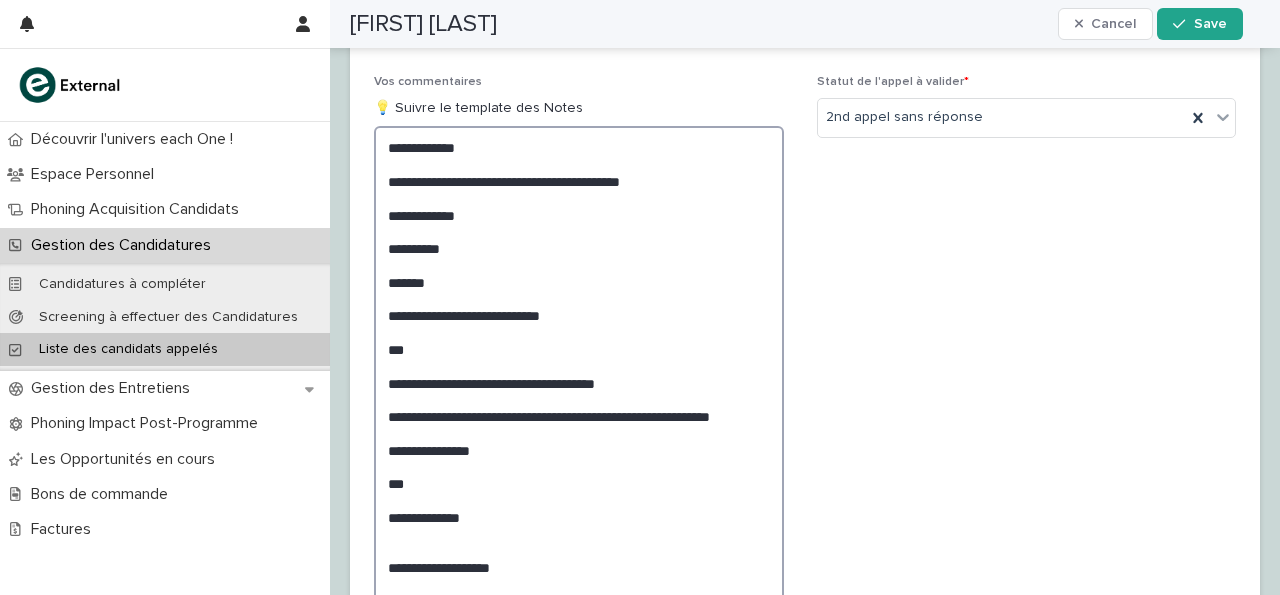 click on "**********" at bounding box center (579, 390) 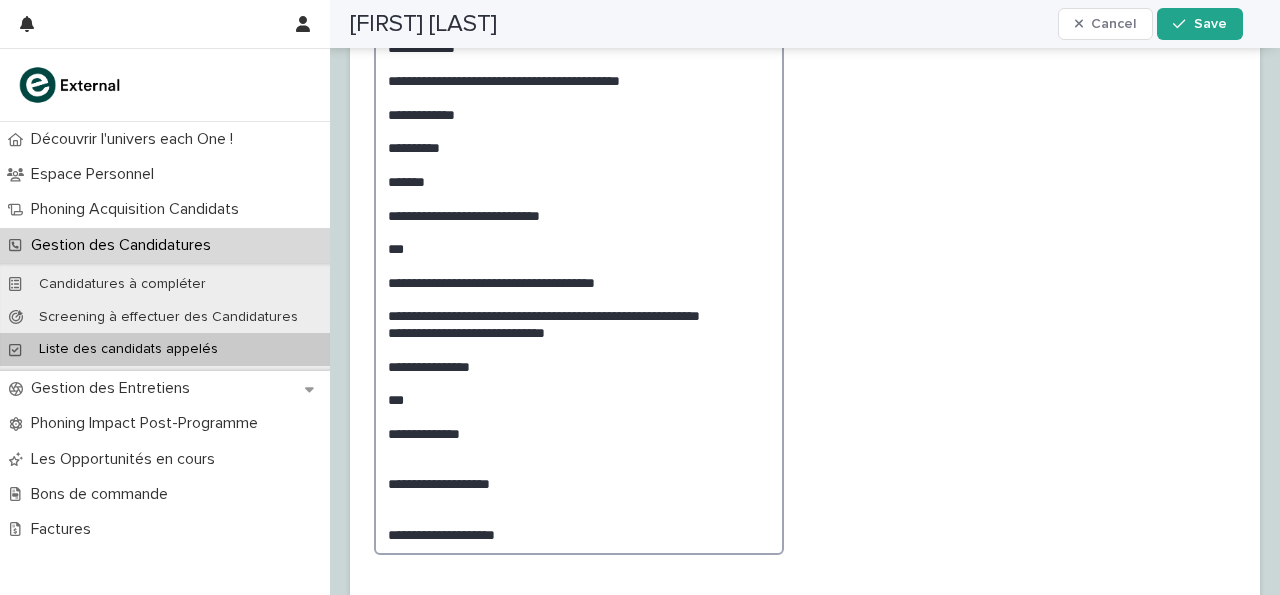 click on "**********" at bounding box center (579, 290) 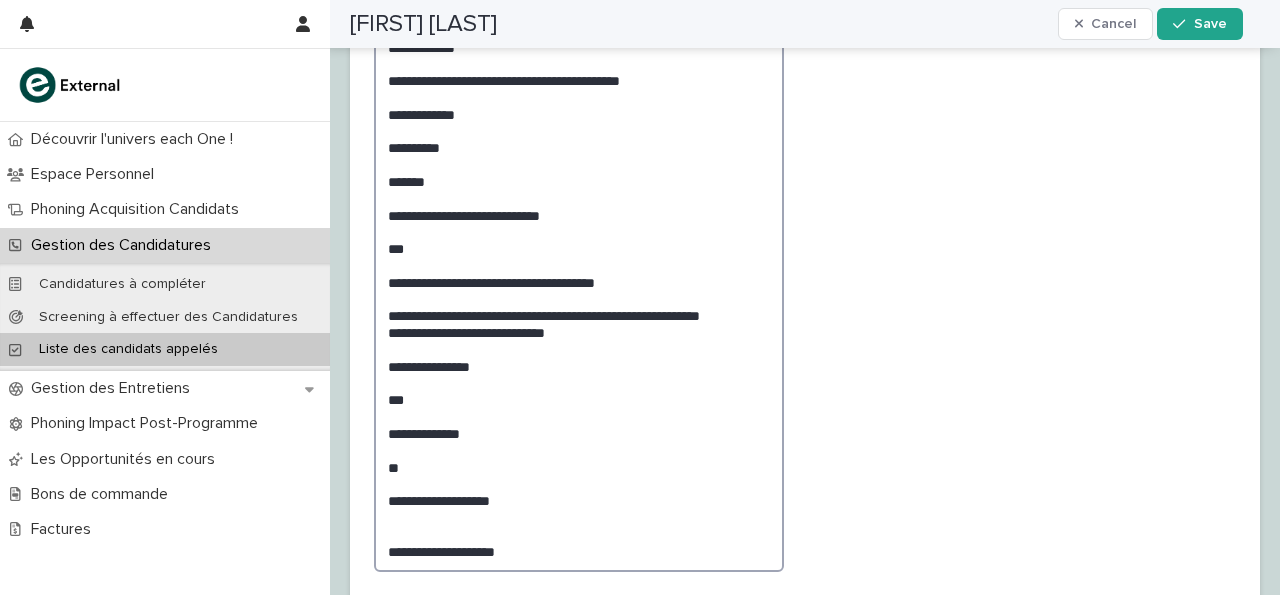 click on "**********" at bounding box center (579, 299) 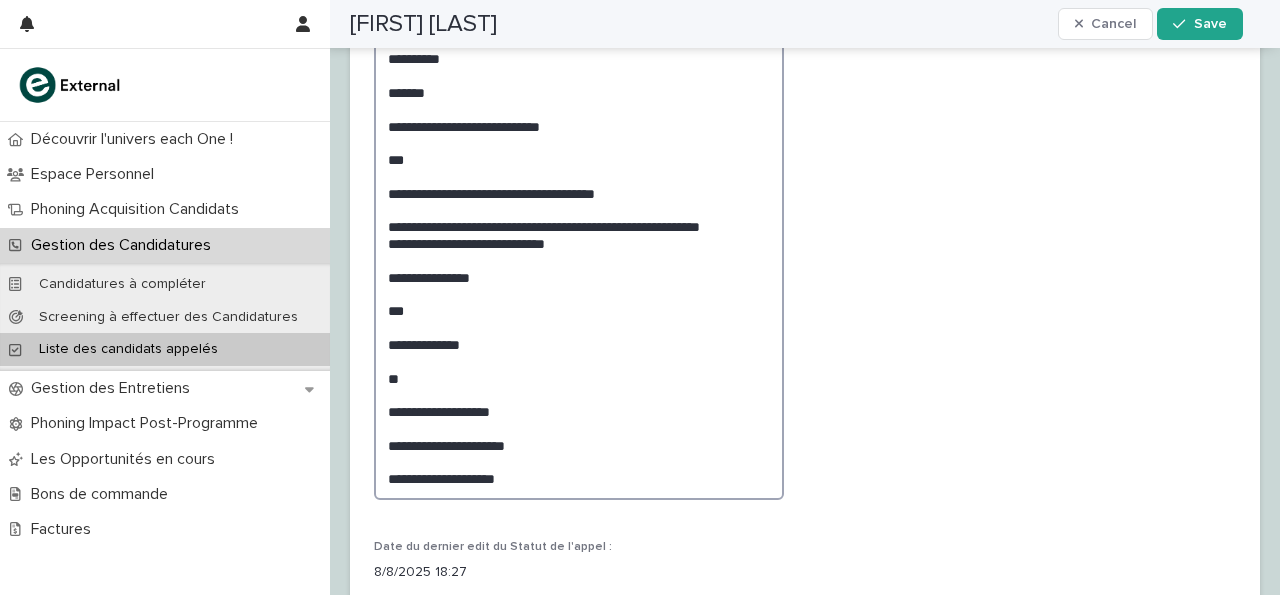 scroll, scrollTop: 2494, scrollLeft: 0, axis: vertical 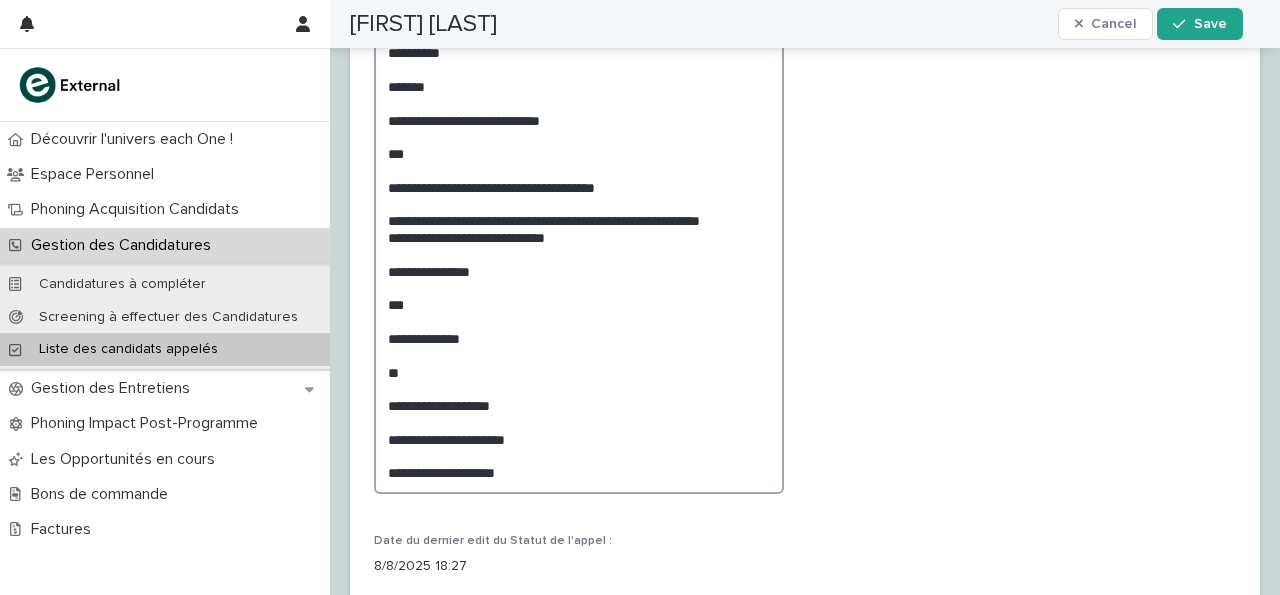 click on "**********" at bounding box center [579, 212] 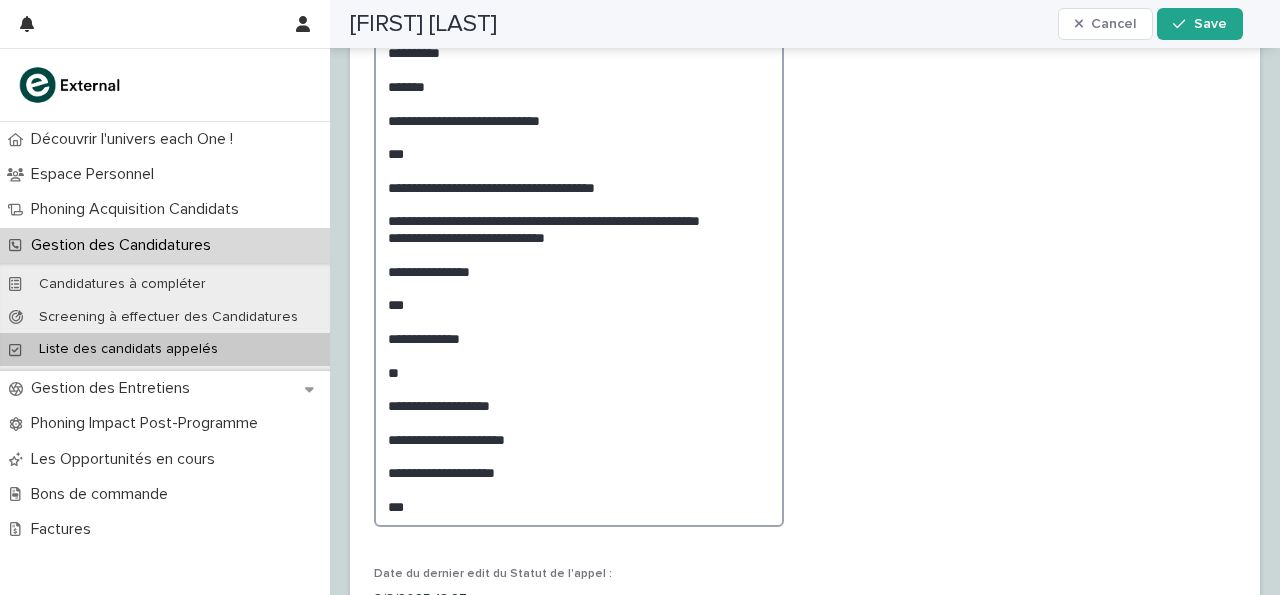 scroll, scrollTop: 2494, scrollLeft: 0, axis: vertical 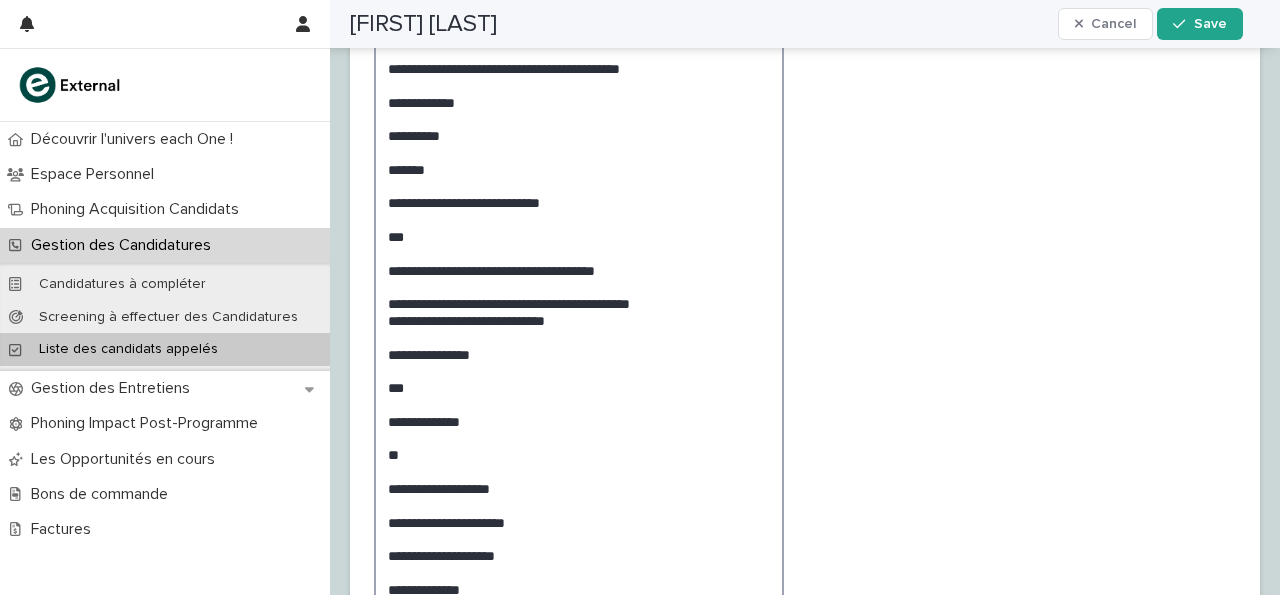 drag, startPoint x: 532, startPoint y: 585, endPoint x: 413, endPoint y: 589, distance: 119.06721 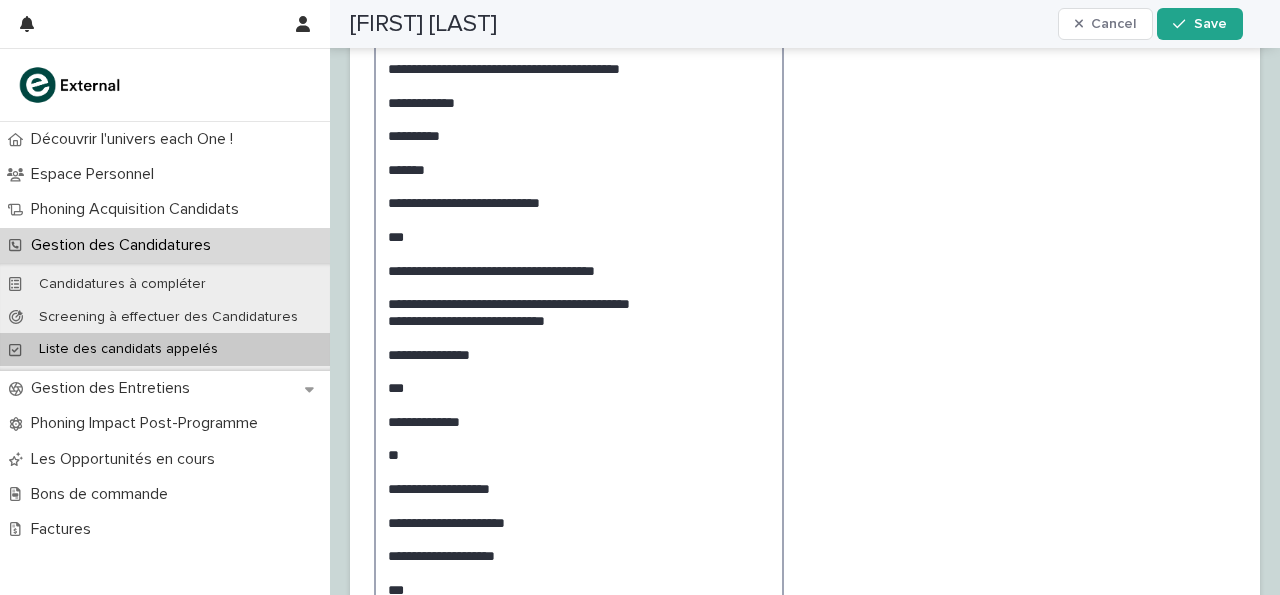 click on "**********" at bounding box center [579, 311] 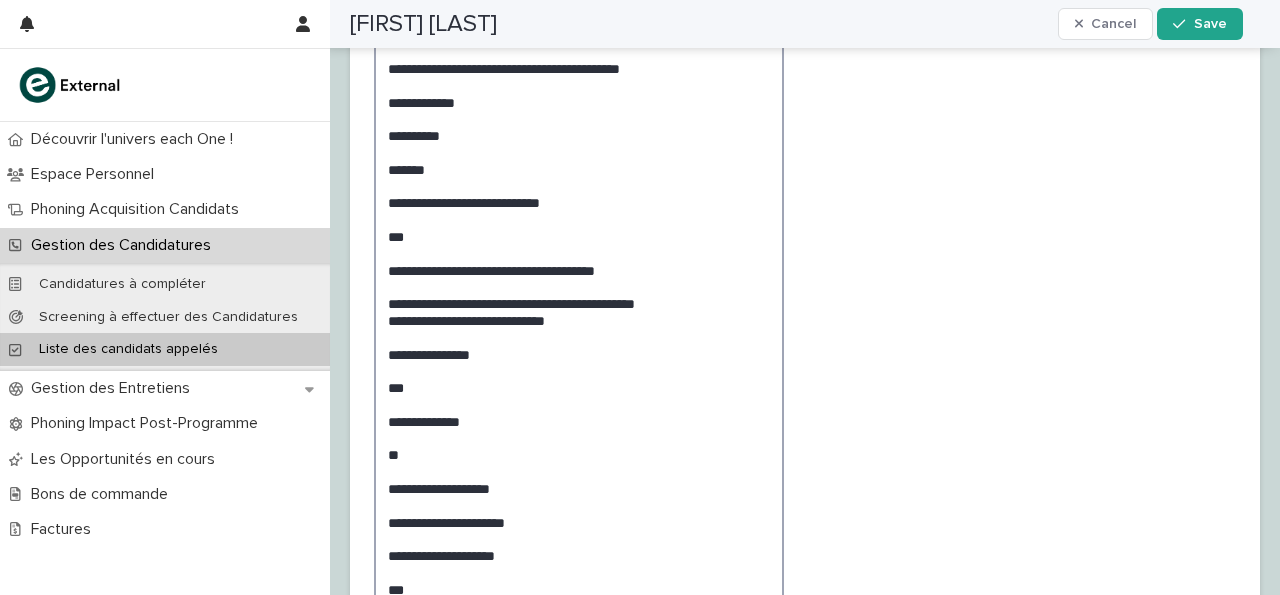 paste on "**********" 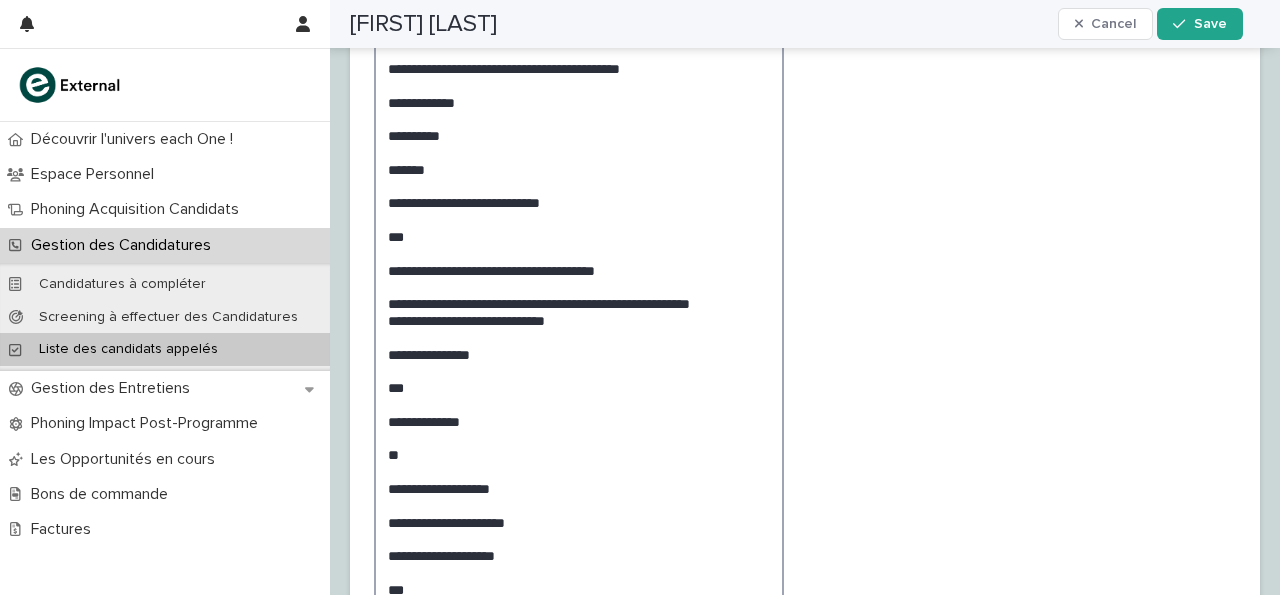 click on "**********" at bounding box center [579, 311] 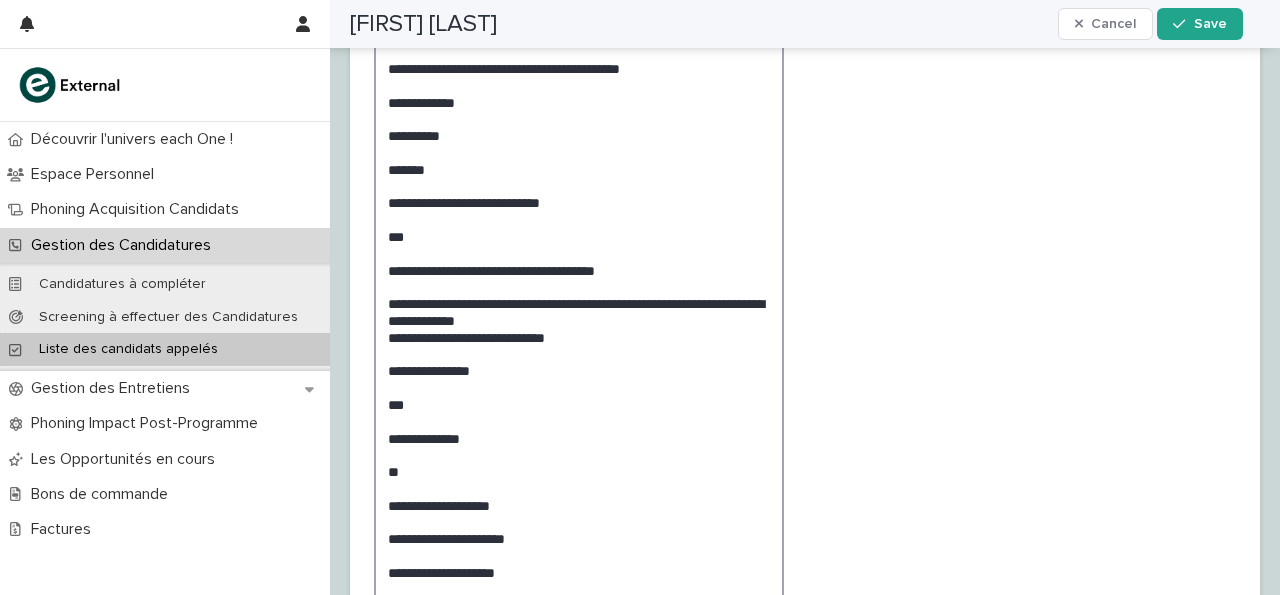 scroll, scrollTop: 2532, scrollLeft: 0, axis: vertical 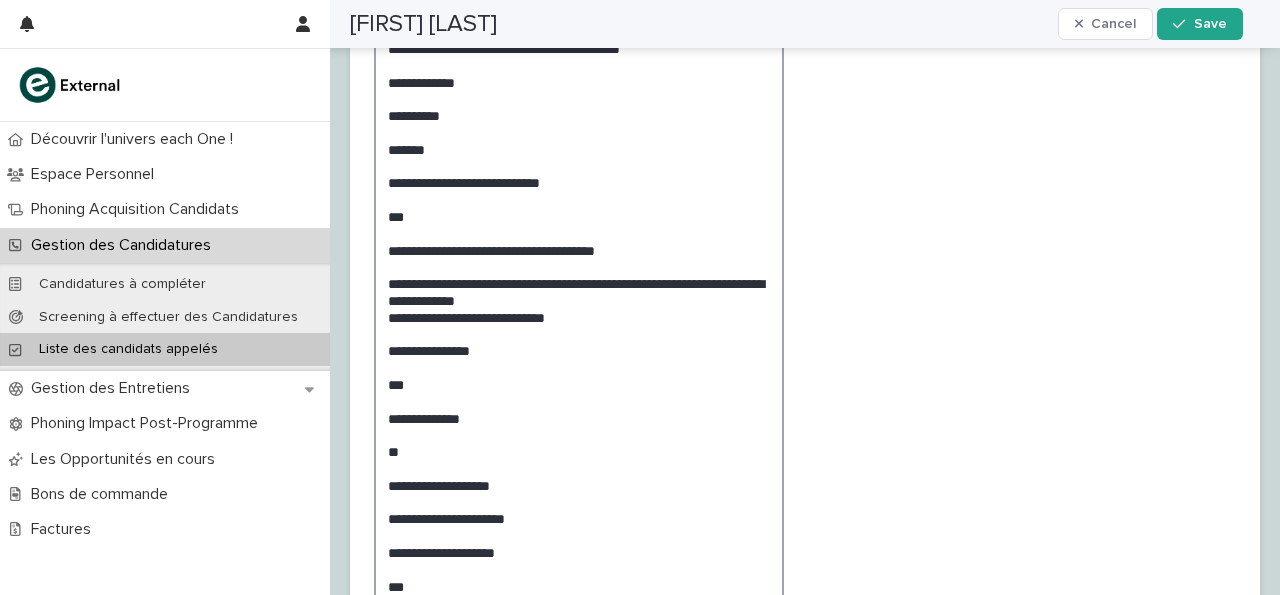 click on "**********" at bounding box center [579, 299] 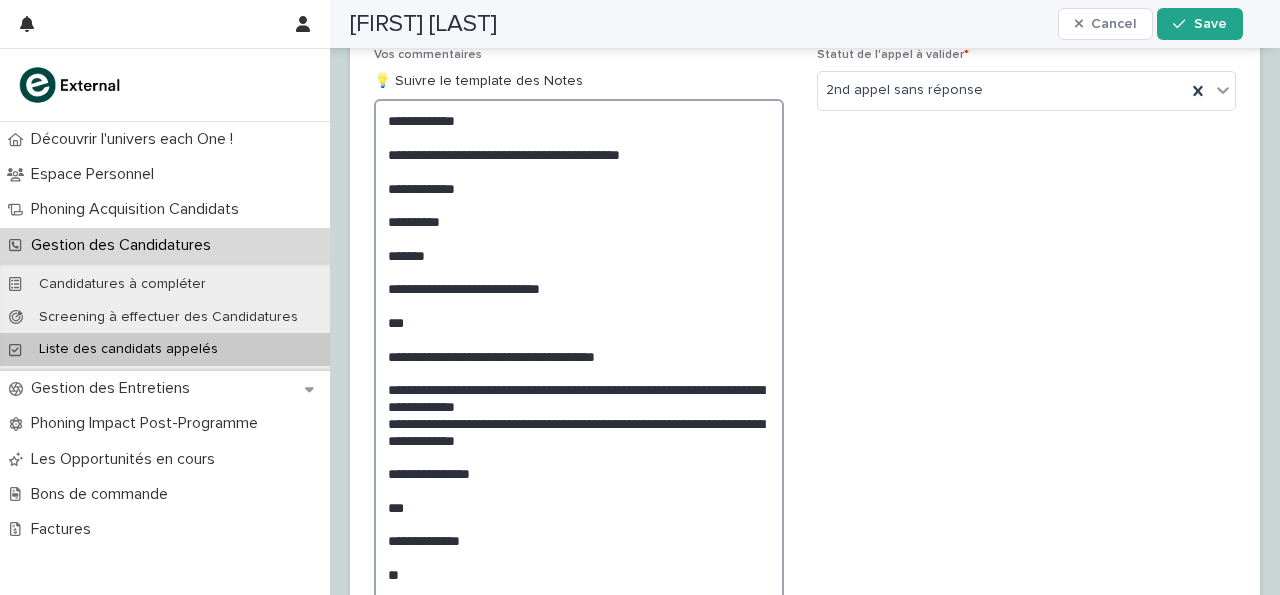 scroll, scrollTop: 2425, scrollLeft: 0, axis: vertical 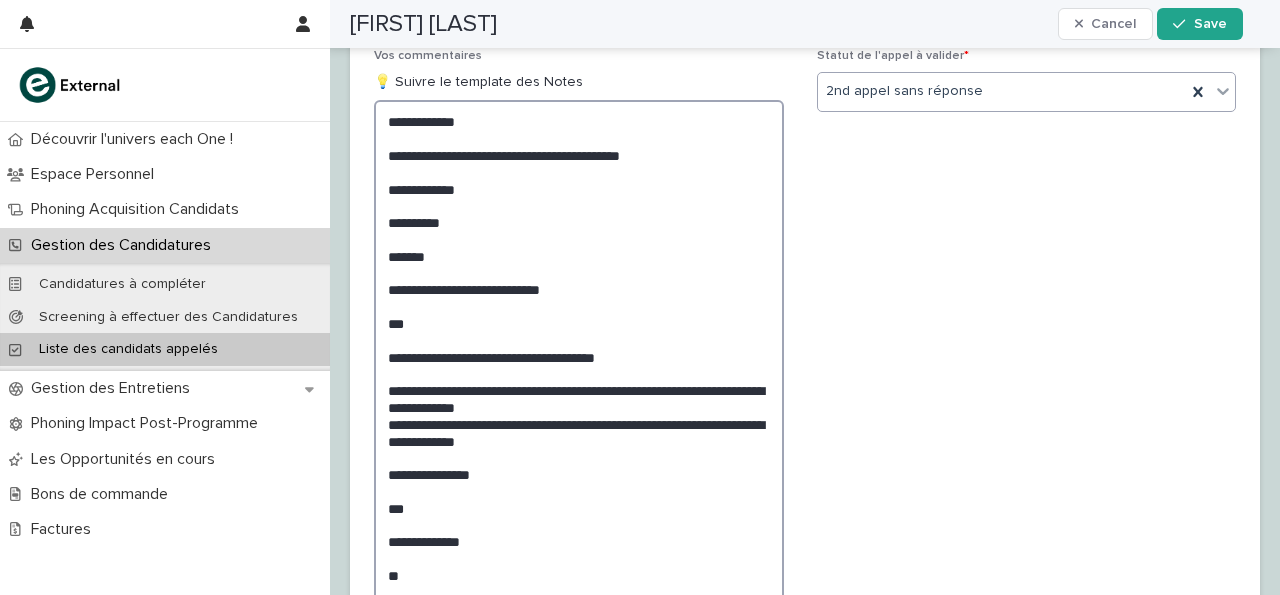 type on "**********" 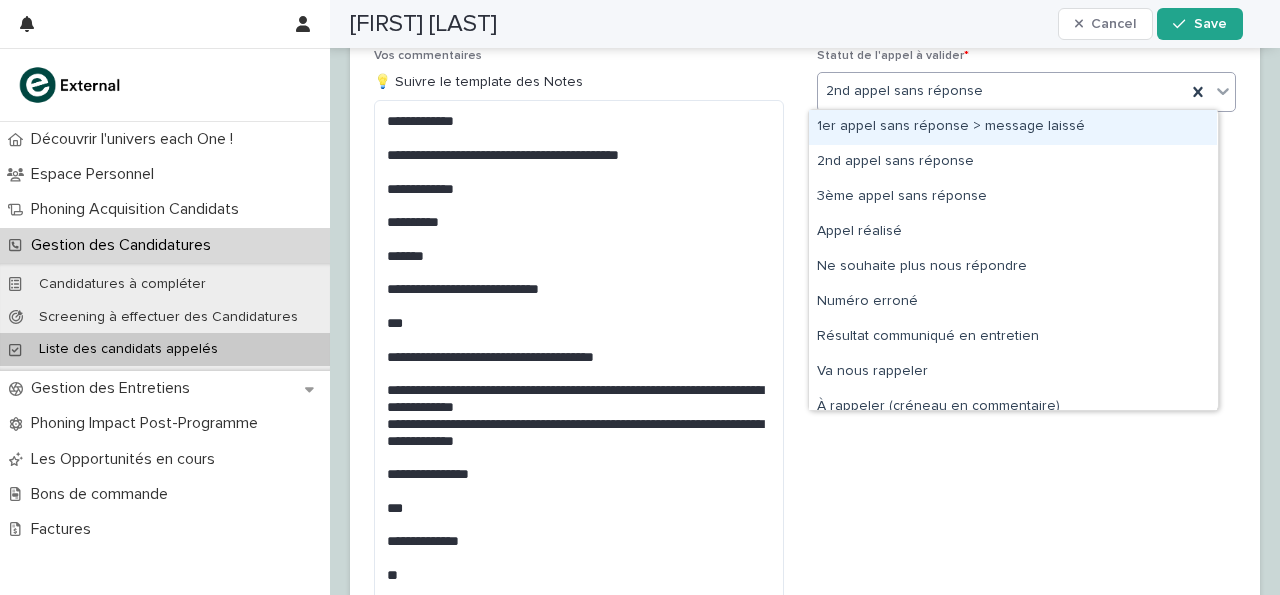 click 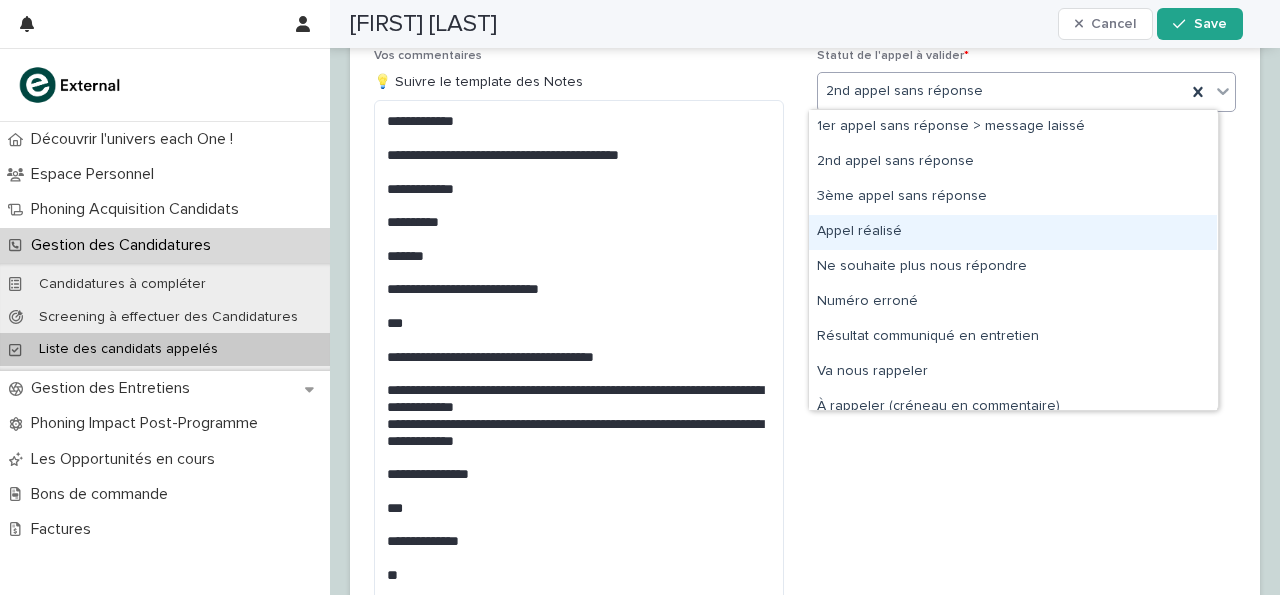 click on "Appel réalisé" at bounding box center [1013, 232] 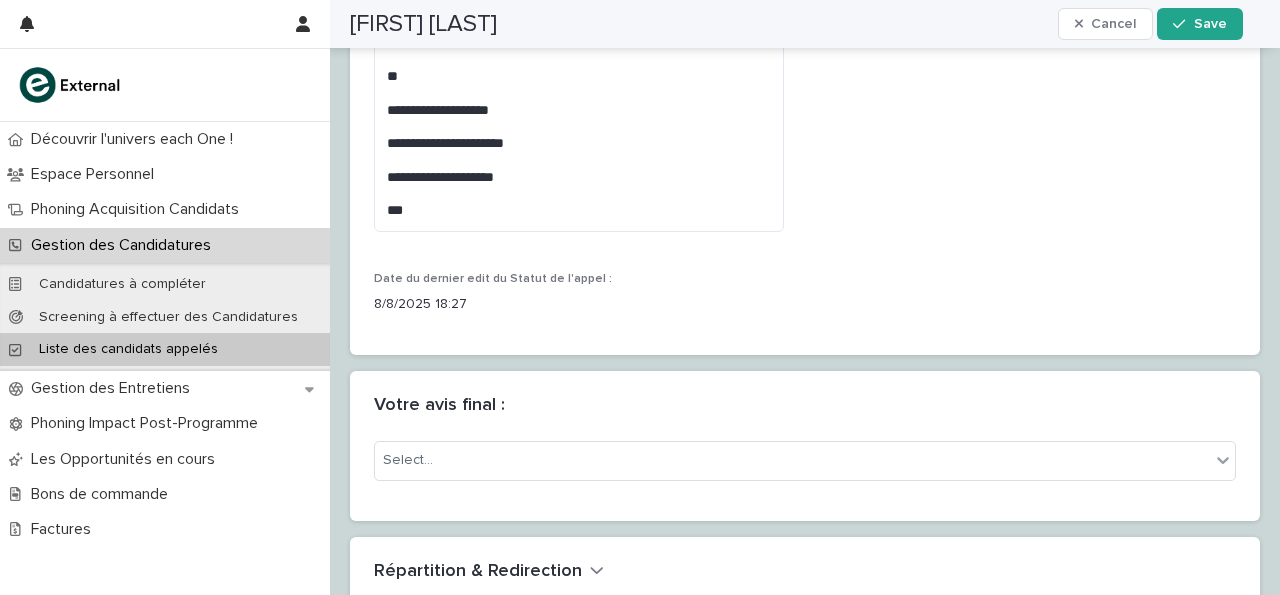 scroll, scrollTop: 2924, scrollLeft: 0, axis: vertical 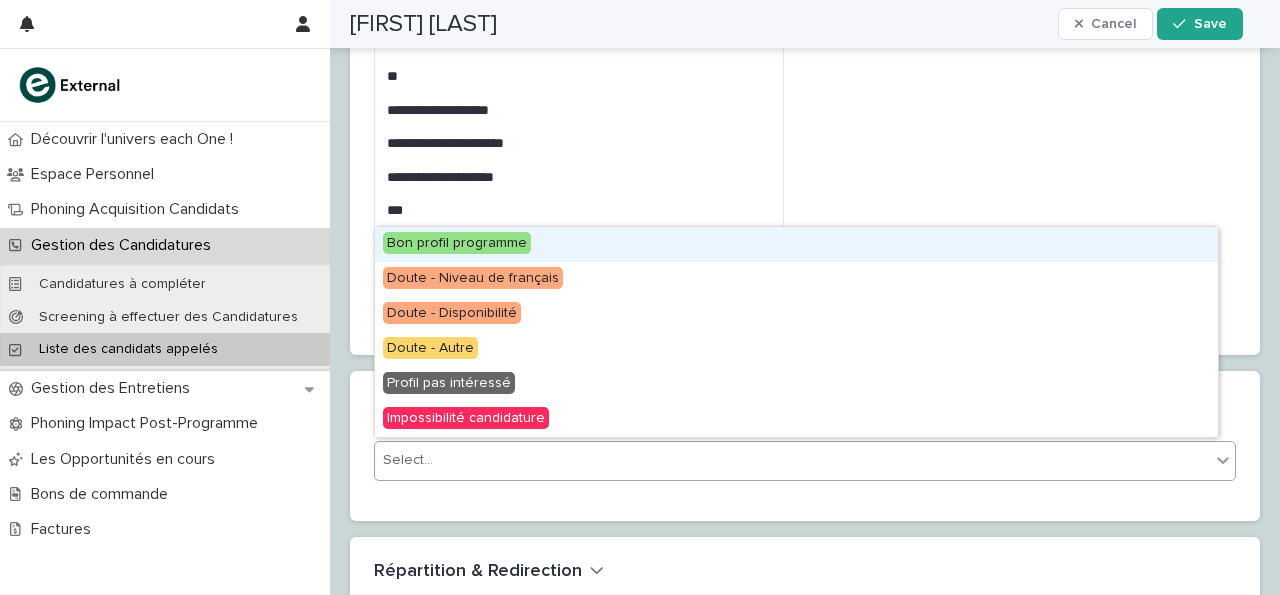 click on "Select..." at bounding box center (792, 460) 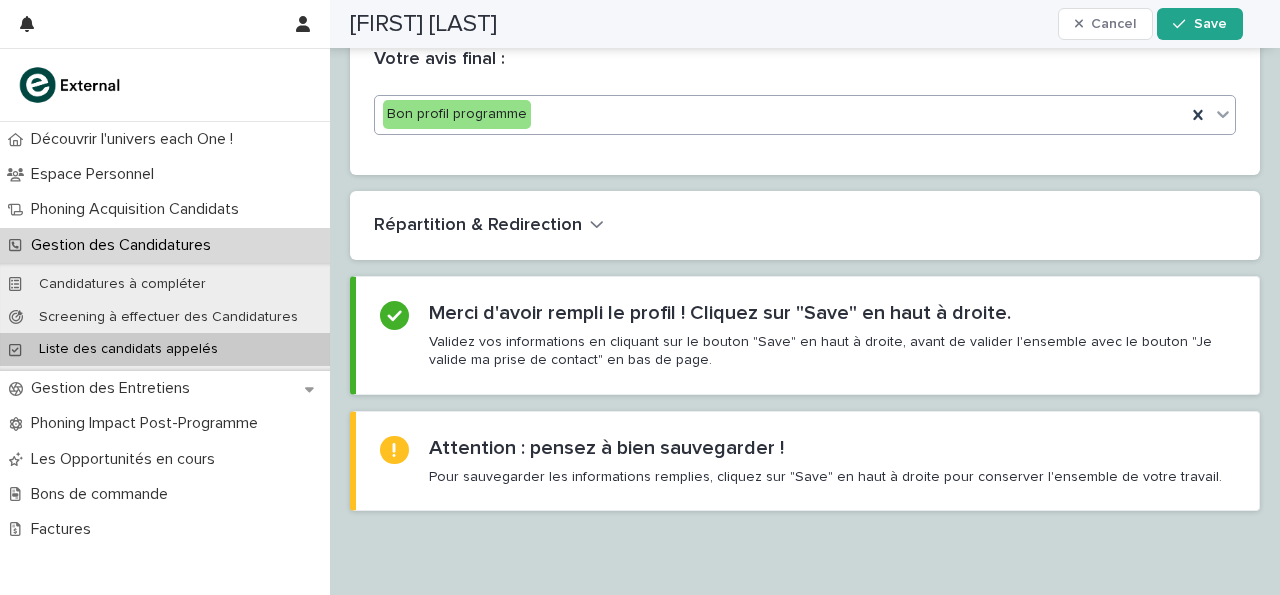 scroll, scrollTop: 3276, scrollLeft: 0, axis: vertical 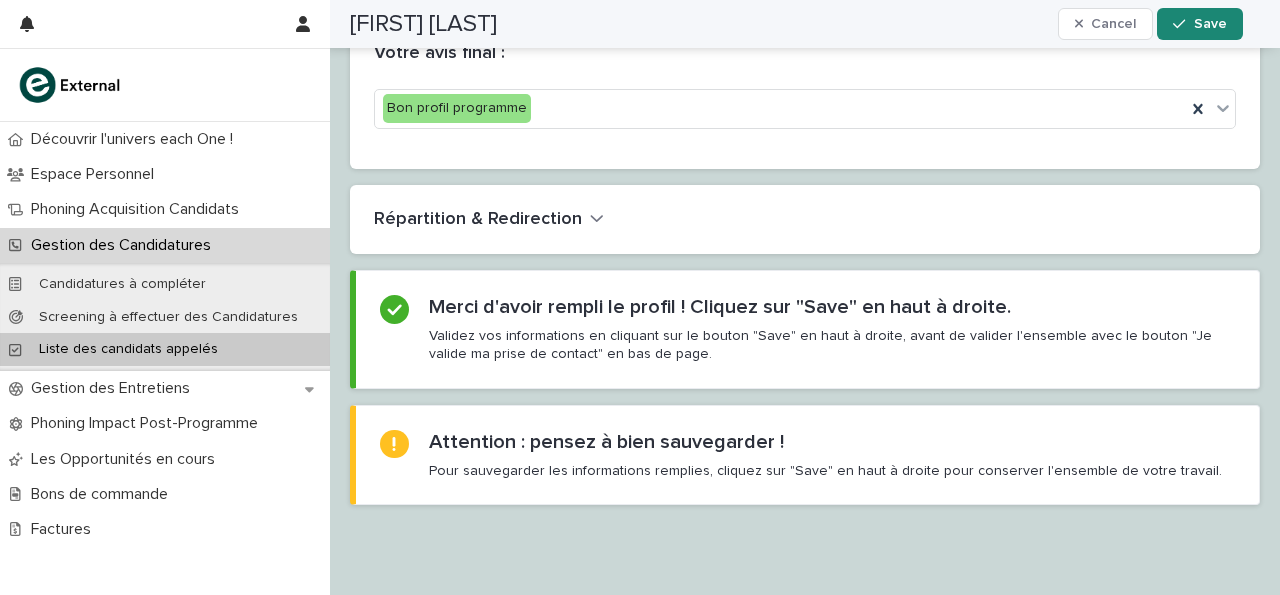 click on "Save" at bounding box center [1199, 24] 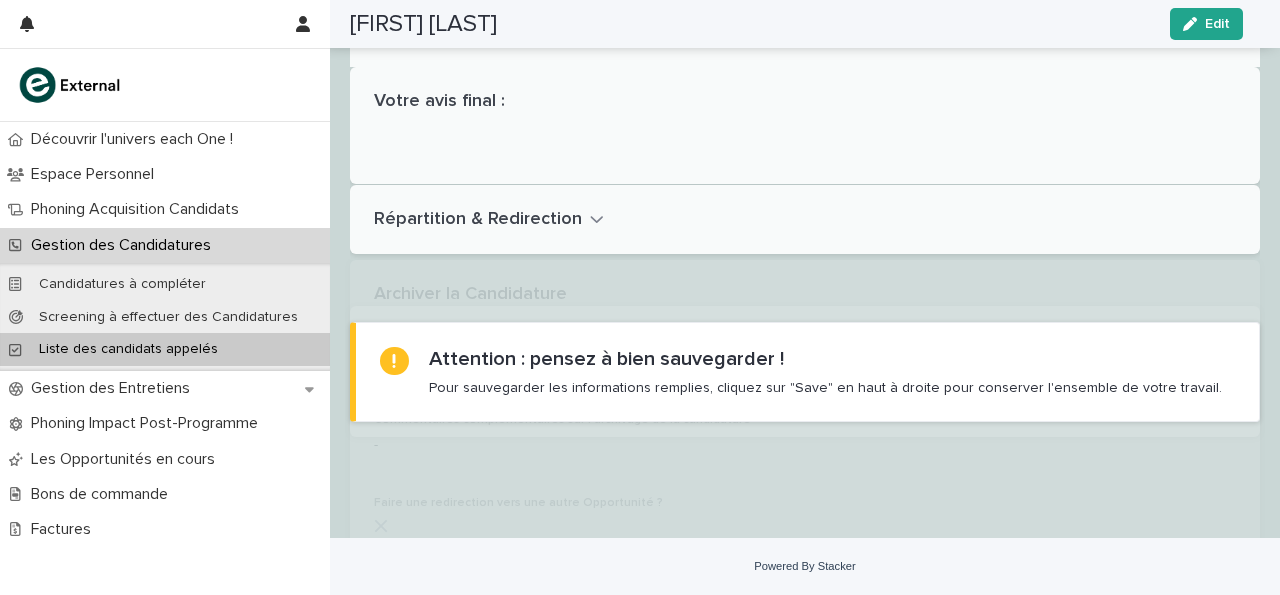scroll, scrollTop: 1180, scrollLeft: 0, axis: vertical 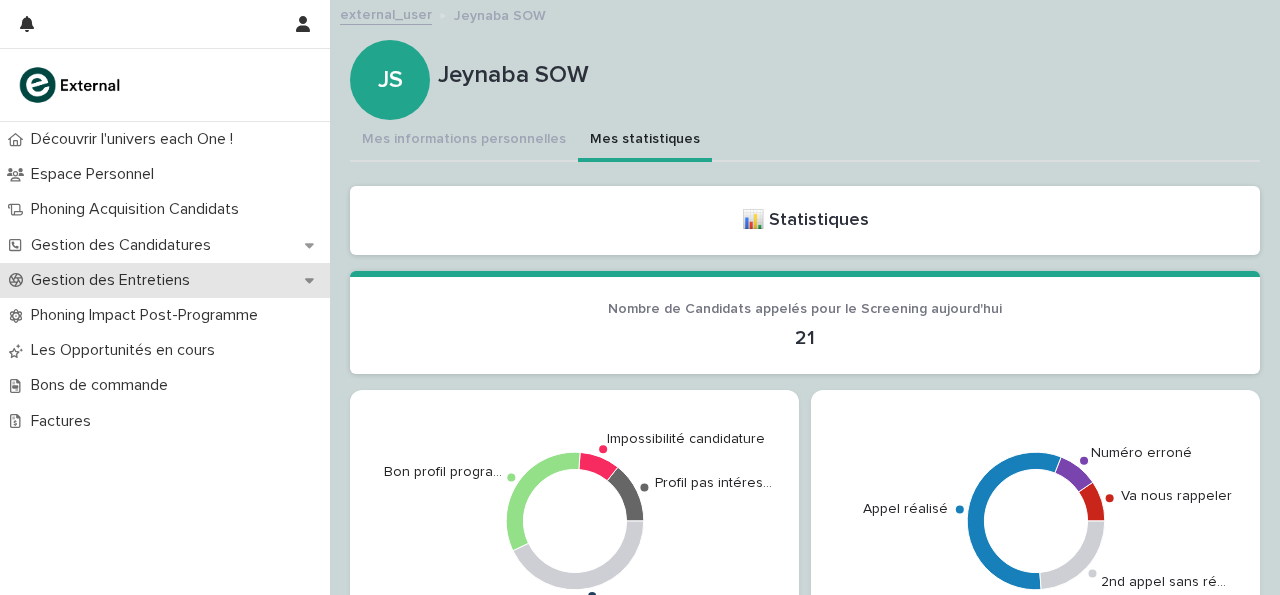 click on "Gestion des Entretiens" at bounding box center (165, 280) 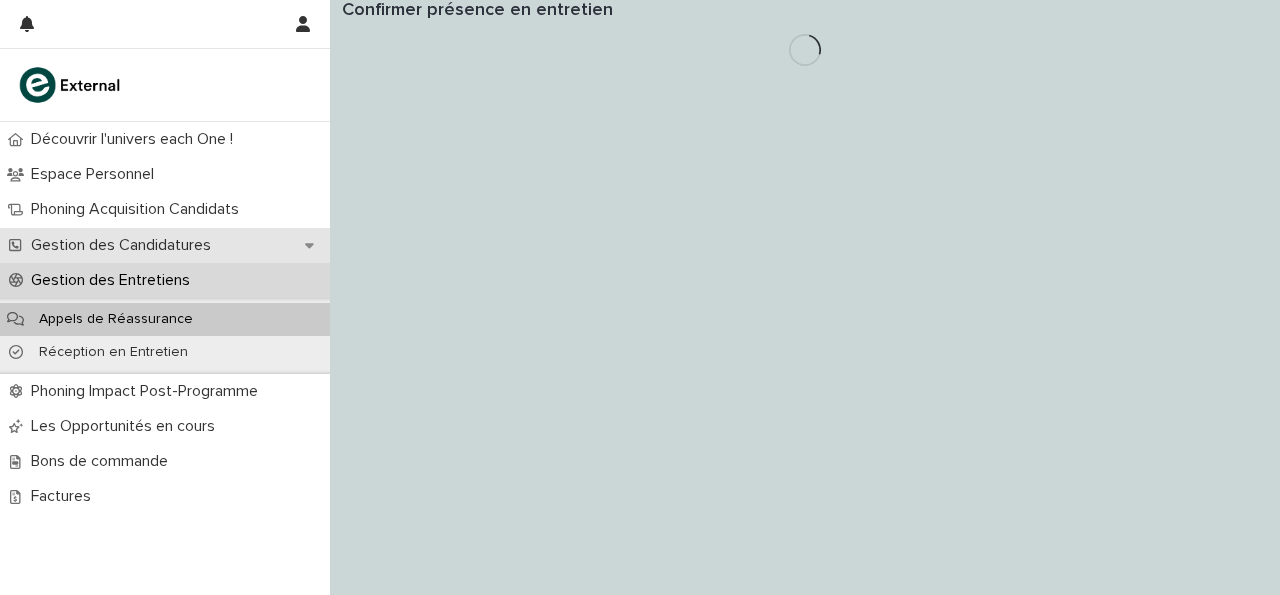 scroll, scrollTop: 0, scrollLeft: 0, axis: both 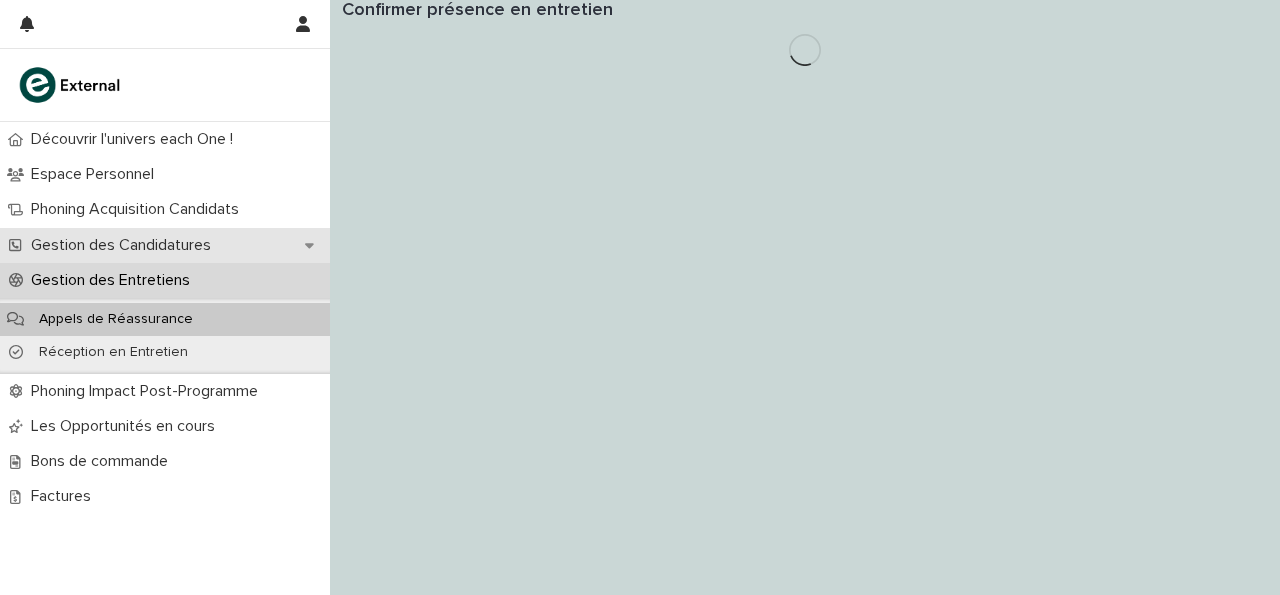 click on "Gestion des Candidatures" at bounding box center (165, 245) 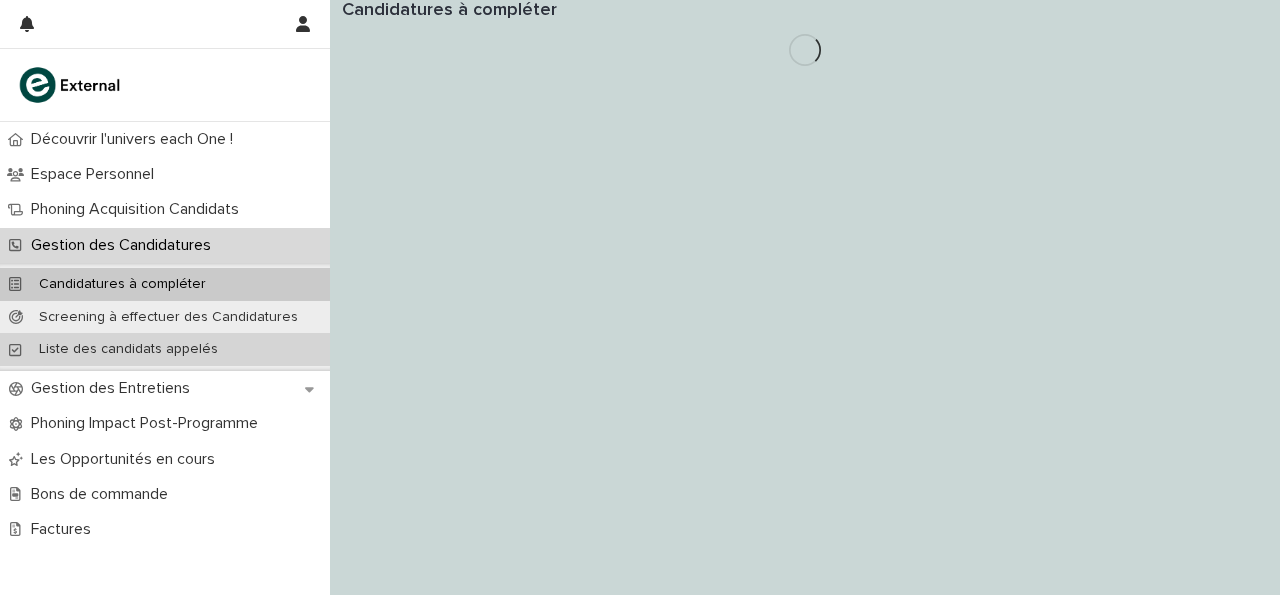 click on "Liste des candidats appelés" at bounding box center [128, 349] 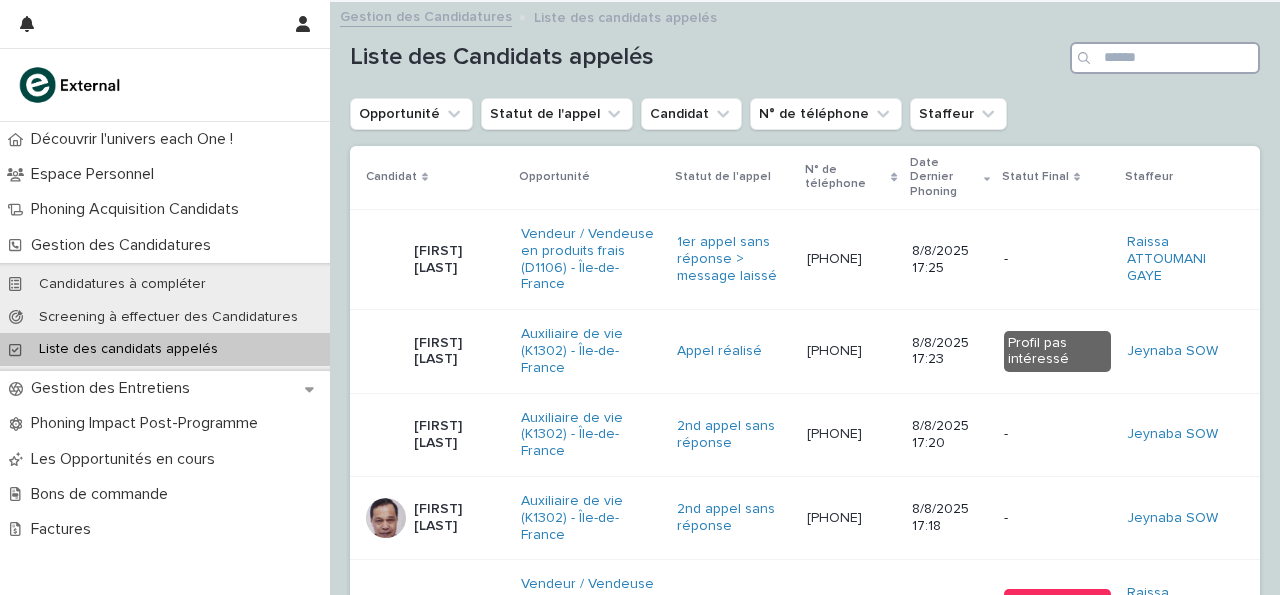 click at bounding box center [1165, 58] 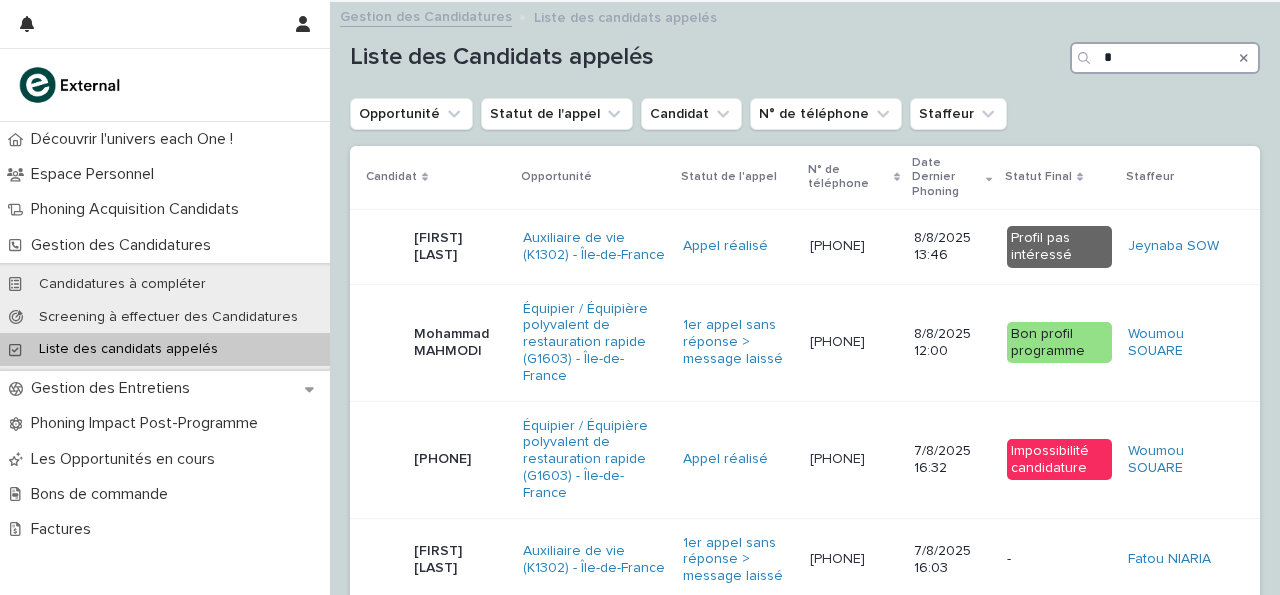 type on "*" 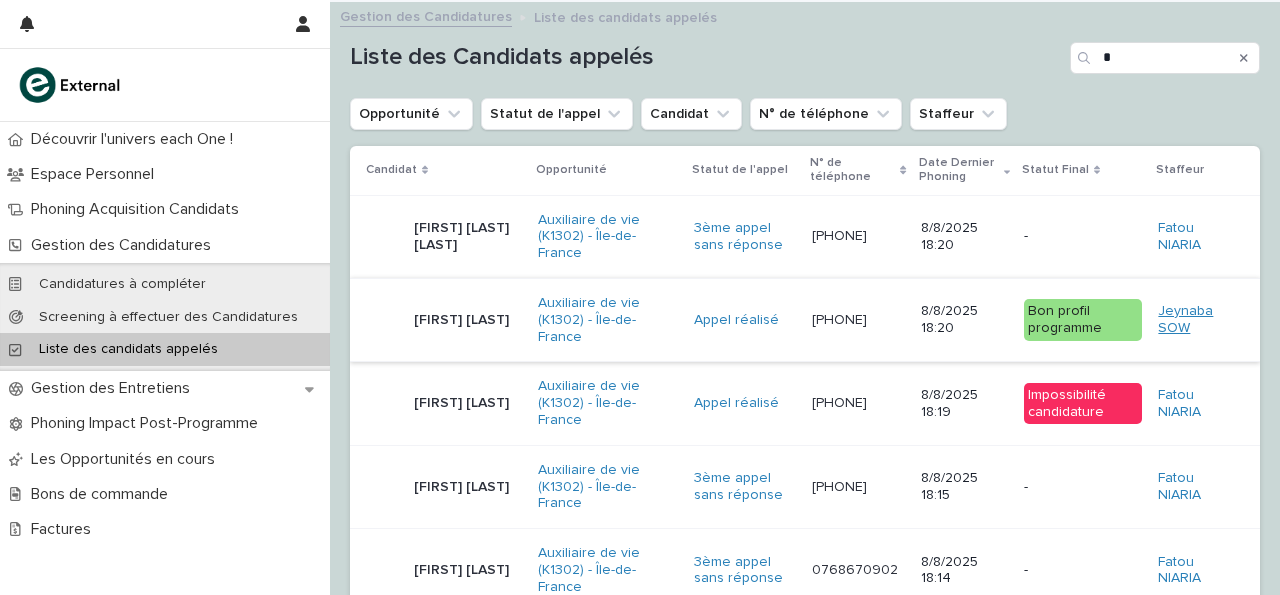 scroll, scrollTop: 0, scrollLeft: 0, axis: both 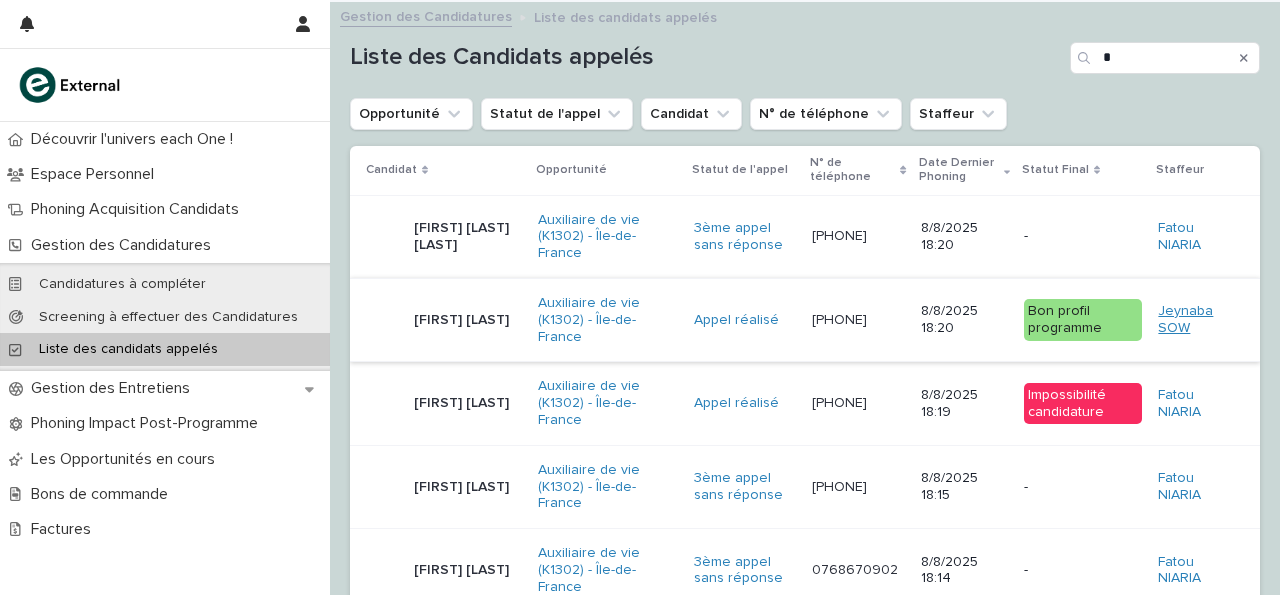 click on "Jeynaba SOW" at bounding box center (1193, 320) 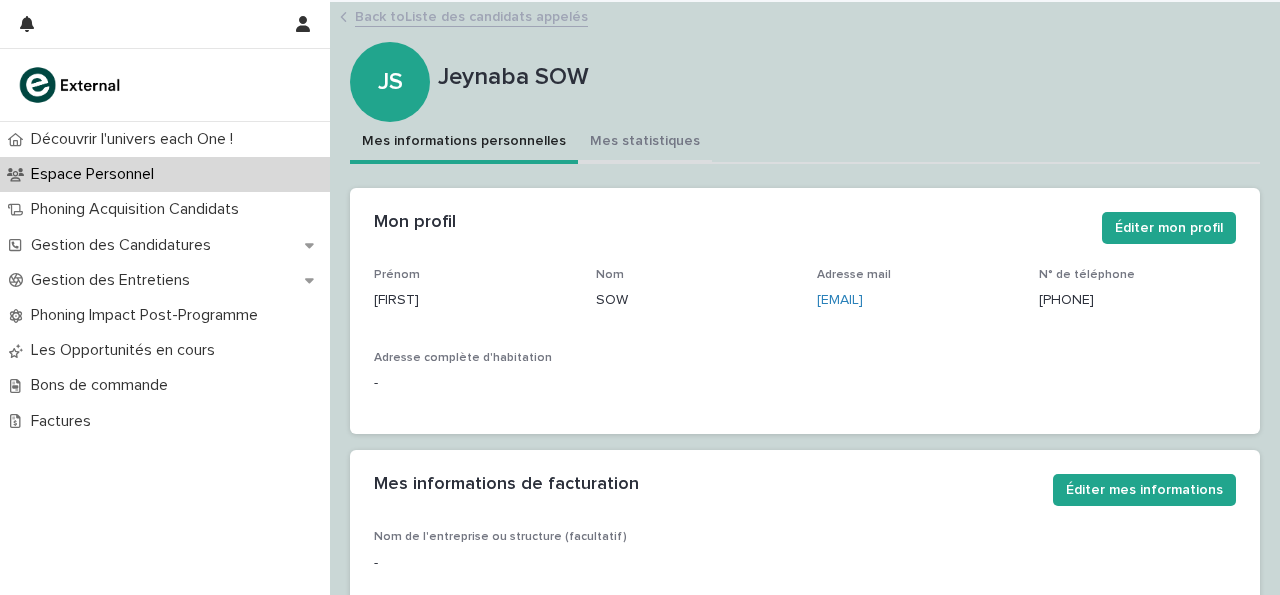click on "Mes statistiques" at bounding box center [645, 143] 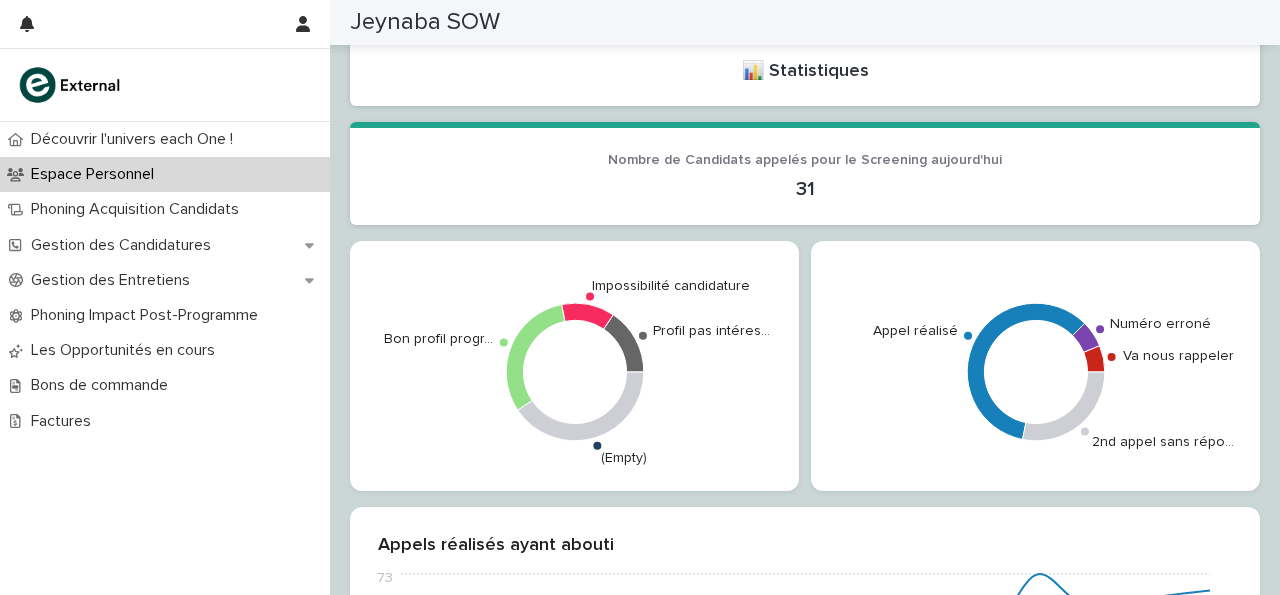 scroll, scrollTop: 150, scrollLeft: 0, axis: vertical 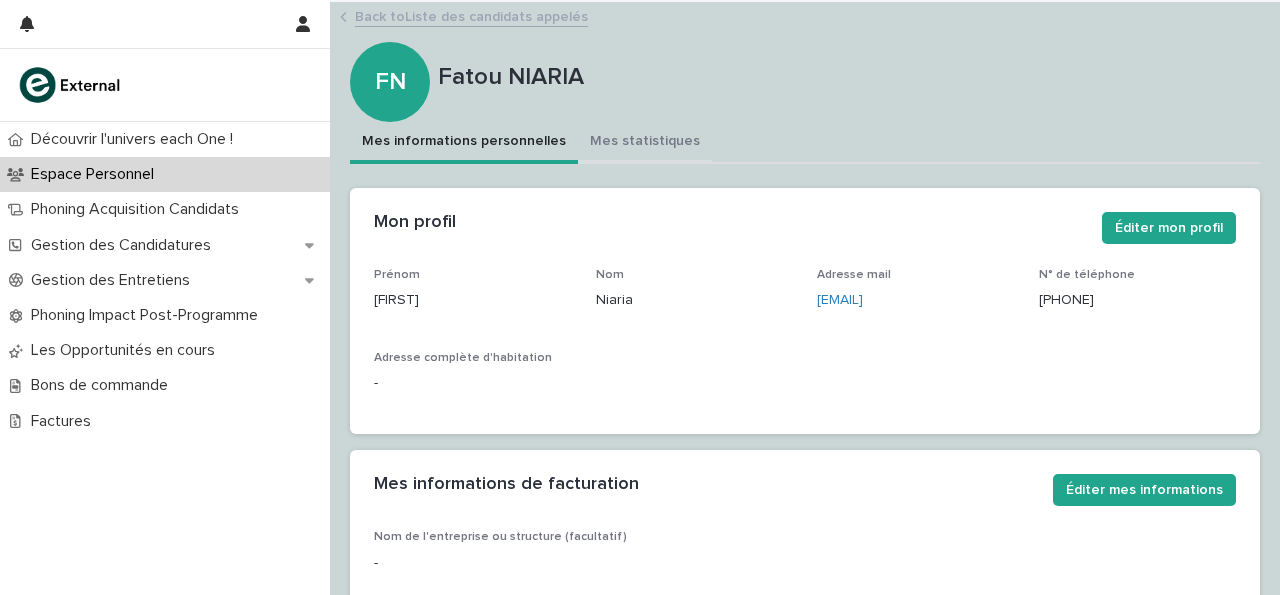click on "Mes statistiques" at bounding box center [645, 143] 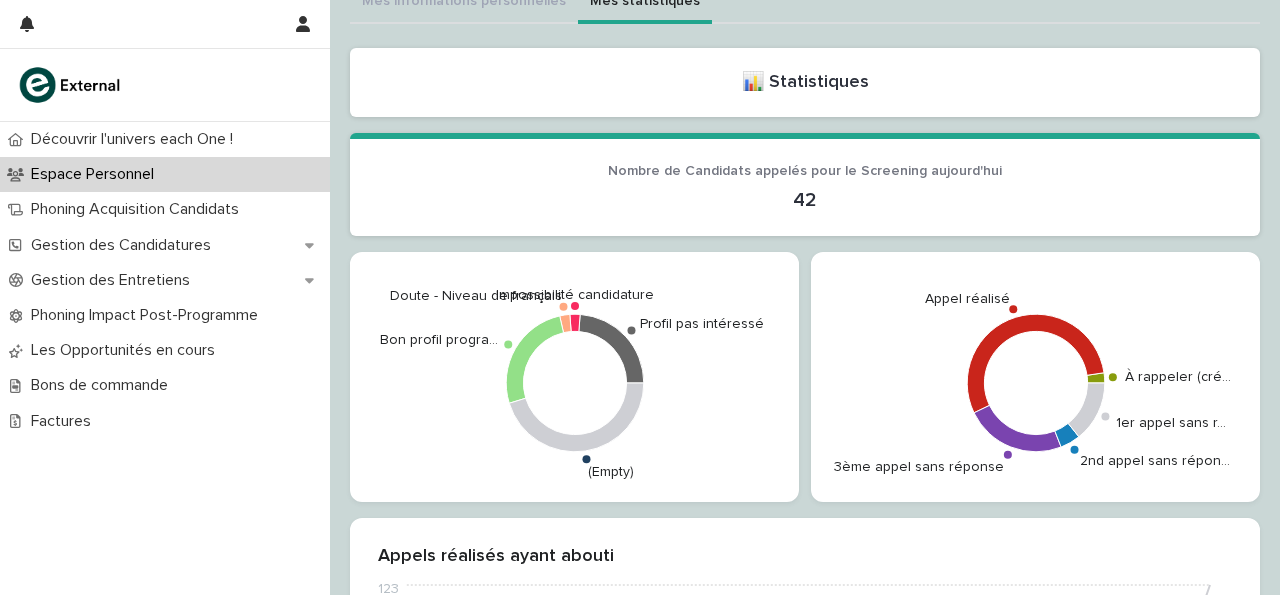scroll, scrollTop: 143, scrollLeft: 0, axis: vertical 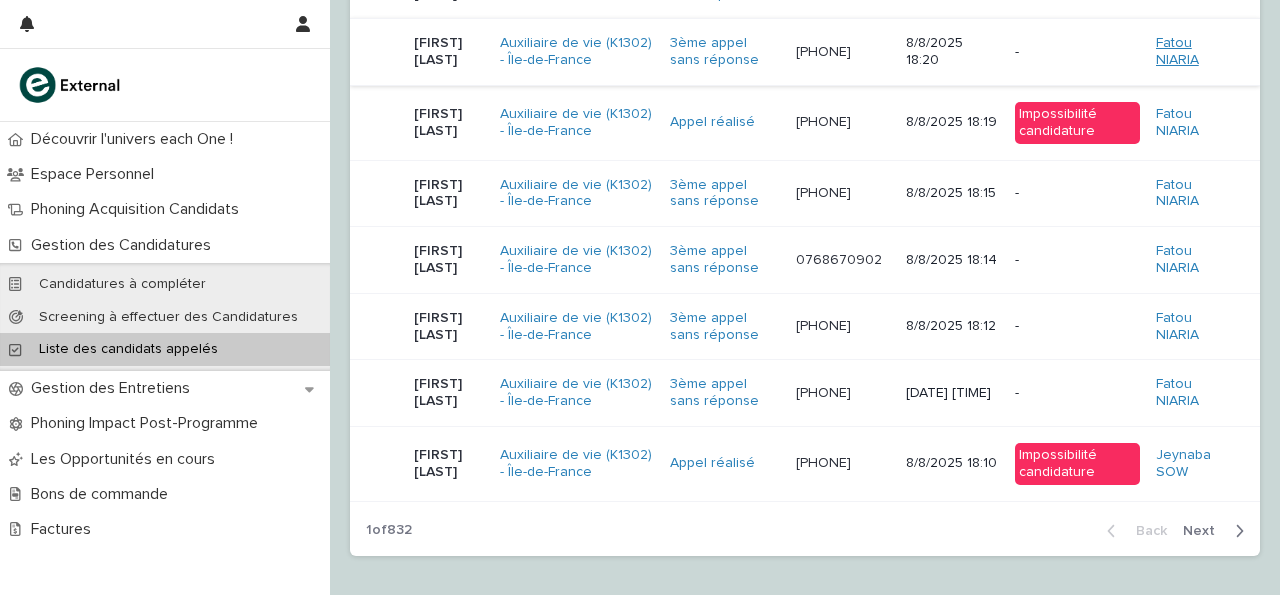 click on "Fatou NIARIA" at bounding box center [1192, 52] 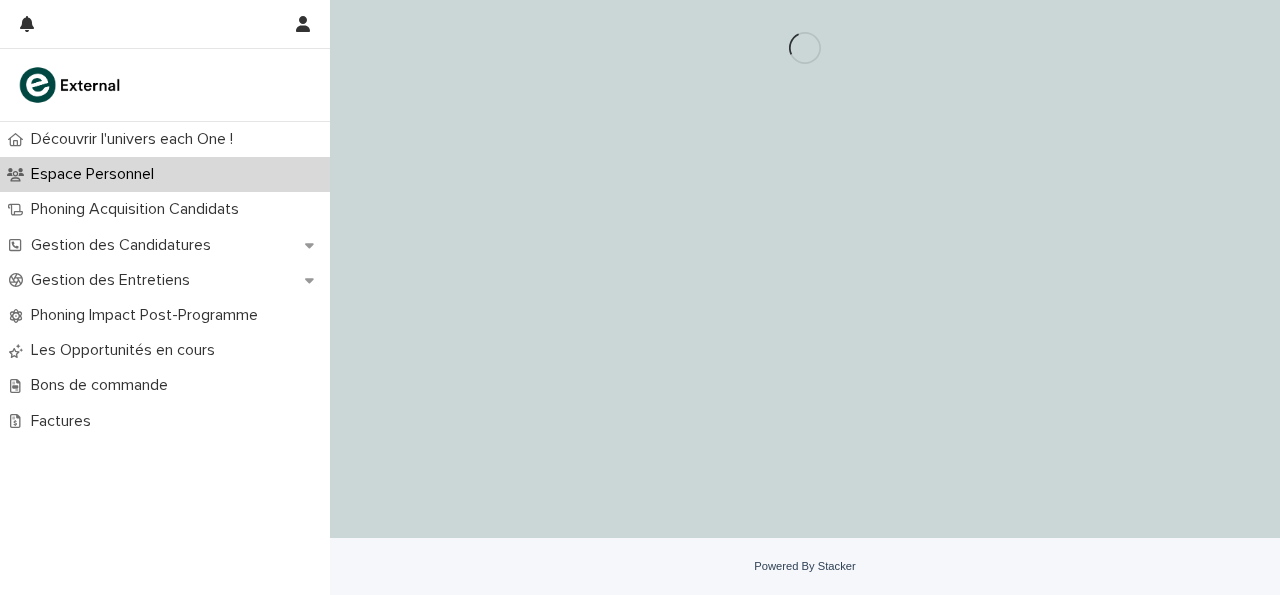 scroll, scrollTop: 0, scrollLeft: 0, axis: both 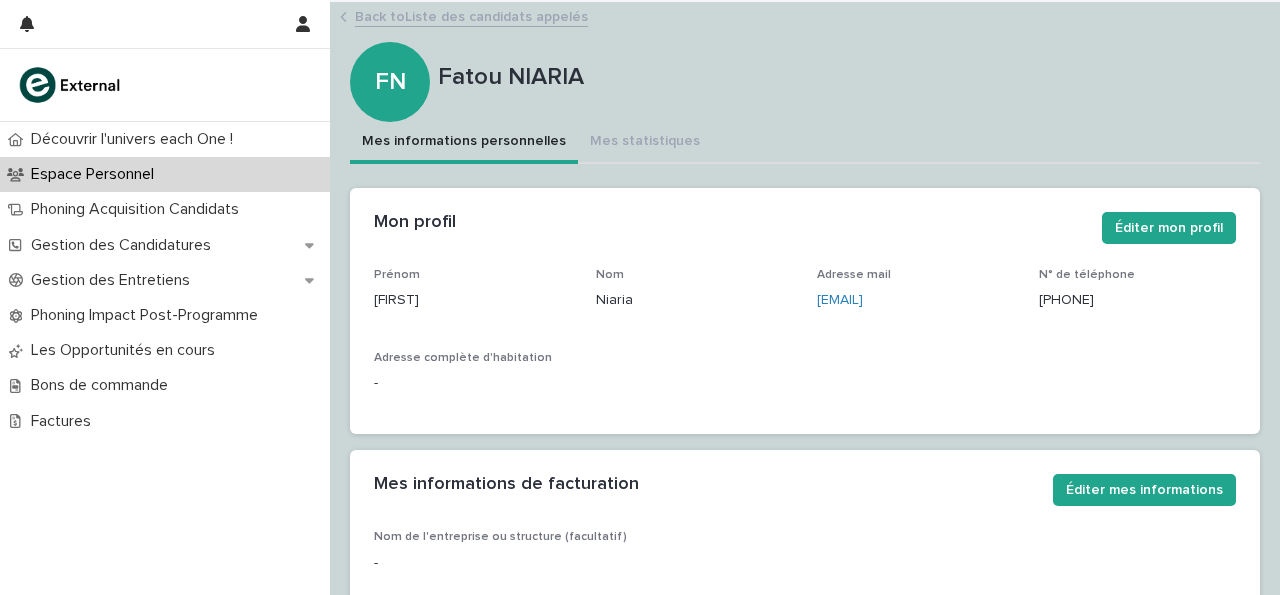 click on "[FIRST] [LAST]" at bounding box center [805, 82] 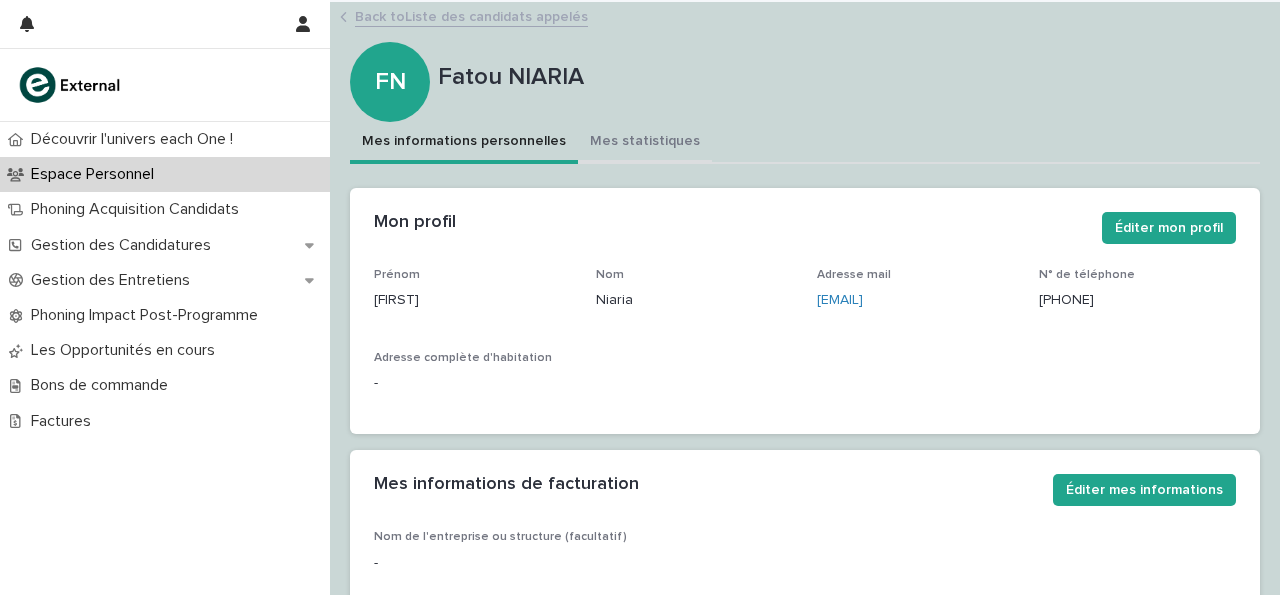 click on "Mes statistiques" at bounding box center [645, 143] 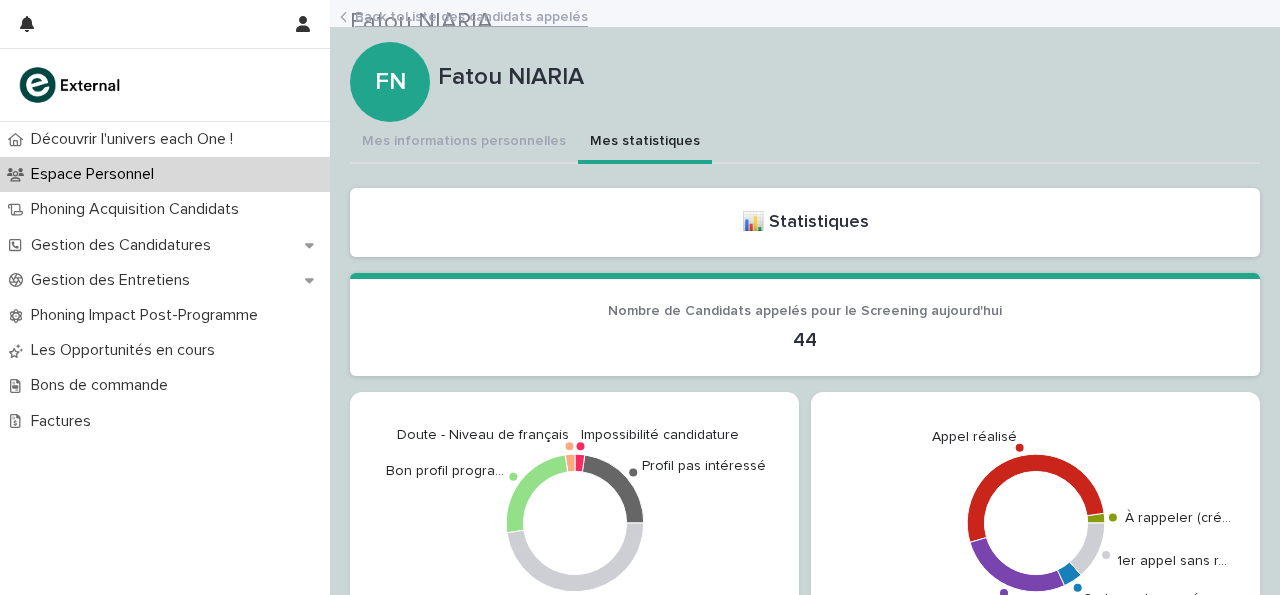 scroll, scrollTop: 6, scrollLeft: 0, axis: vertical 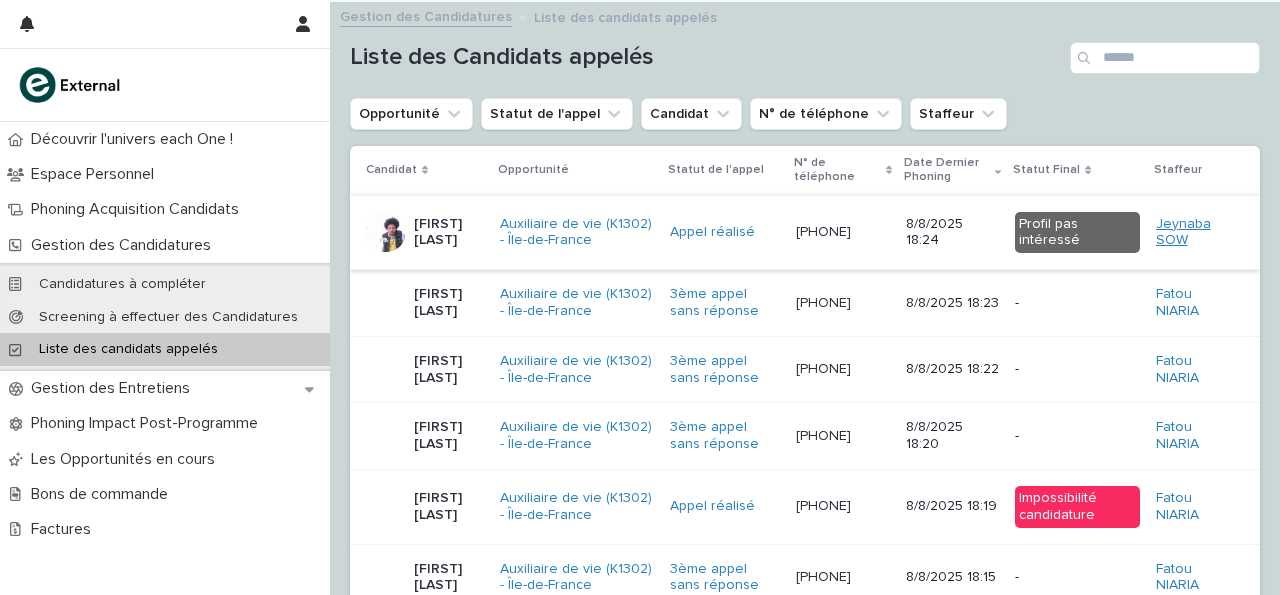 click on "Jeynaba SOW" at bounding box center [1192, 233] 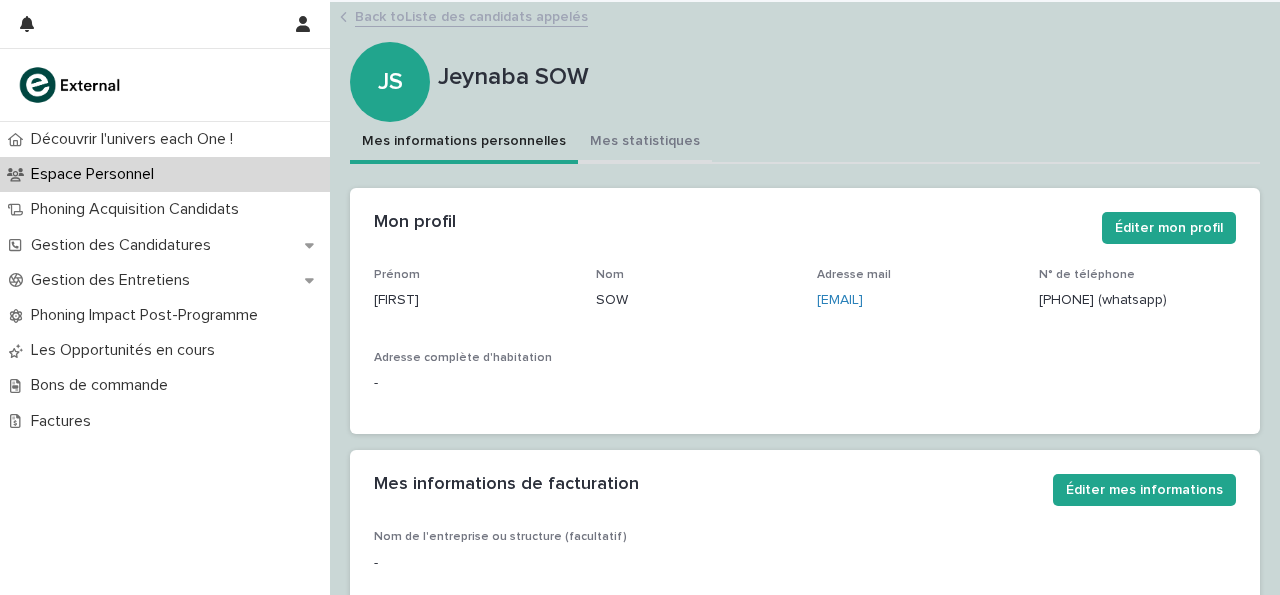 click on "Mes statistiques" at bounding box center (645, 143) 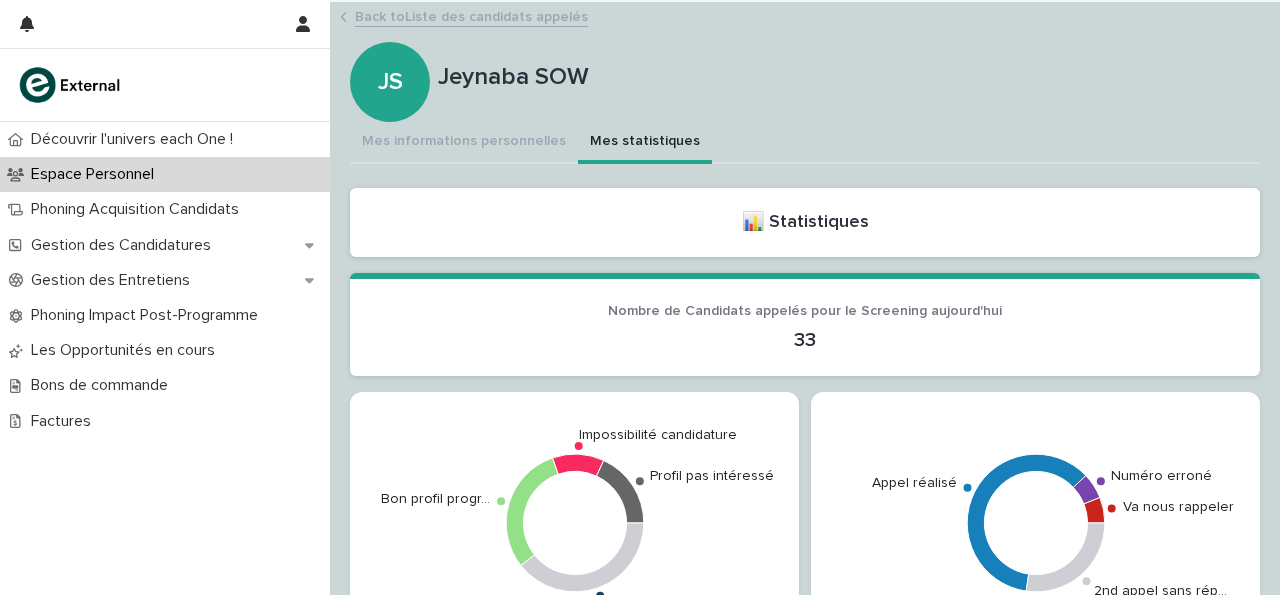 scroll, scrollTop: 184, scrollLeft: 0, axis: vertical 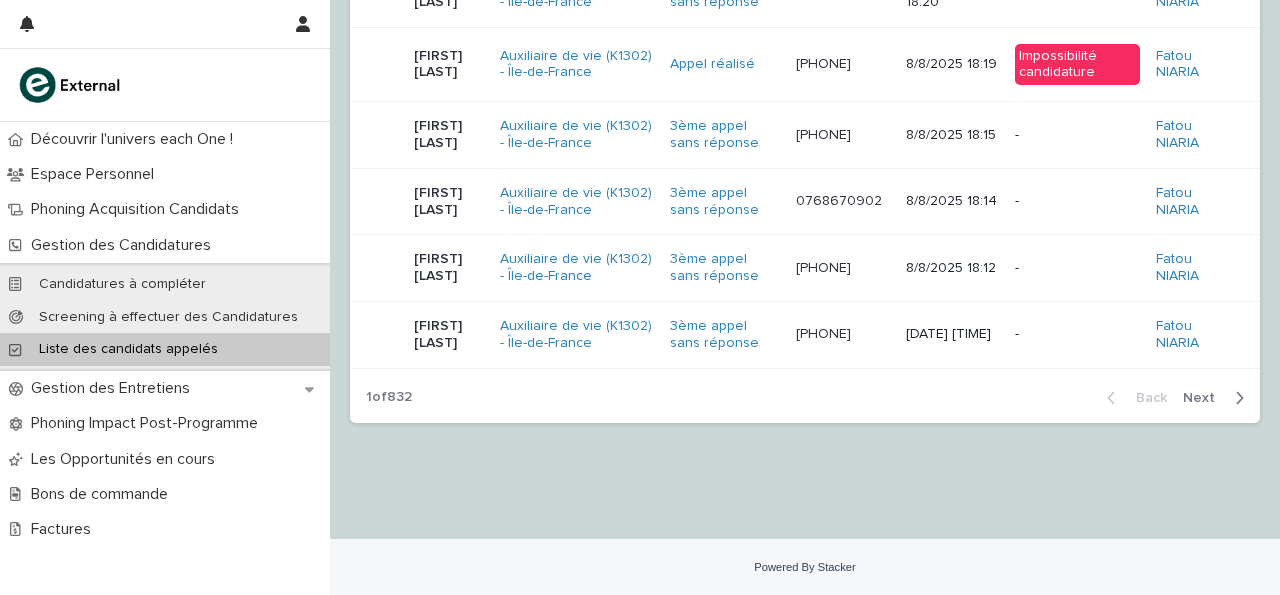 click on "Next" at bounding box center (1205, 398) 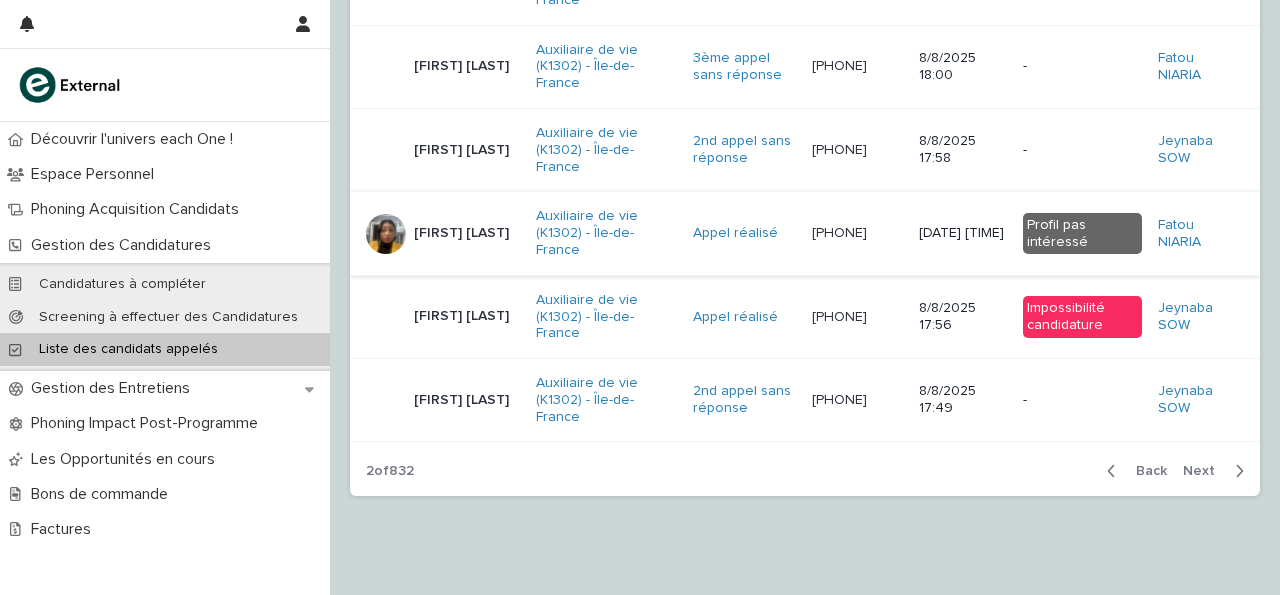 scroll, scrollTop: 658, scrollLeft: 0, axis: vertical 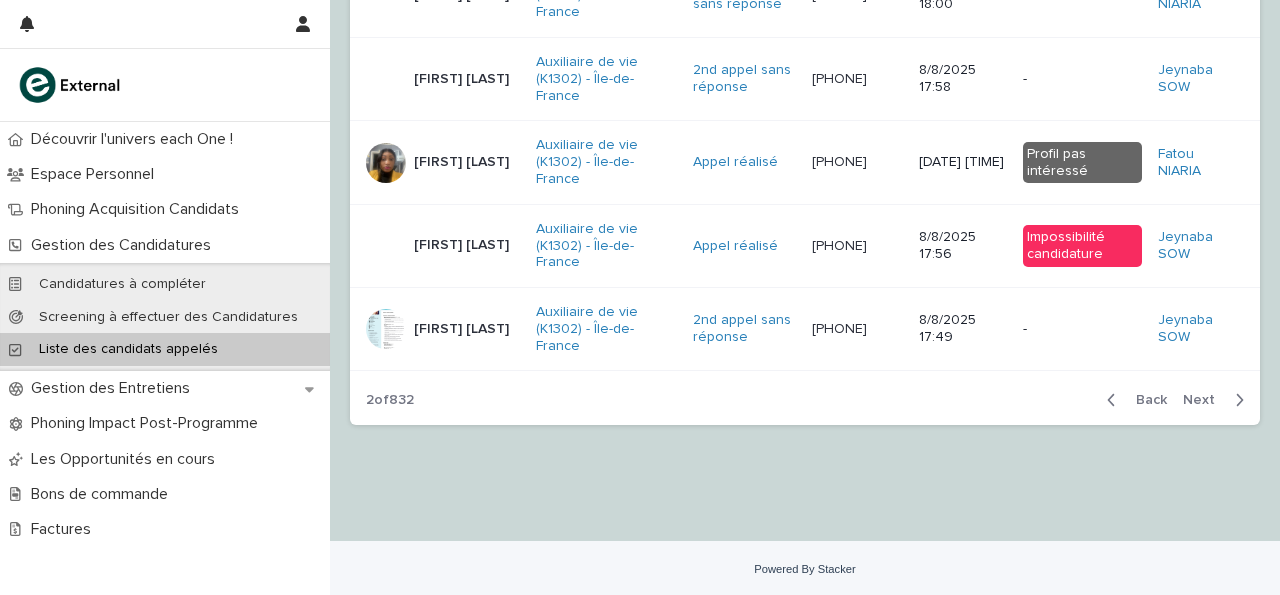 click on "Next" at bounding box center (1205, 400) 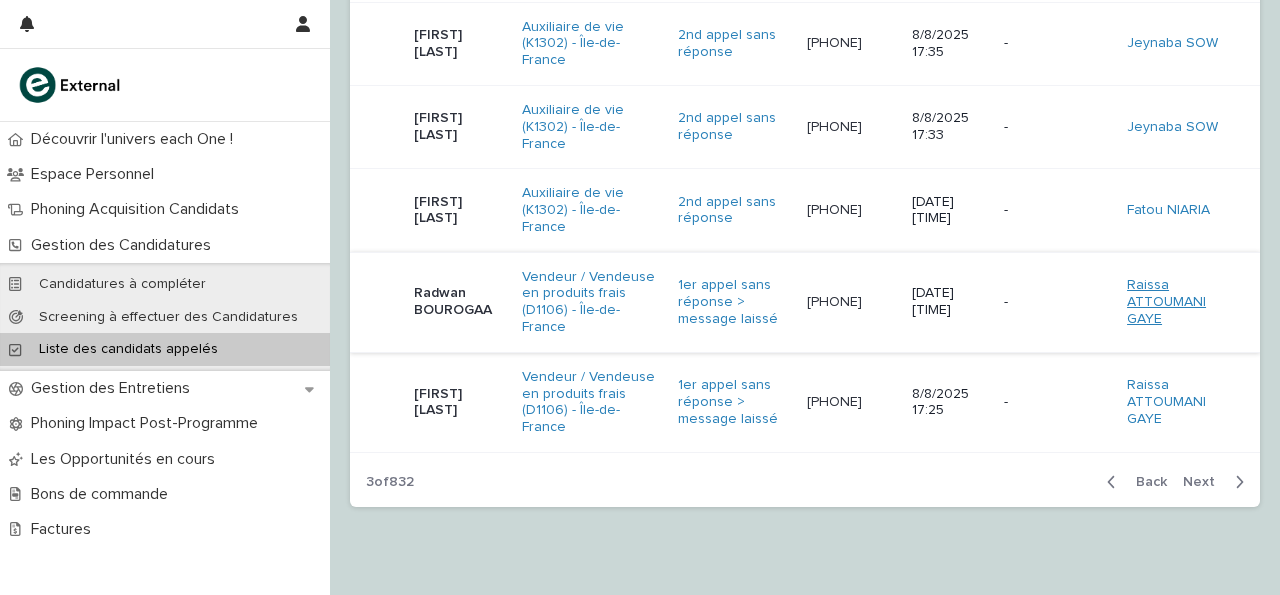 click on "Raissa ATTOUMANI GAYE" at bounding box center (1177, 302) 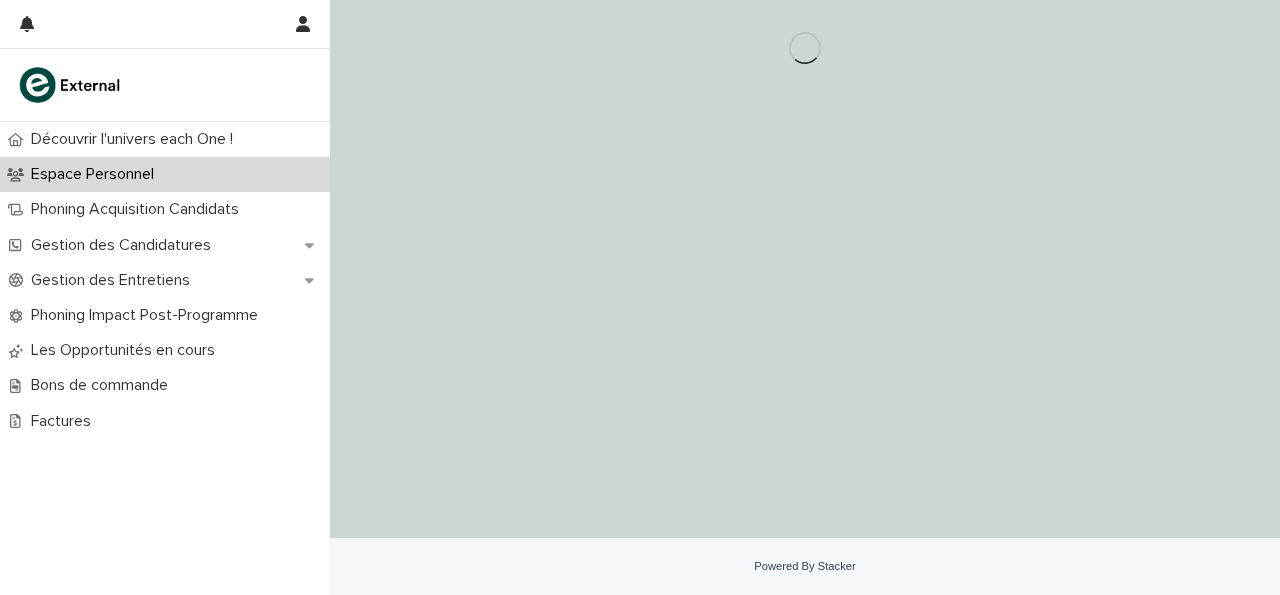 scroll, scrollTop: 0, scrollLeft: 0, axis: both 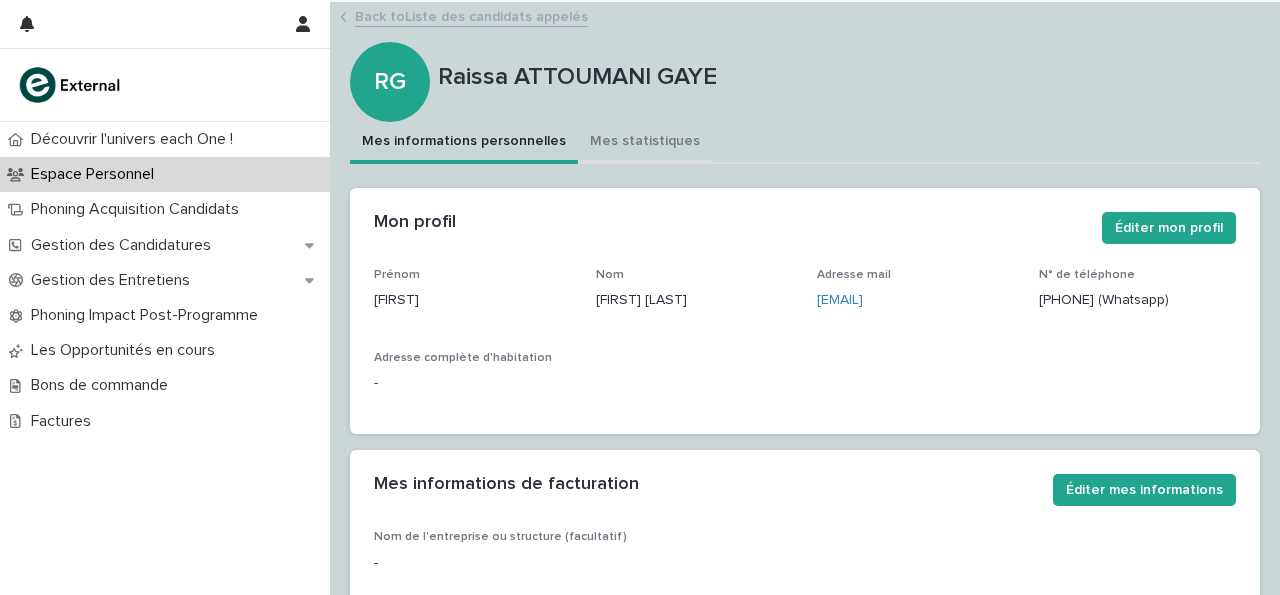 click on "Mes statistiques" at bounding box center [645, 143] 